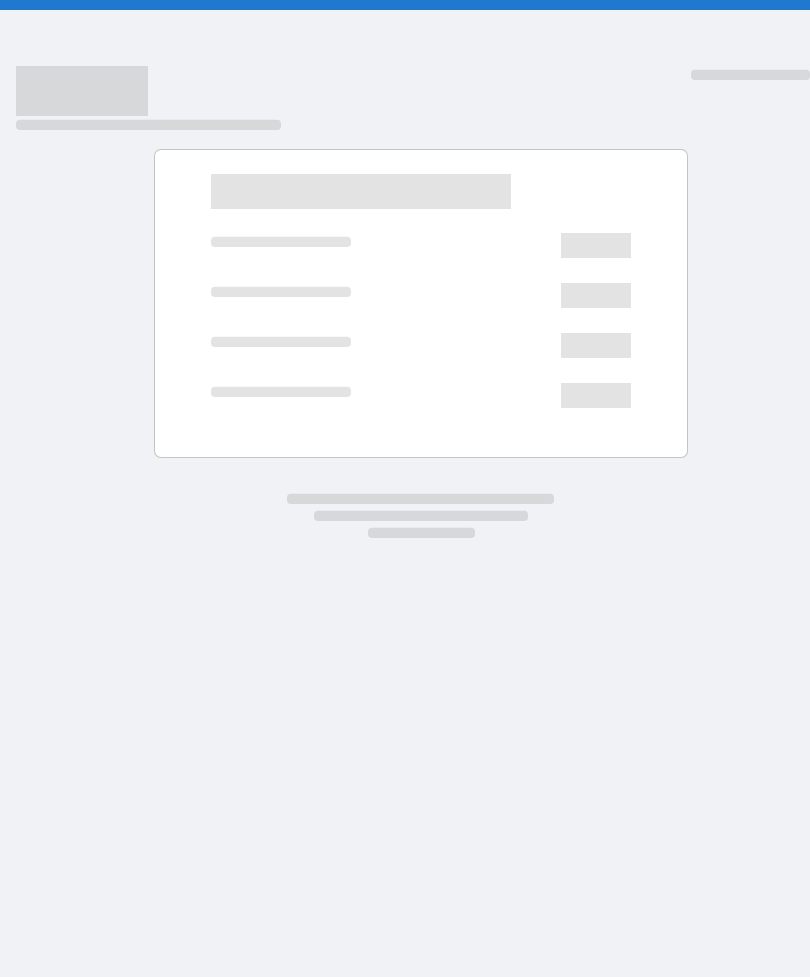 scroll, scrollTop: 0, scrollLeft: 0, axis: both 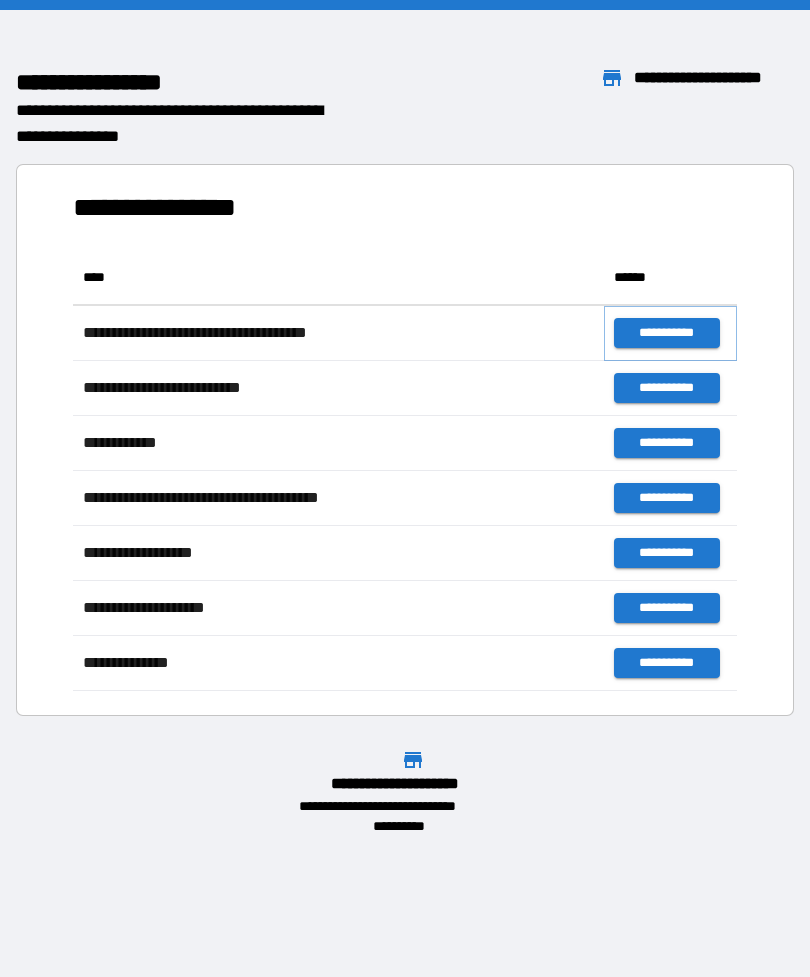 click on "**********" at bounding box center [666, 333] 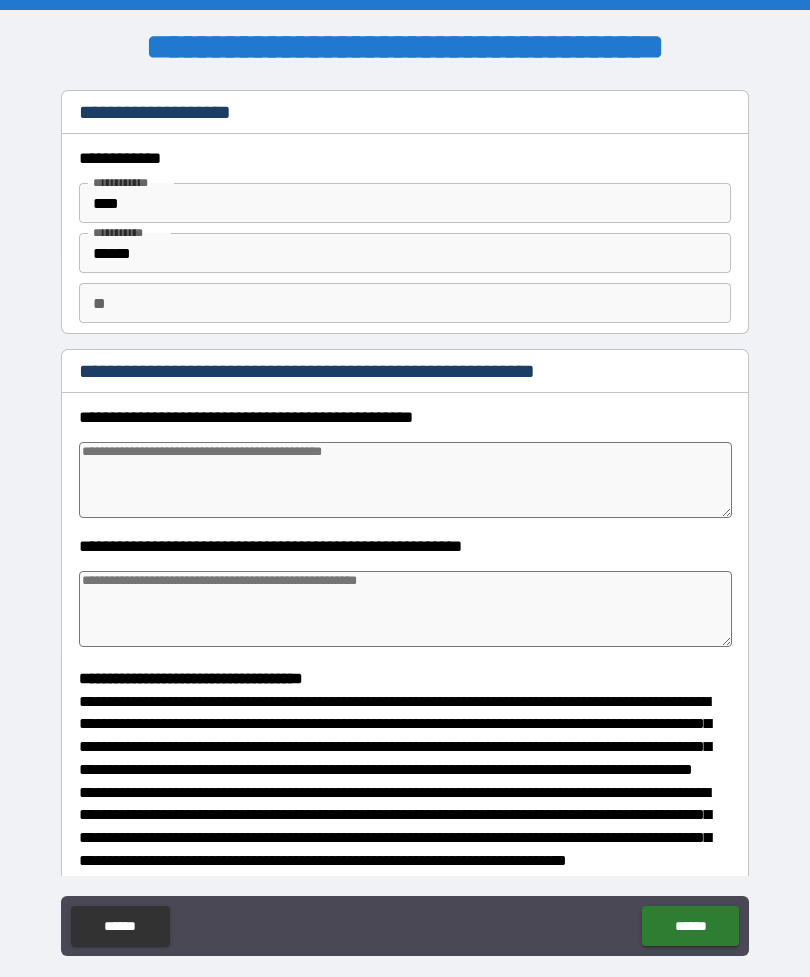 type on "*" 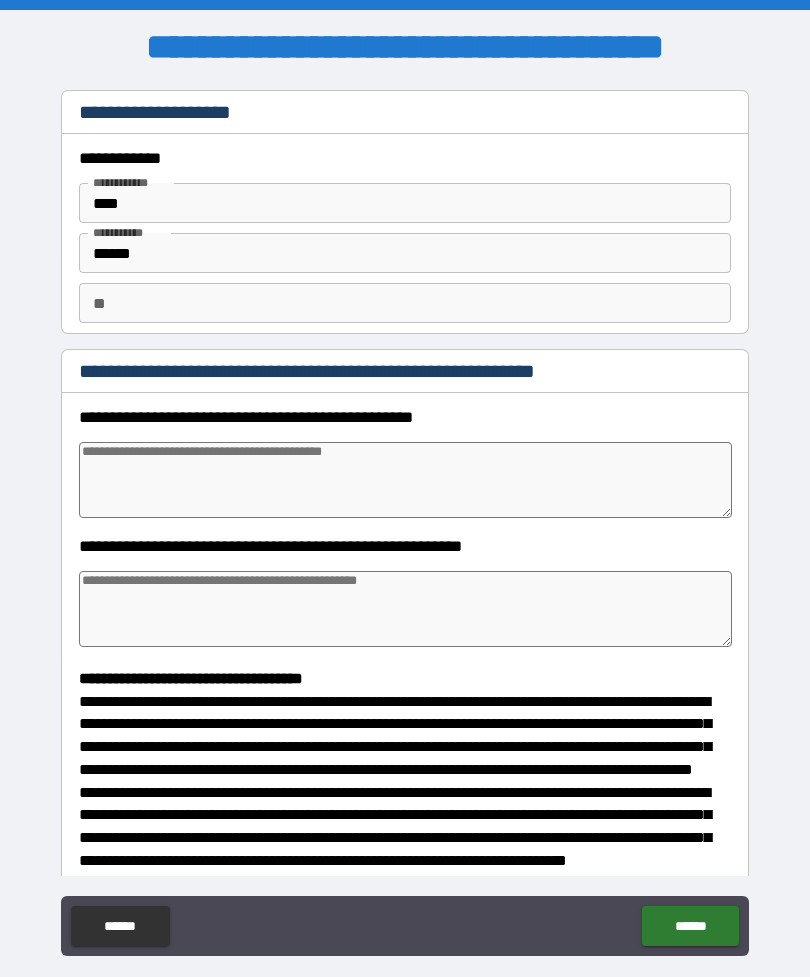 type on "*" 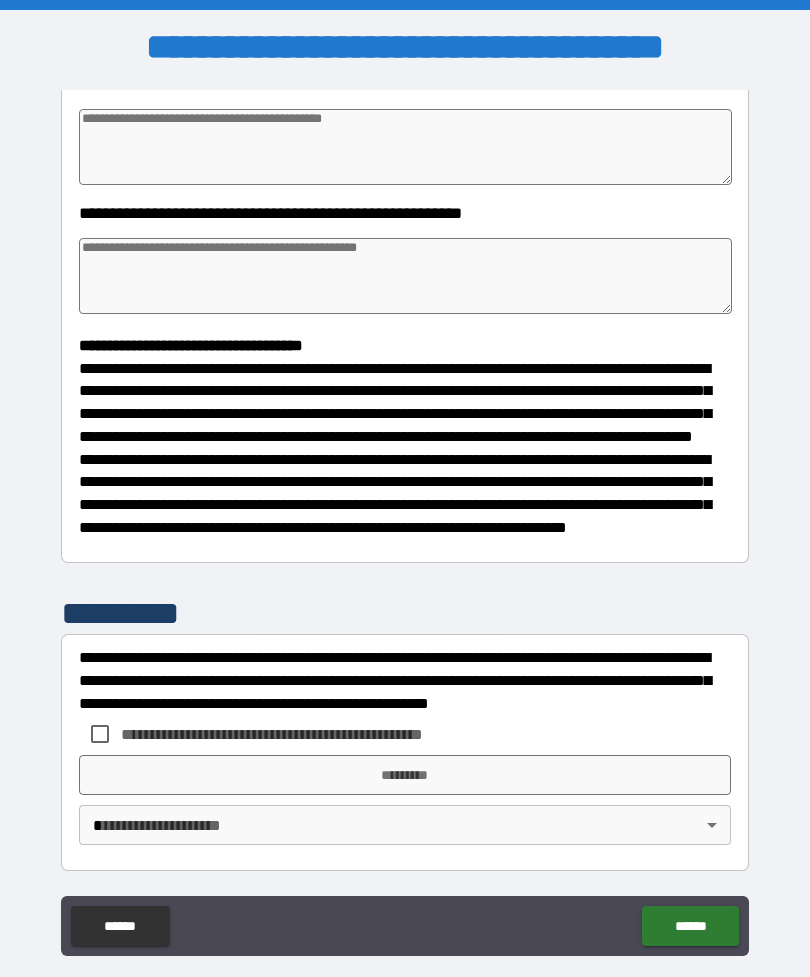 scroll, scrollTop: 370, scrollLeft: 0, axis: vertical 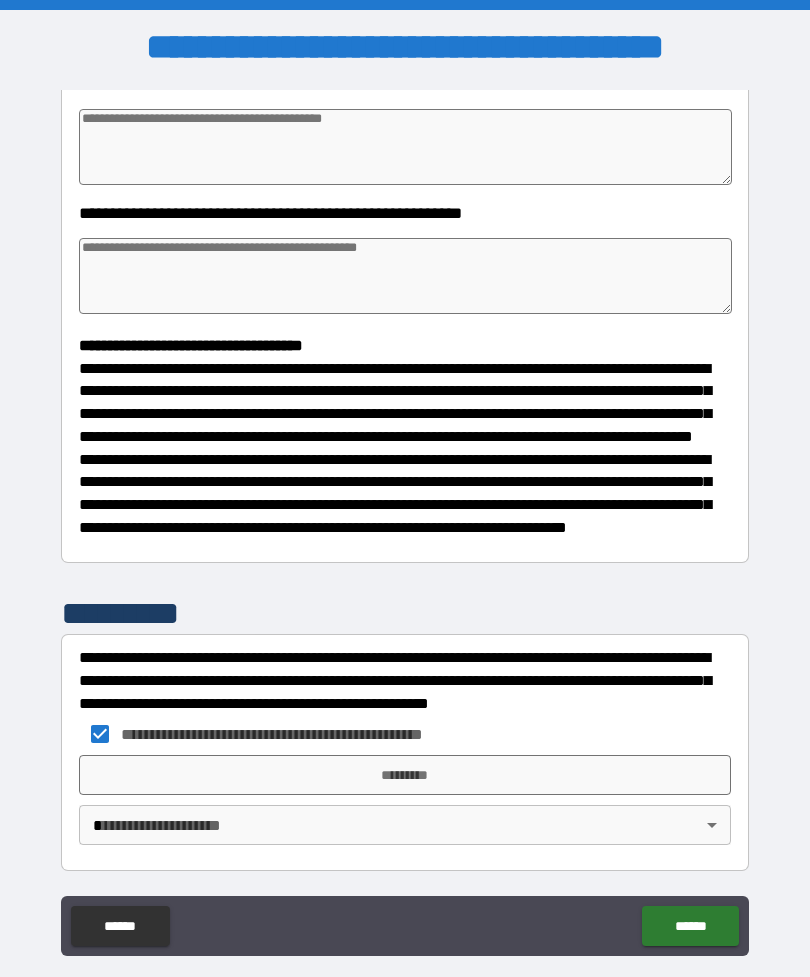 type on "*" 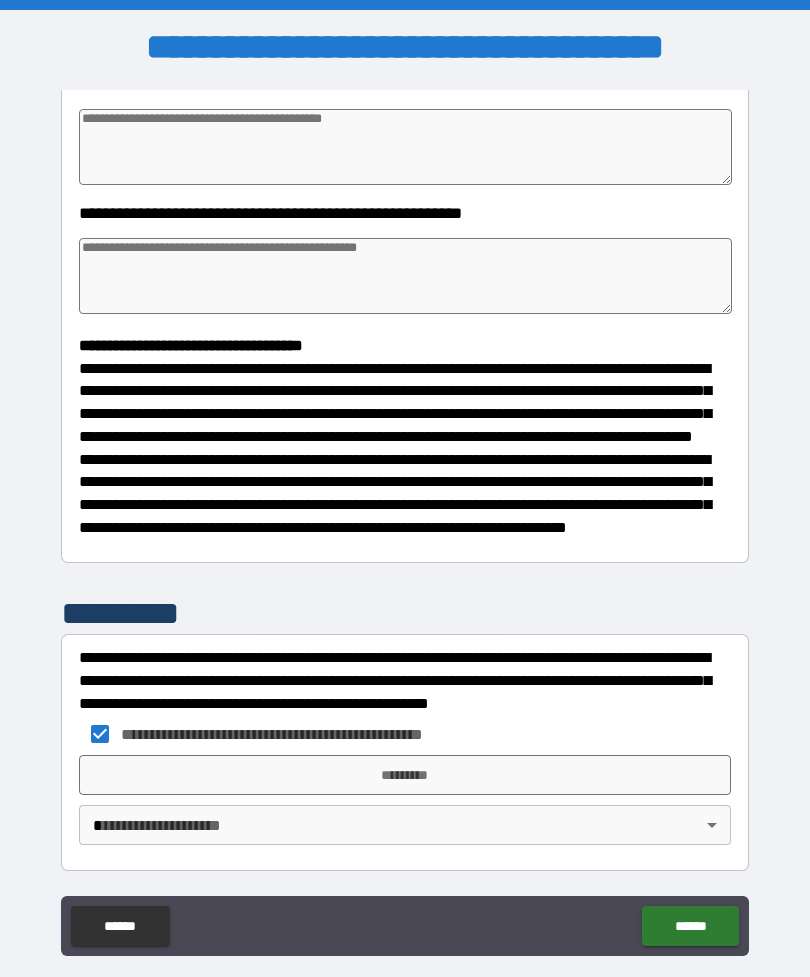 type on "*" 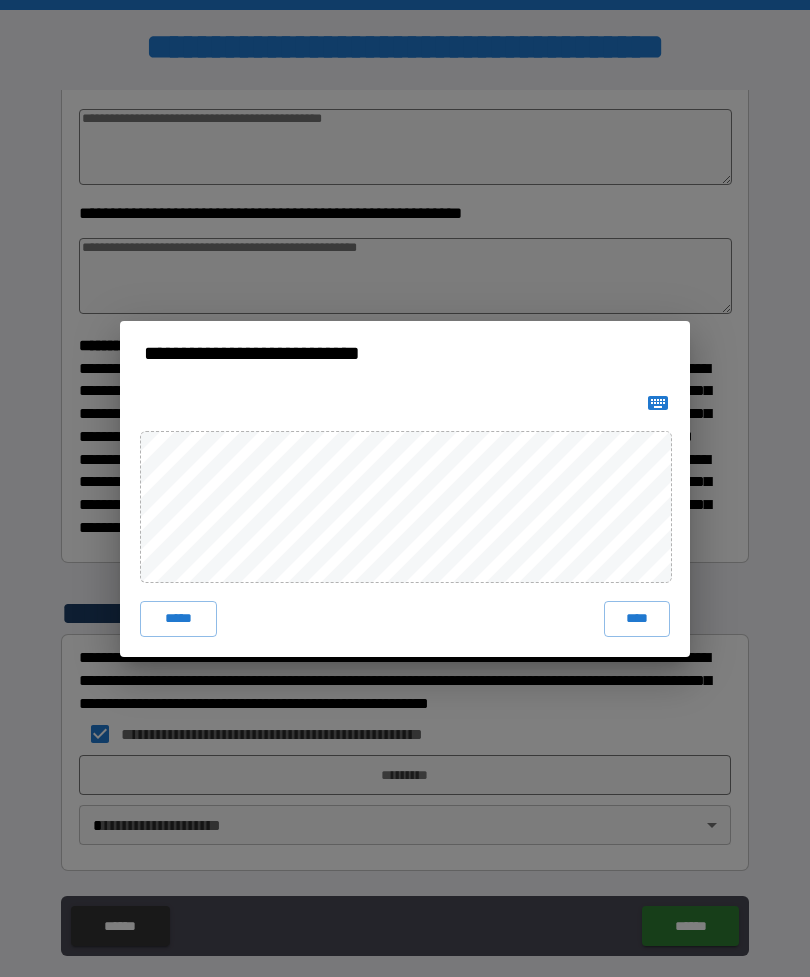 click on "****" at bounding box center [637, 619] 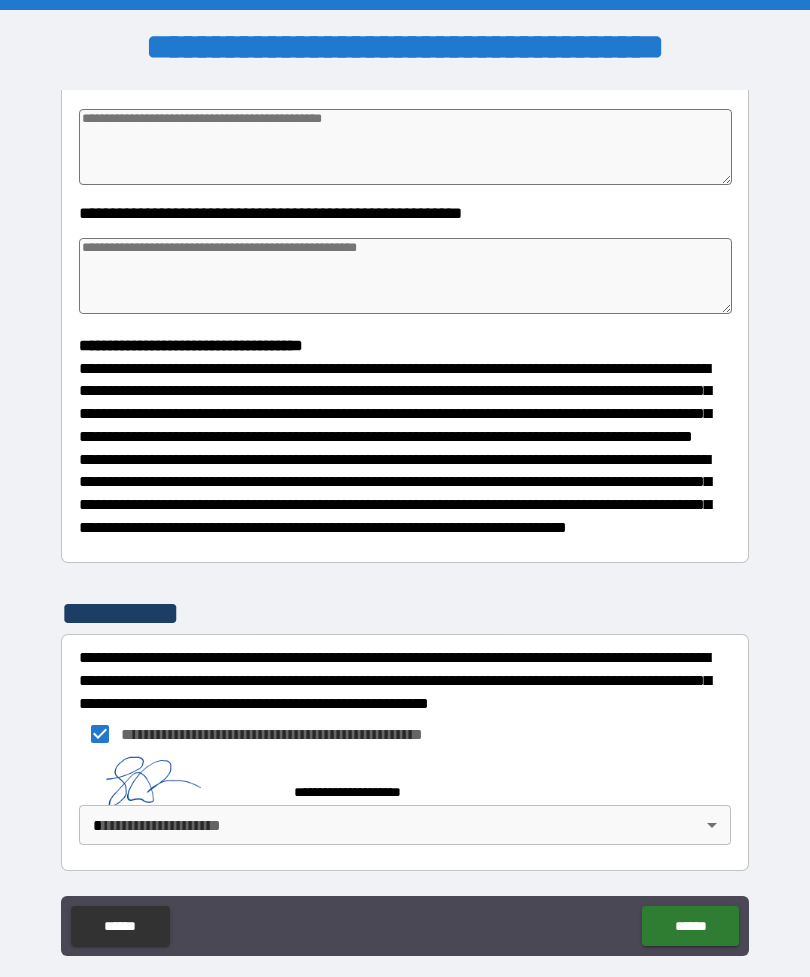 type on "*" 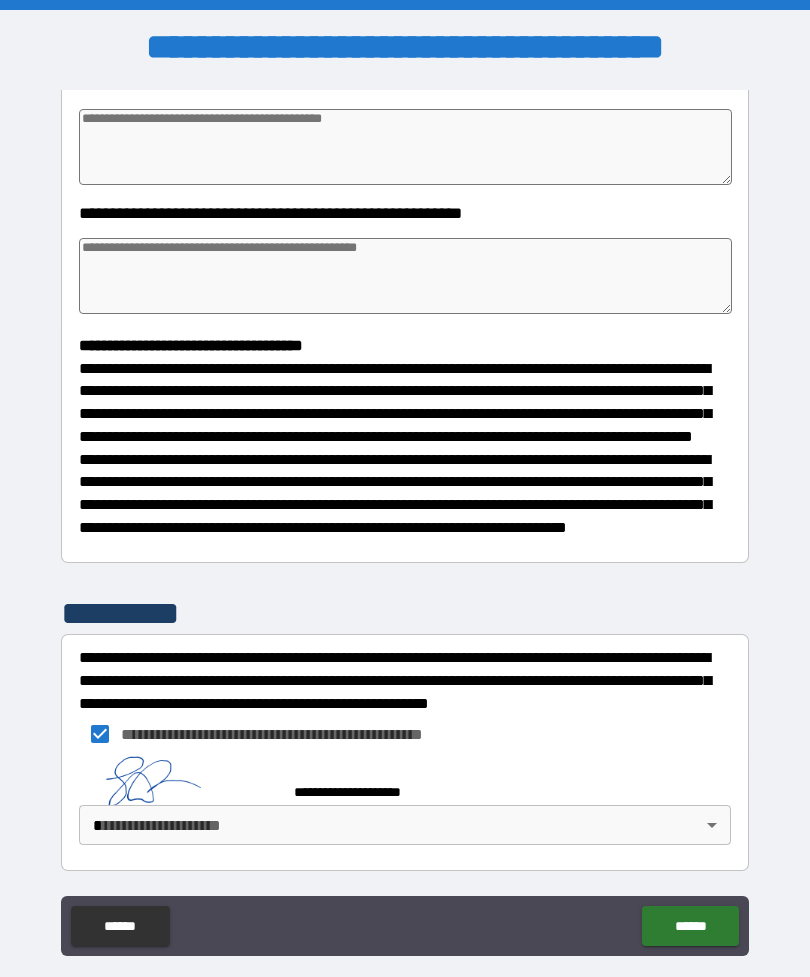 type on "*" 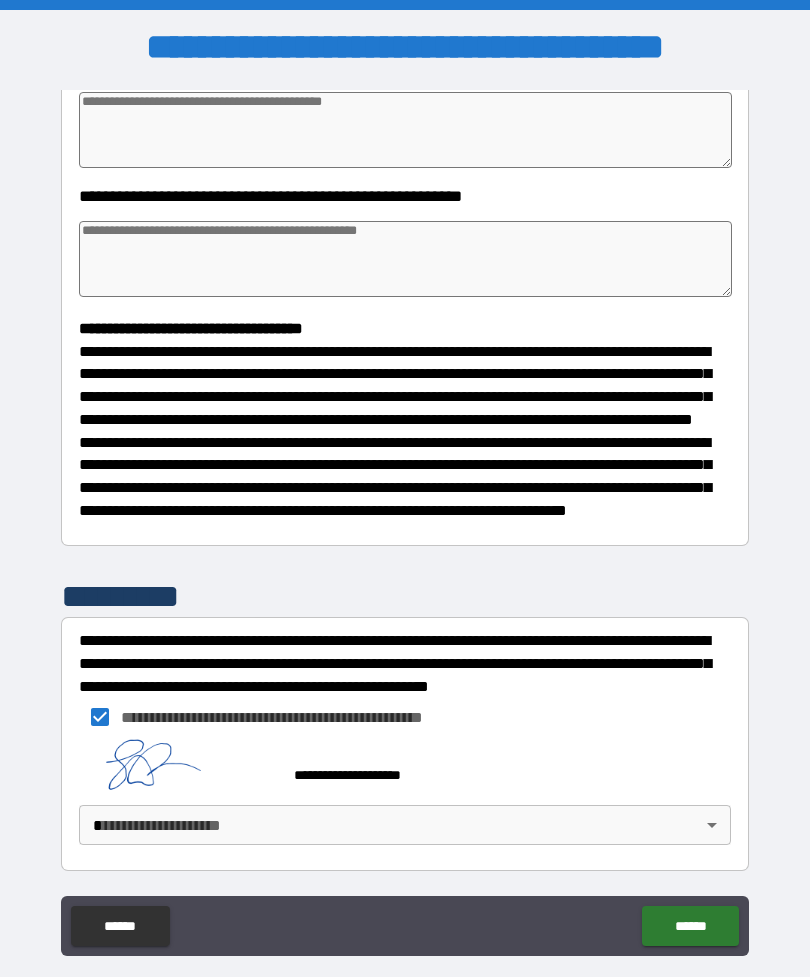 click on "******" at bounding box center (690, 926) 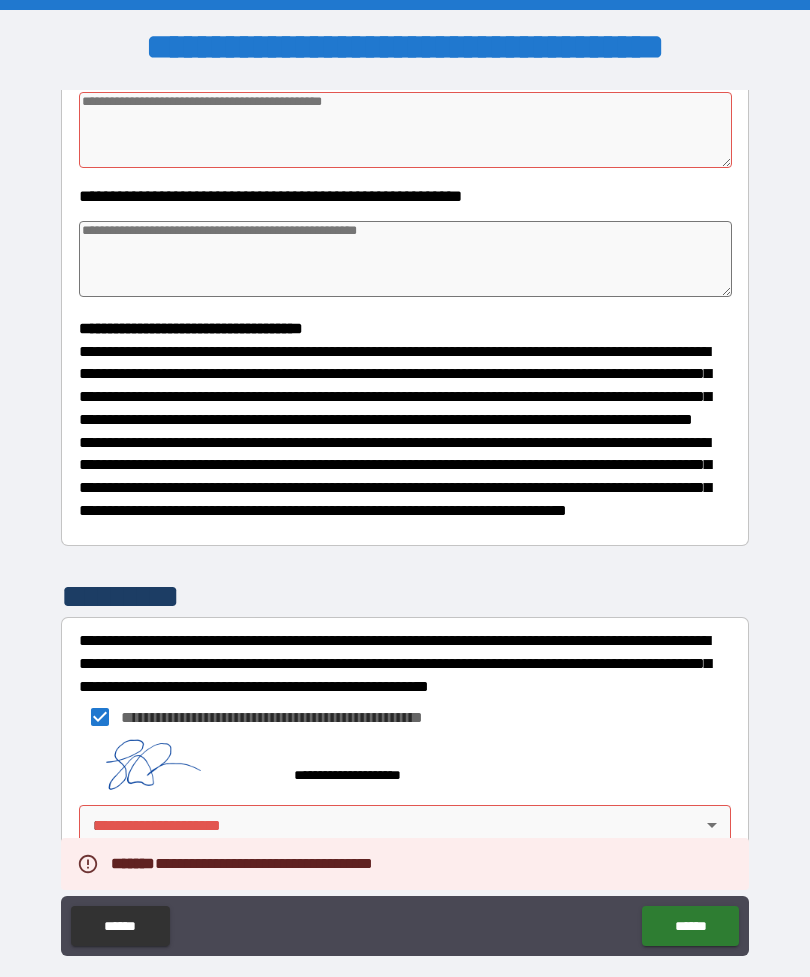 type on "*" 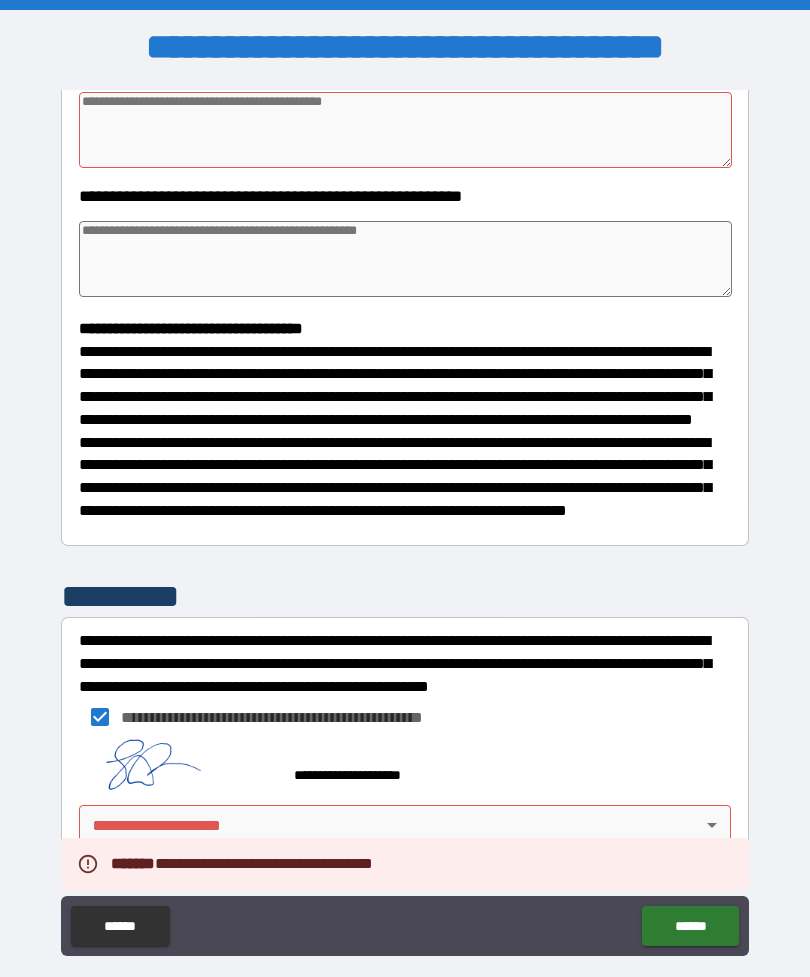 type on "*" 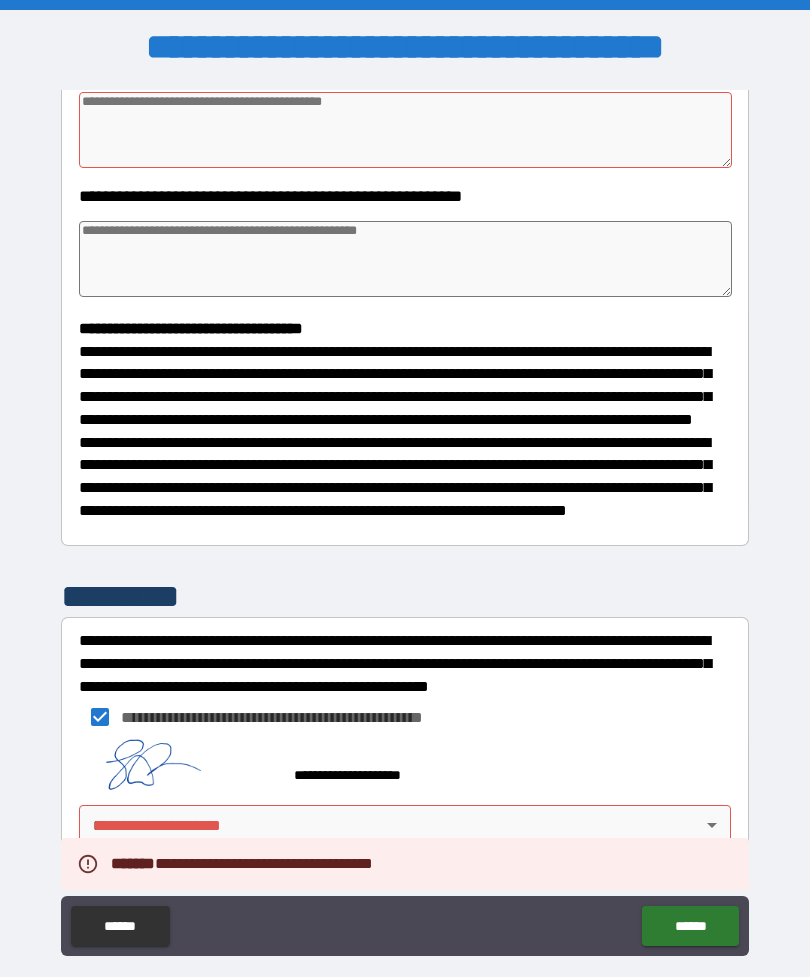scroll, scrollTop: 387, scrollLeft: 0, axis: vertical 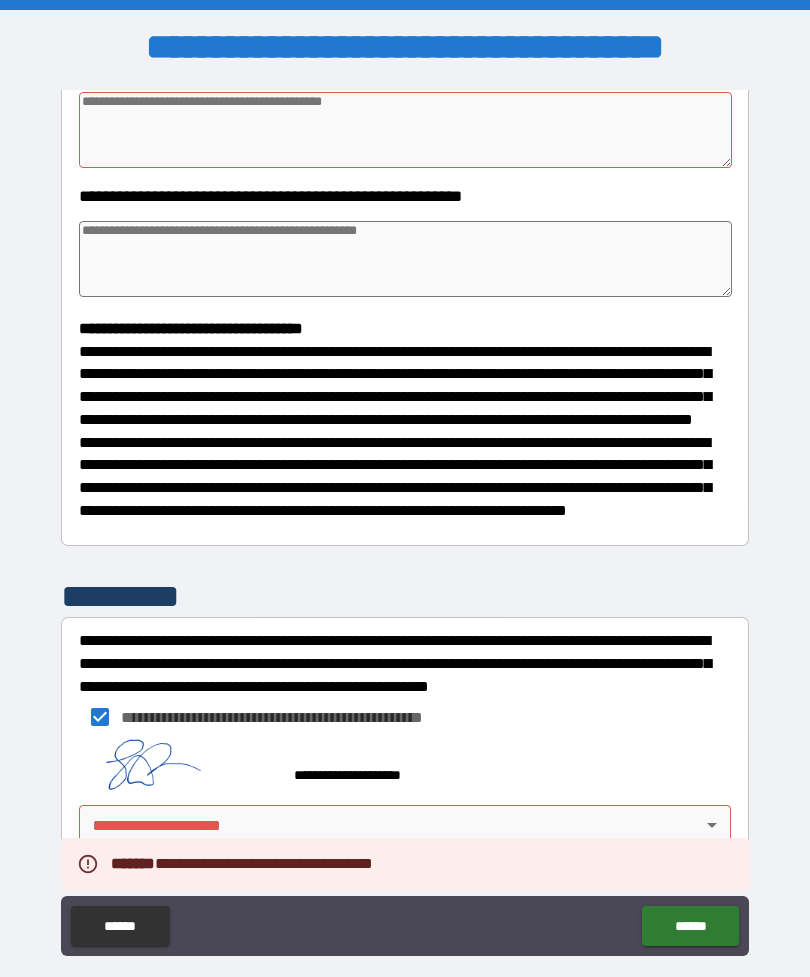click on "**********" at bounding box center [405, 520] 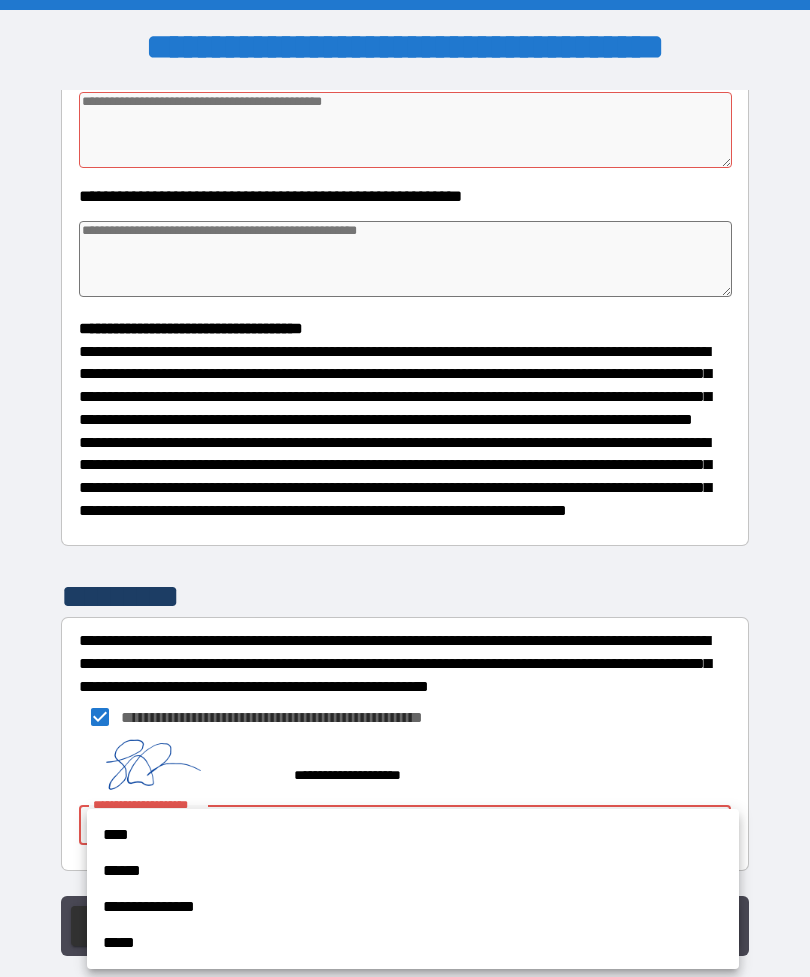 click on "****" at bounding box center (413, 835) 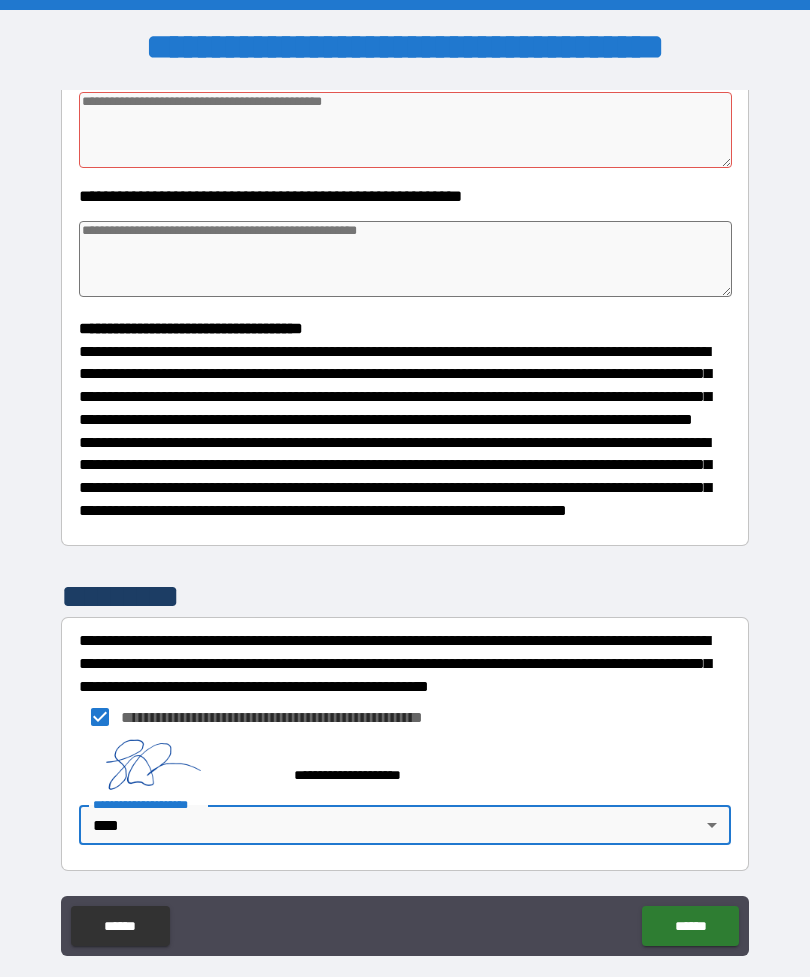 click on "******" at bounding box center (690, 926) 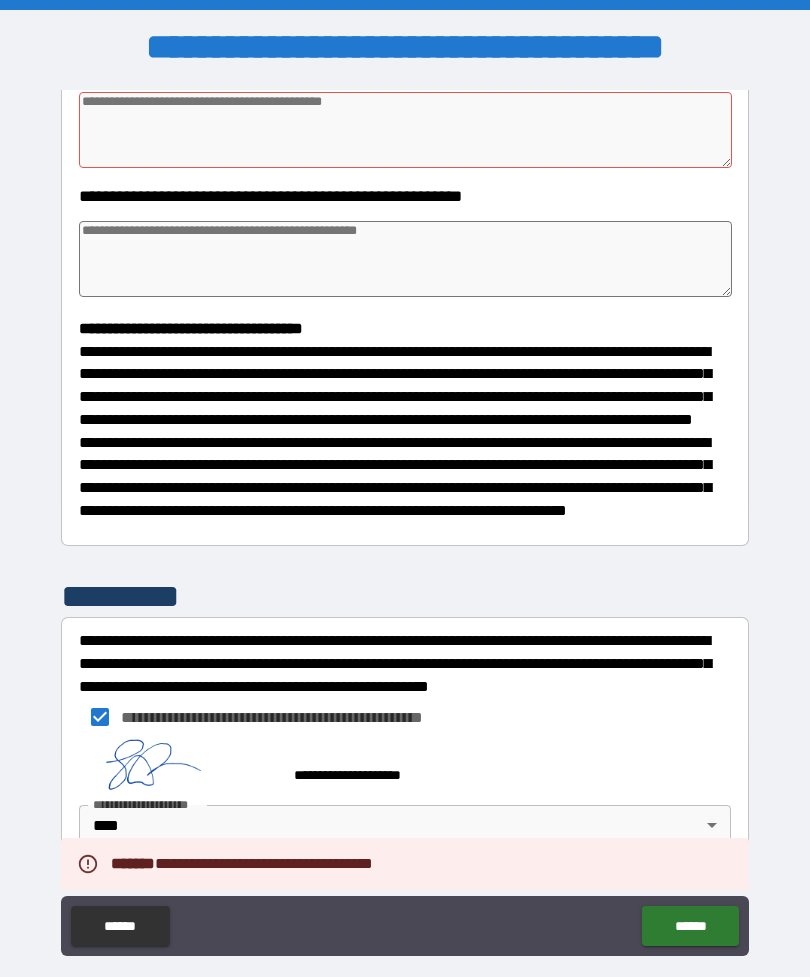 type on "*" 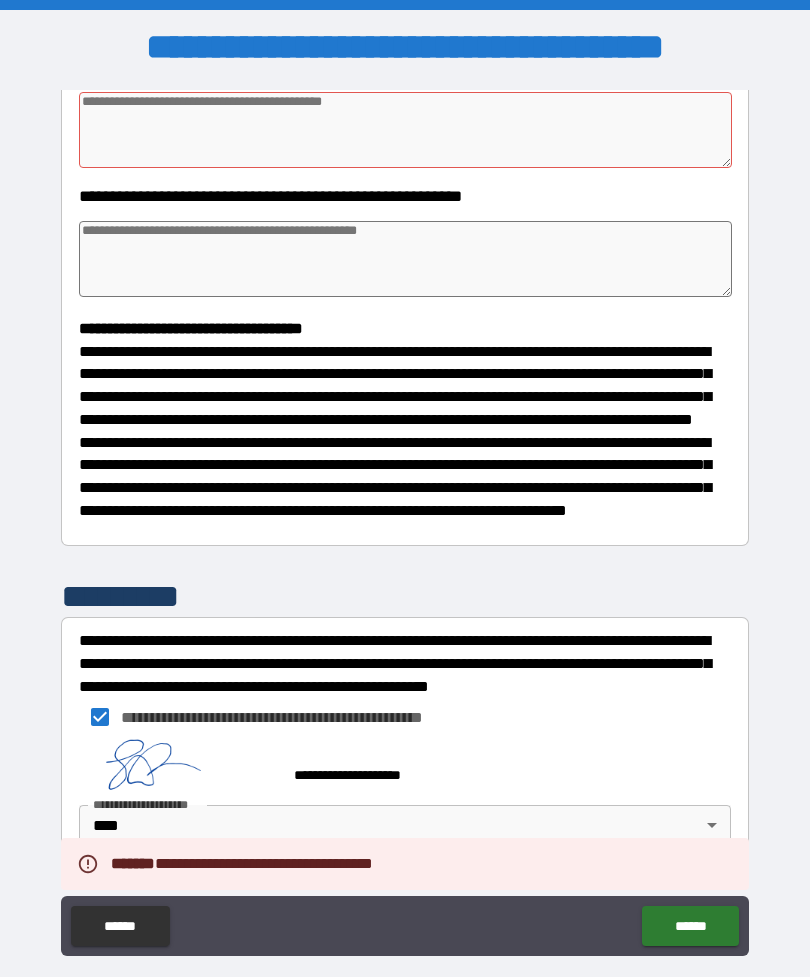 type on "*" 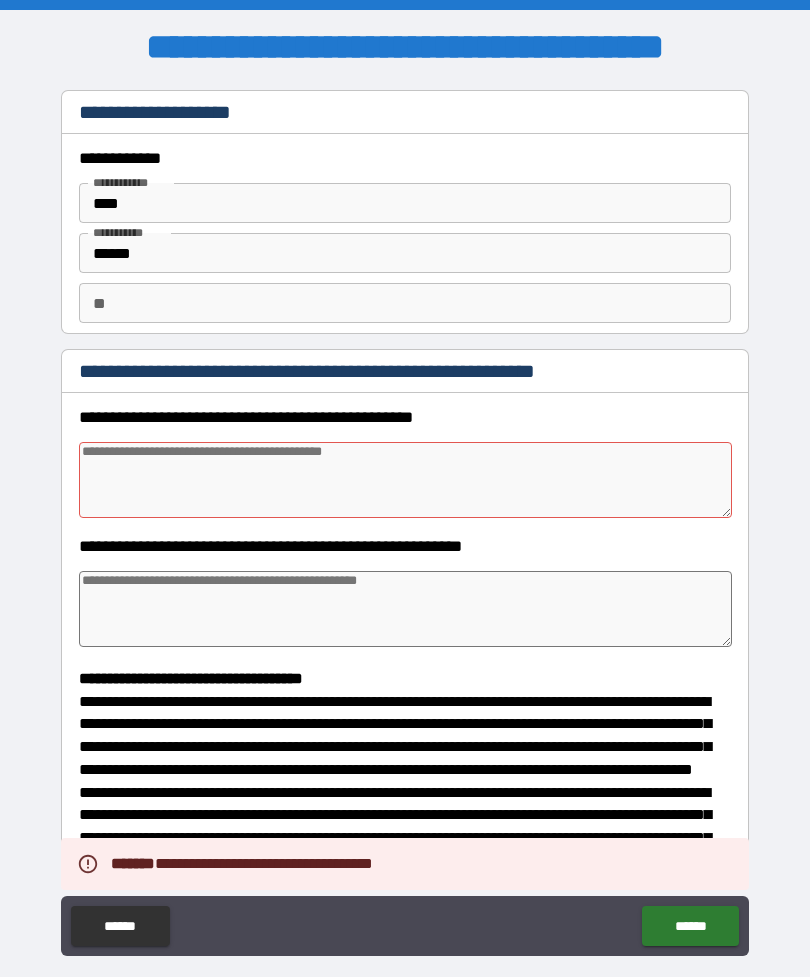 scroll, scrollTop: 0, scrollLeft: 0, axis: both 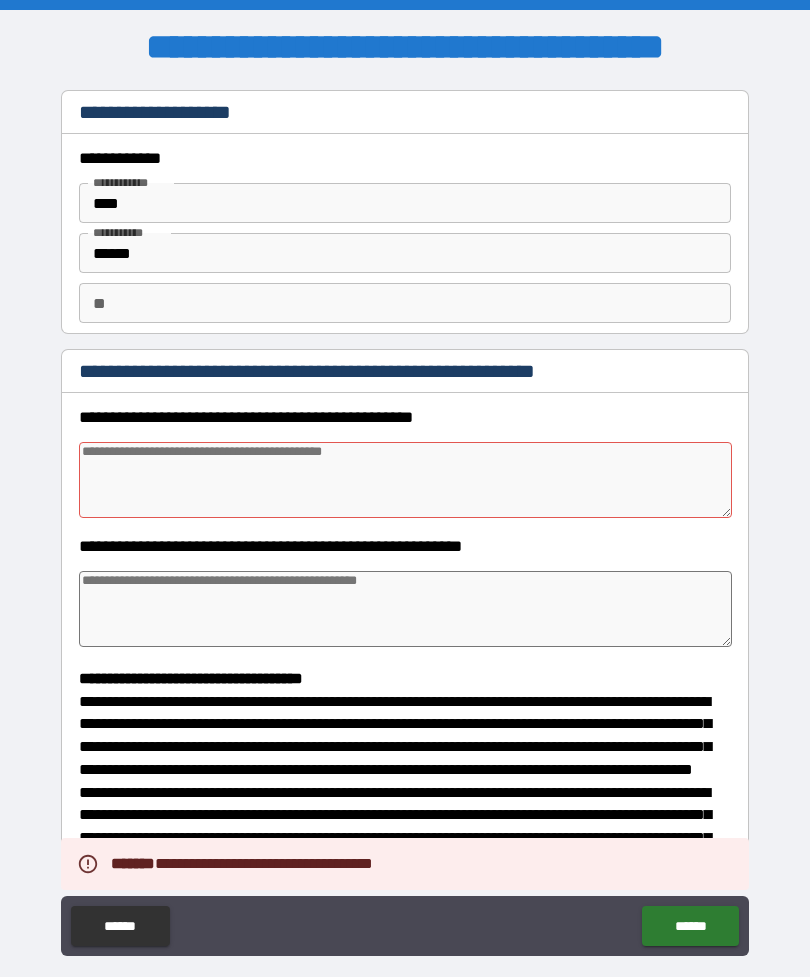 click at bounding box center [405, 480] 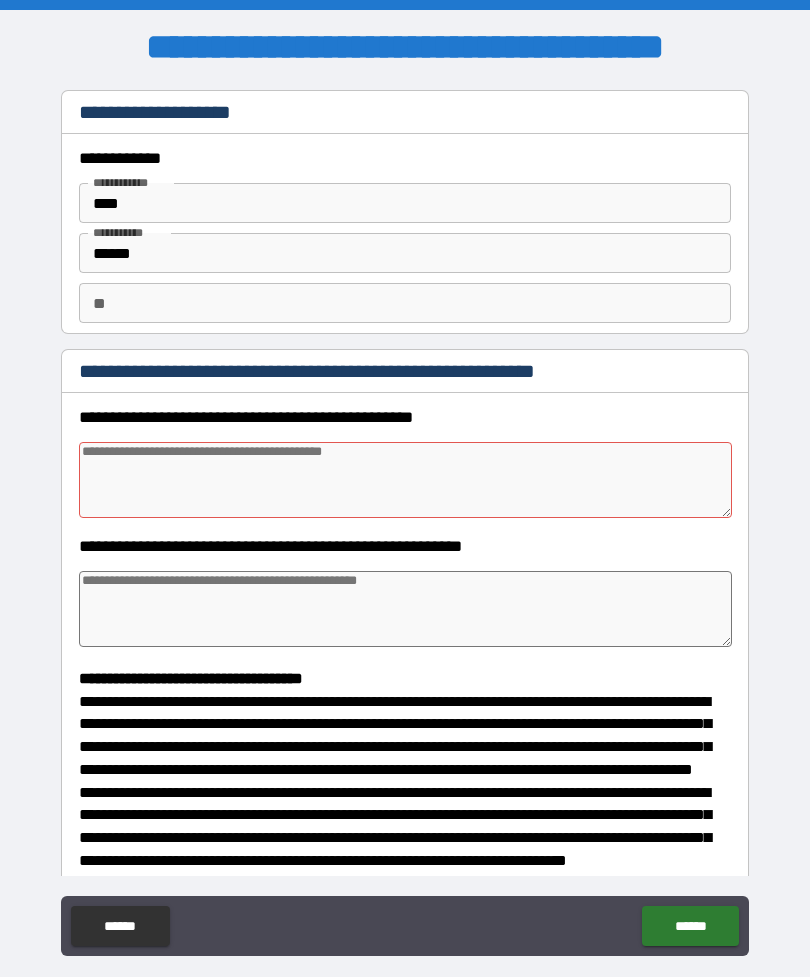 type on "*" 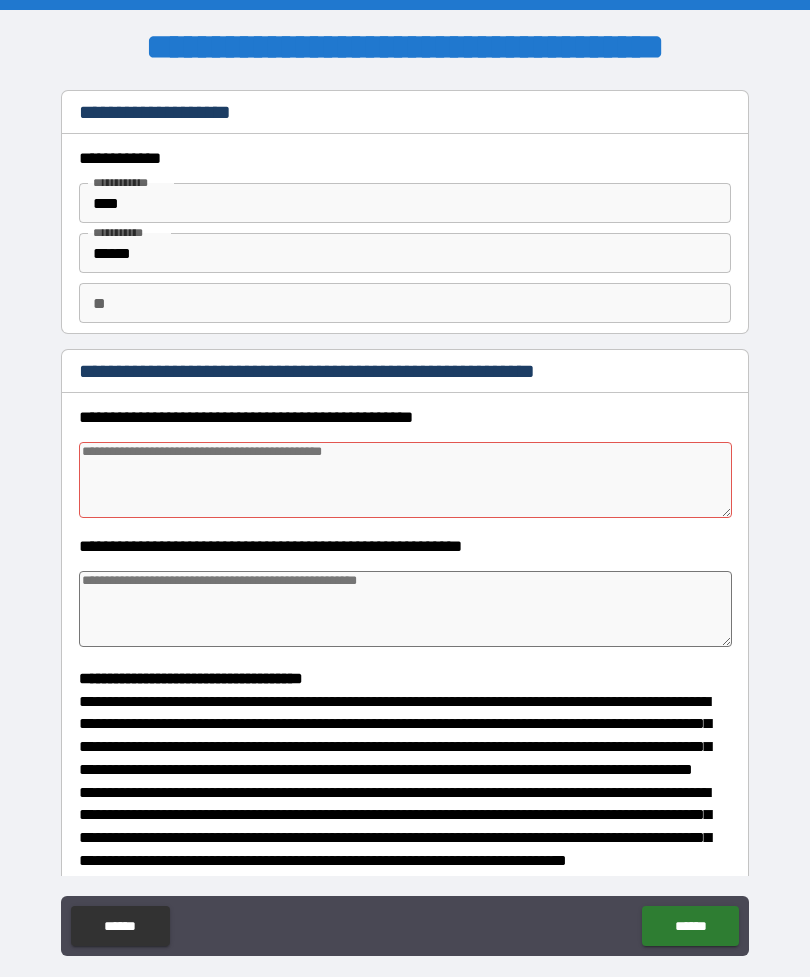 type on "*" 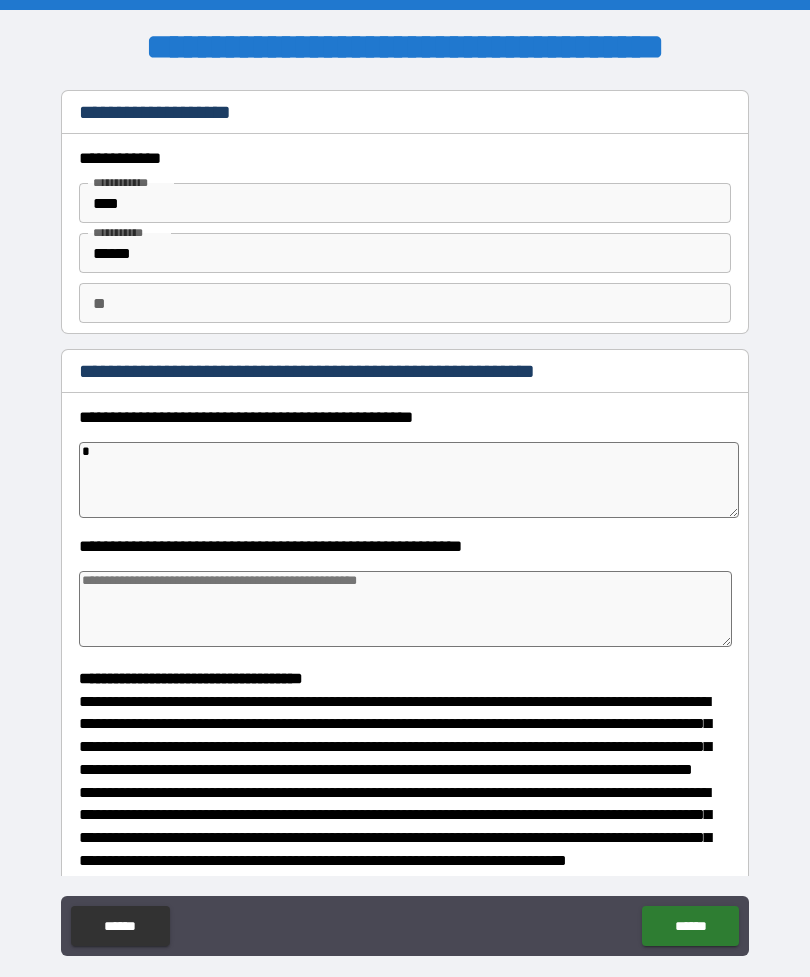 type on "*" 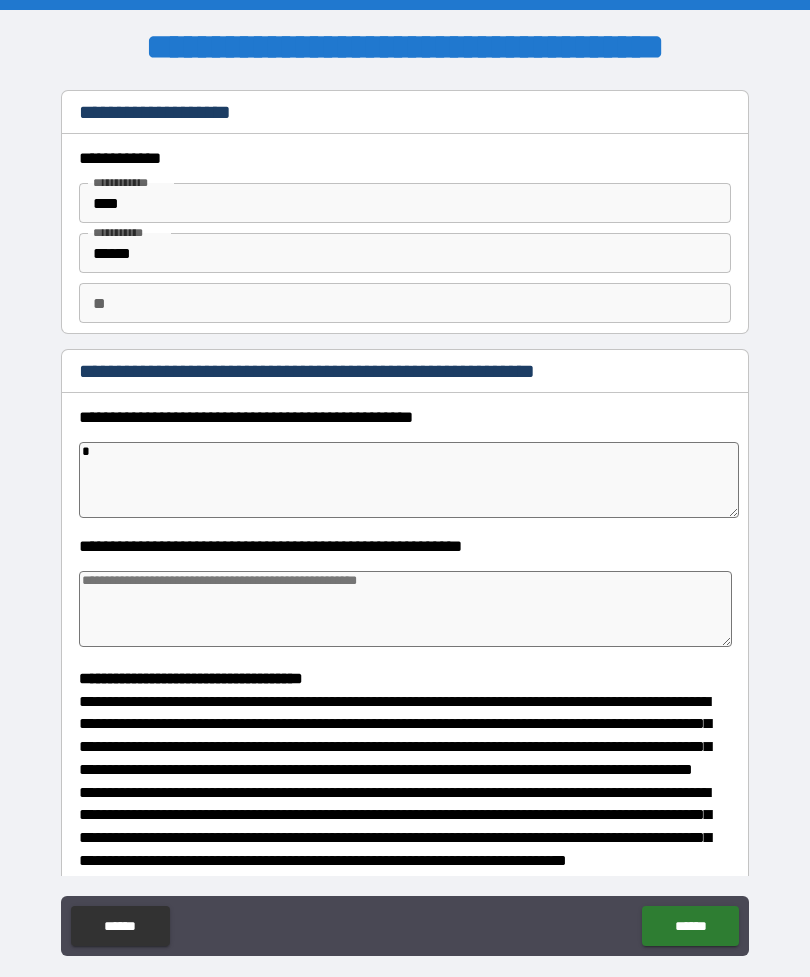 type on "*" 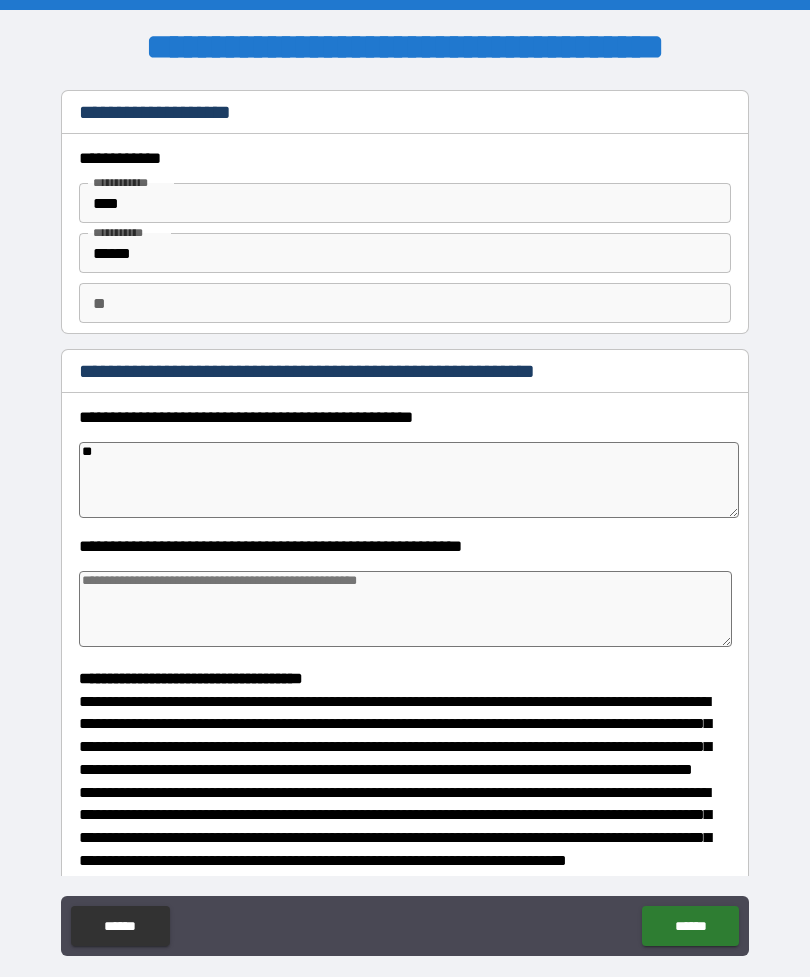 type on "*" 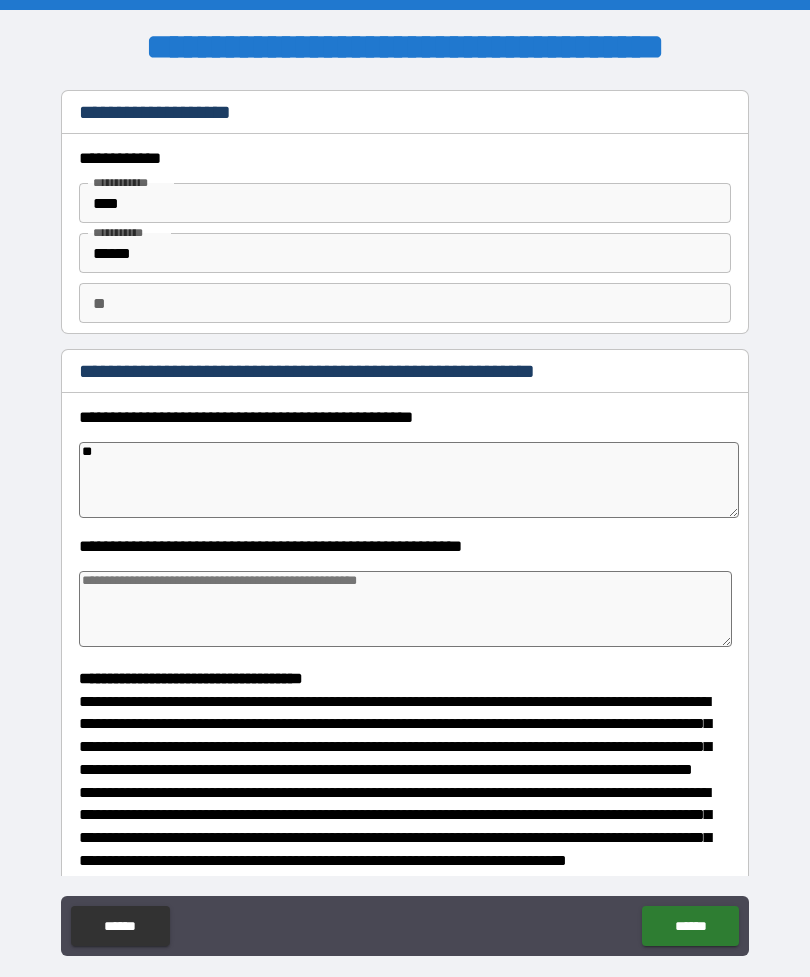 type on "*" 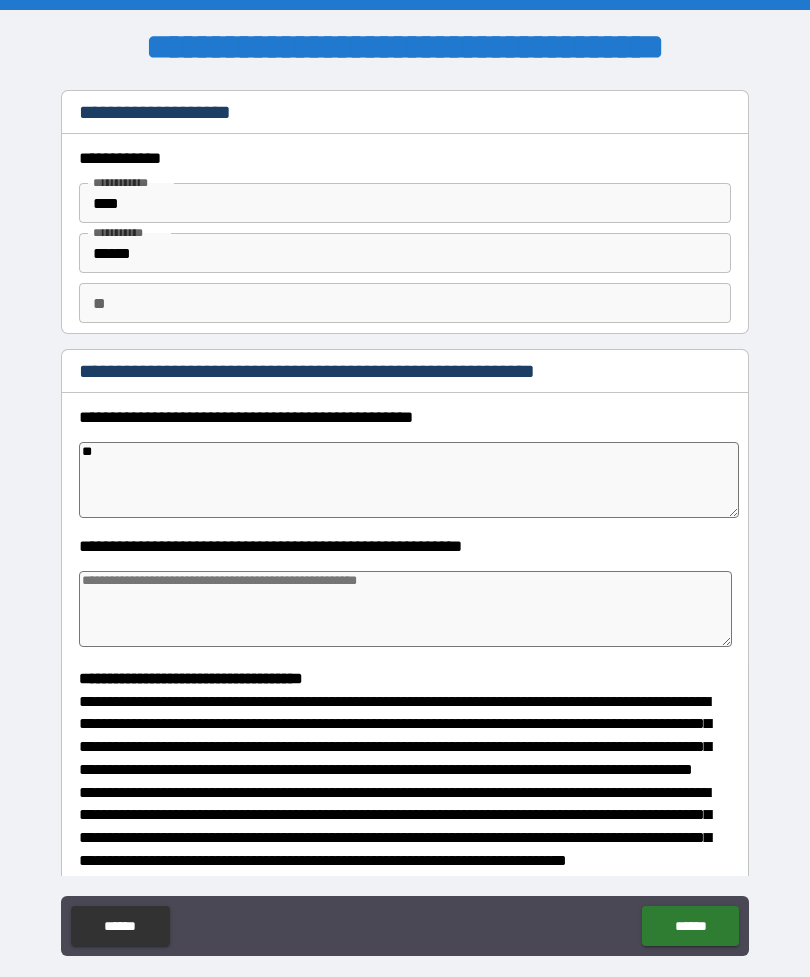 type on "*" 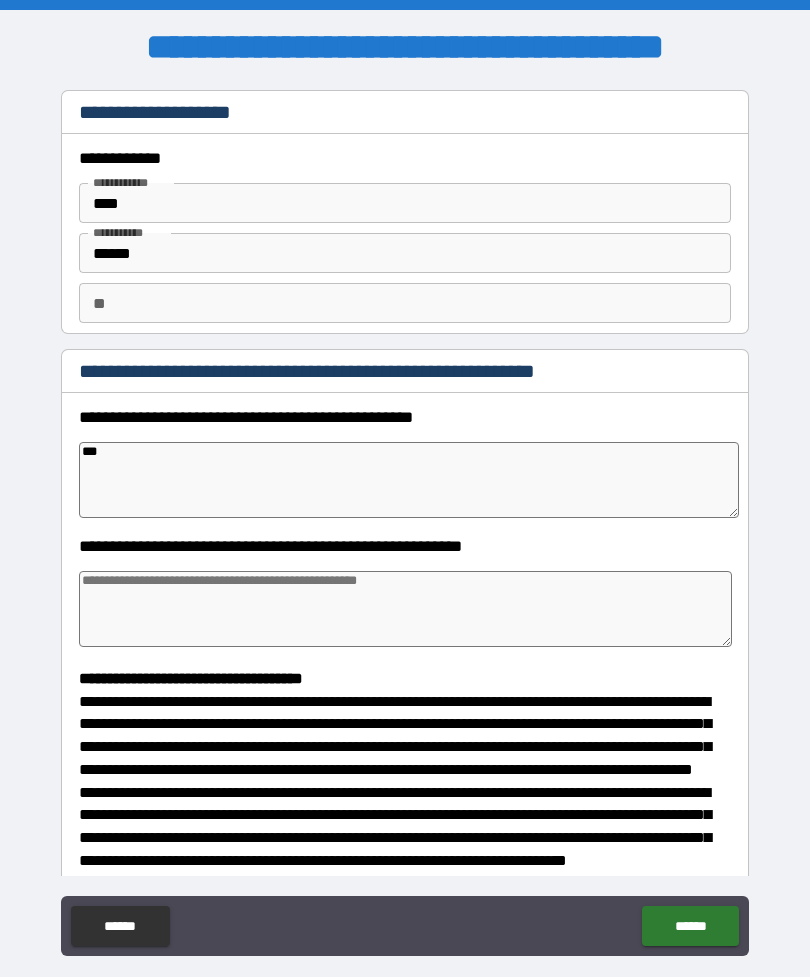 type on "*" 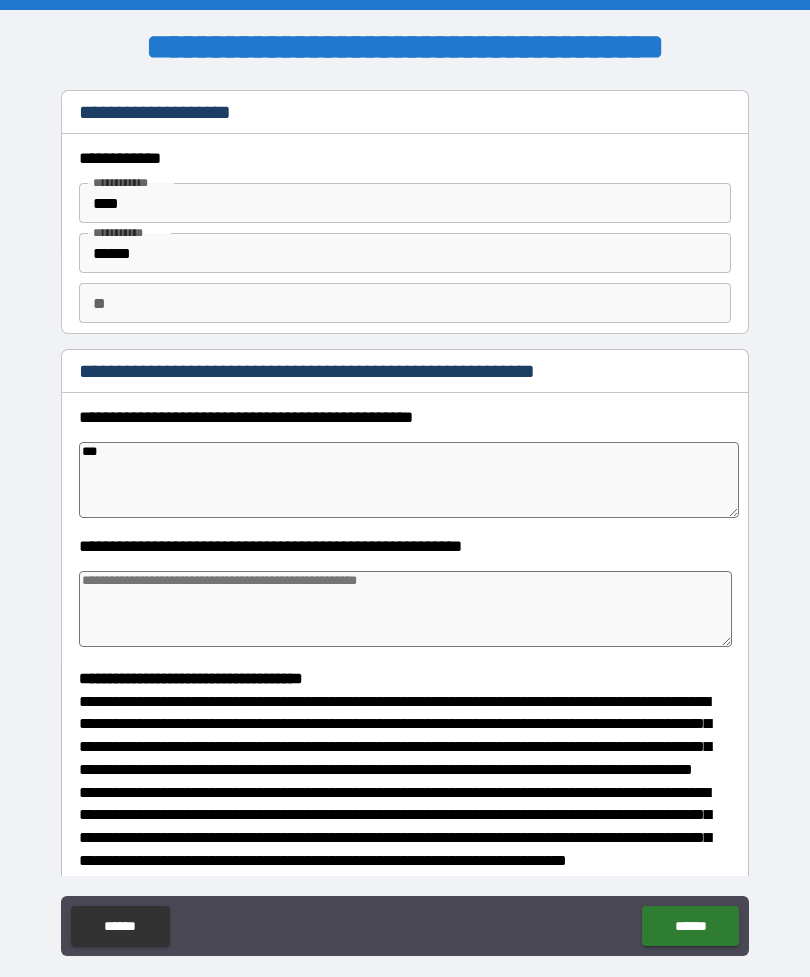 type on "*" 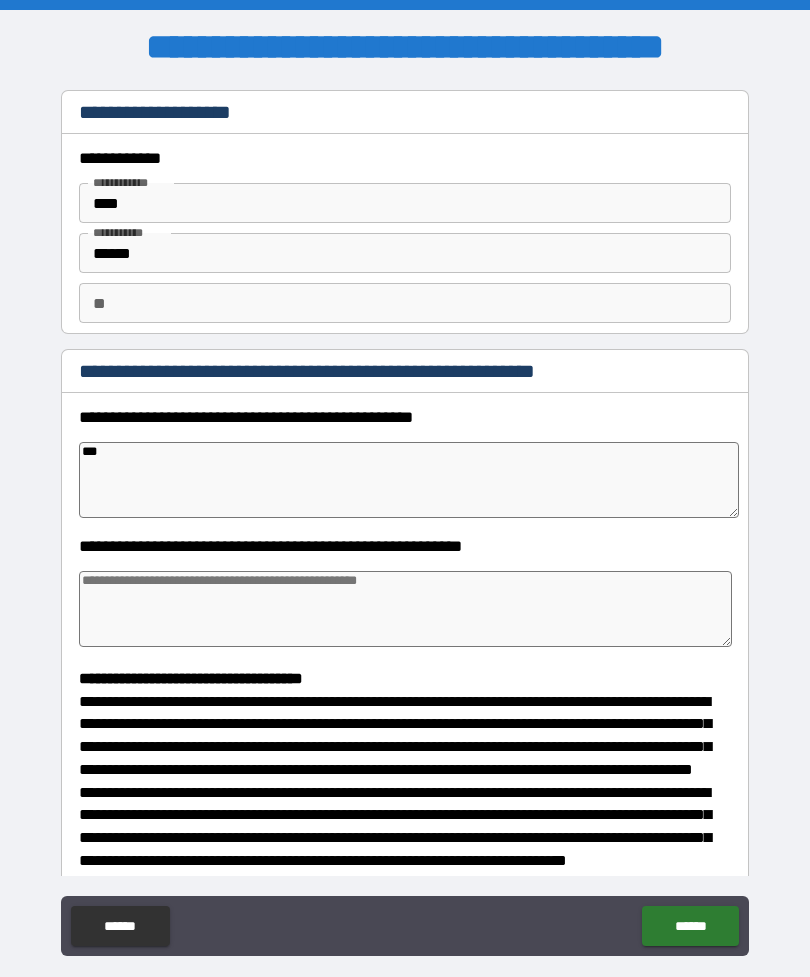 type on "*" 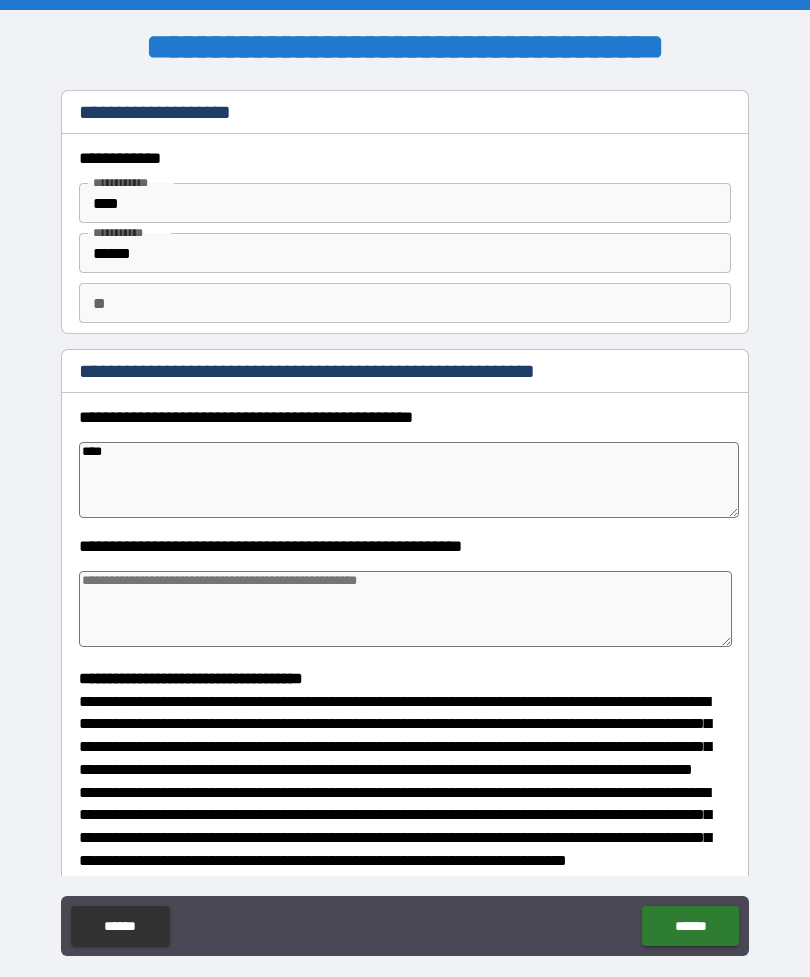 type on "*" 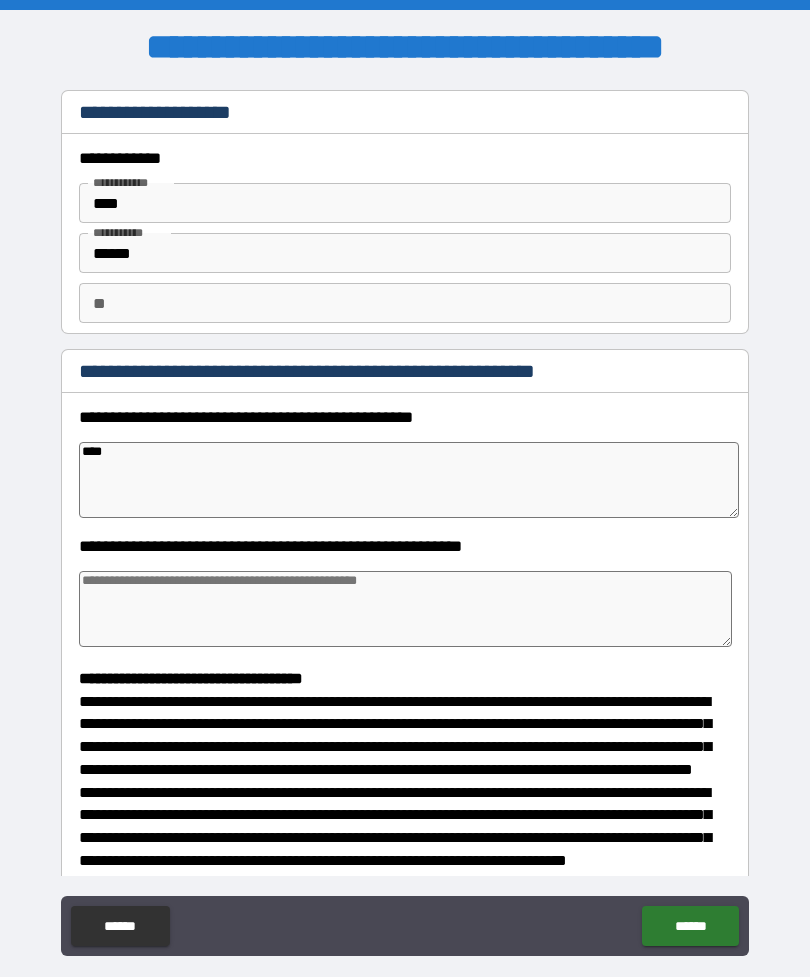 type on "*" 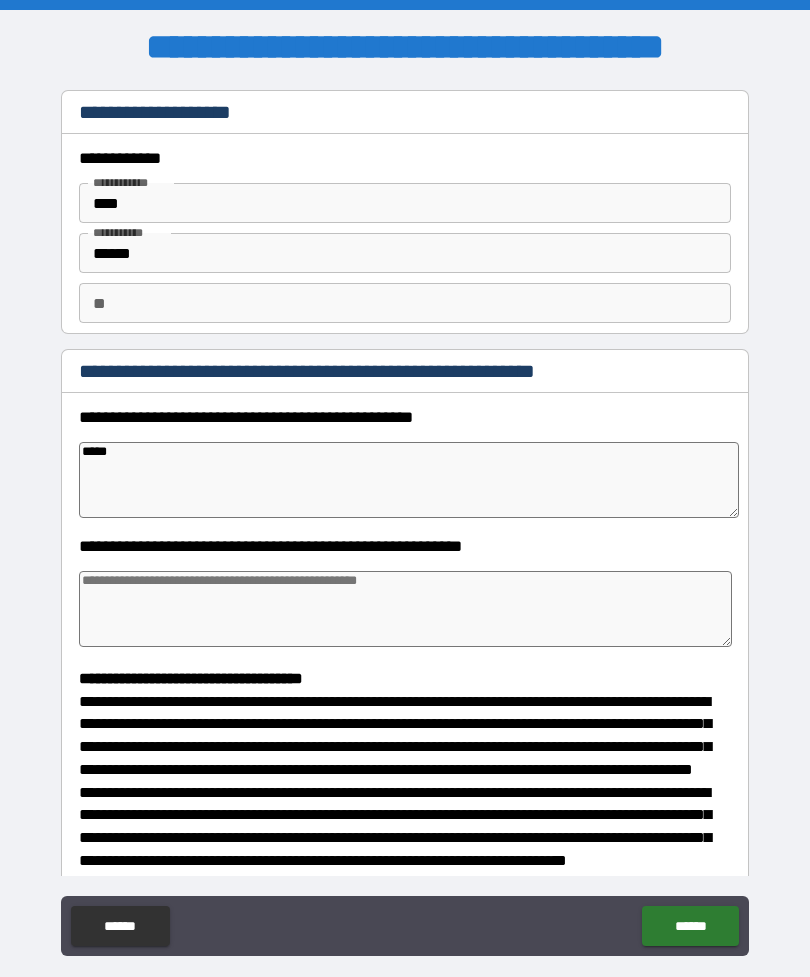 type on "*" 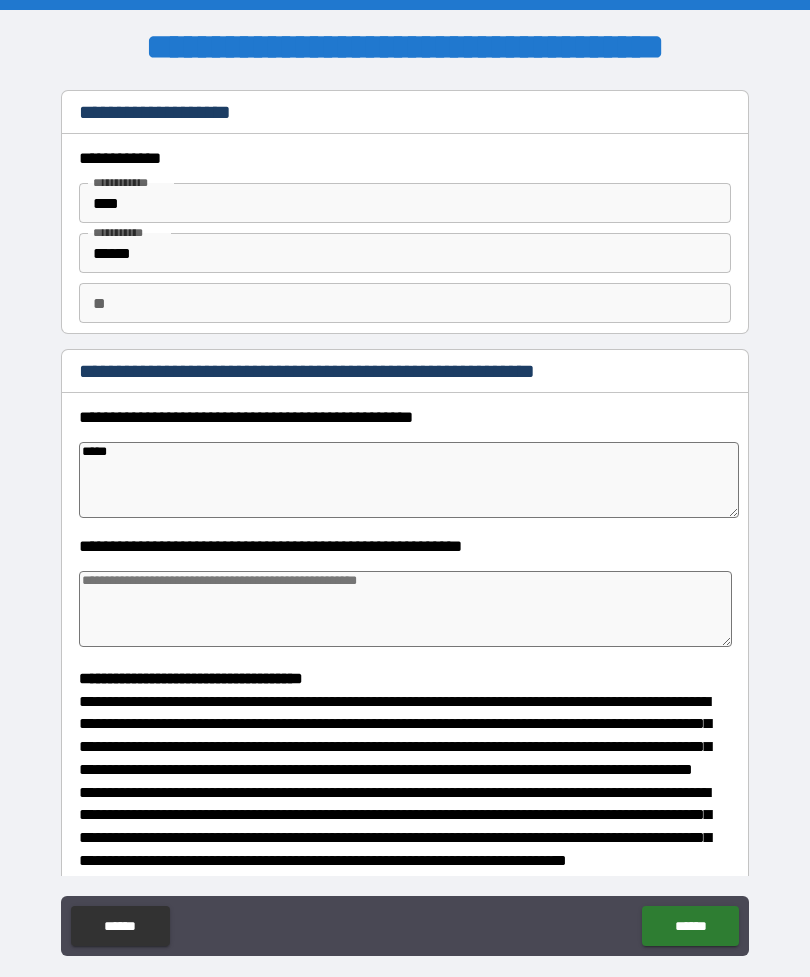 type on "******" 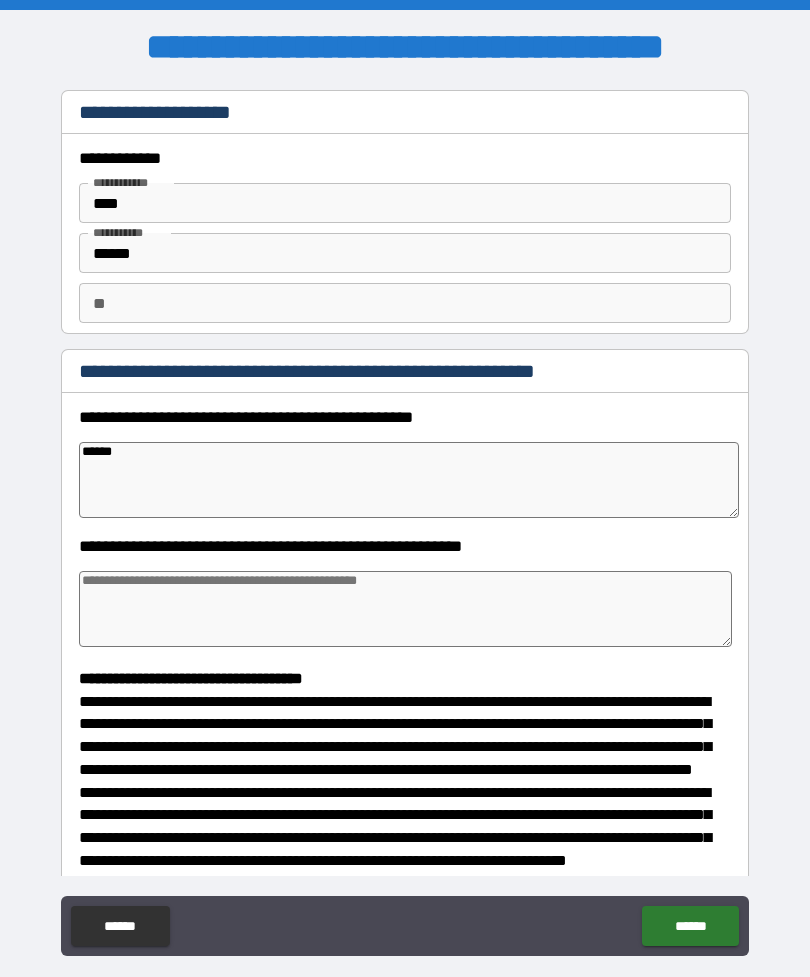 type on "*" 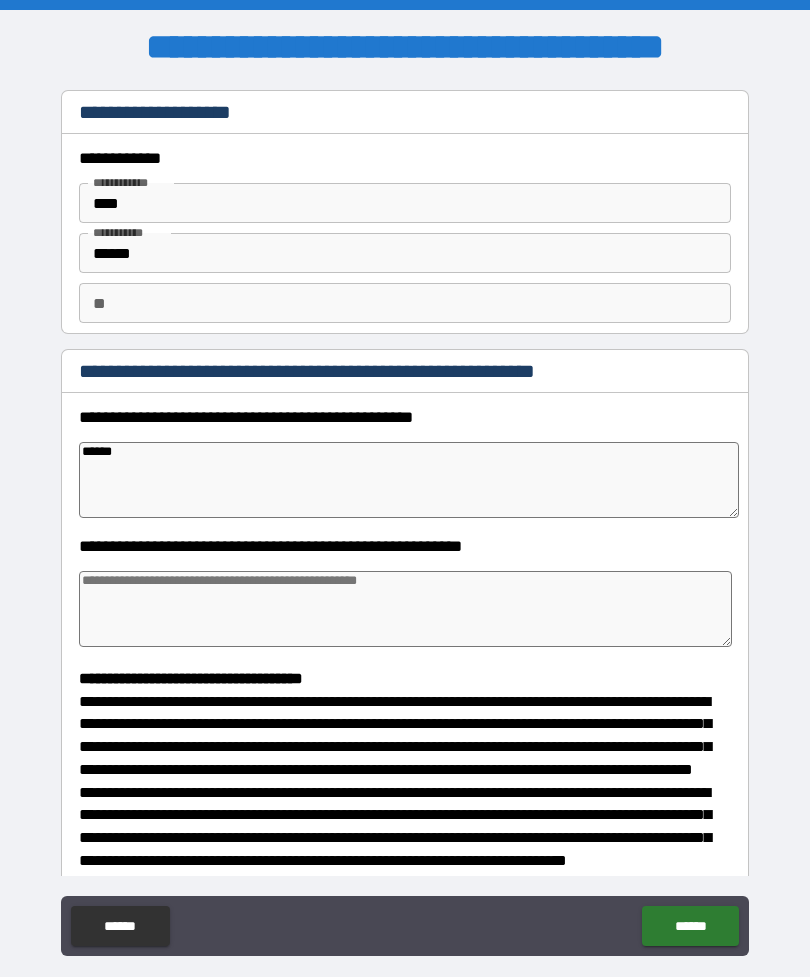 type on "*" 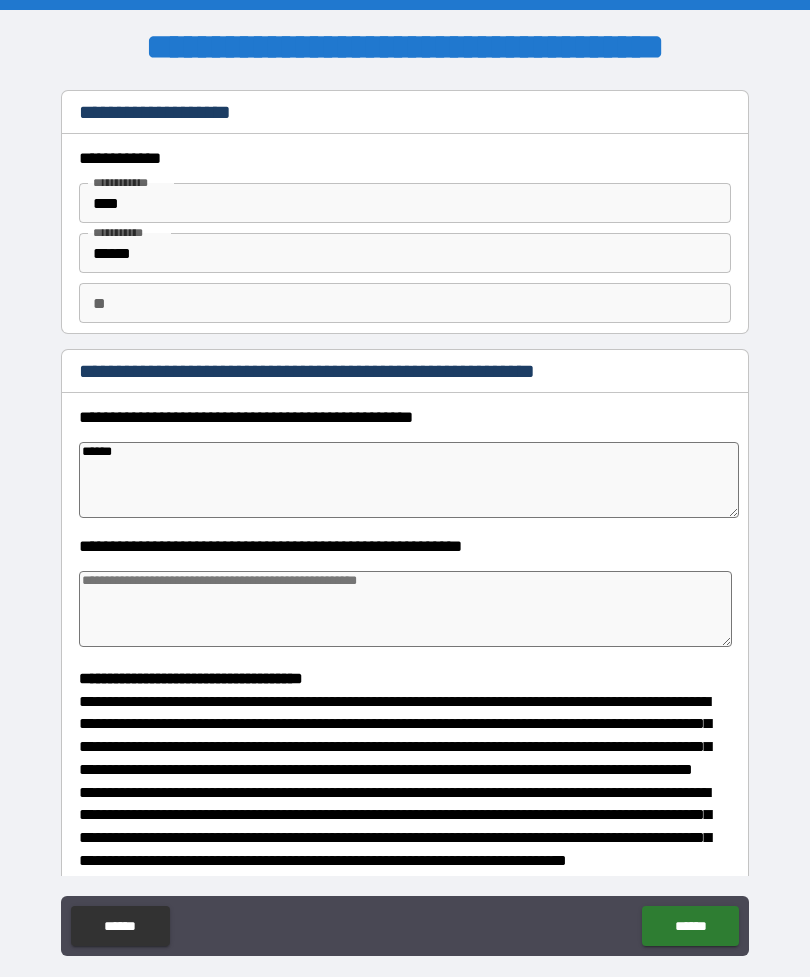 type on "*" 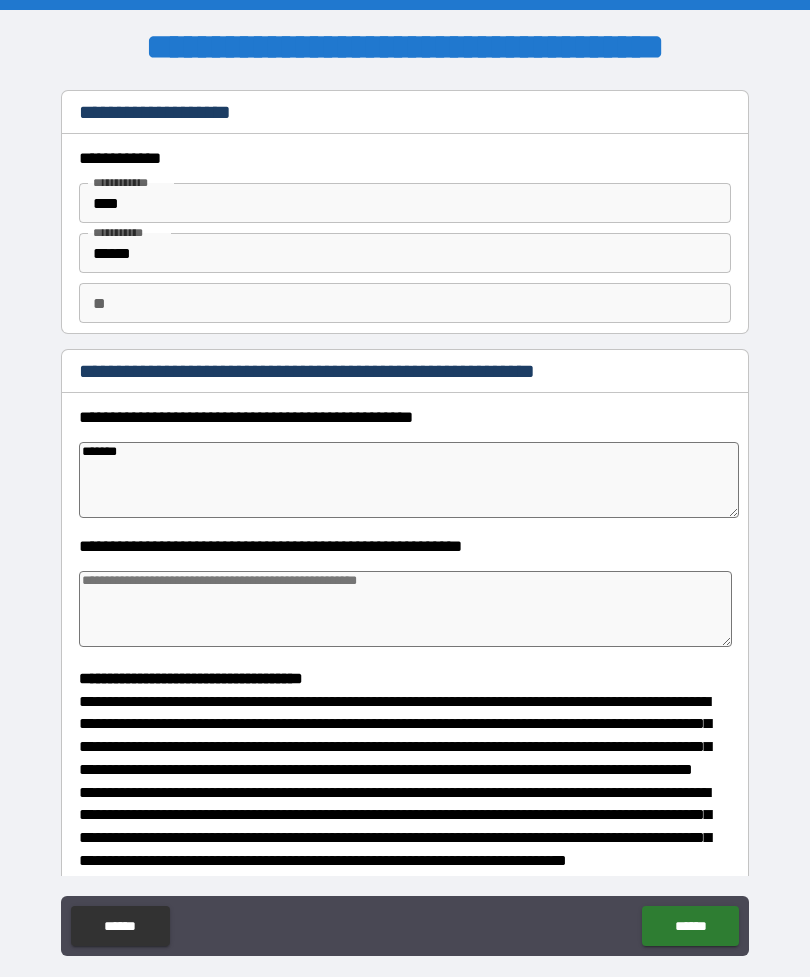 type on "*" 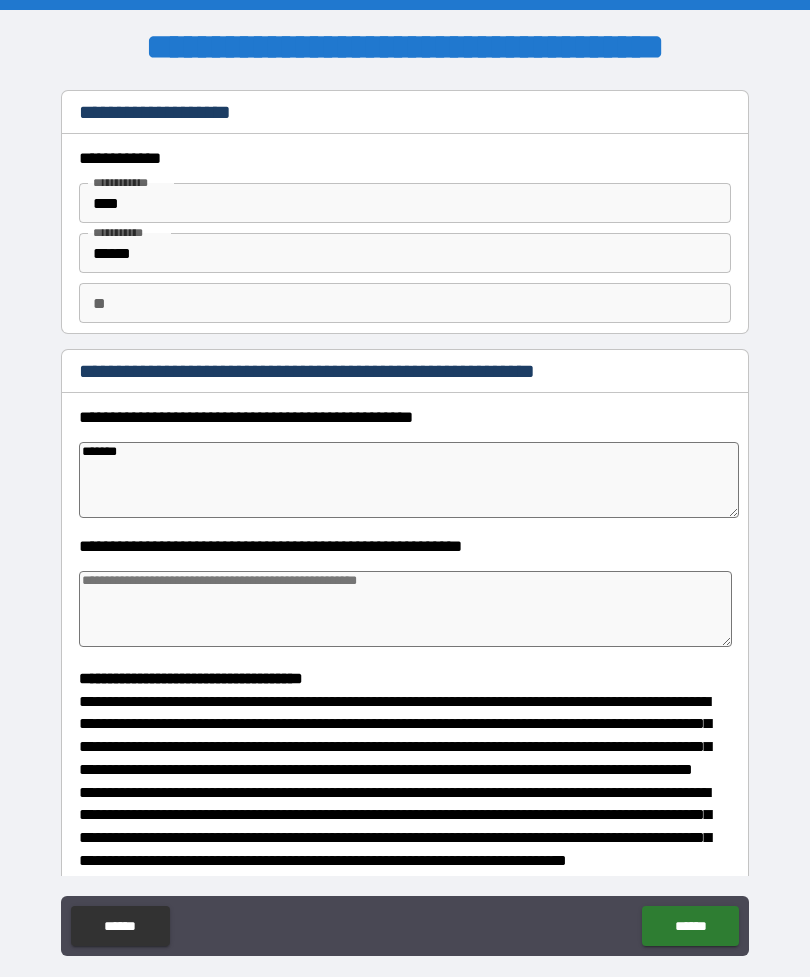 type on "********" 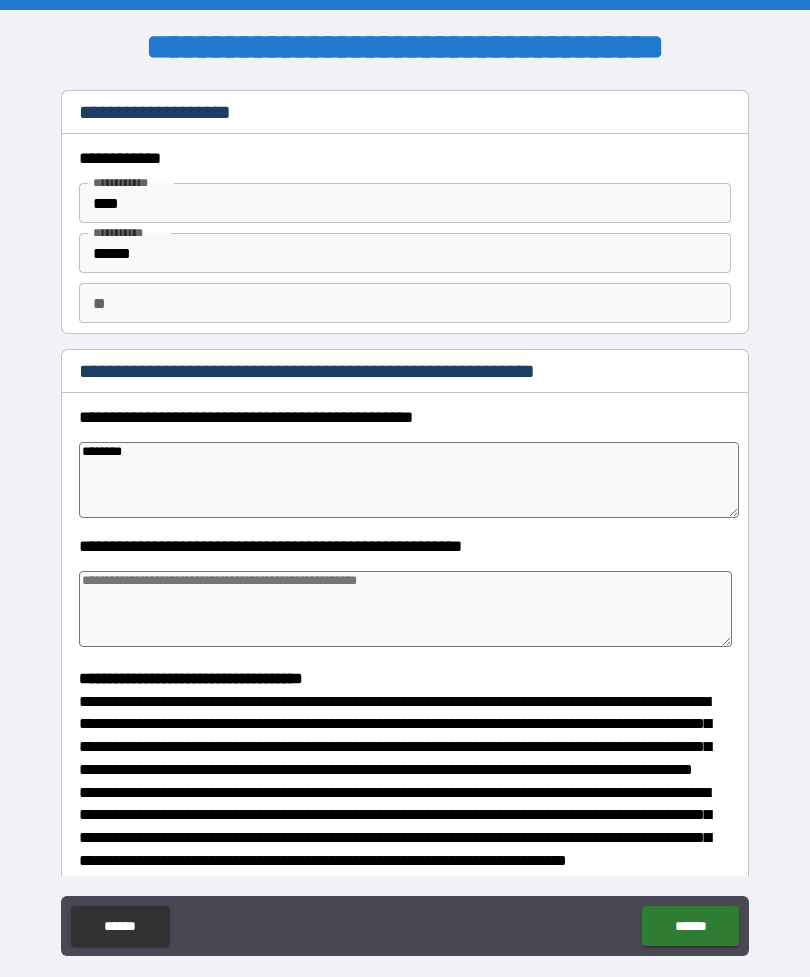 type on "*" 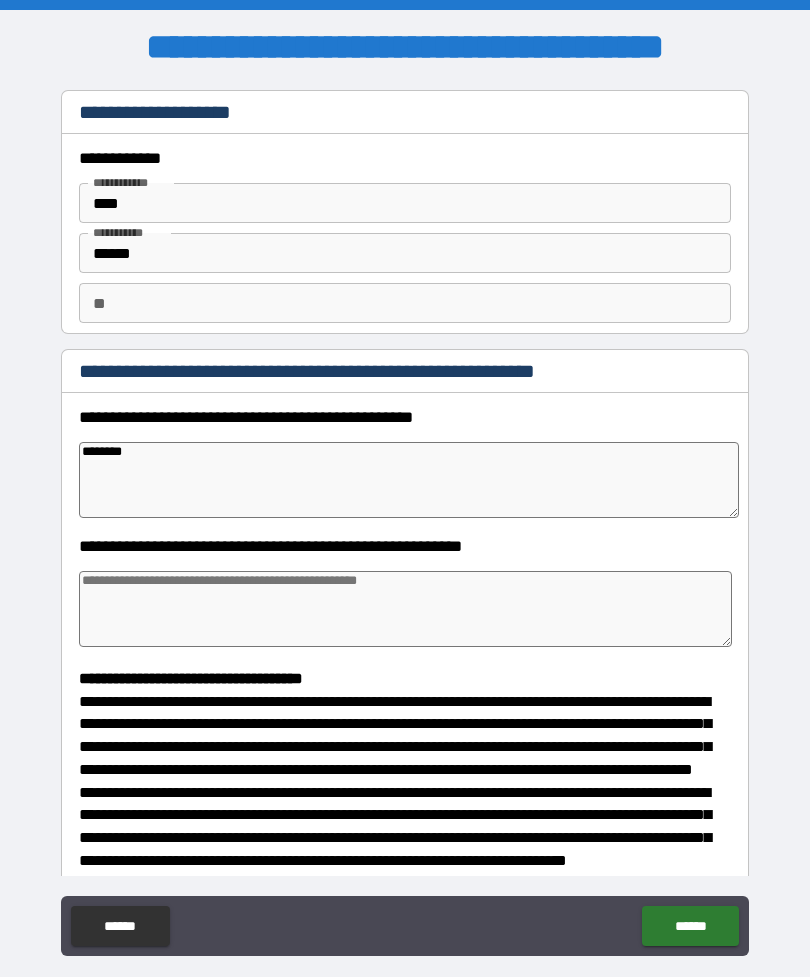 type on "*" 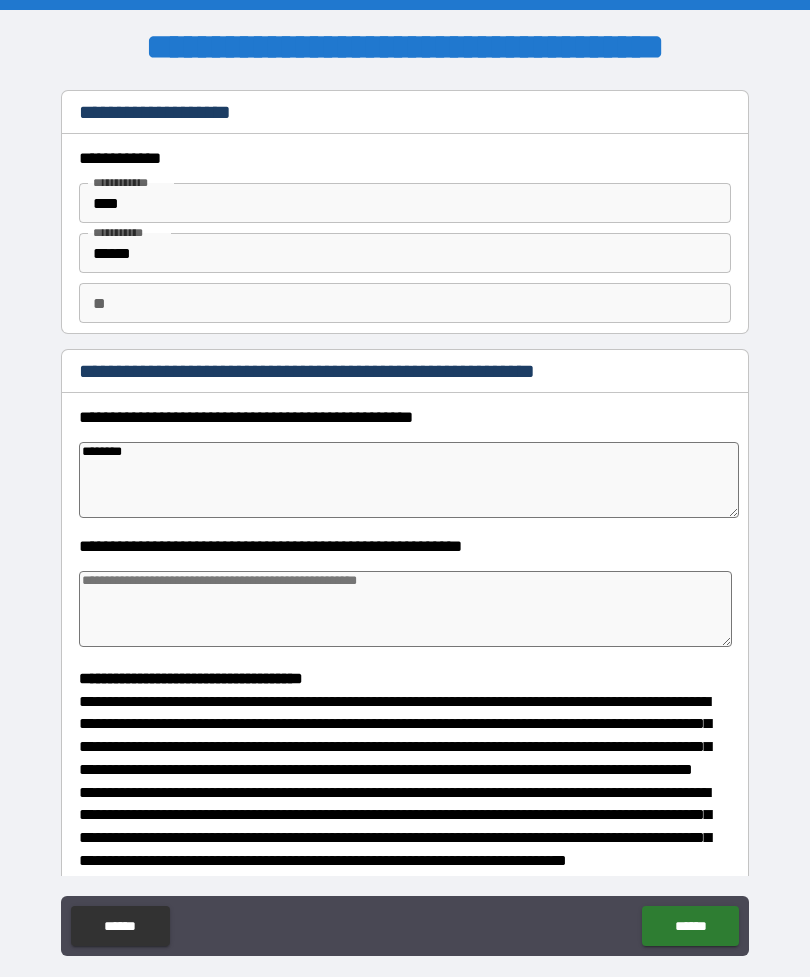 type on "*" 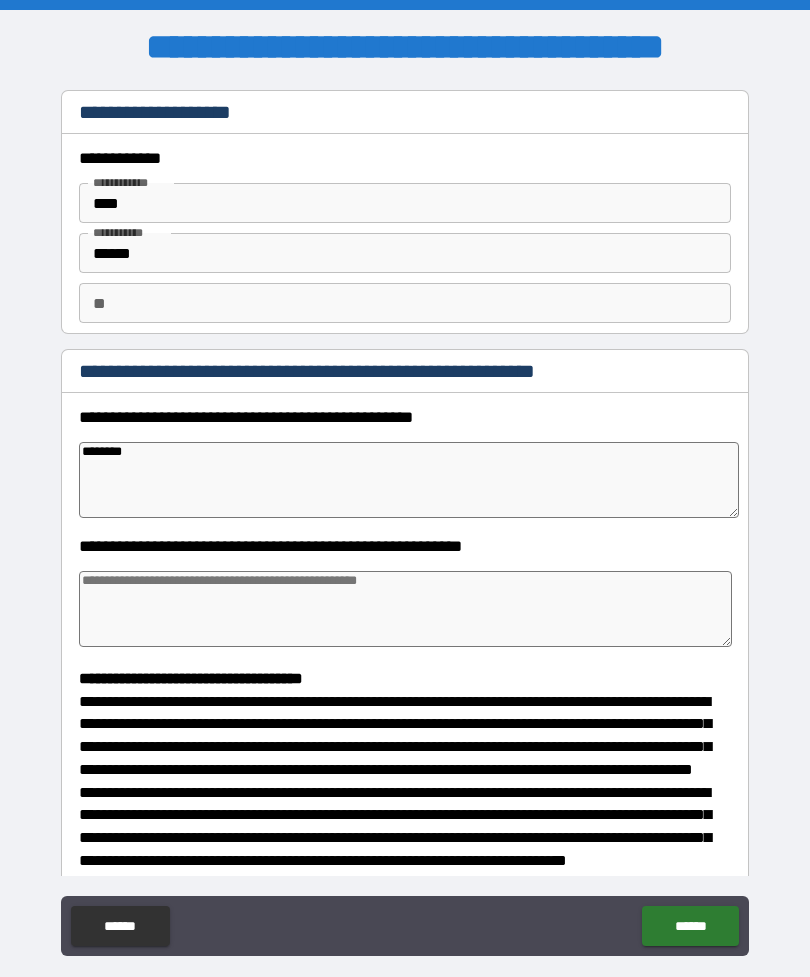type on "********" 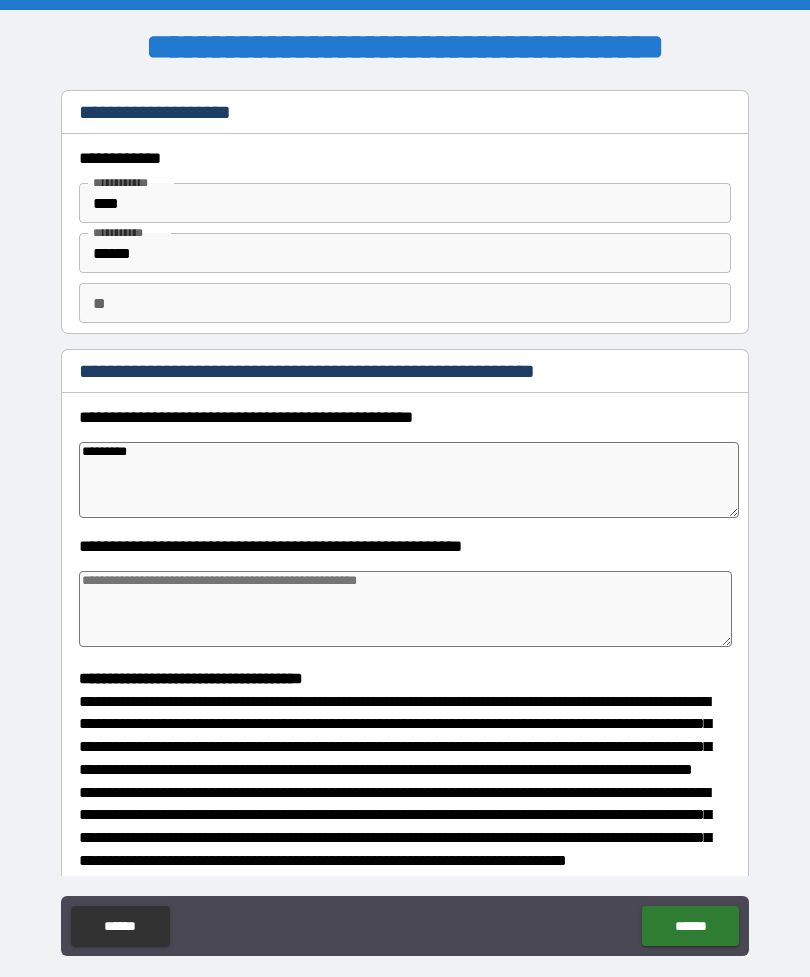type on "*" 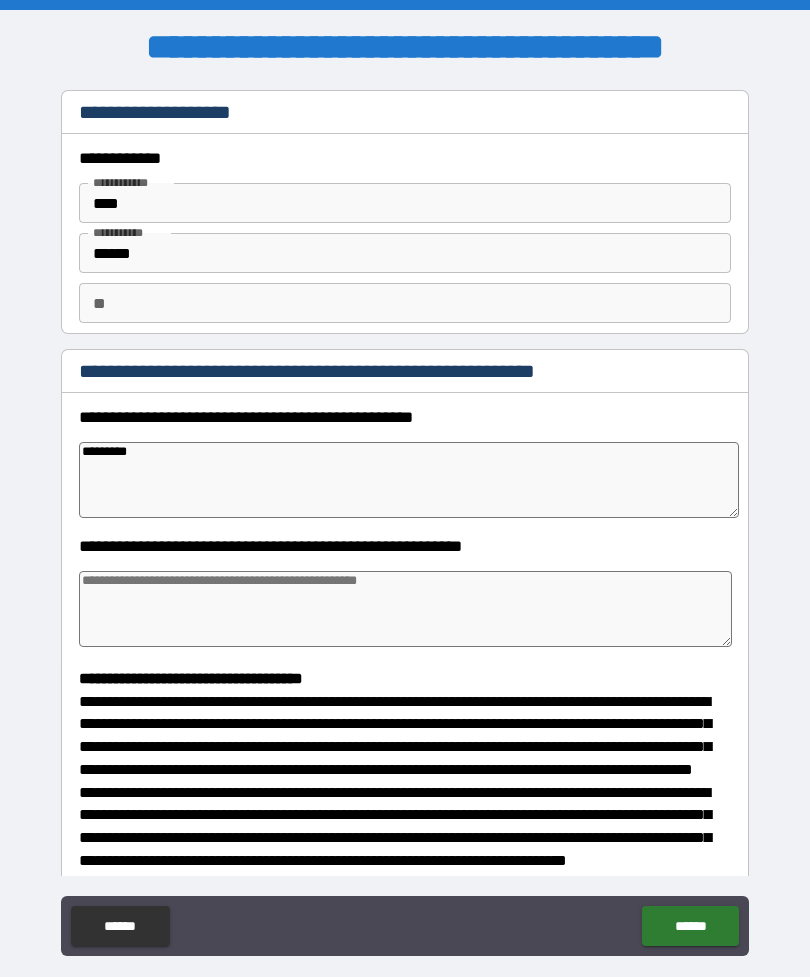 type on "*" 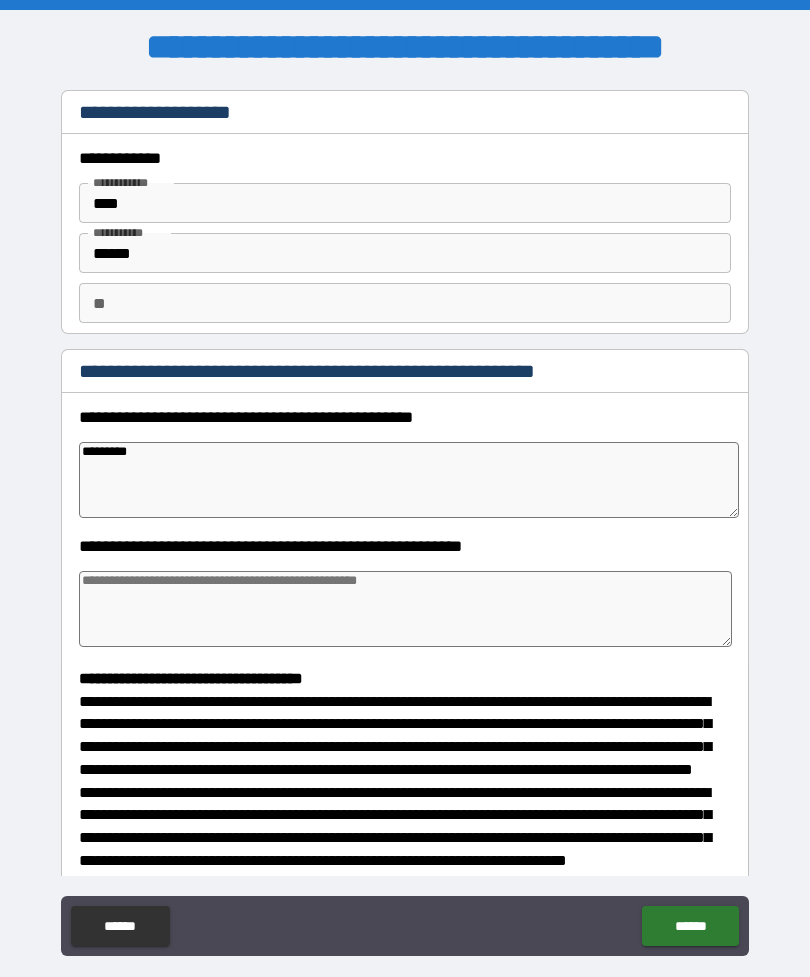 type on "*" 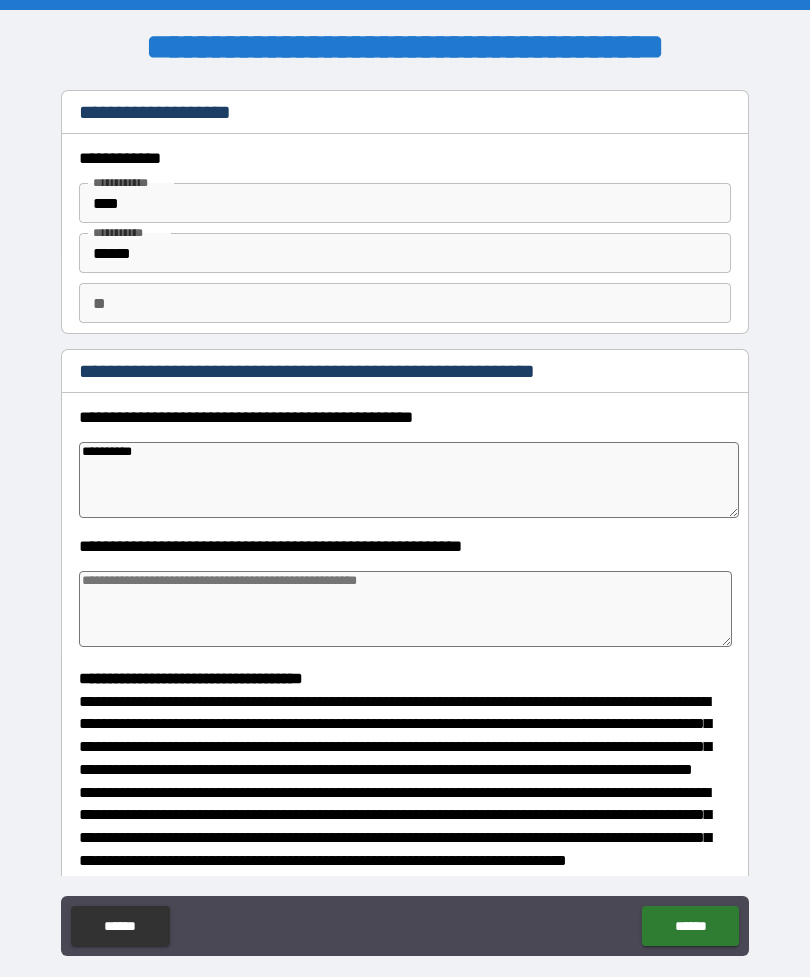 type on "*" 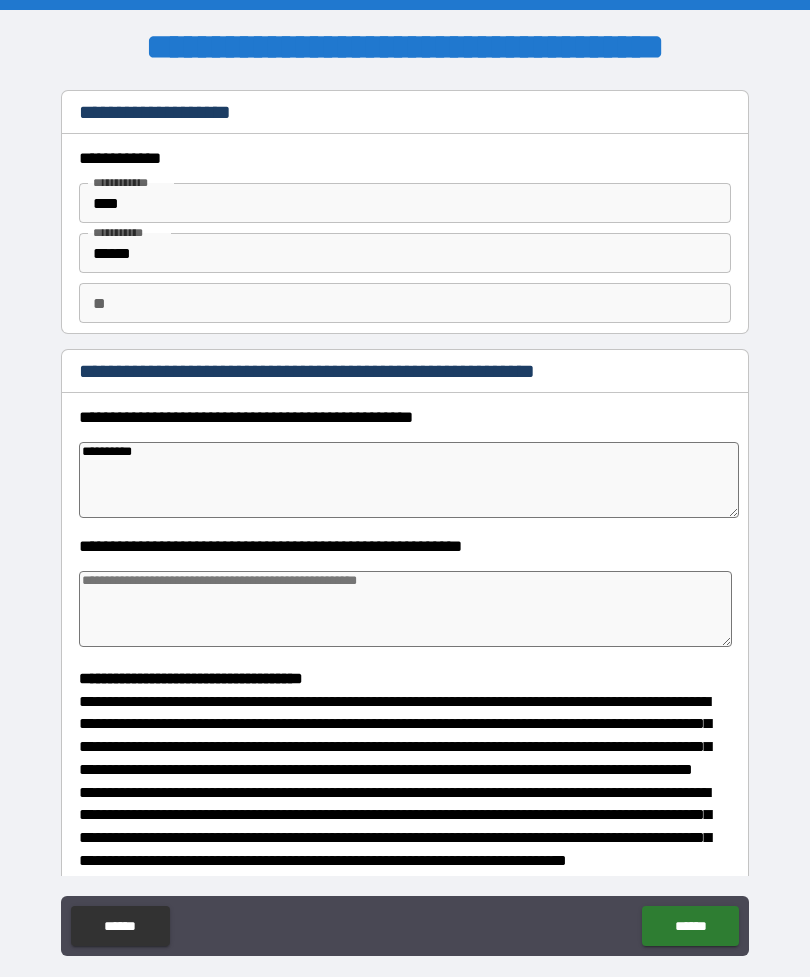 type on "*" 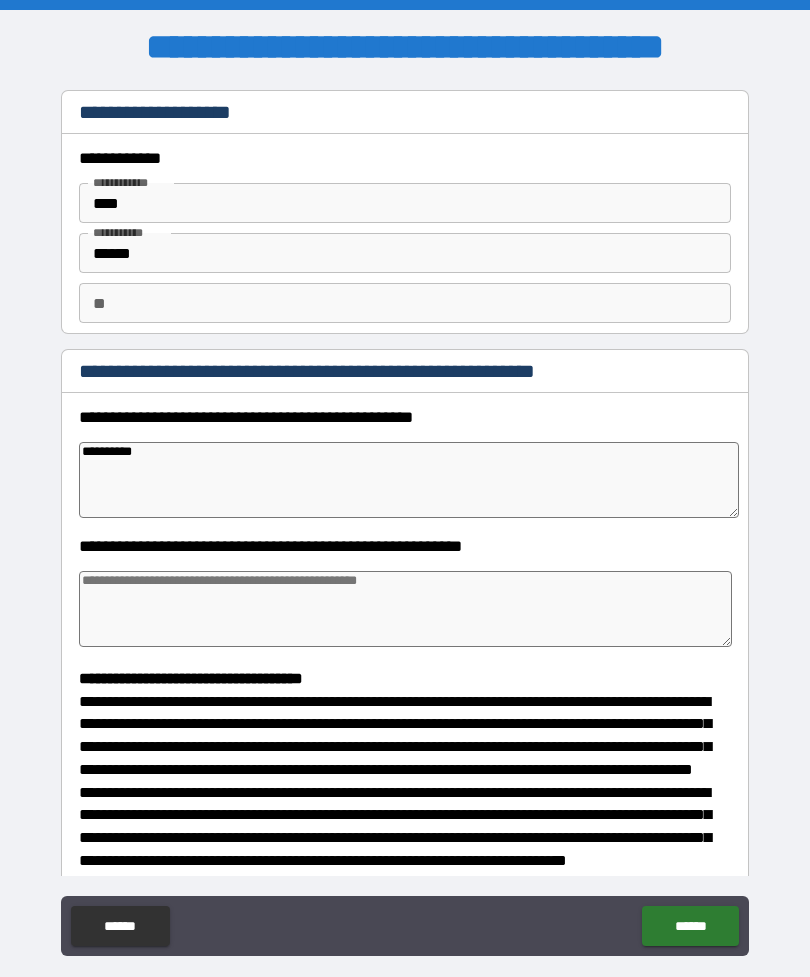 type on "*" 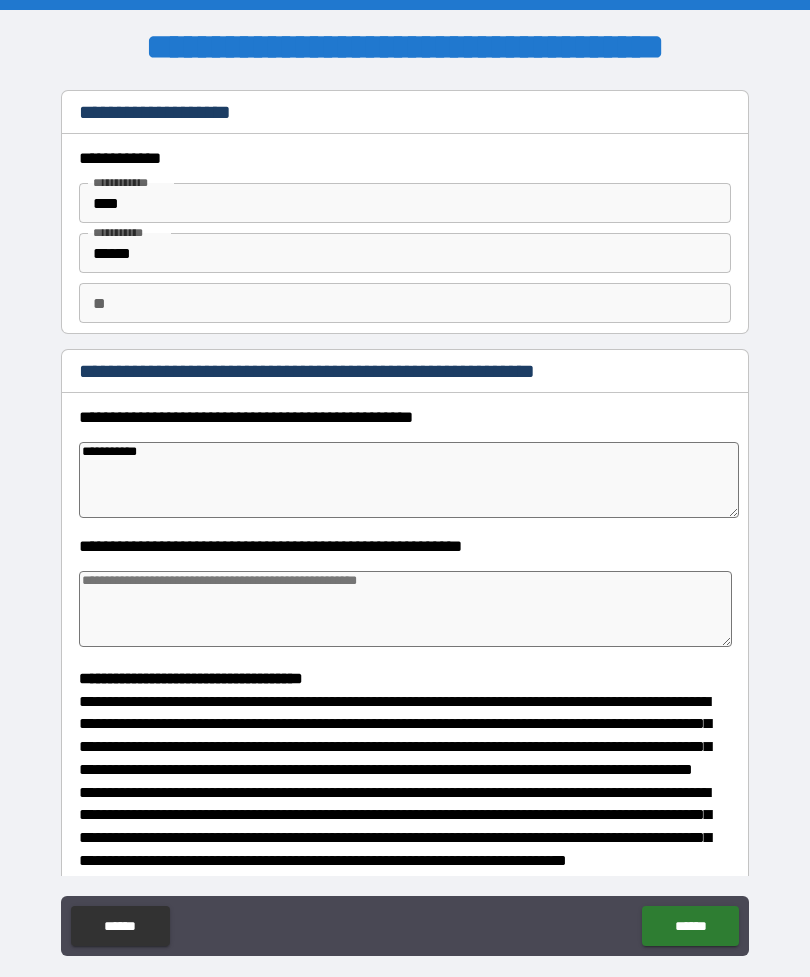 type on "*" 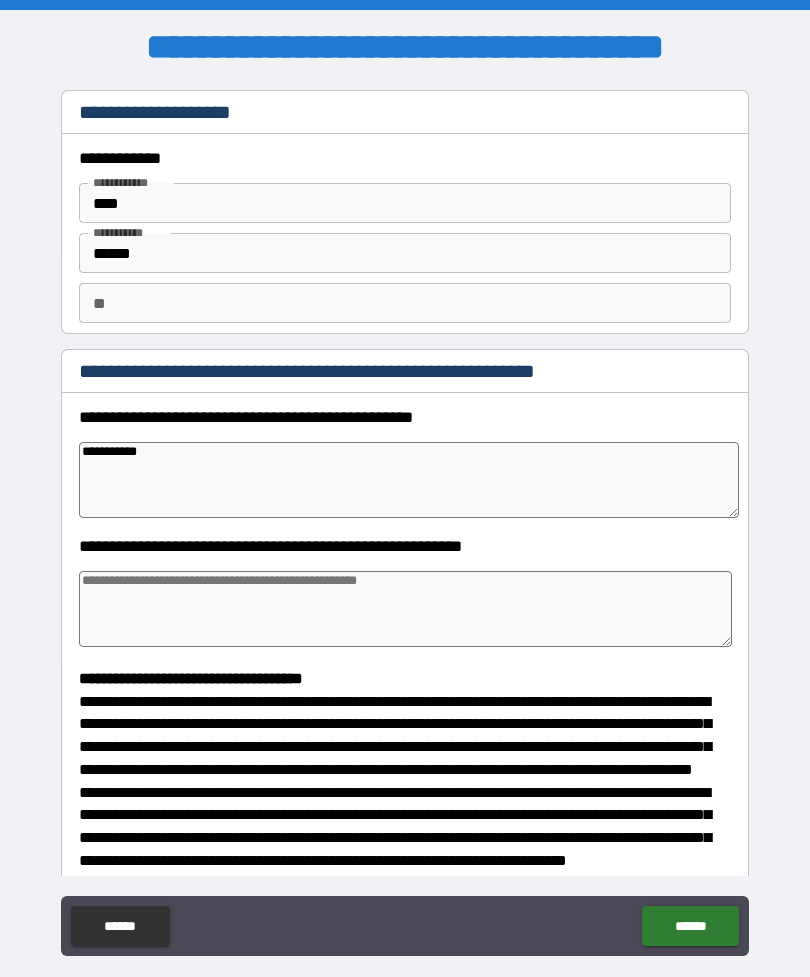 type on "**********" 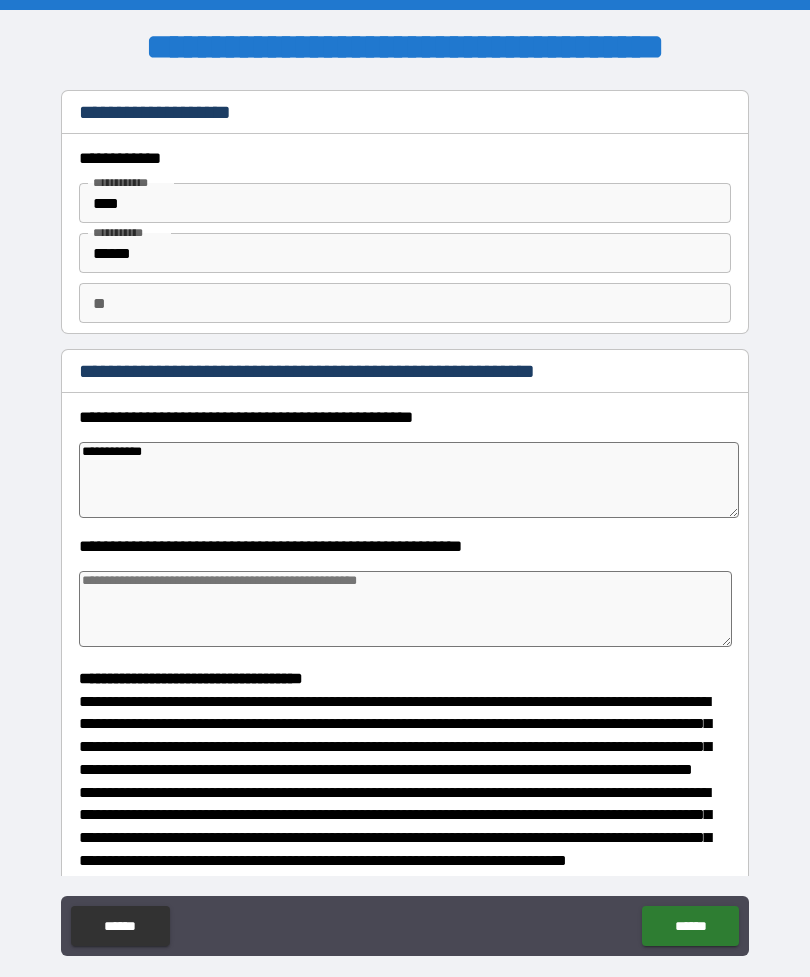 type on "*" 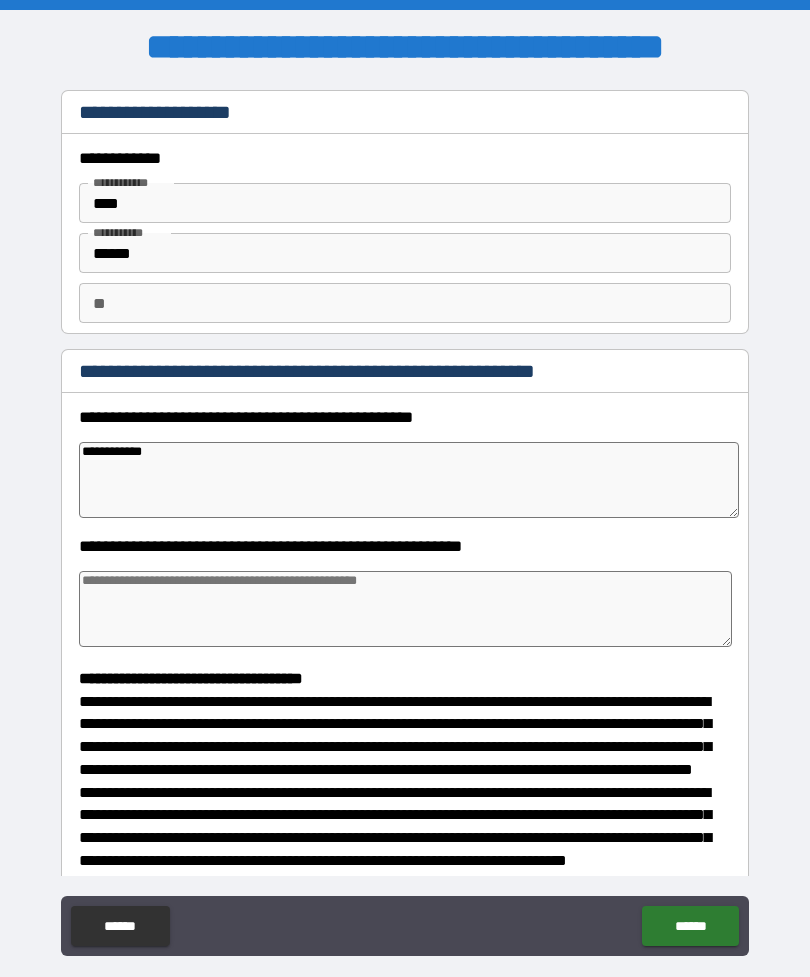 type on "**********" 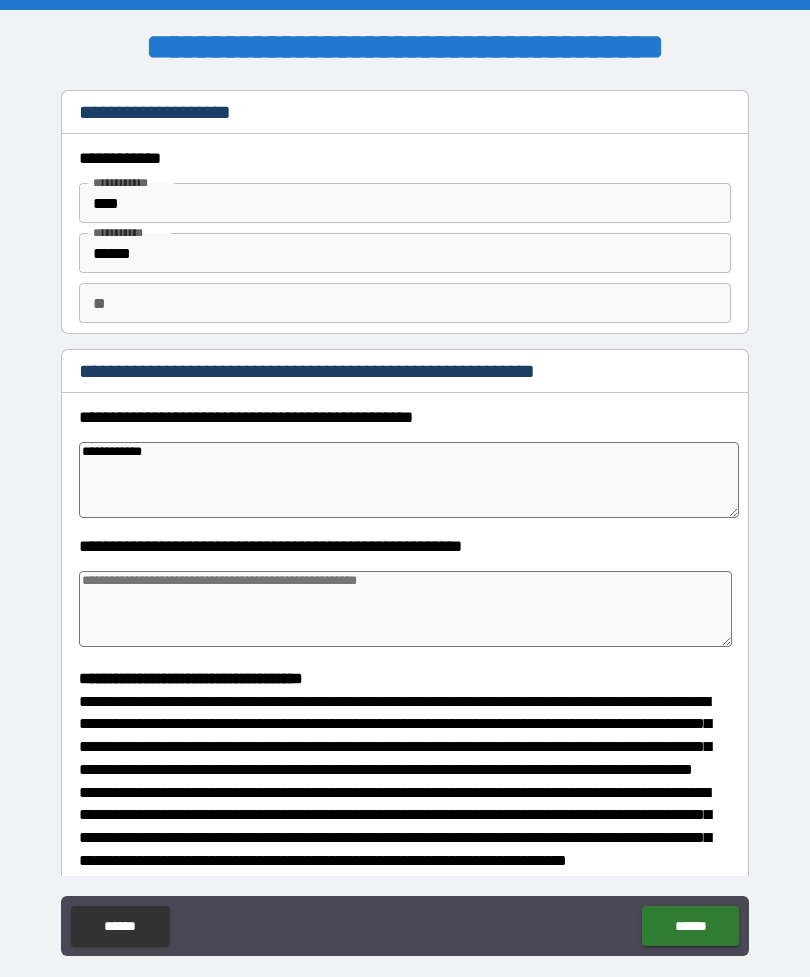 type on "*" 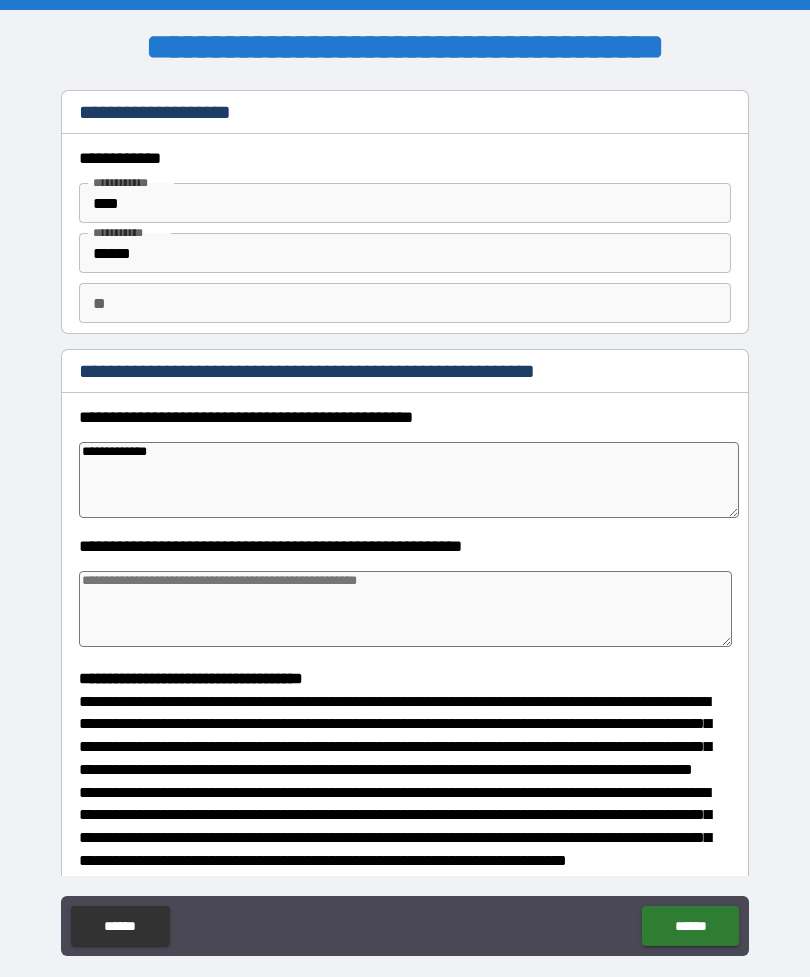 type on "*" 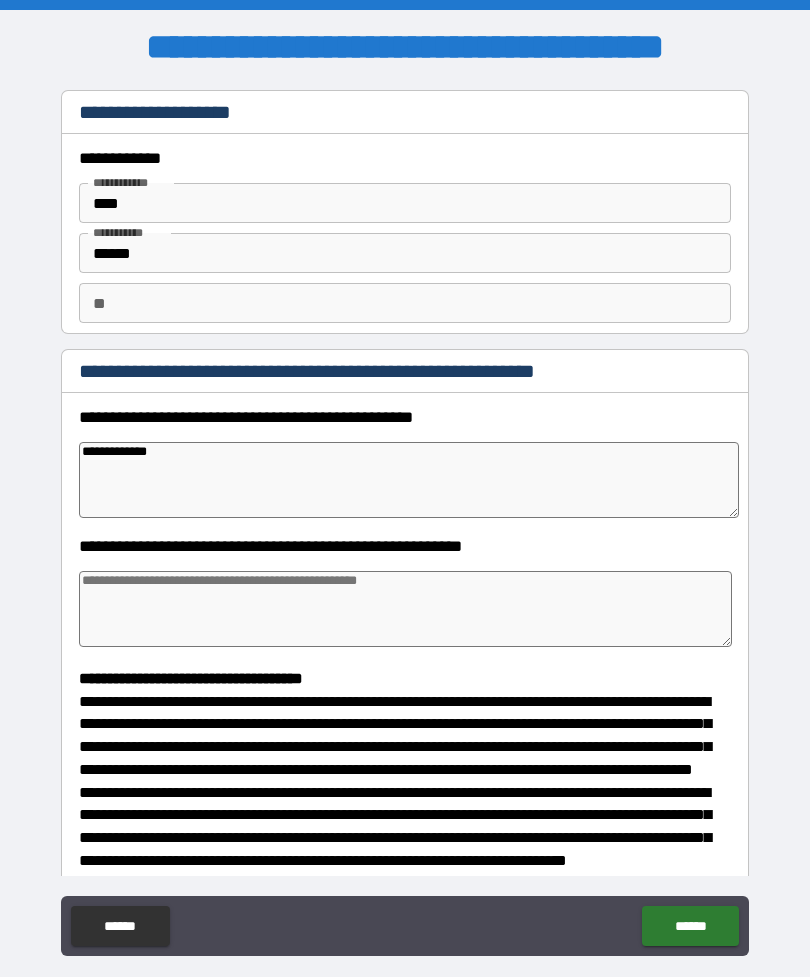 type on "*" 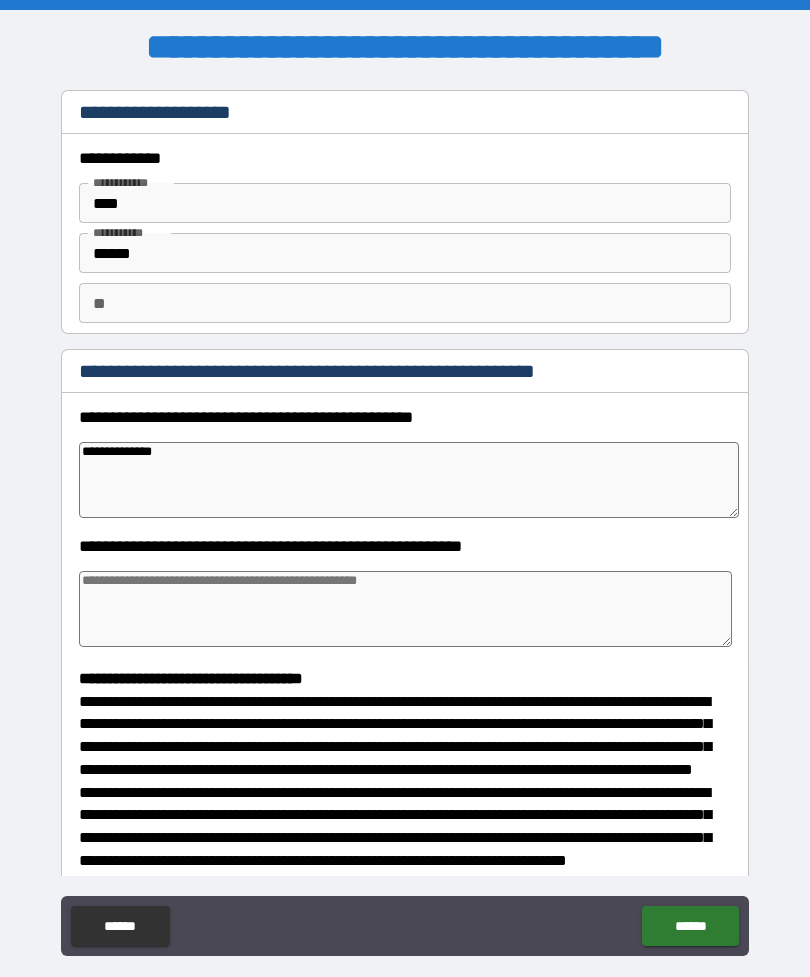 type on "*" 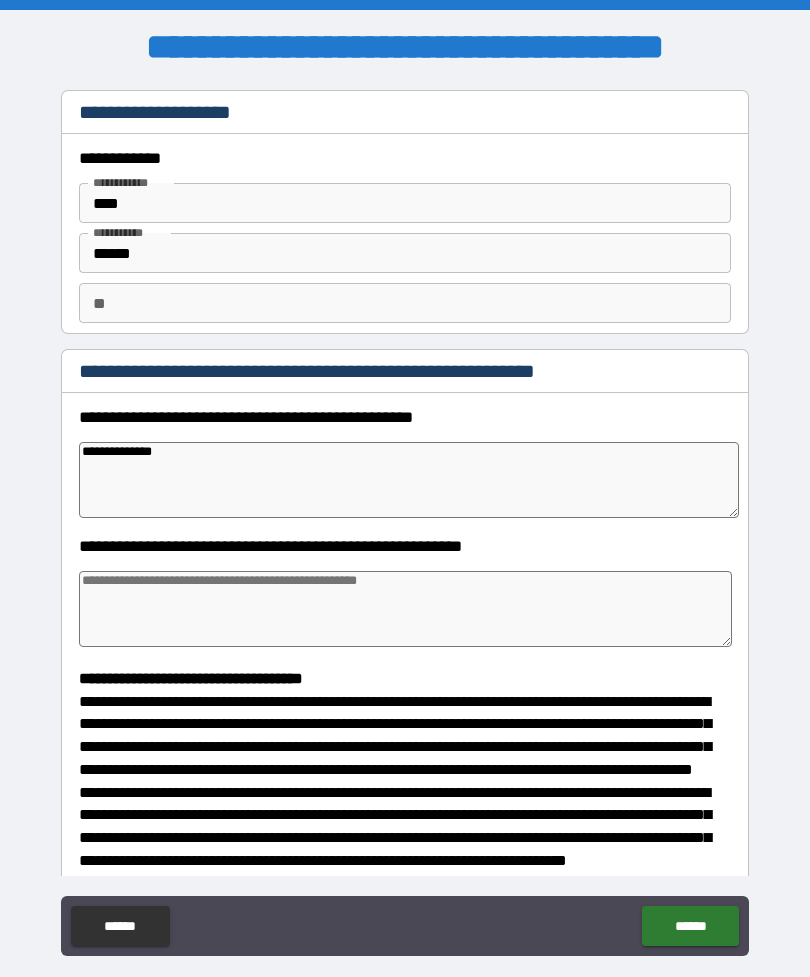 type on "*" 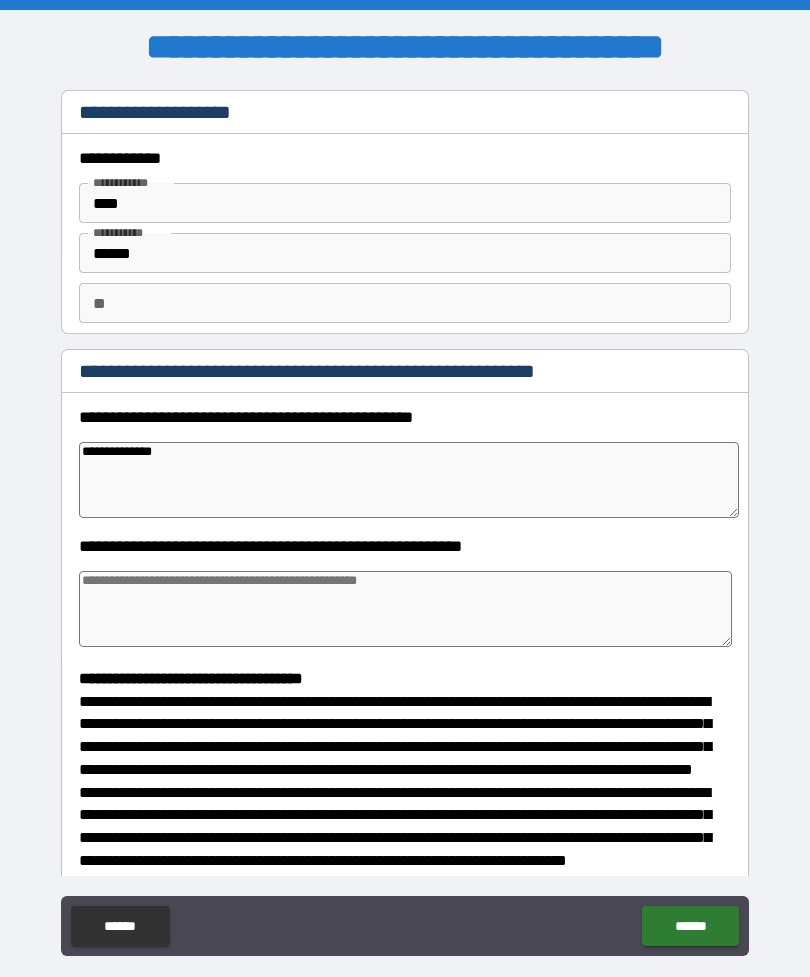 type on "*" 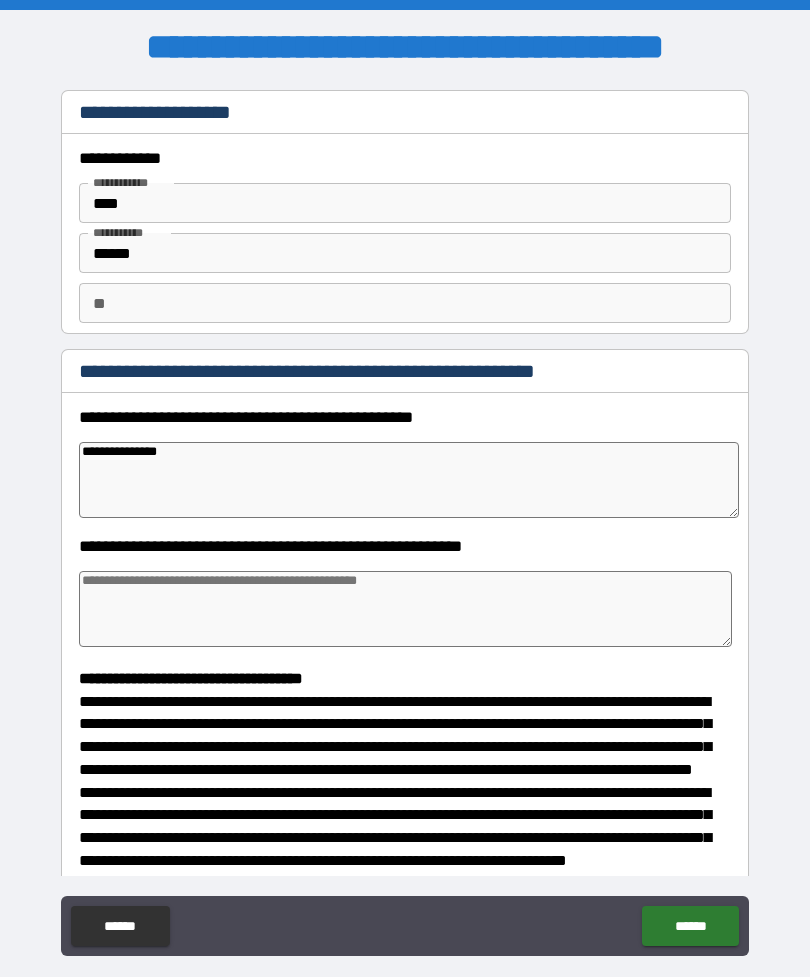 type on "*" 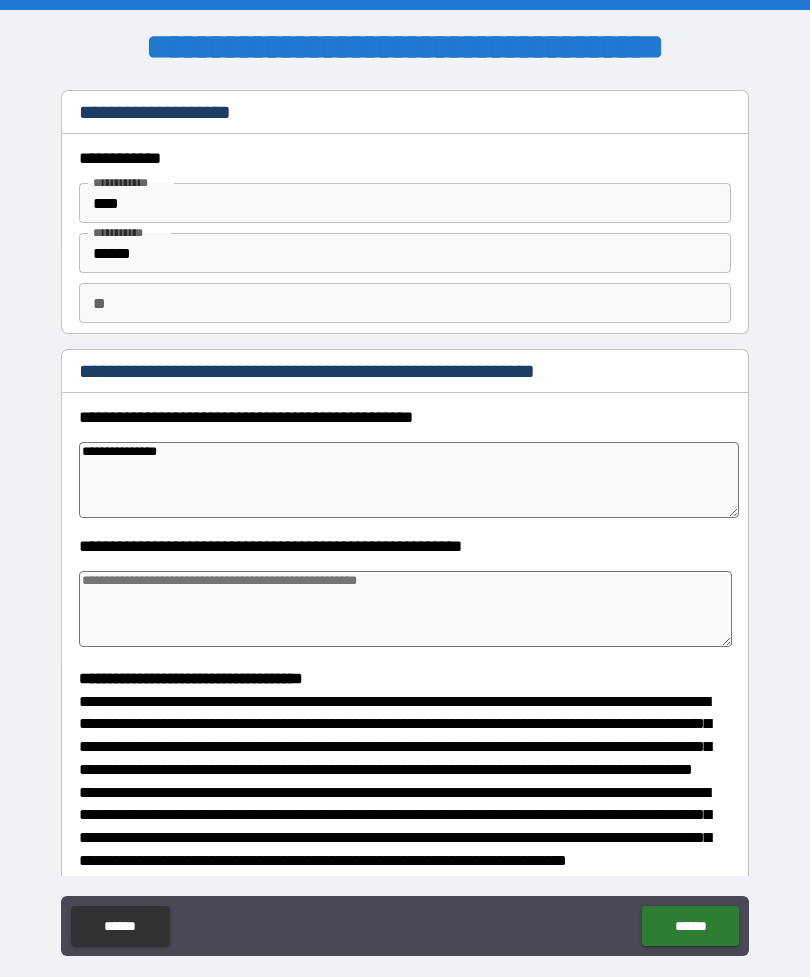 type on "**********" 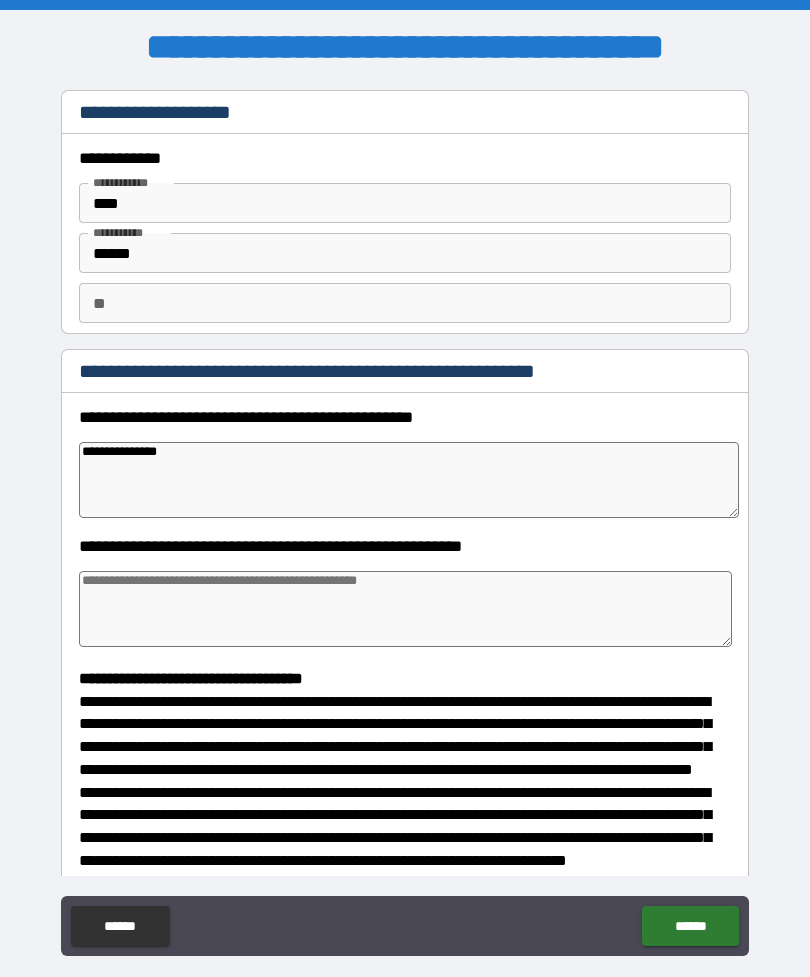 type on "*" 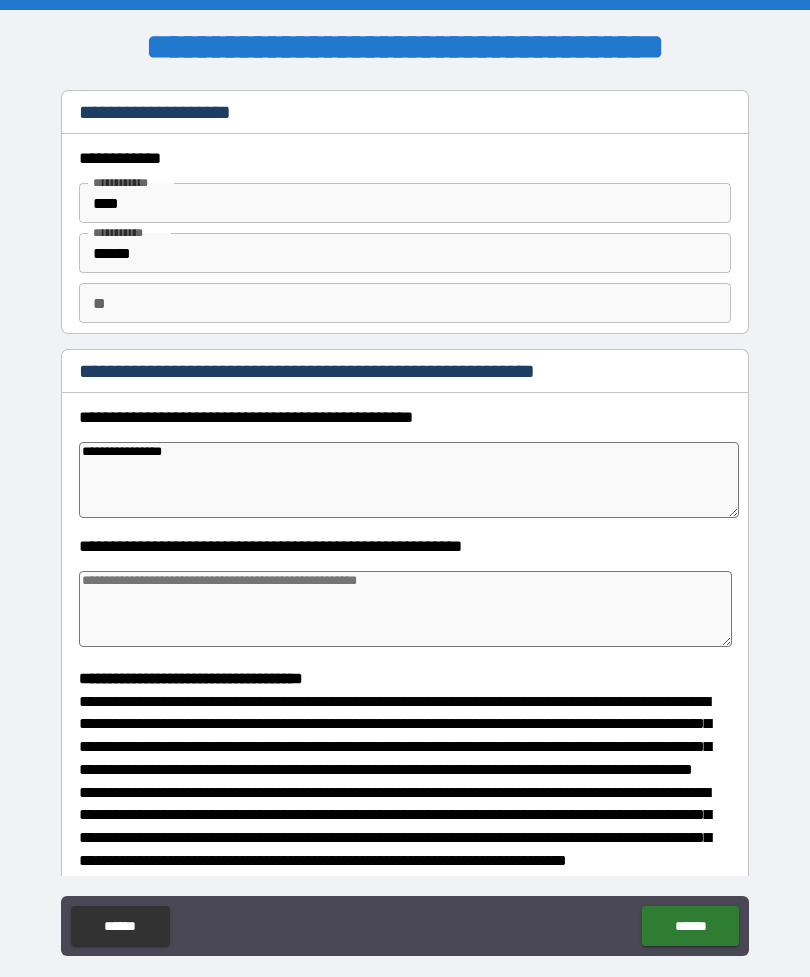 type on "*" 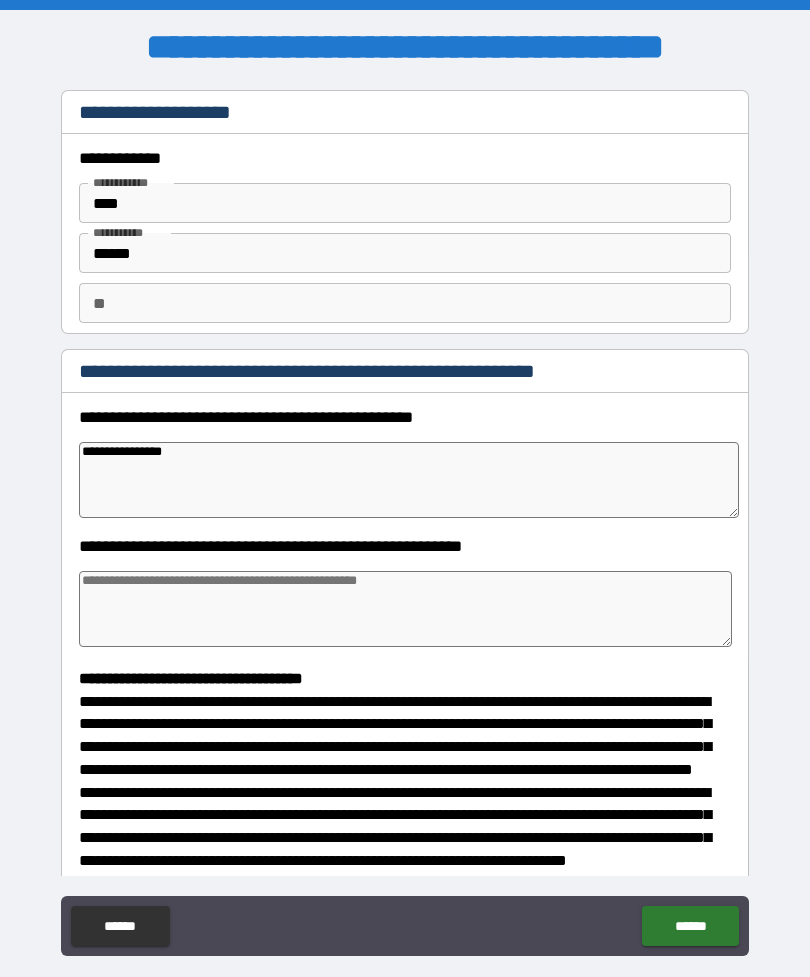 type on "*" 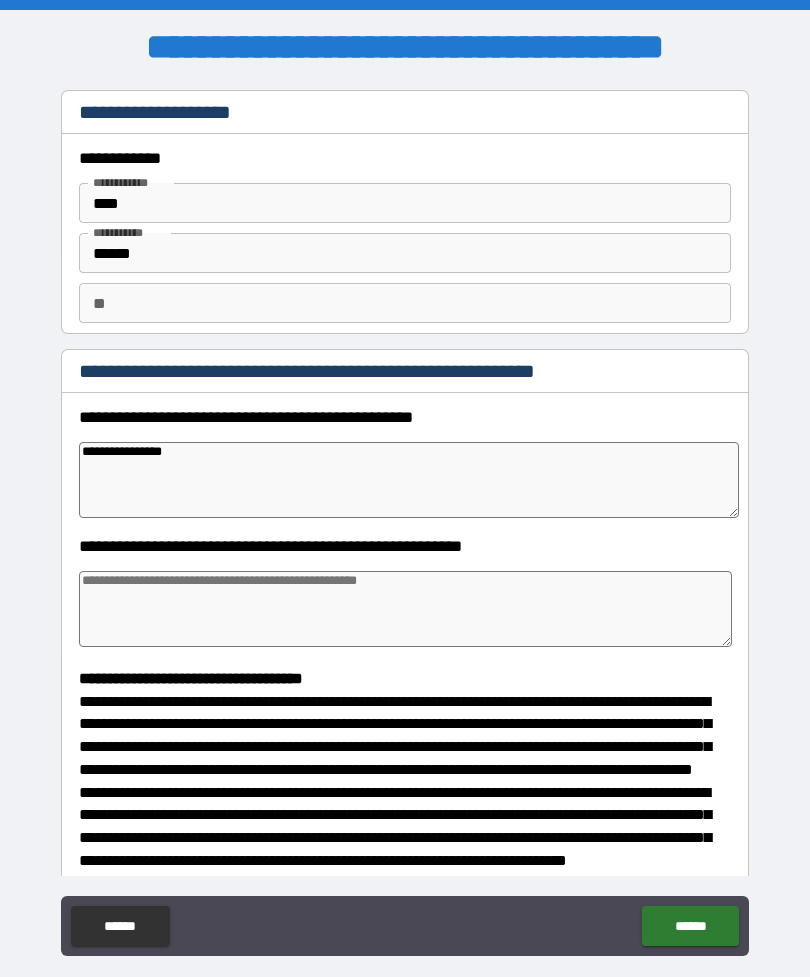 type on "**********" 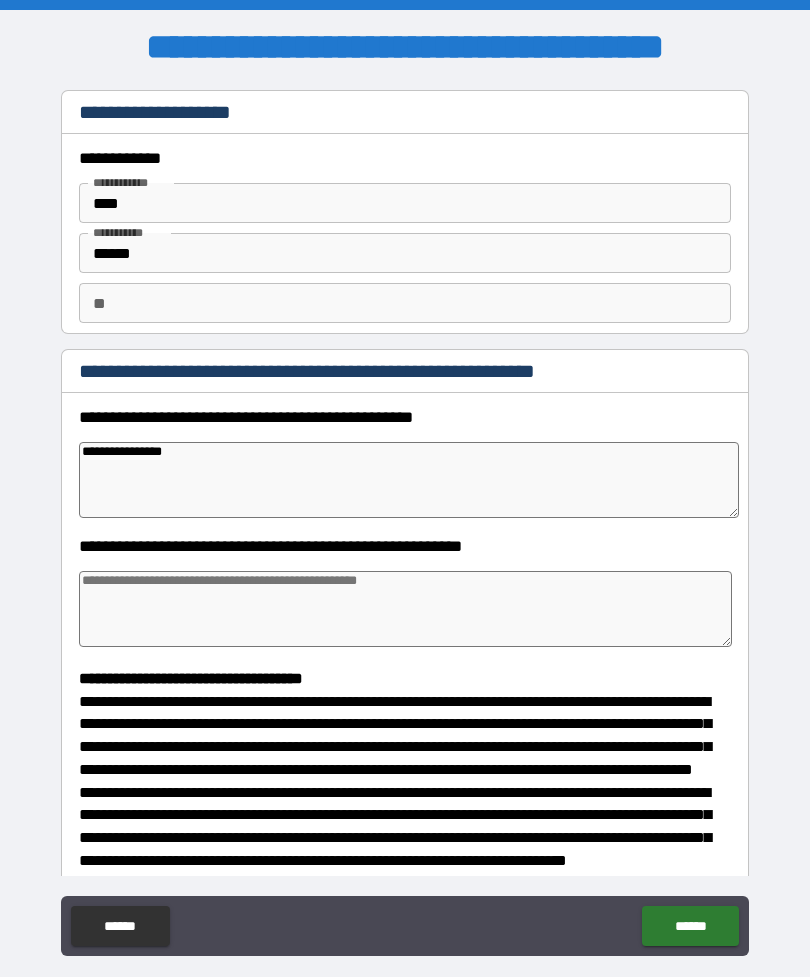 type on "*" 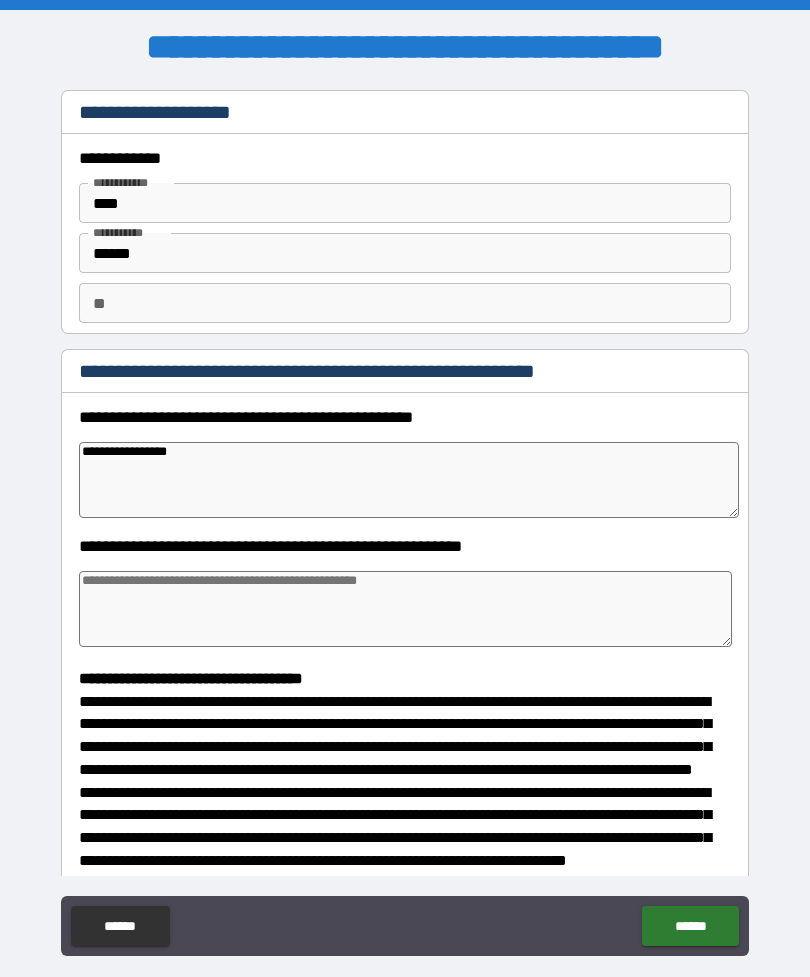 type on "*" 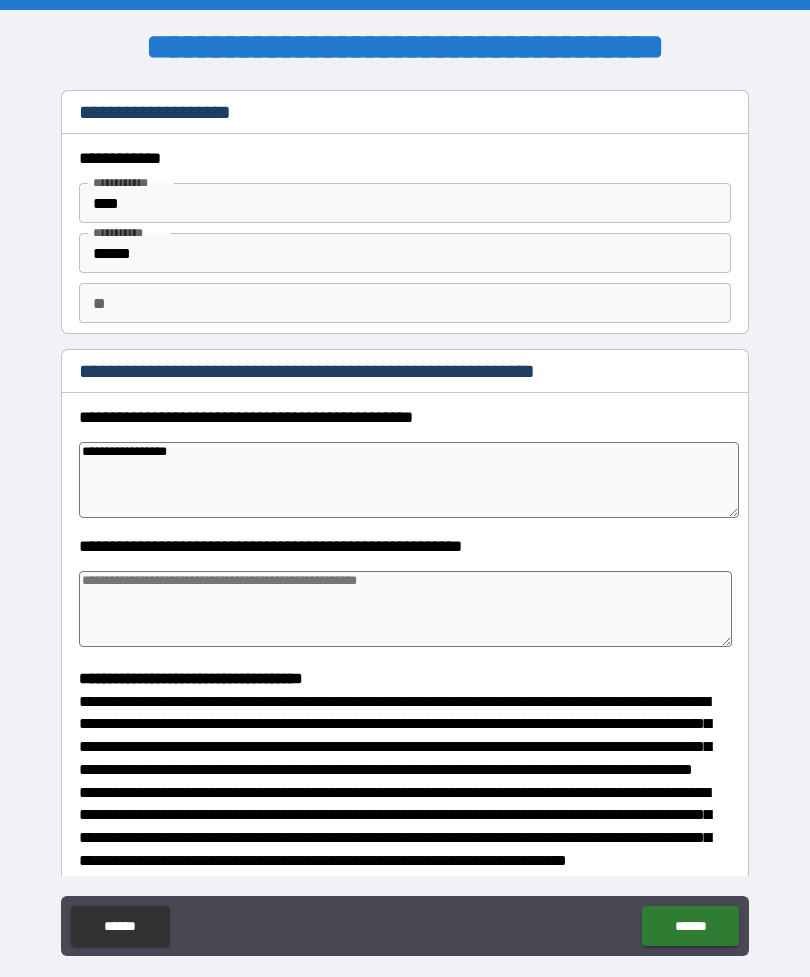type on "**********" 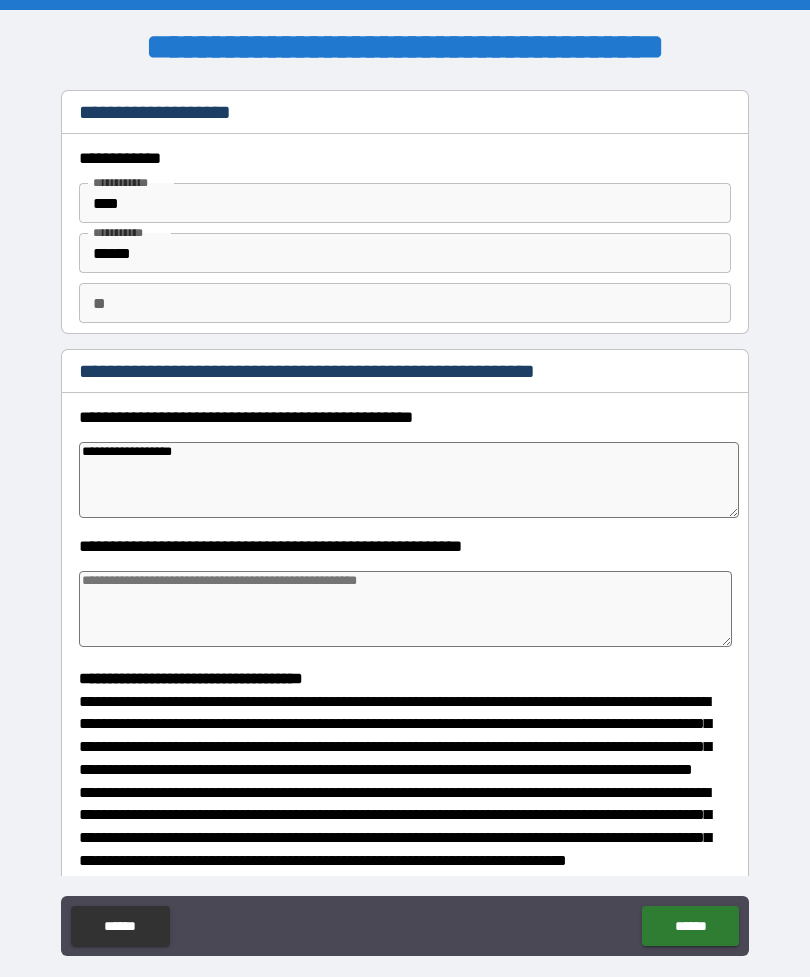 type on "*" 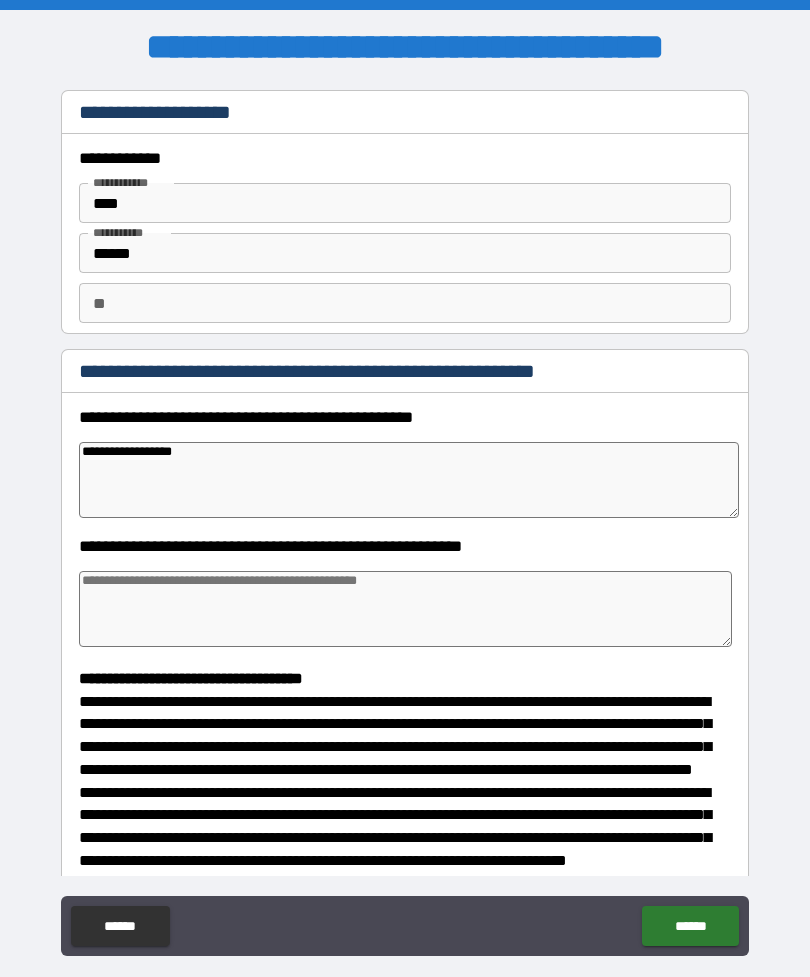 type on "*" 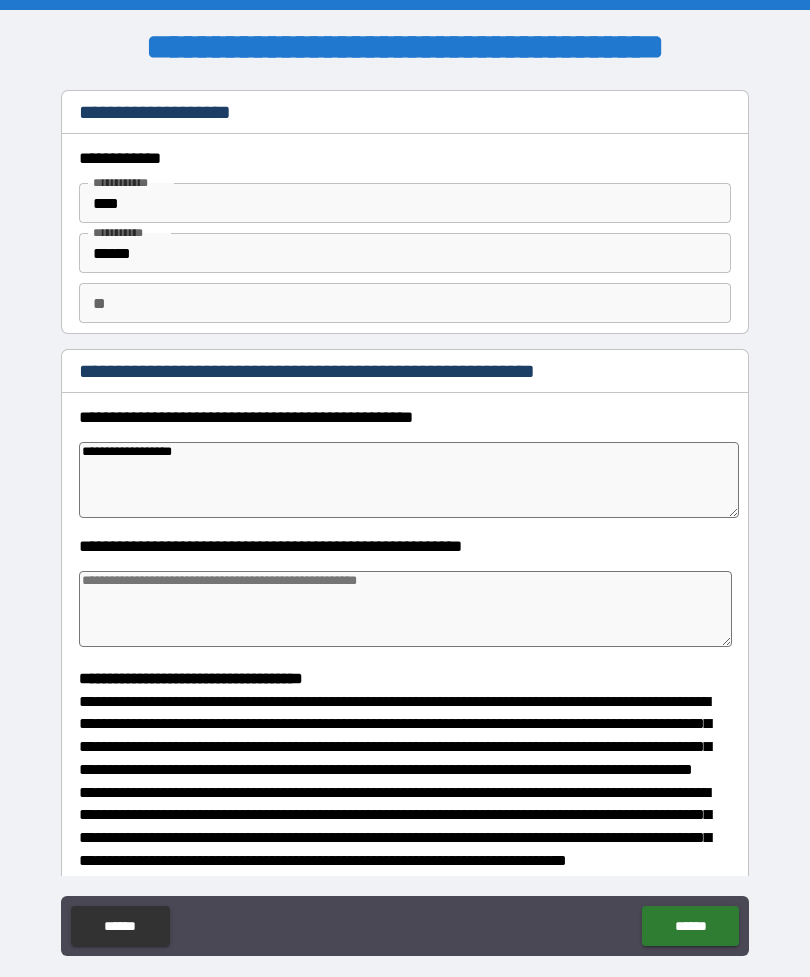 type on "*" 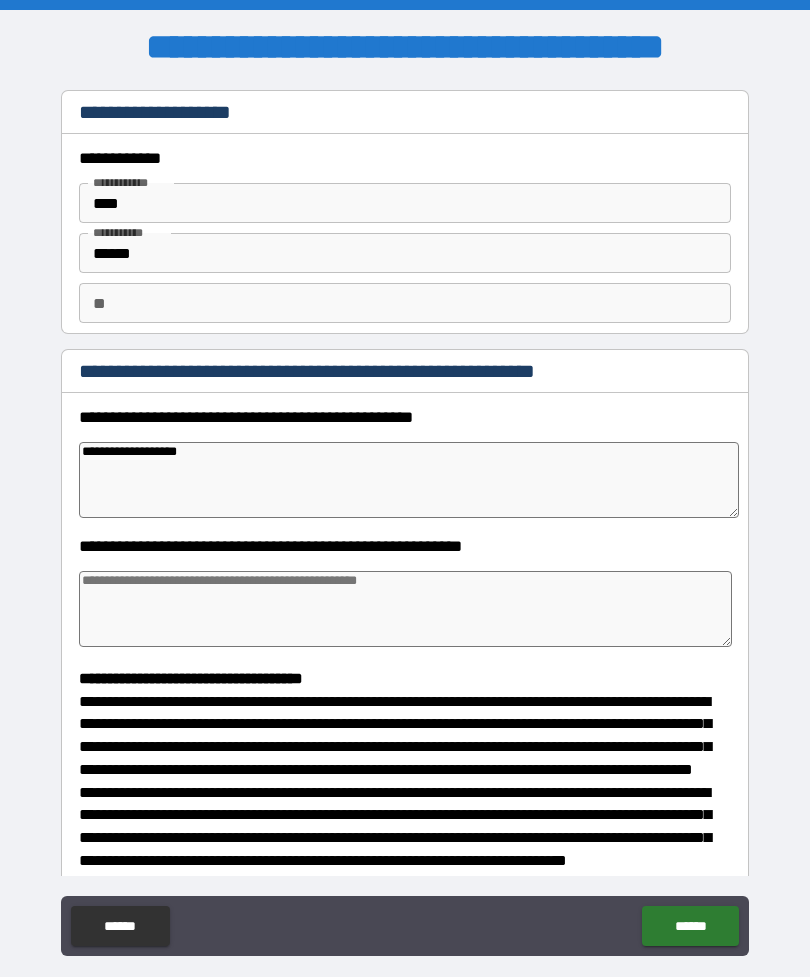 type on "*" 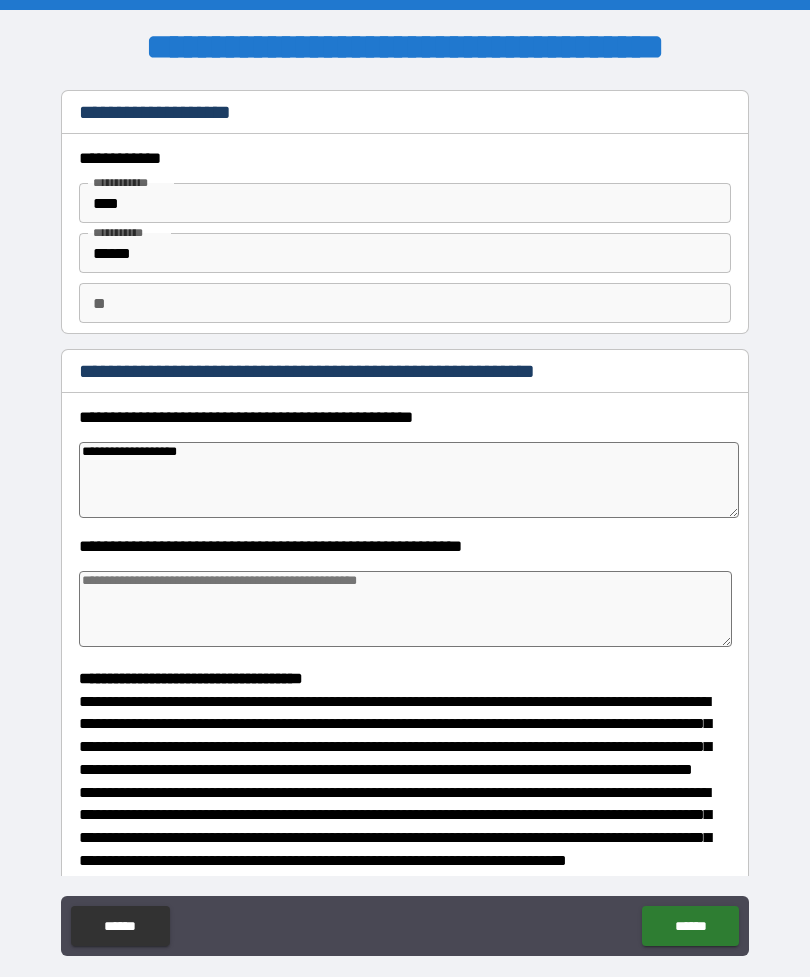 type on "*" 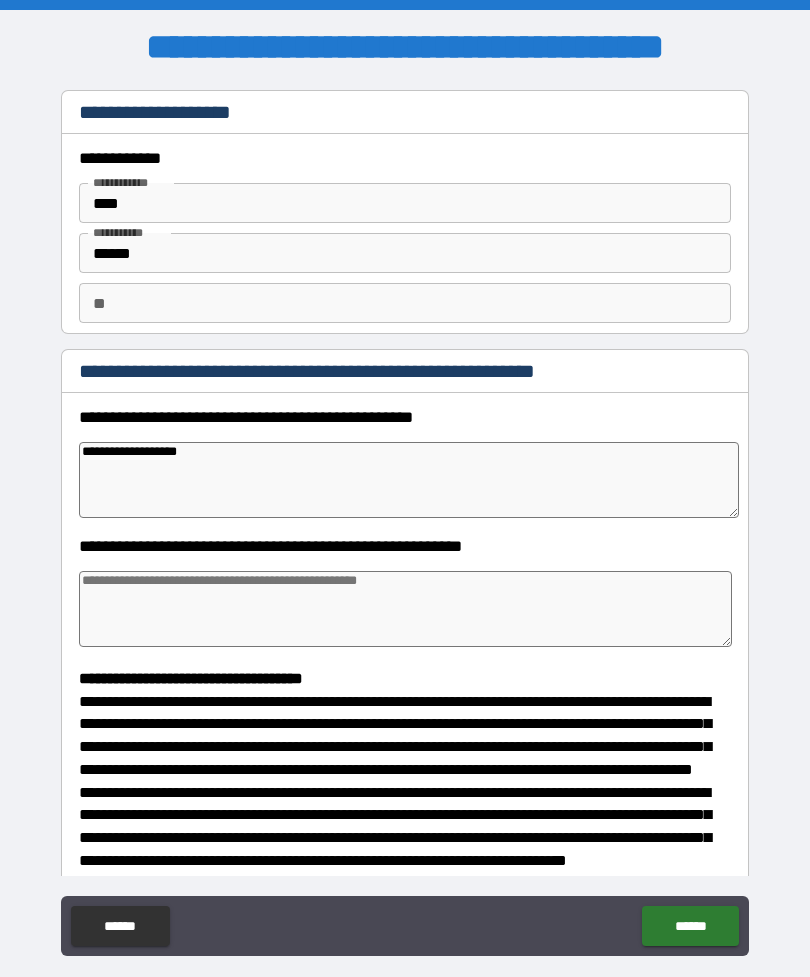 type on "*" 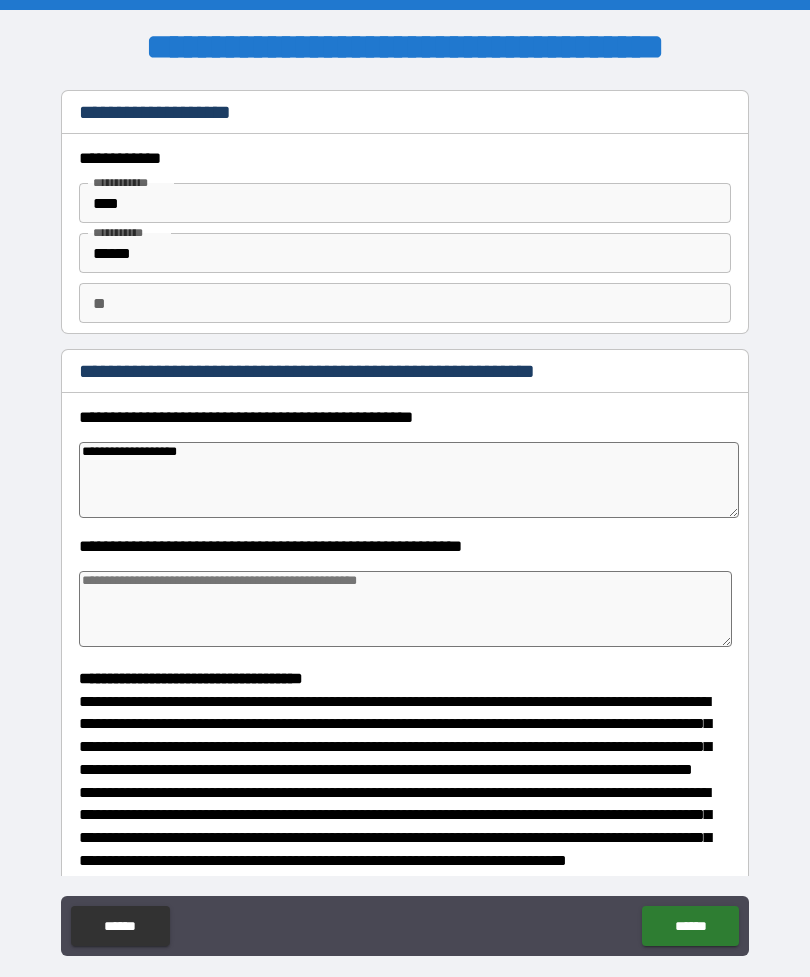 type on "**********" 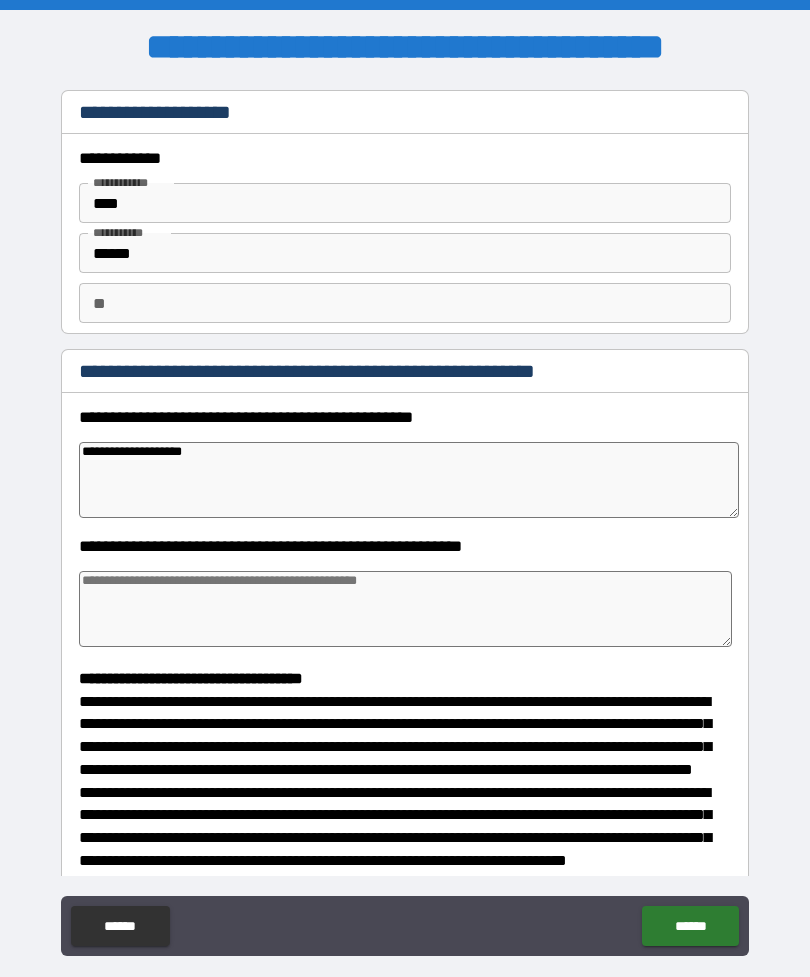 type on "*" 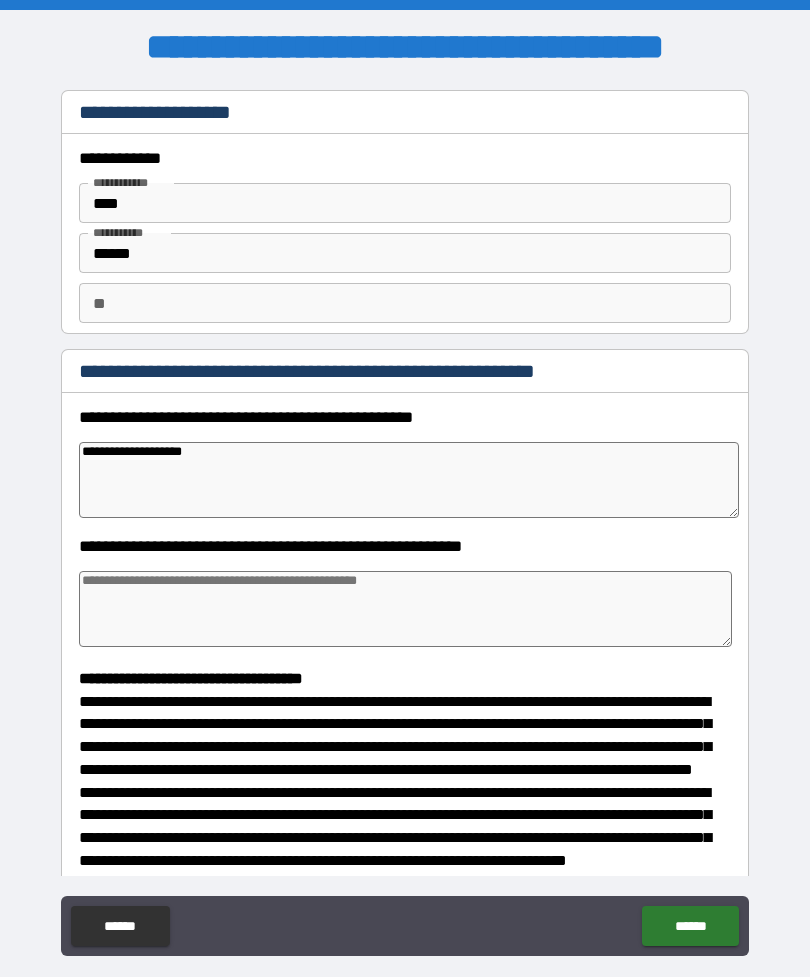 type on "*" 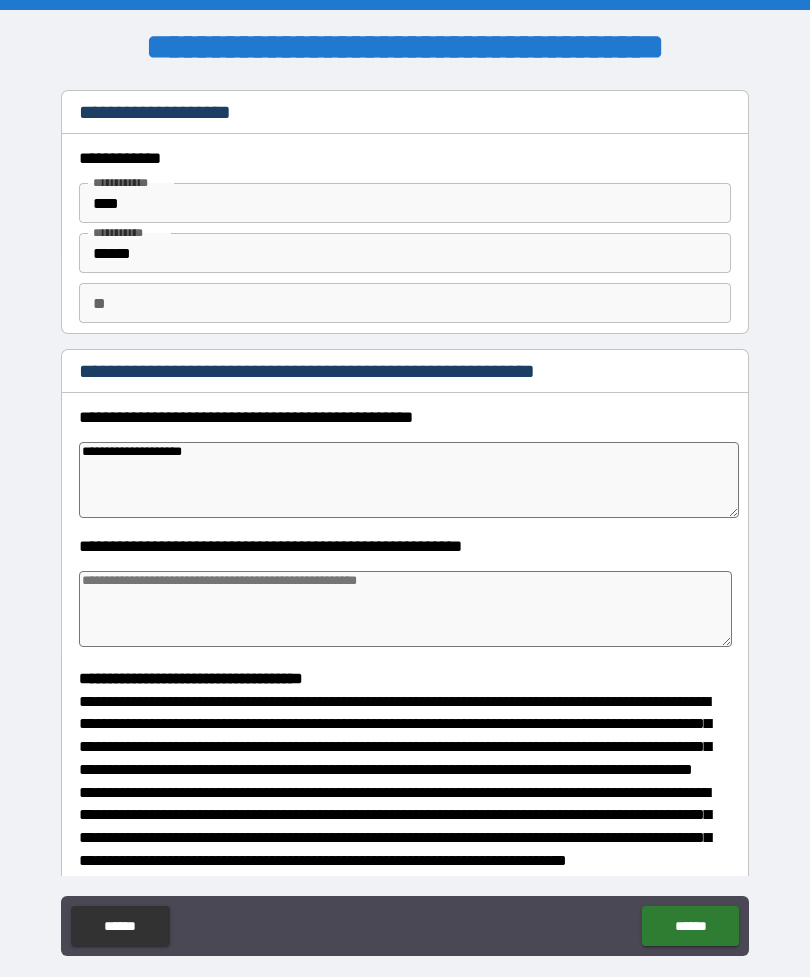 type on "*" 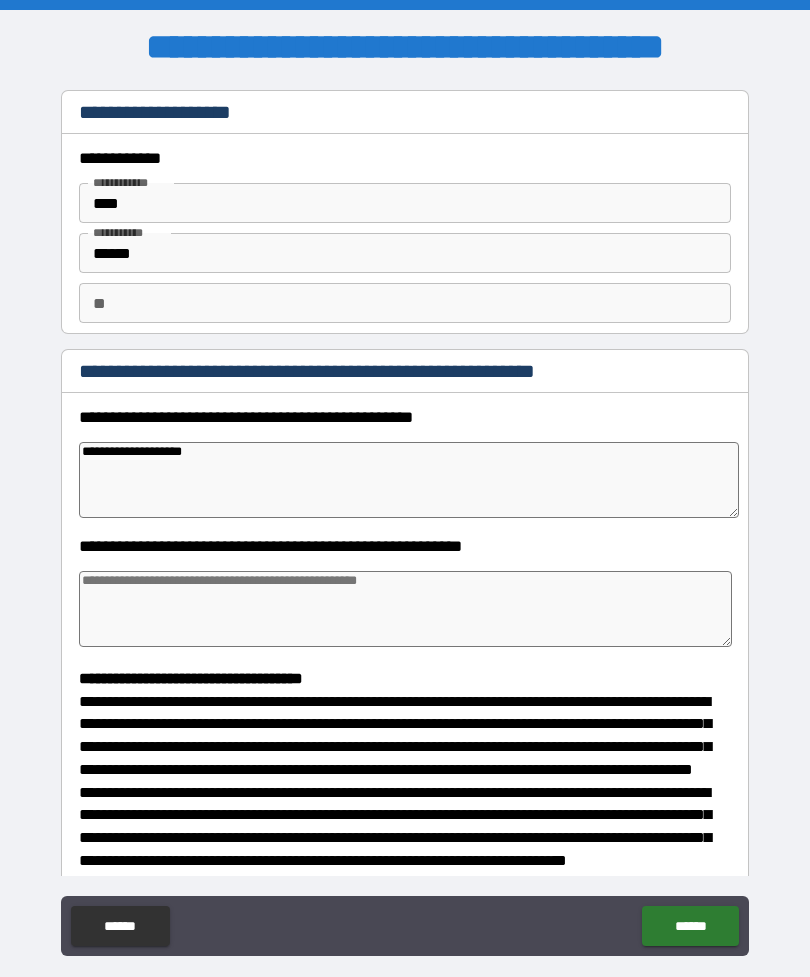 type on "*" 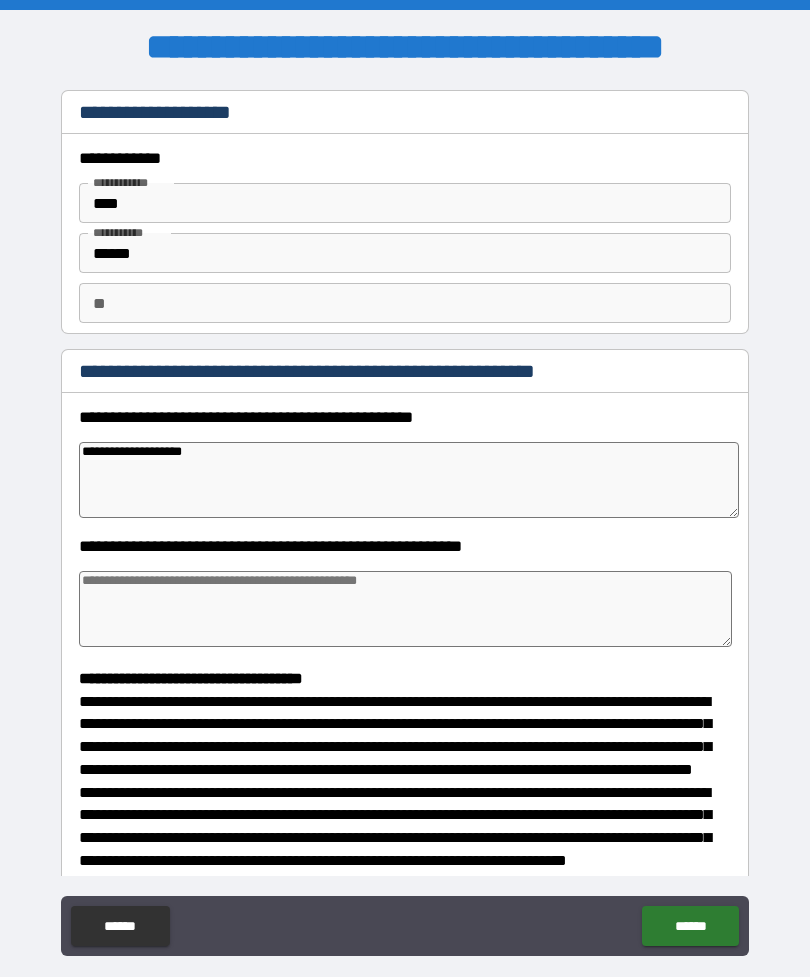 type on "*" 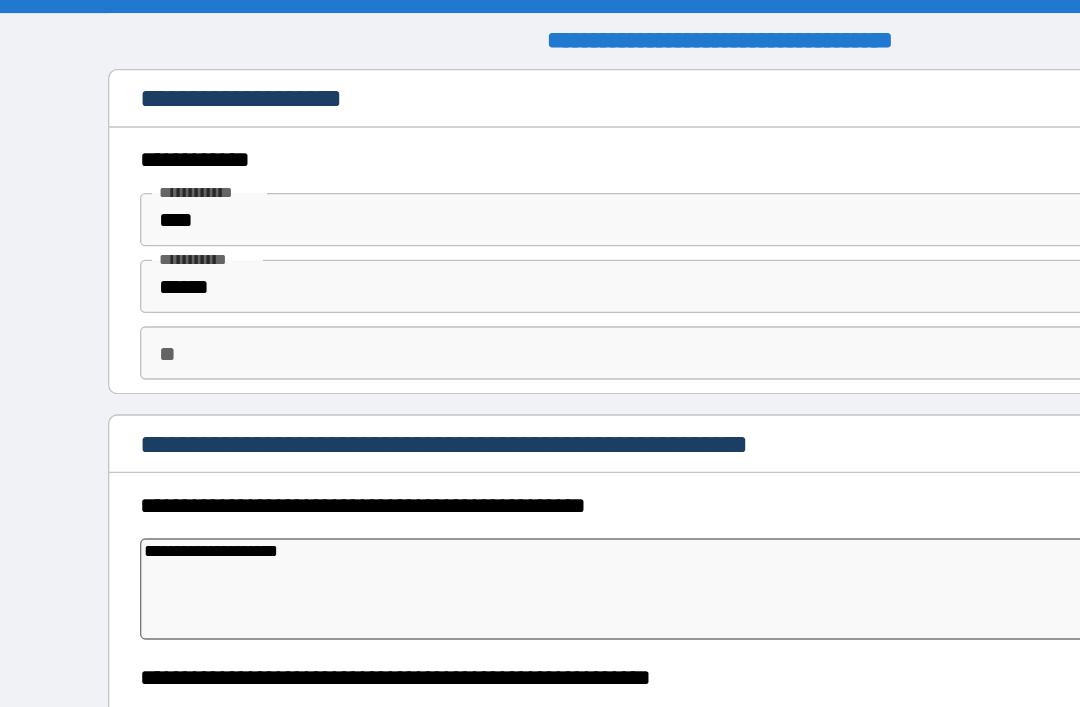 type on "*" 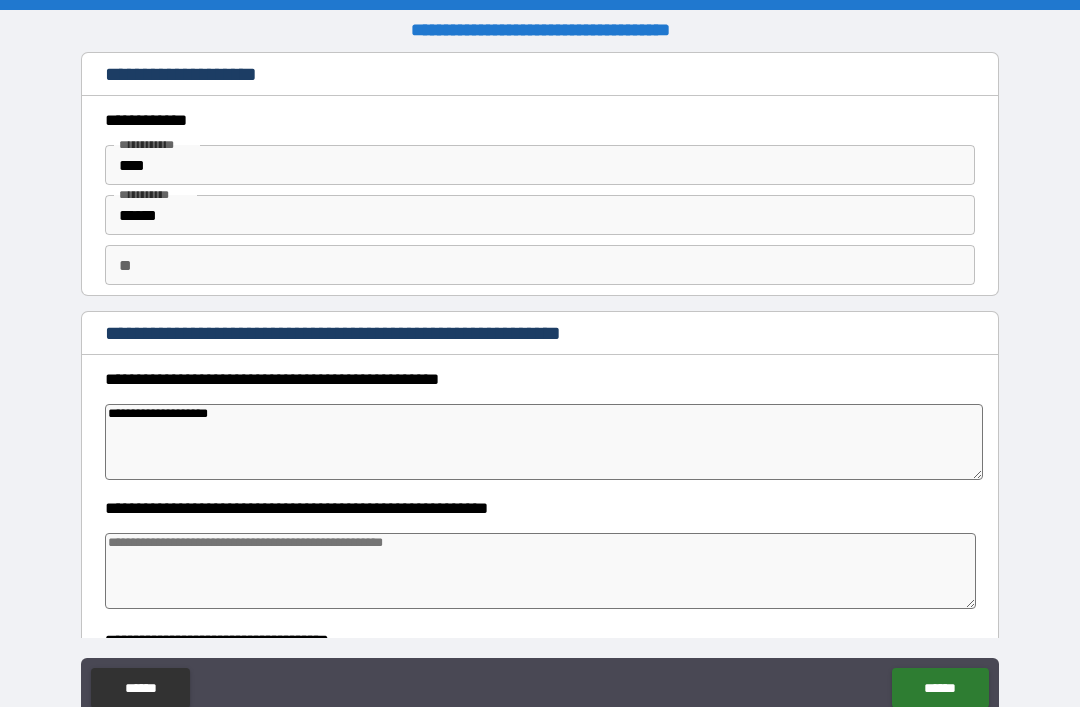 type on "*" 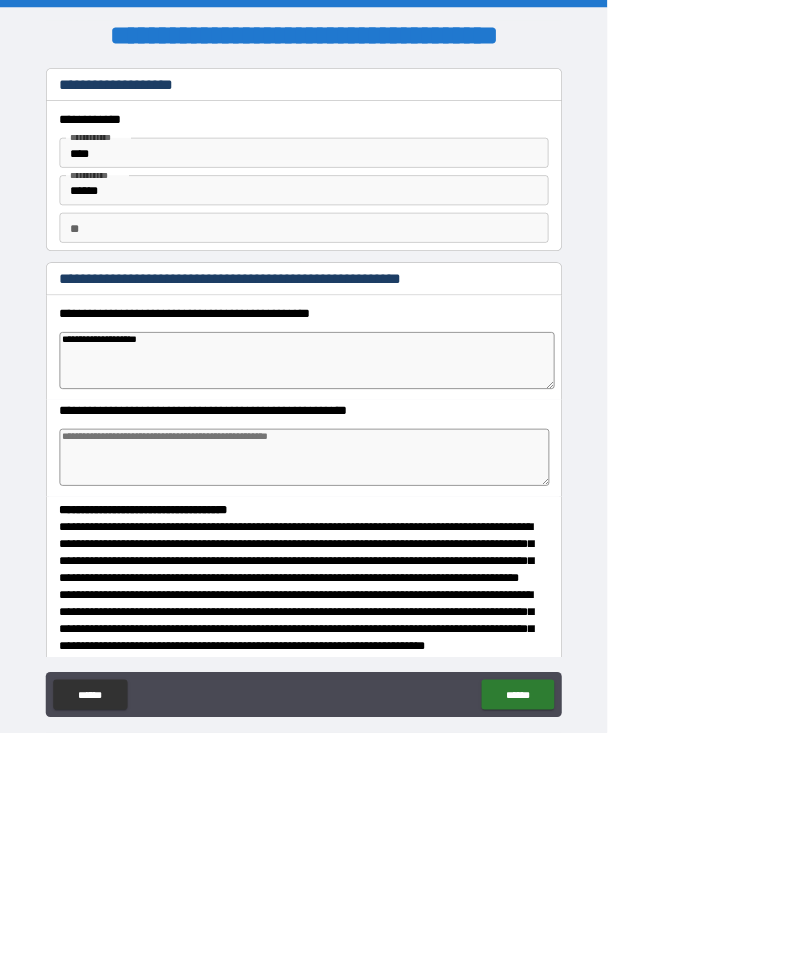 type on "*" 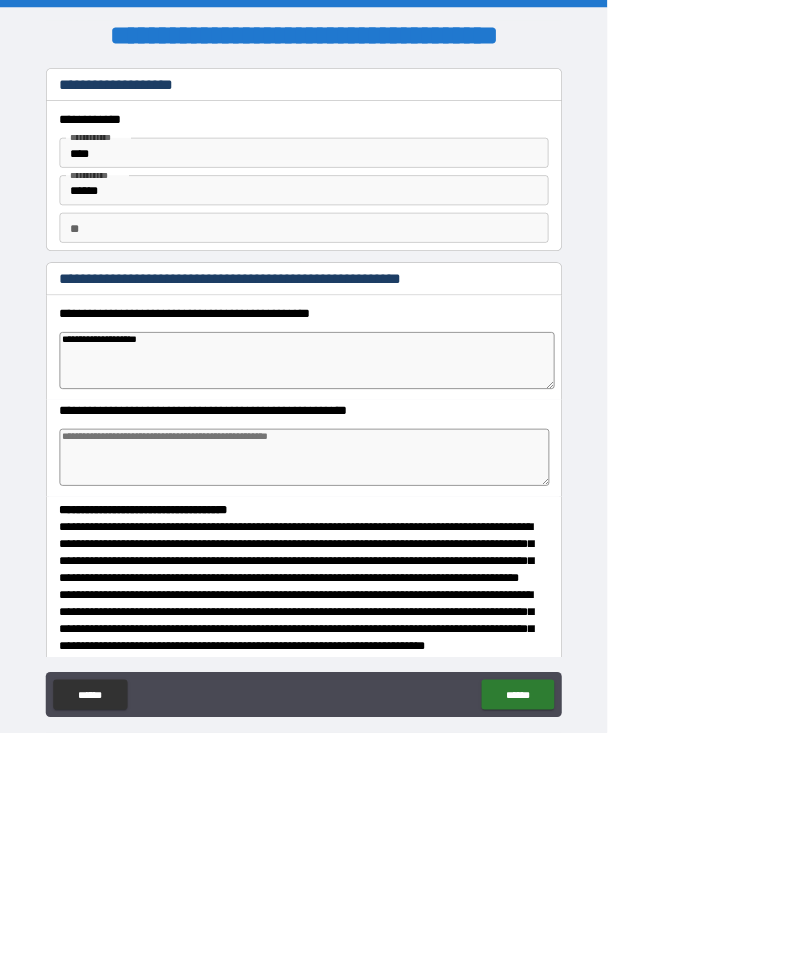 type on "*" 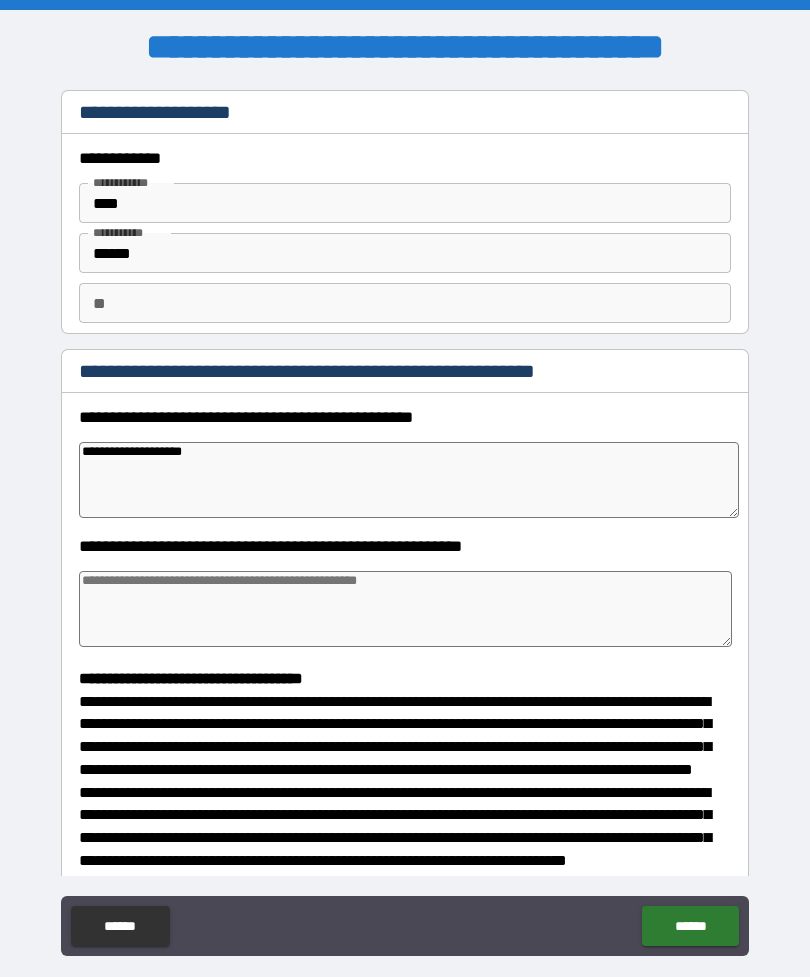 type on "**********" 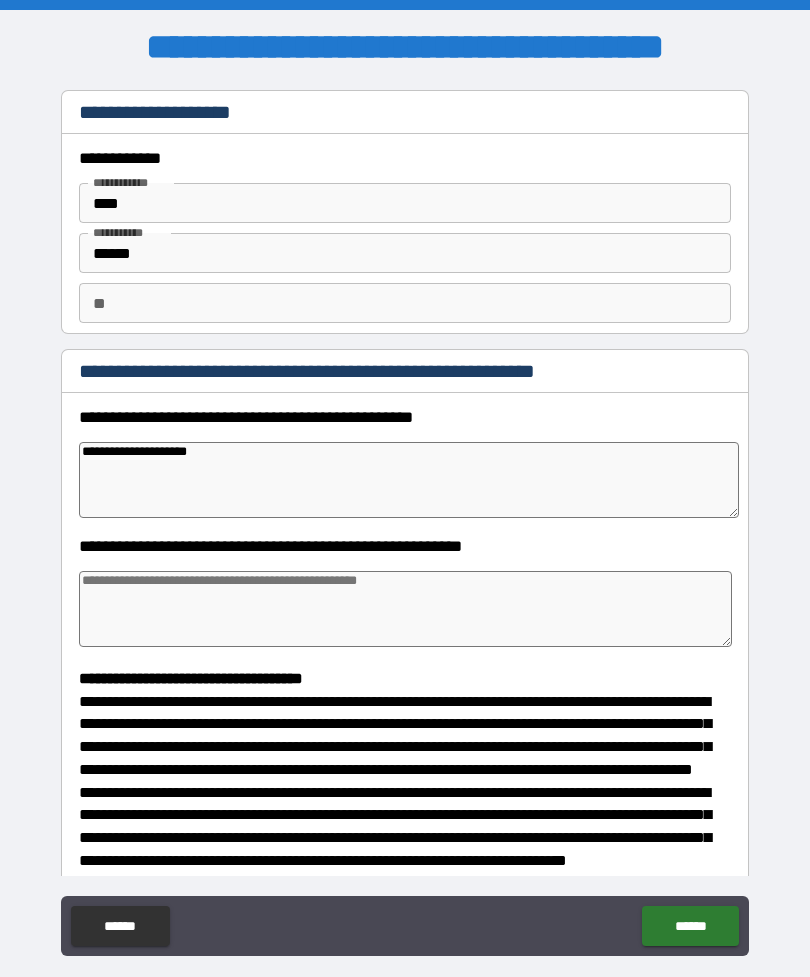 type on "*" 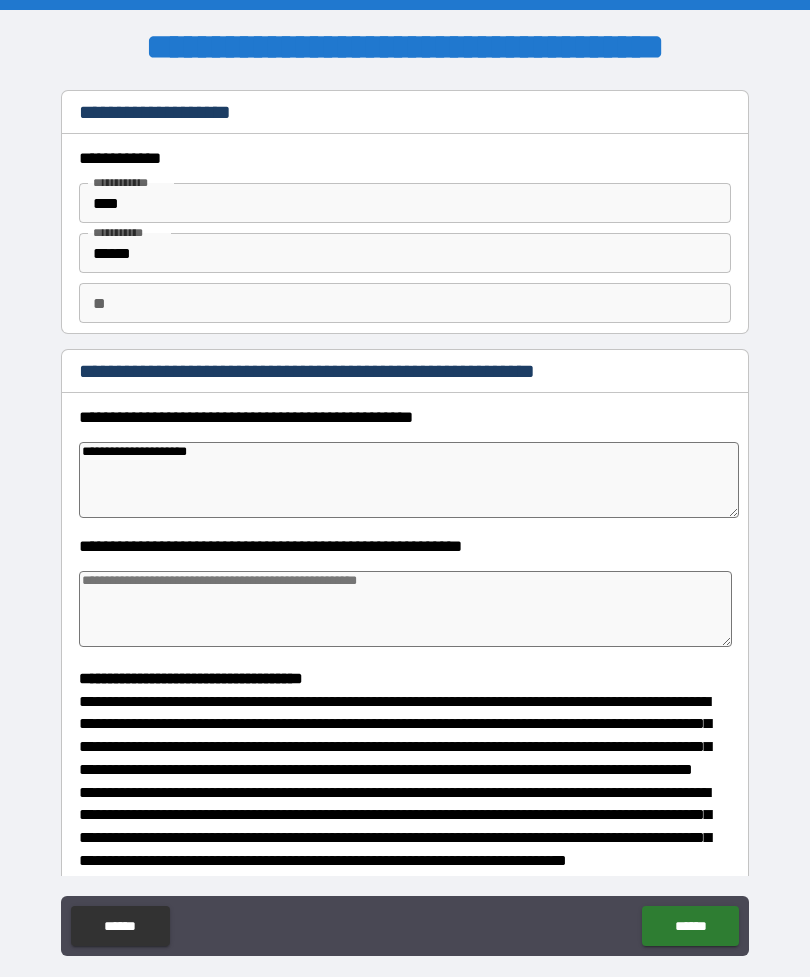 type on "*" 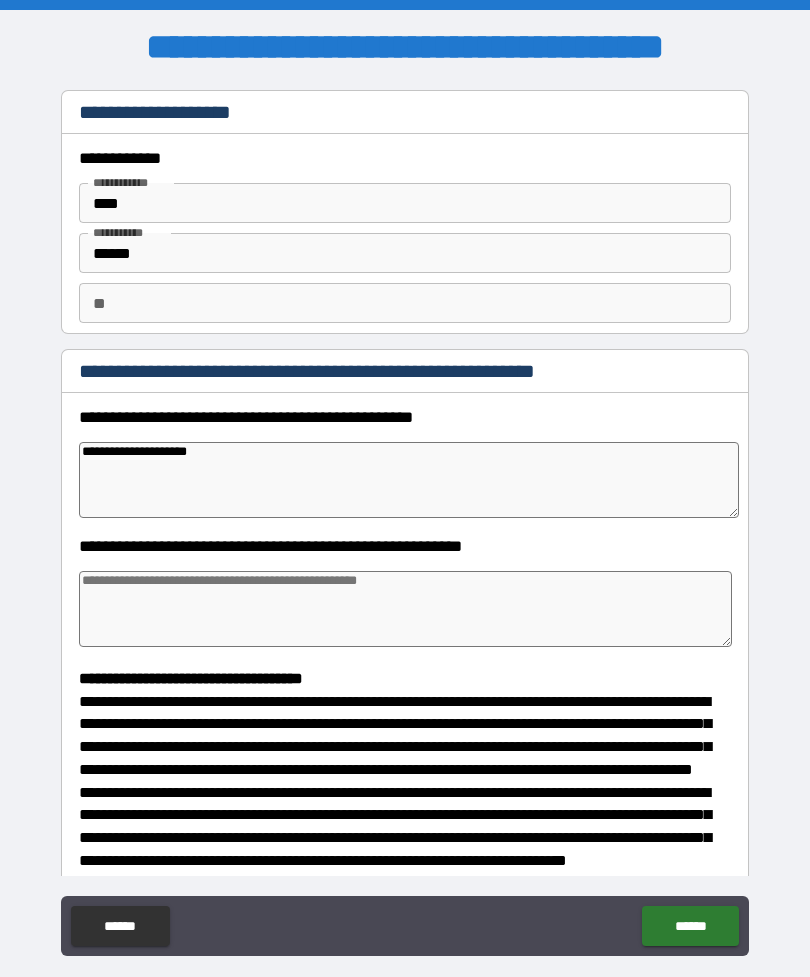 type on "*" 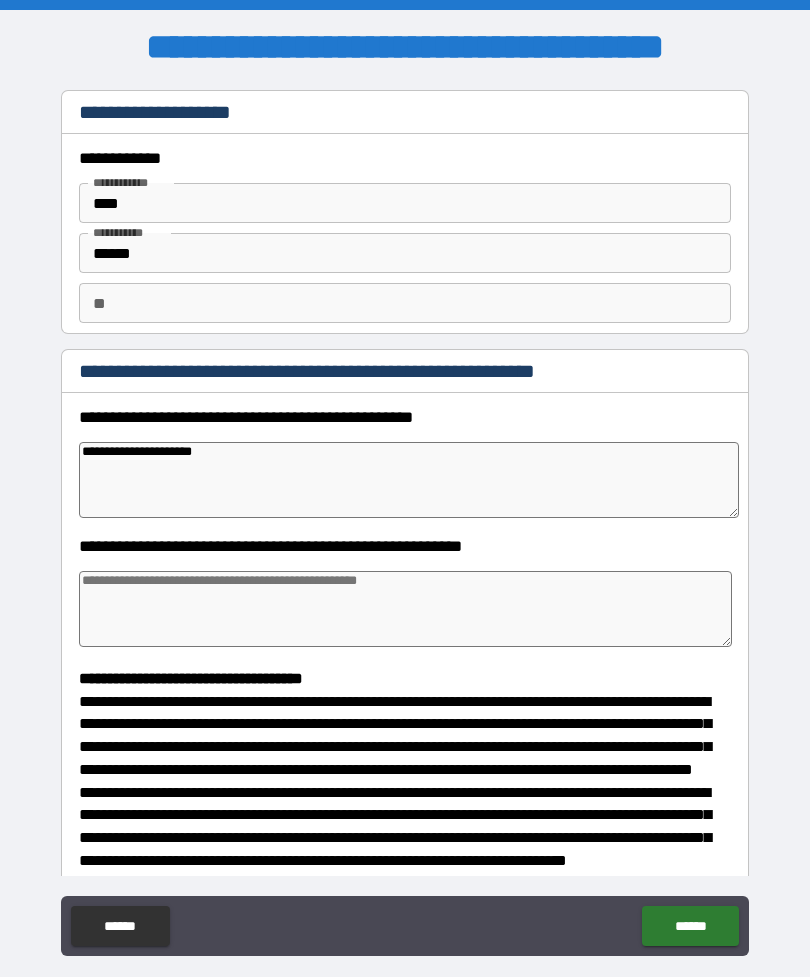 type on "*" 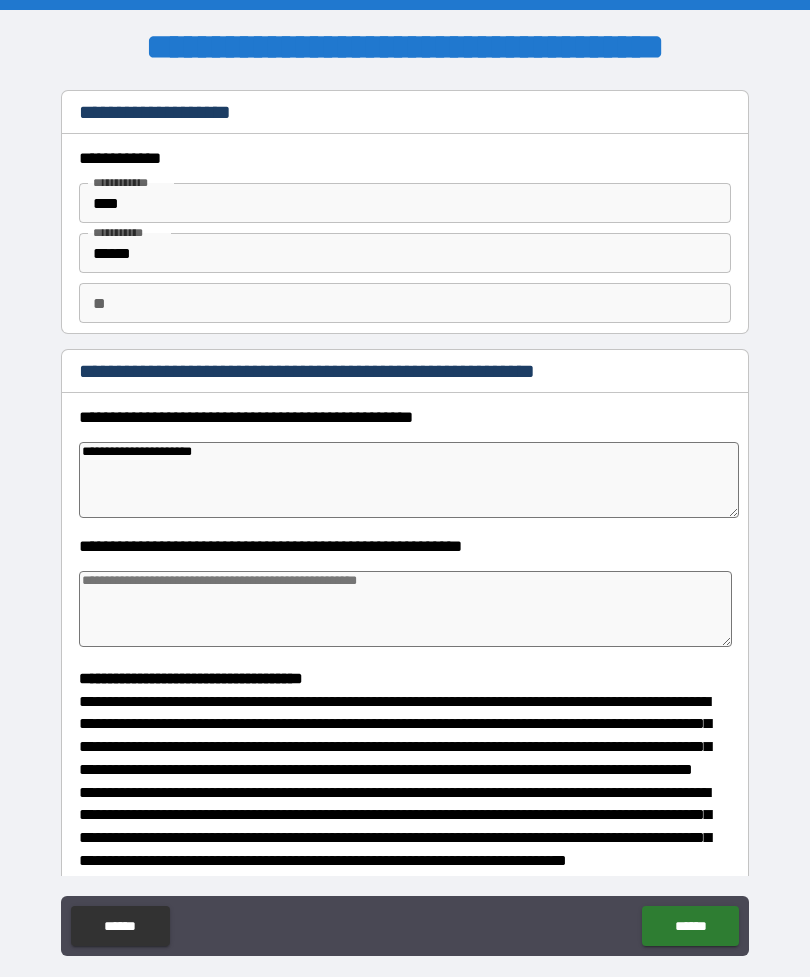type on "*" 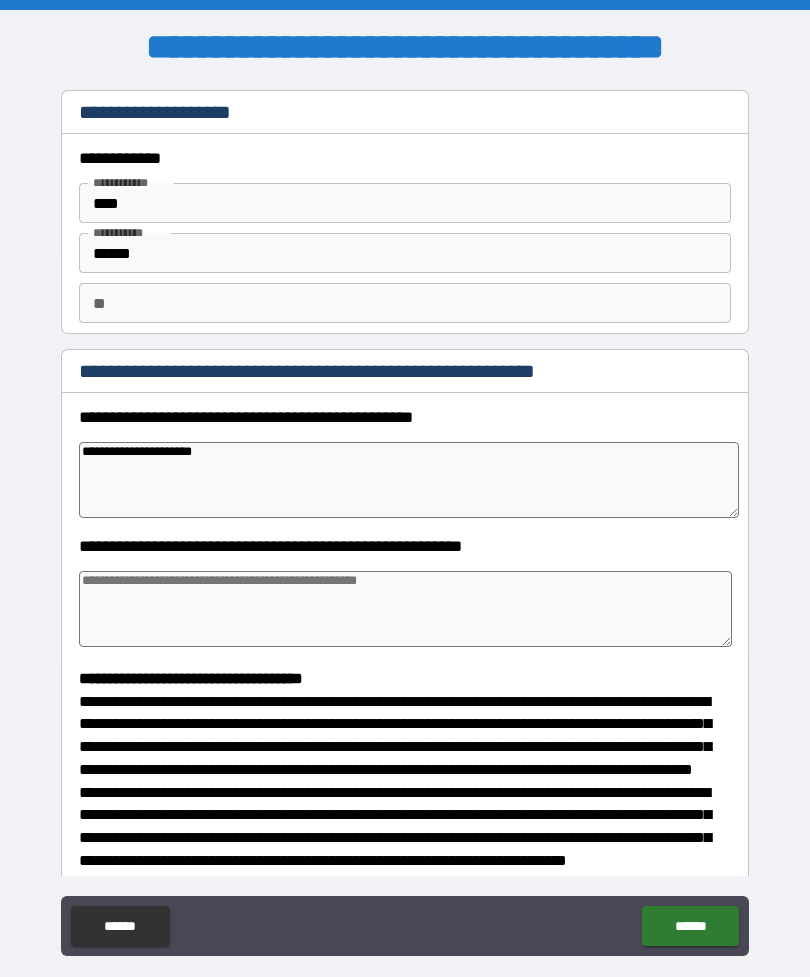 type on "*" 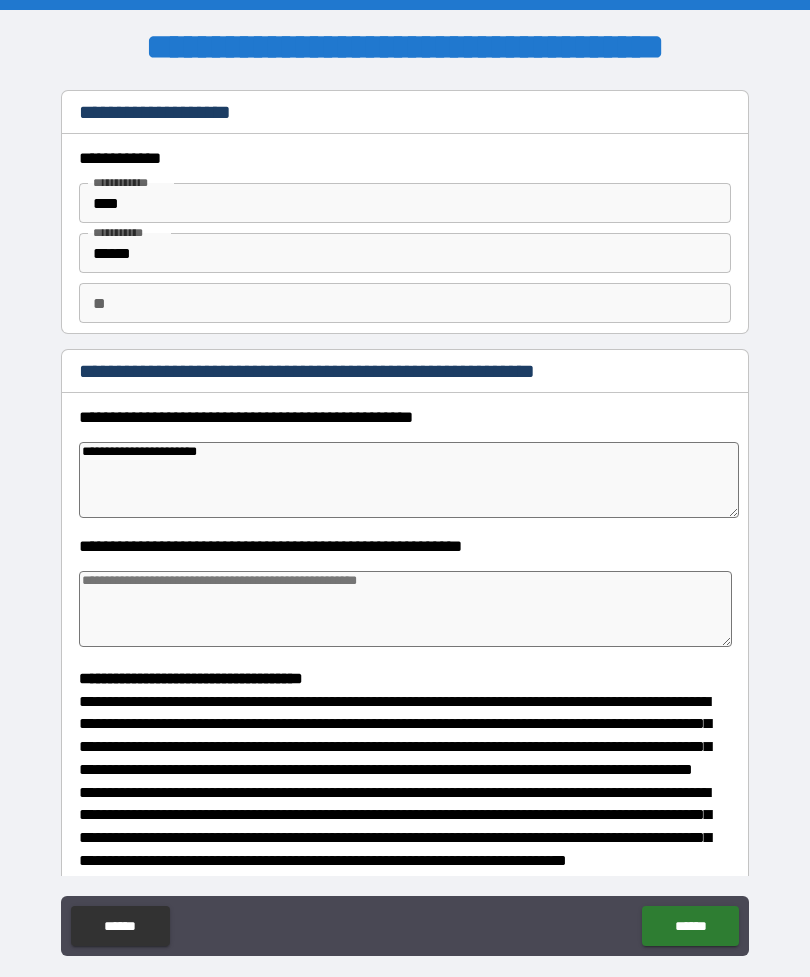 type on "*" 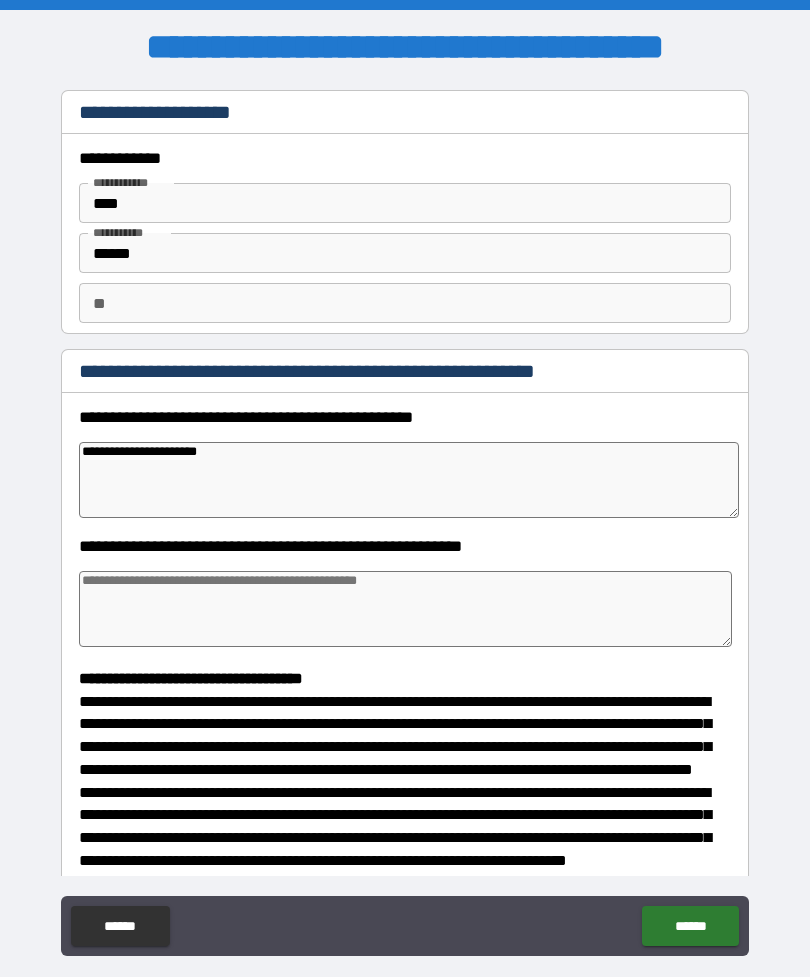 type on "*" 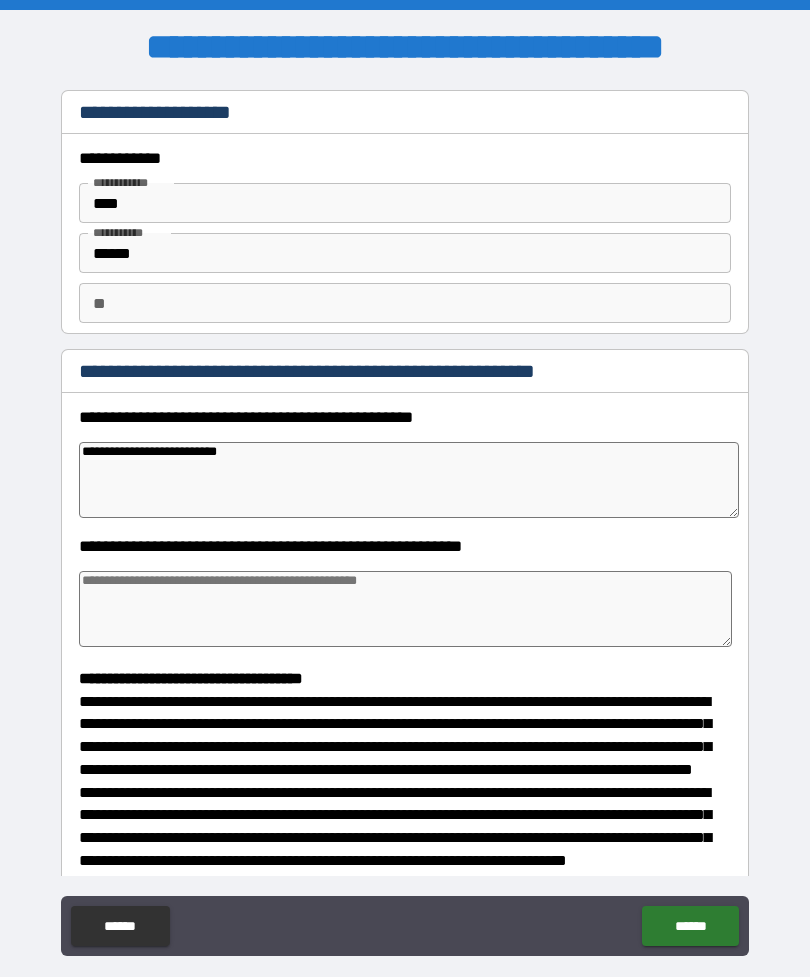 type on "**********" 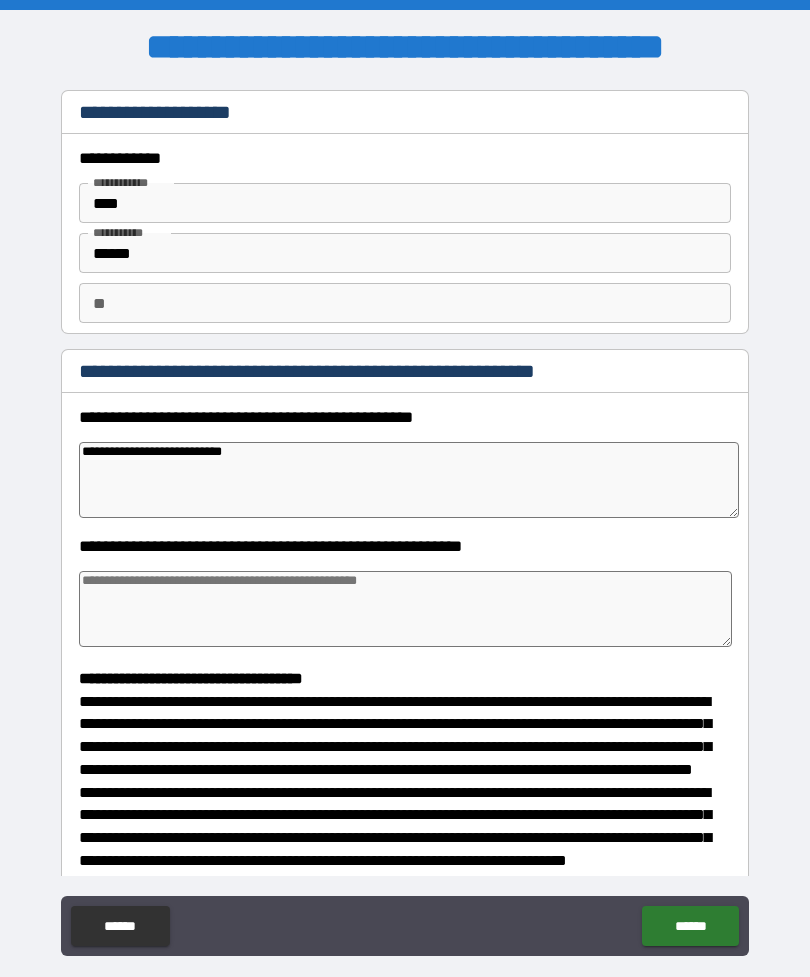 type on "*" 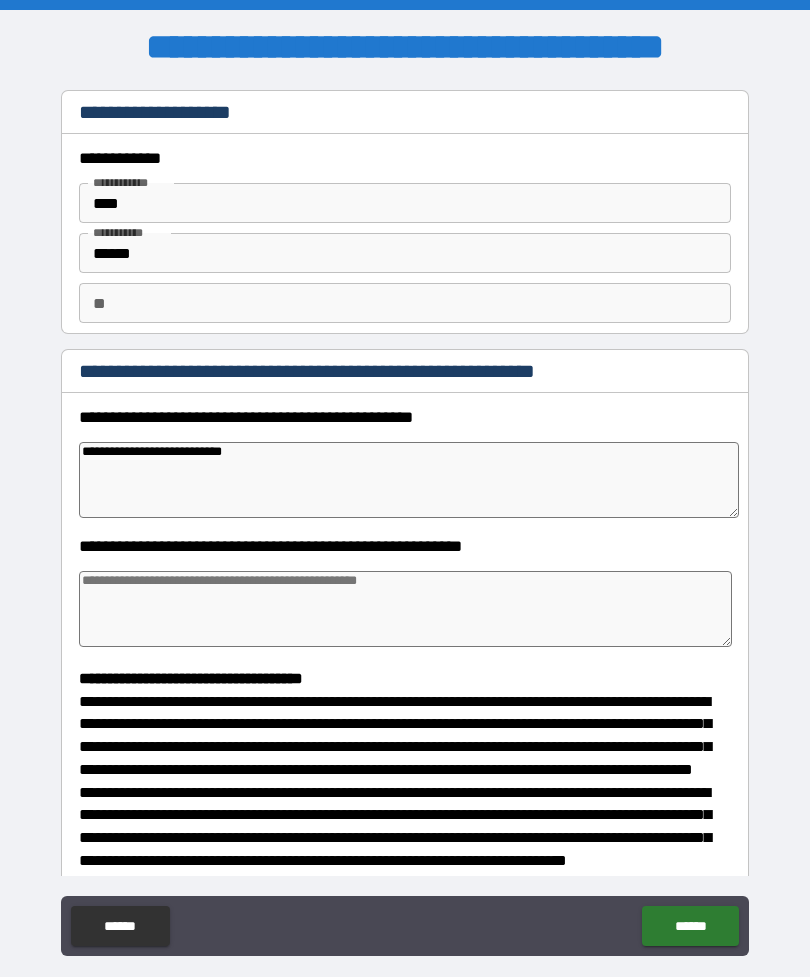 type on "*" 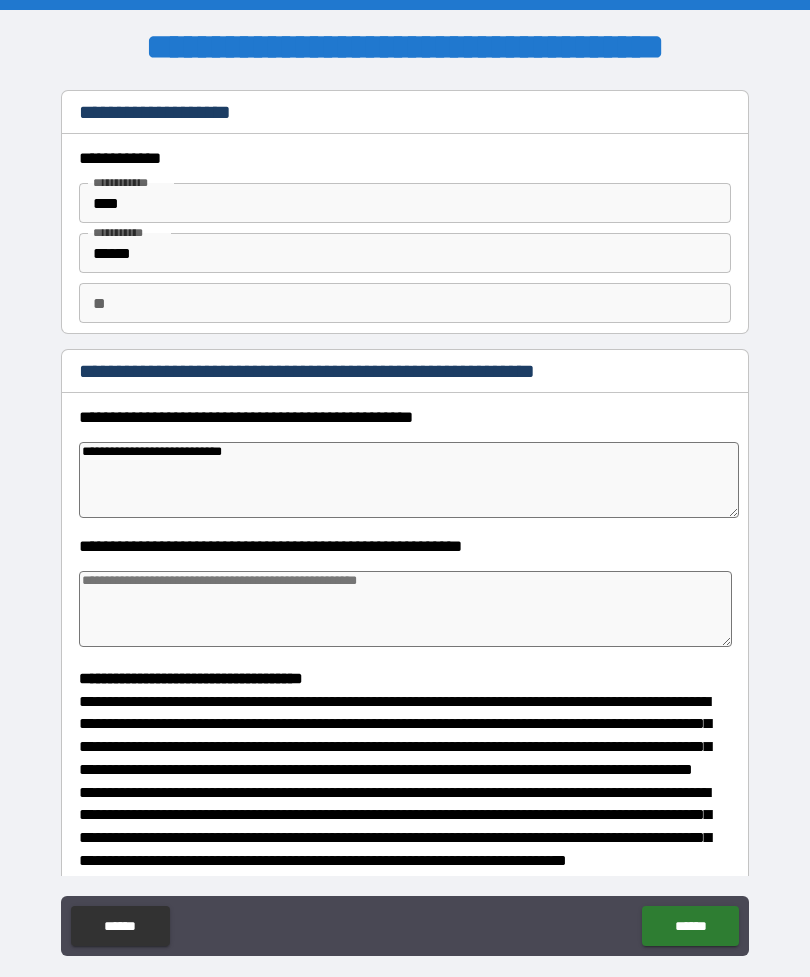 type on "**********" 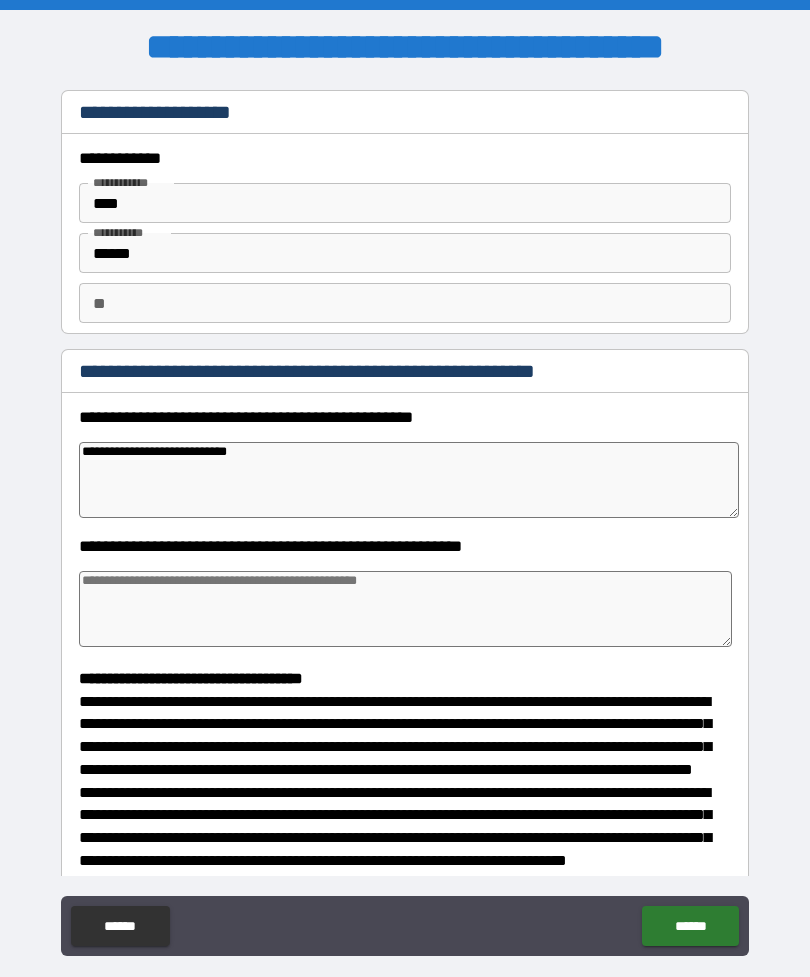 type on "*" 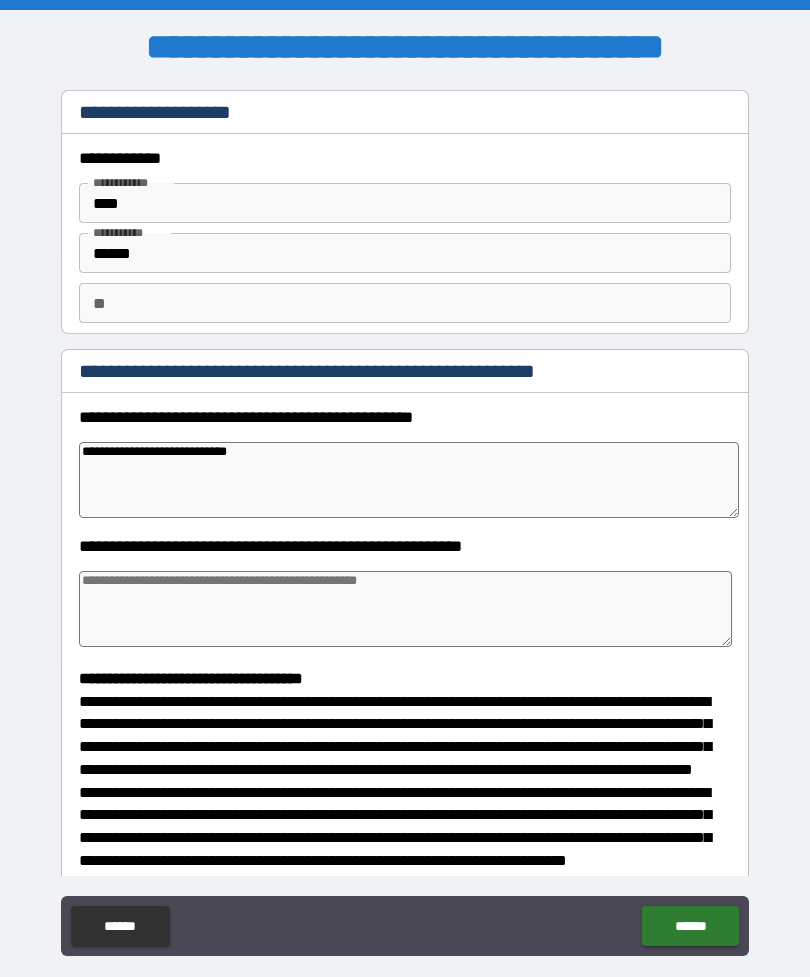 type on "*" 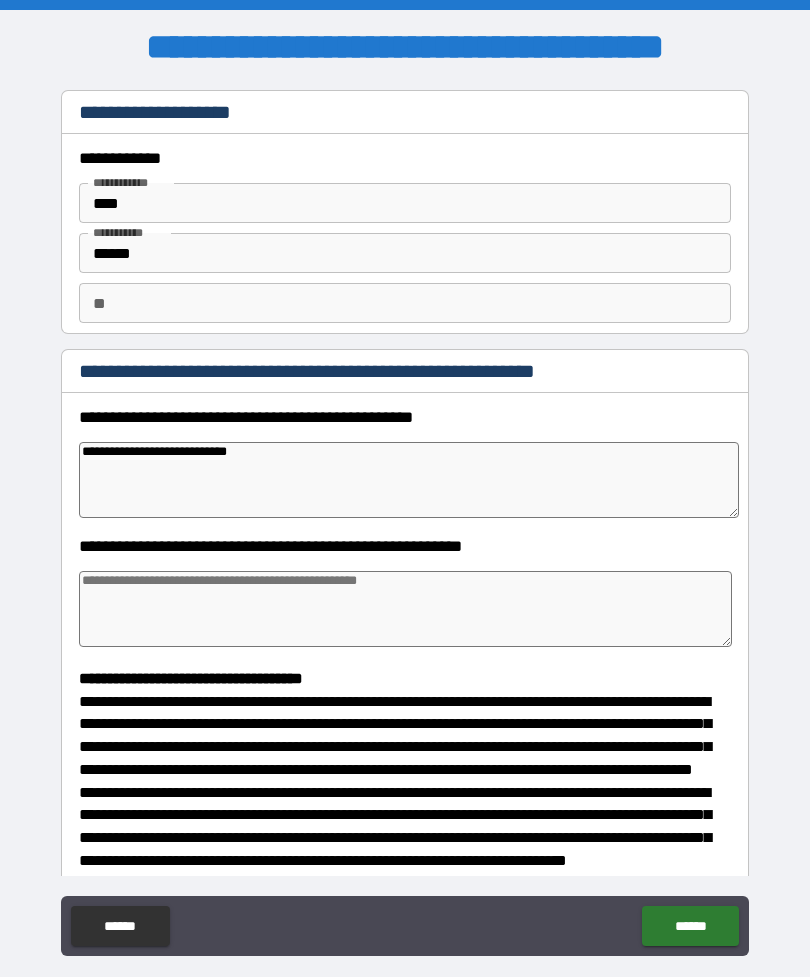 type on "*" 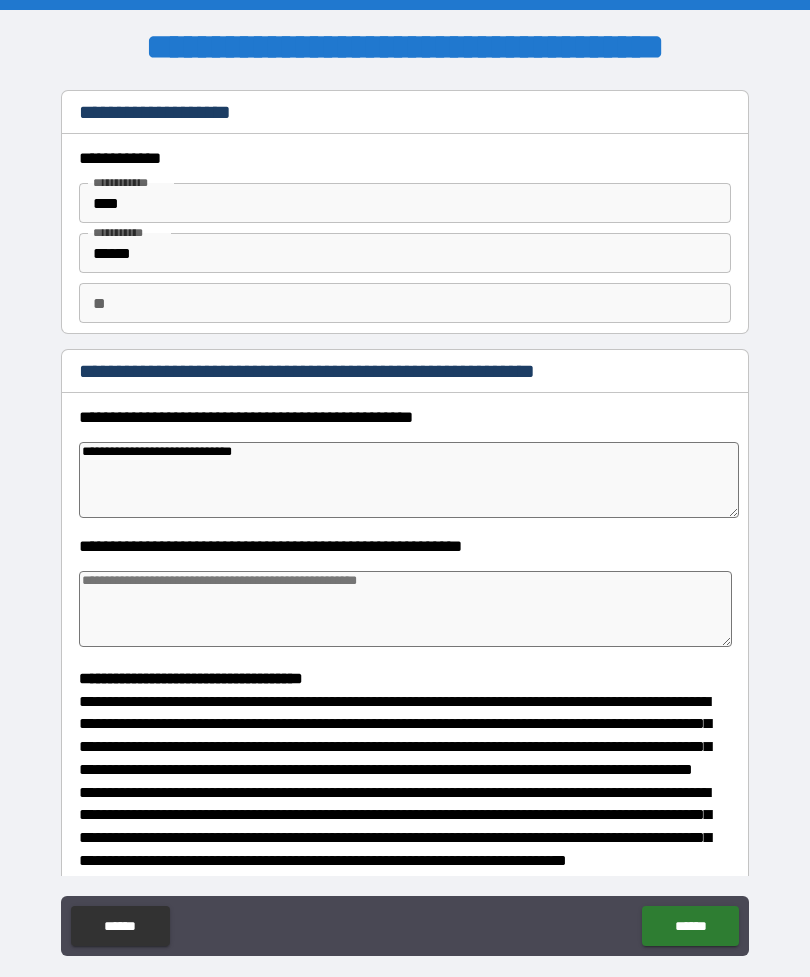 type on "*" 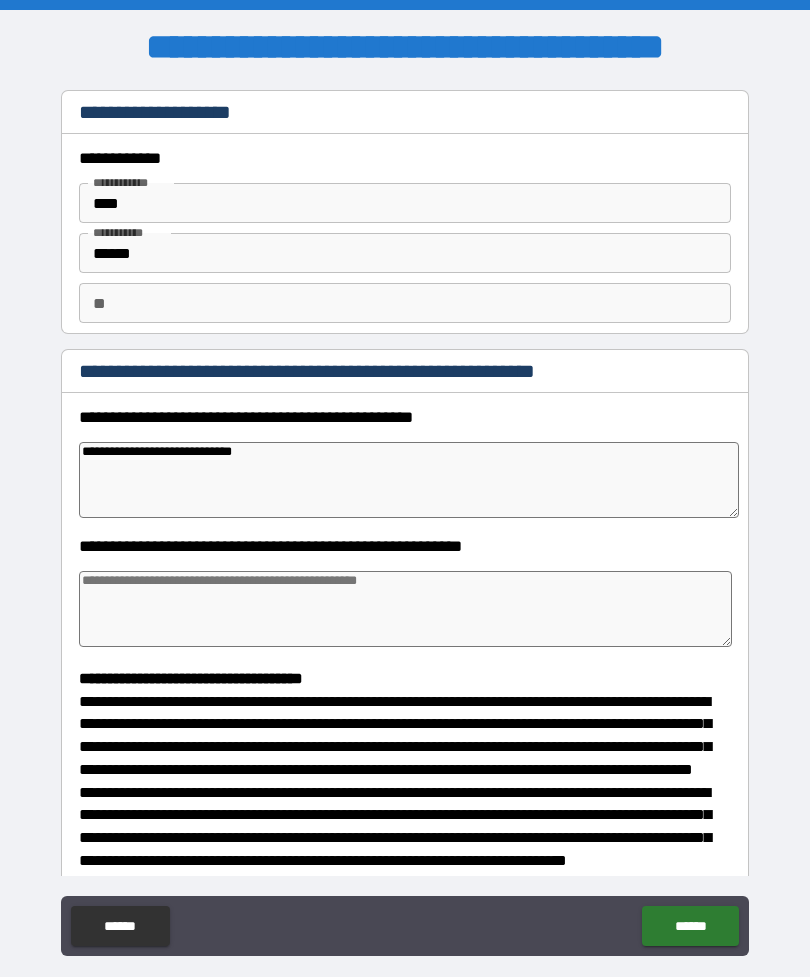 type on "*" 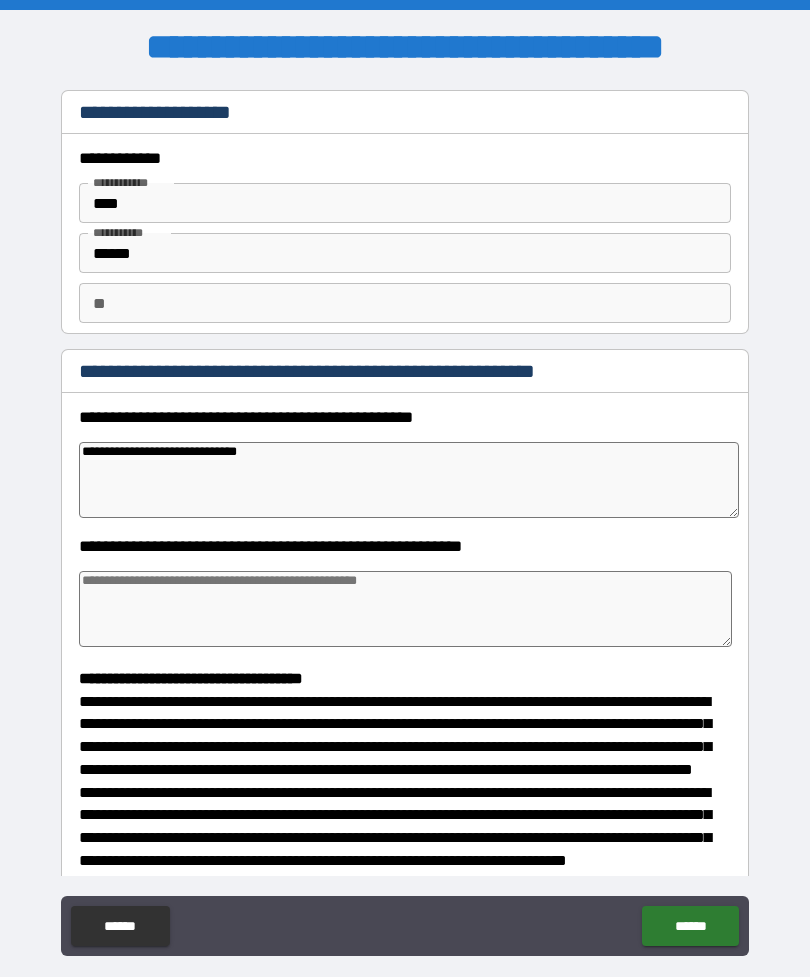 type on "*" 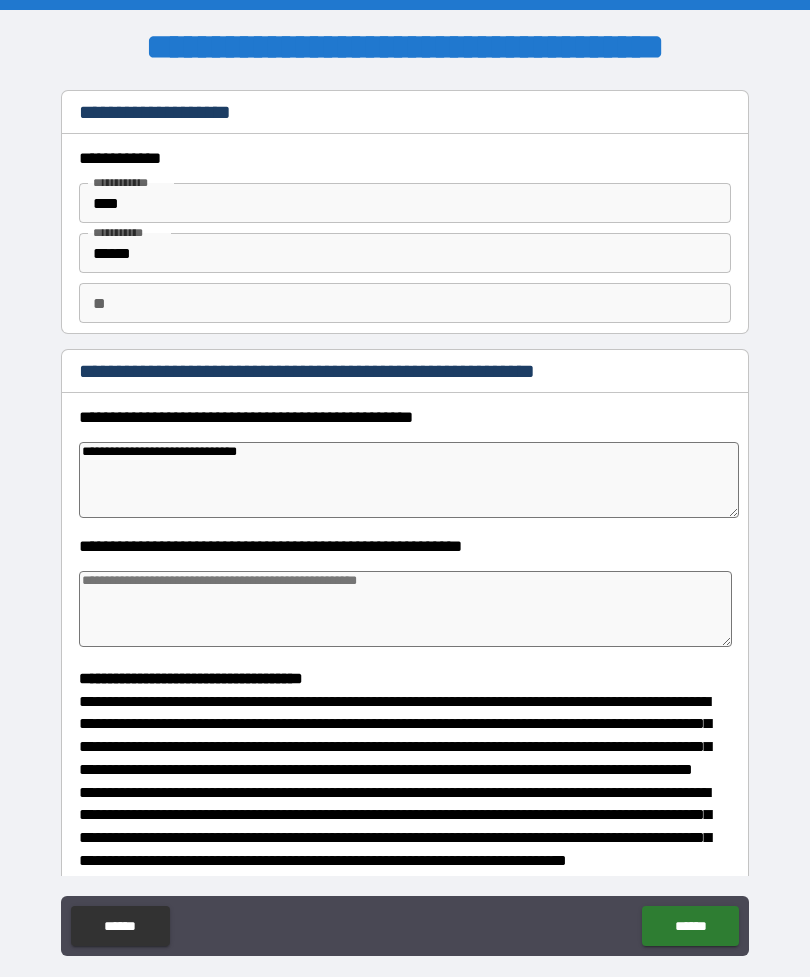 type on "*" 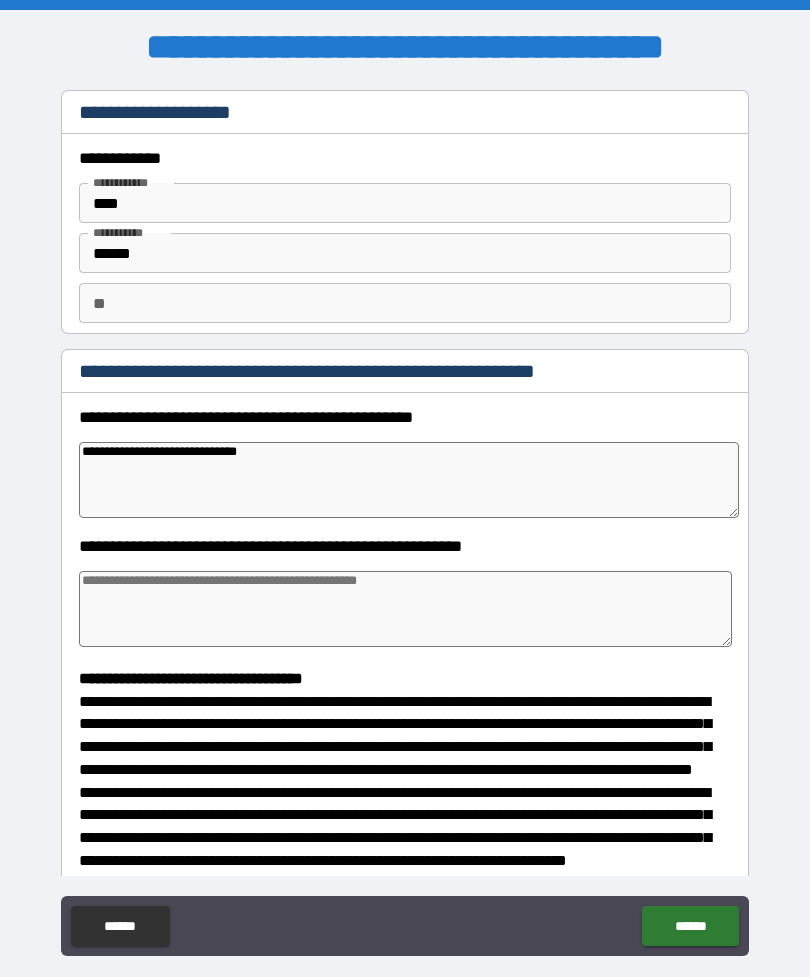 type on "*" 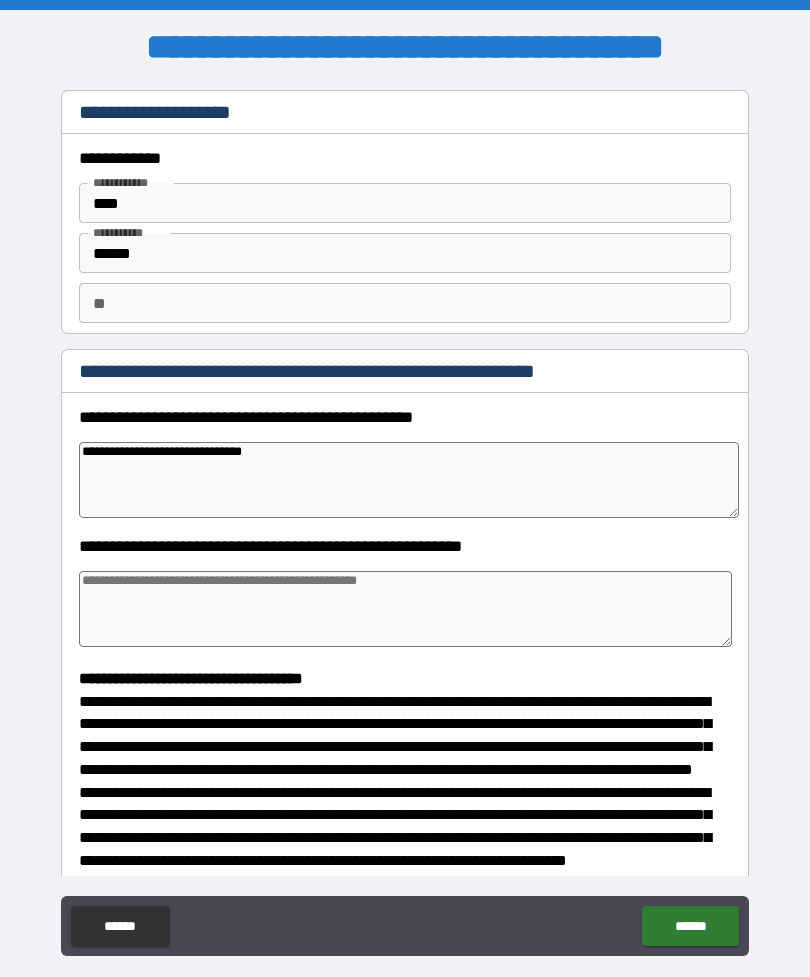type on "*" 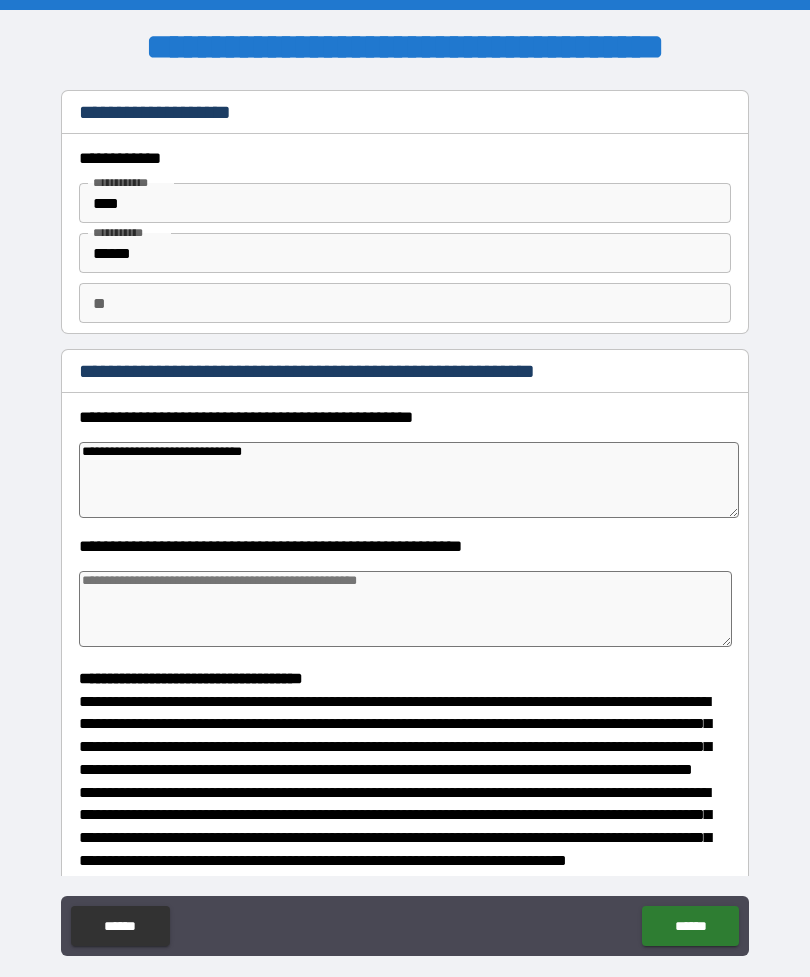 type on "*" 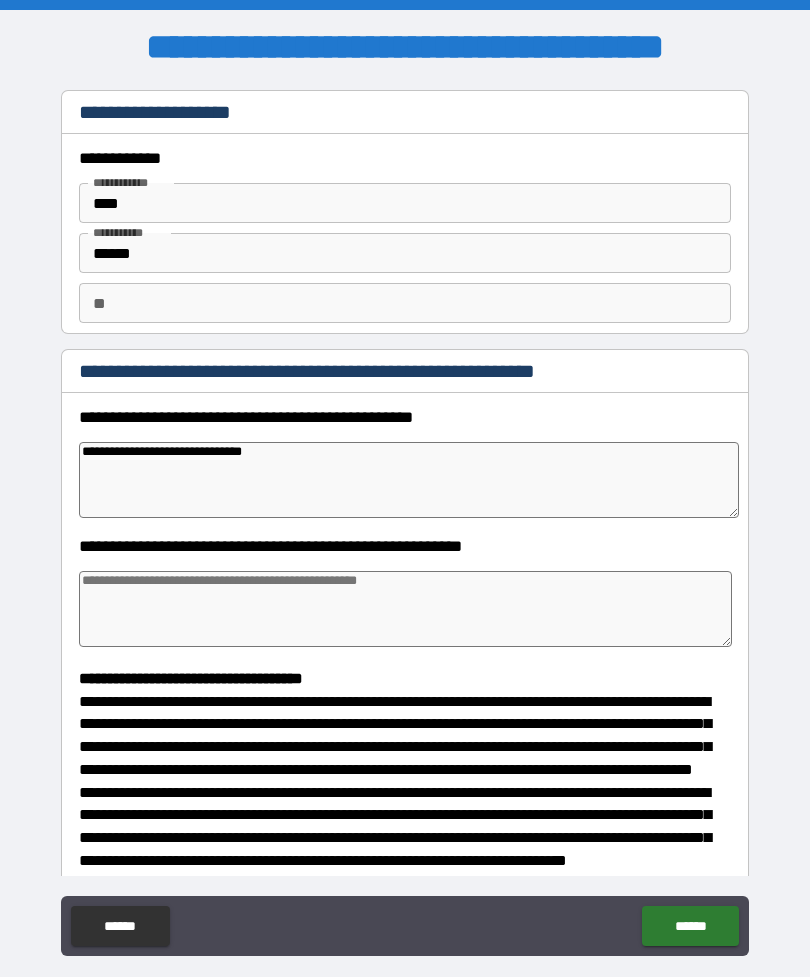 type on "*" 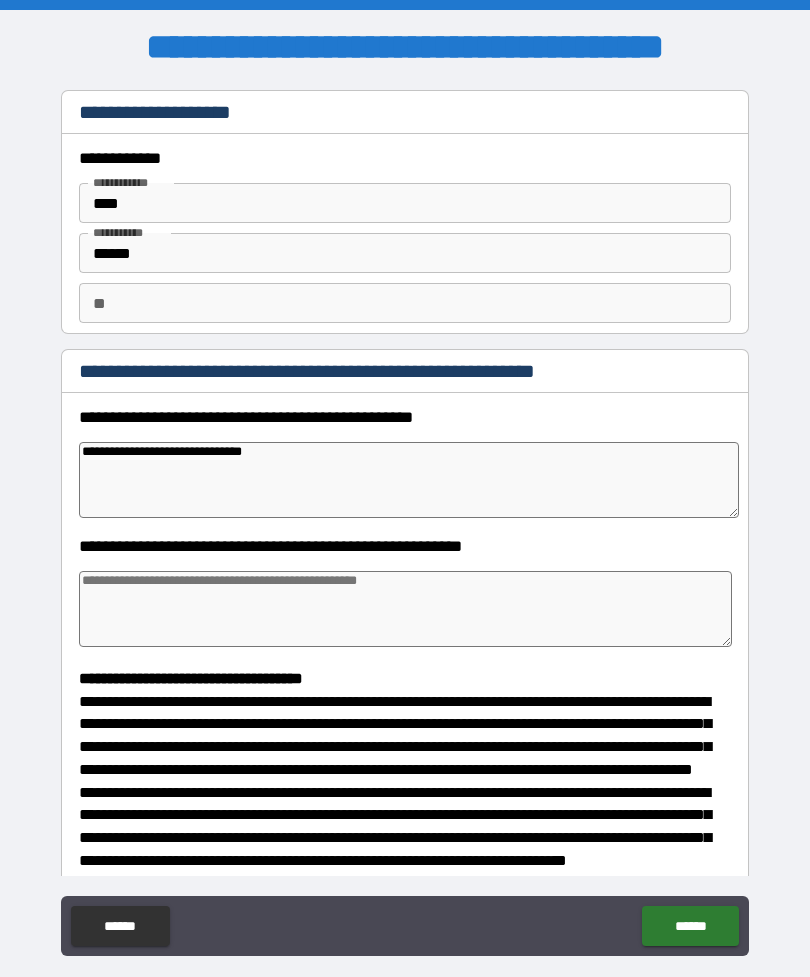 type on "**********" 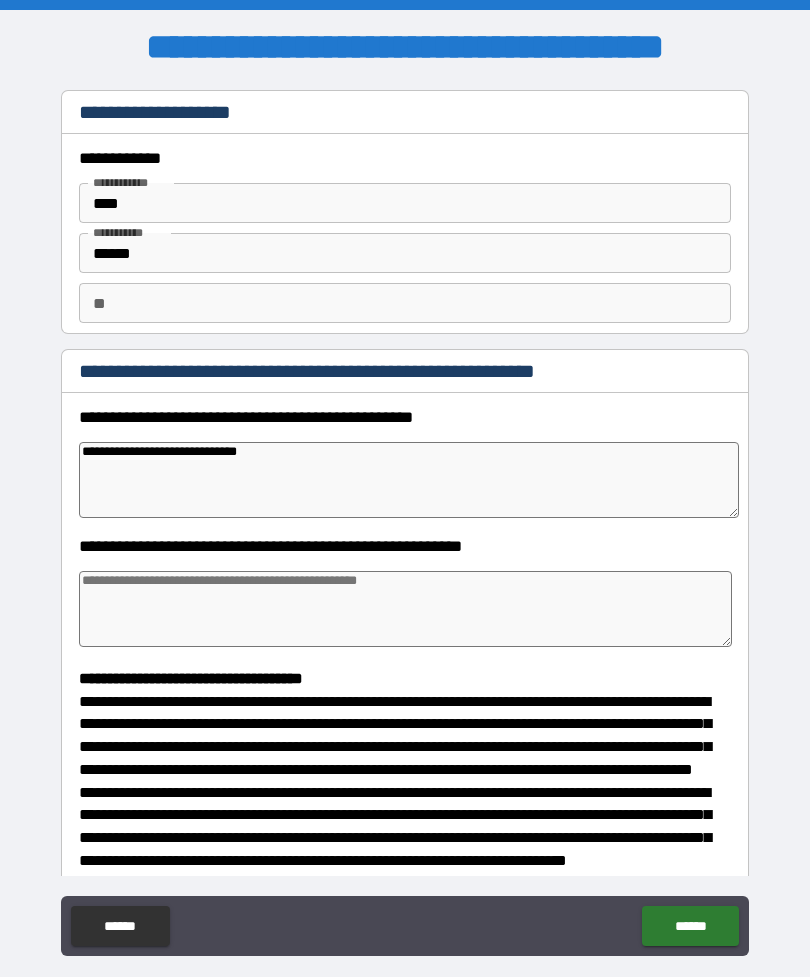 type on "*" 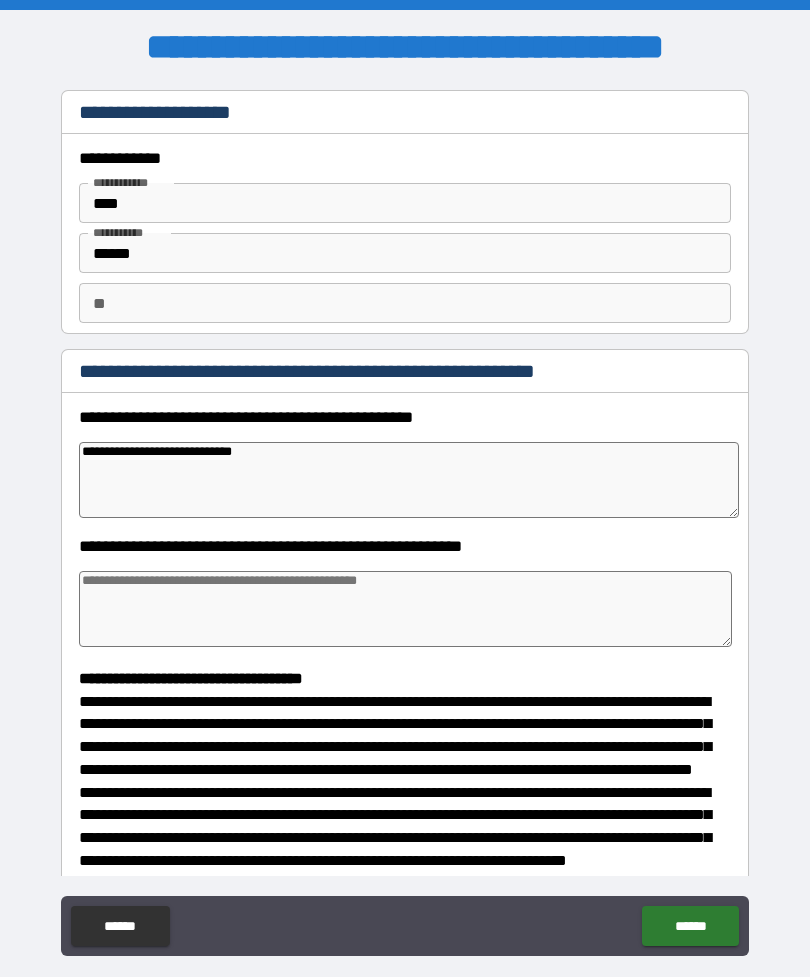 type on "**********" 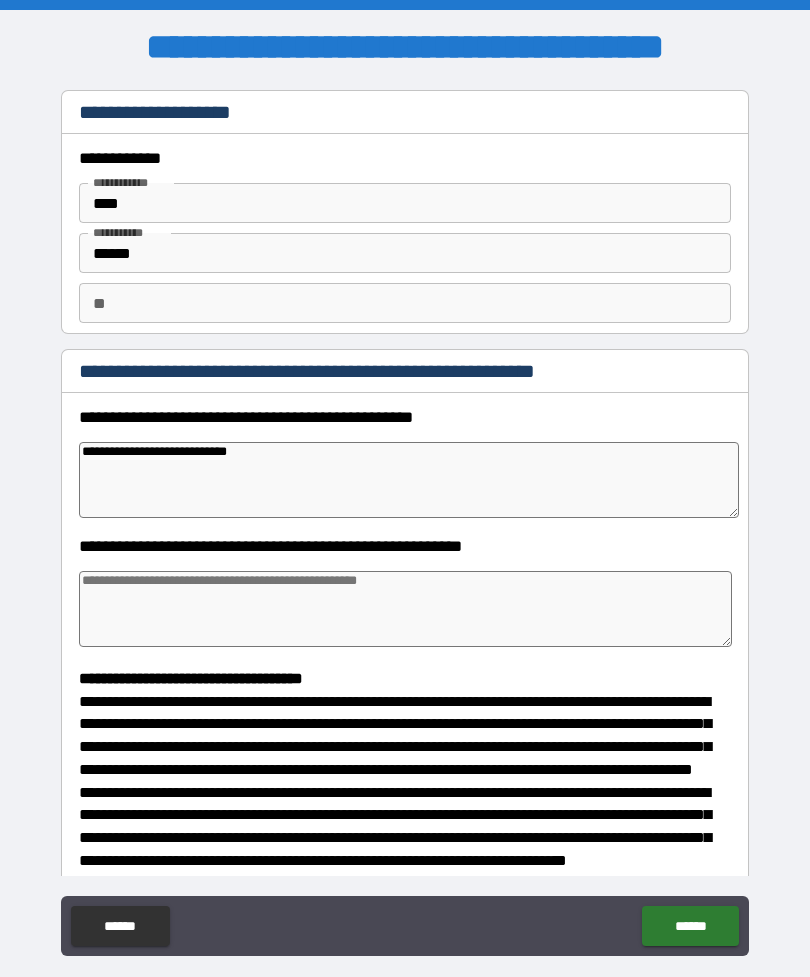 type on "*" 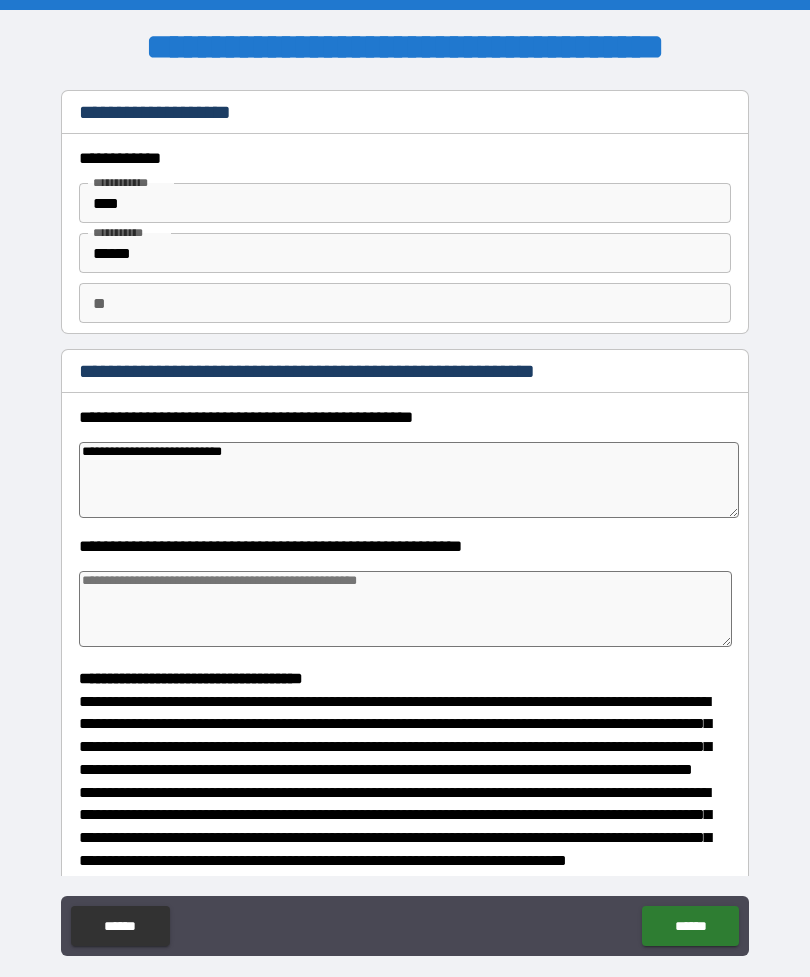 type on "**********" 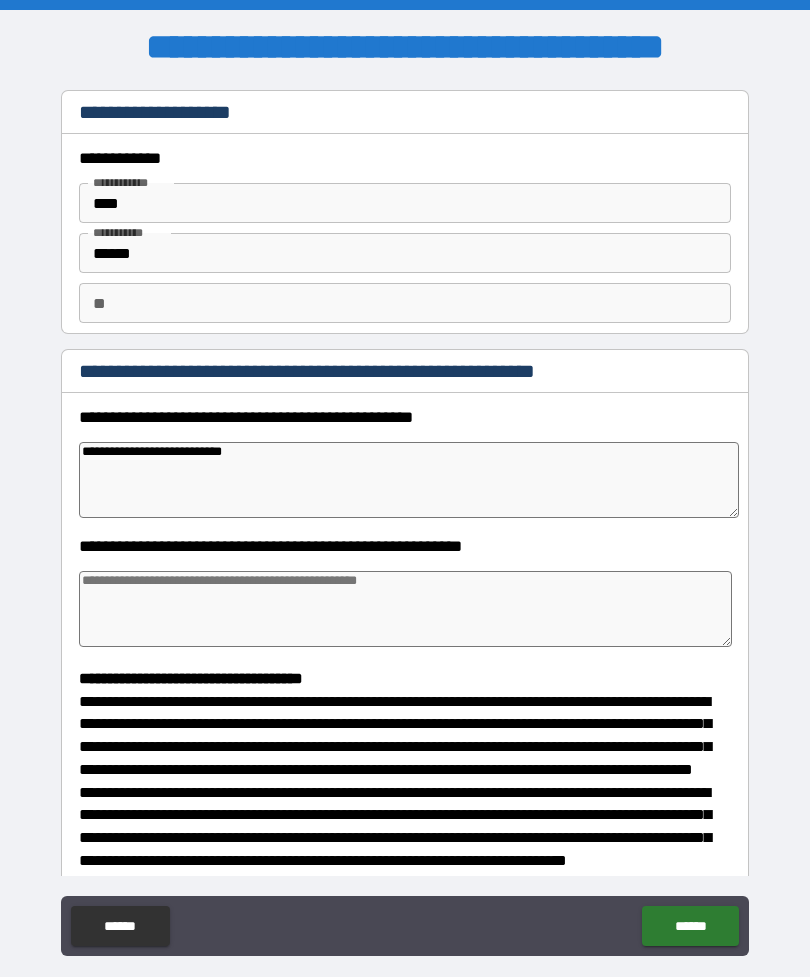 type on "*" 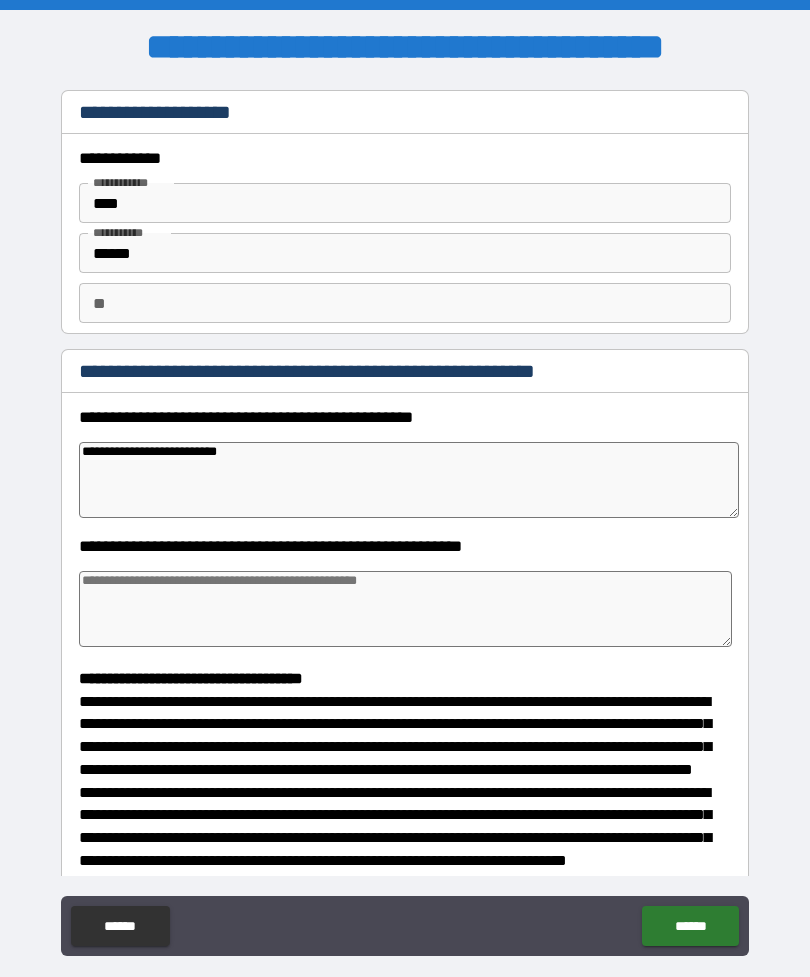 type on "**********" 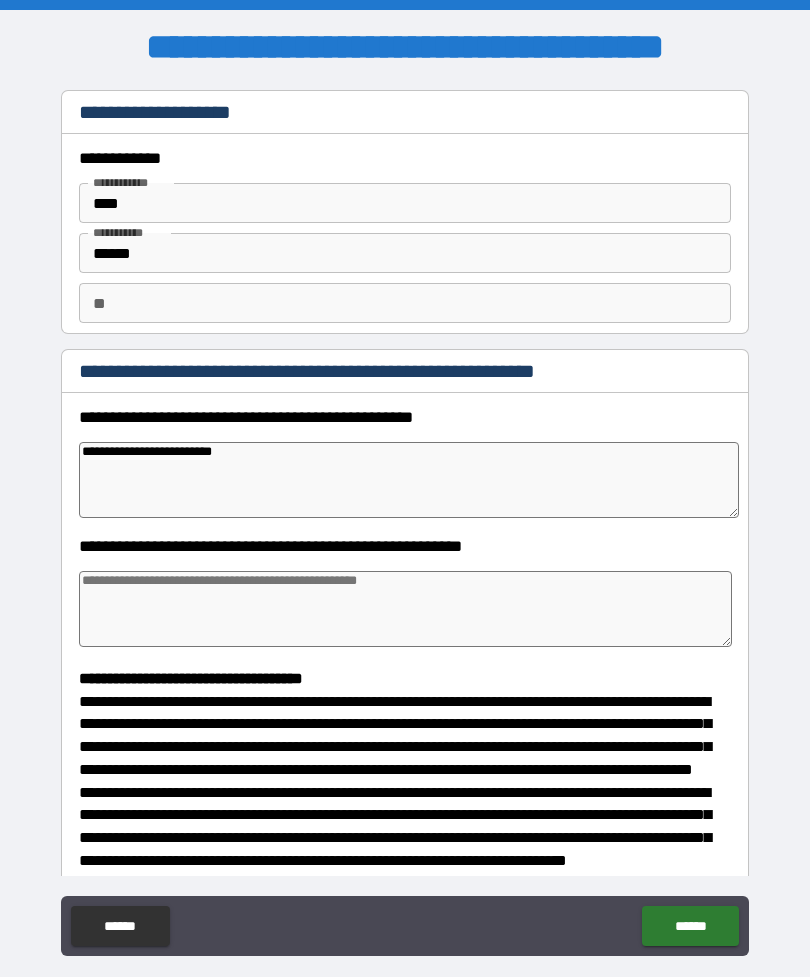 type on "*" 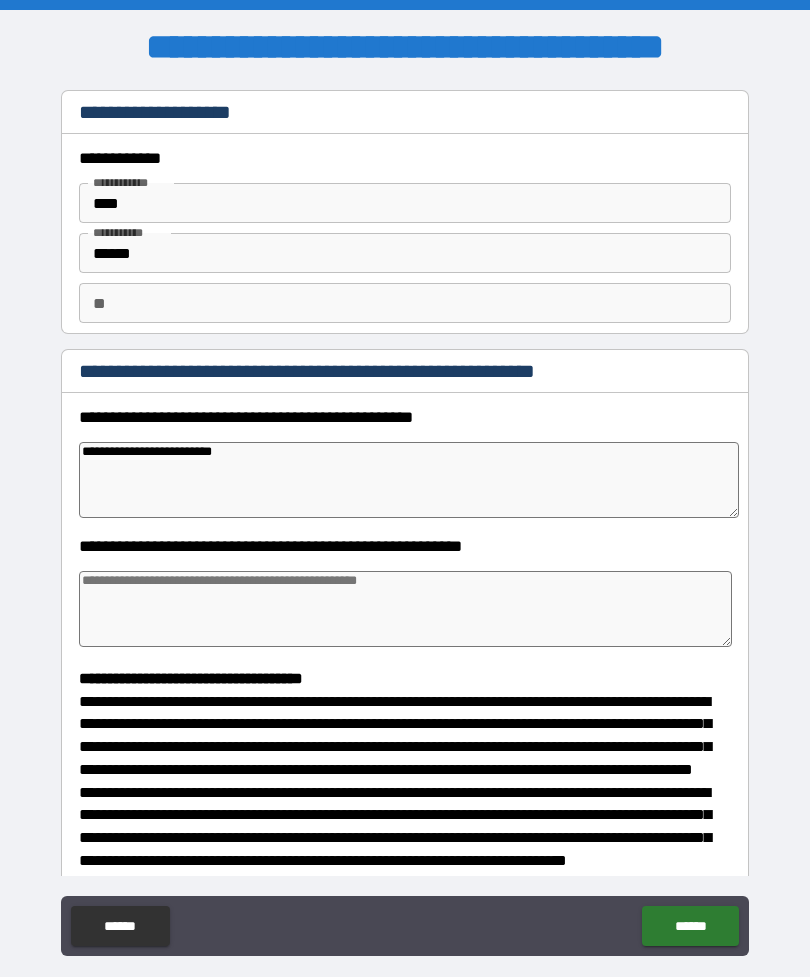 type on "*" 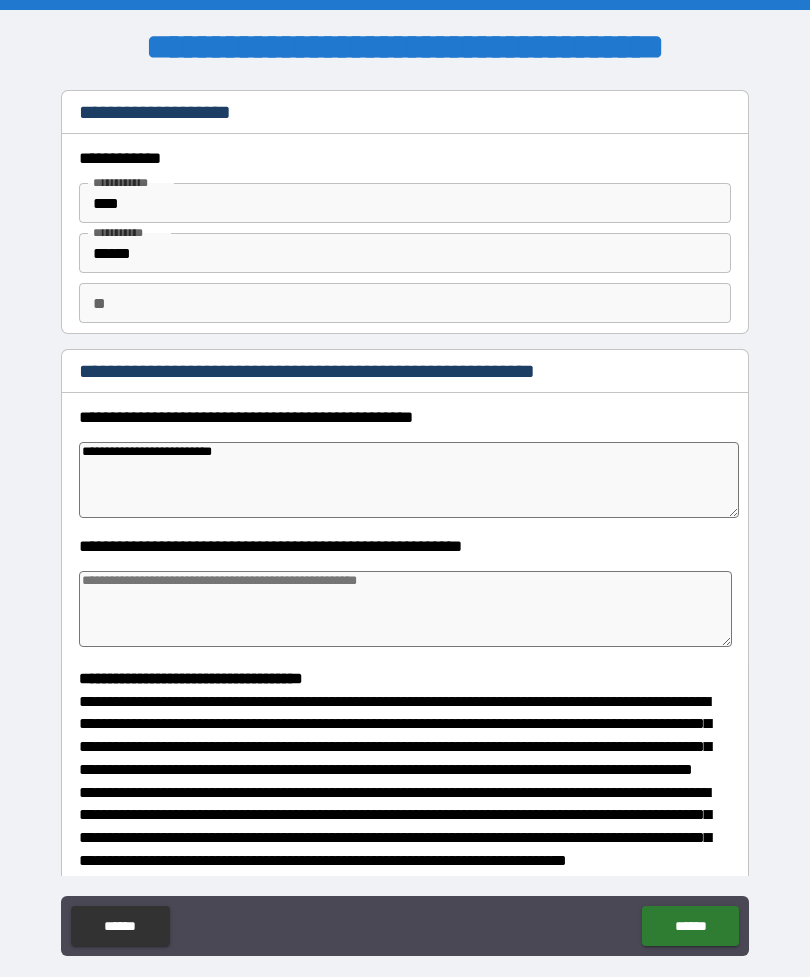 type on "*" 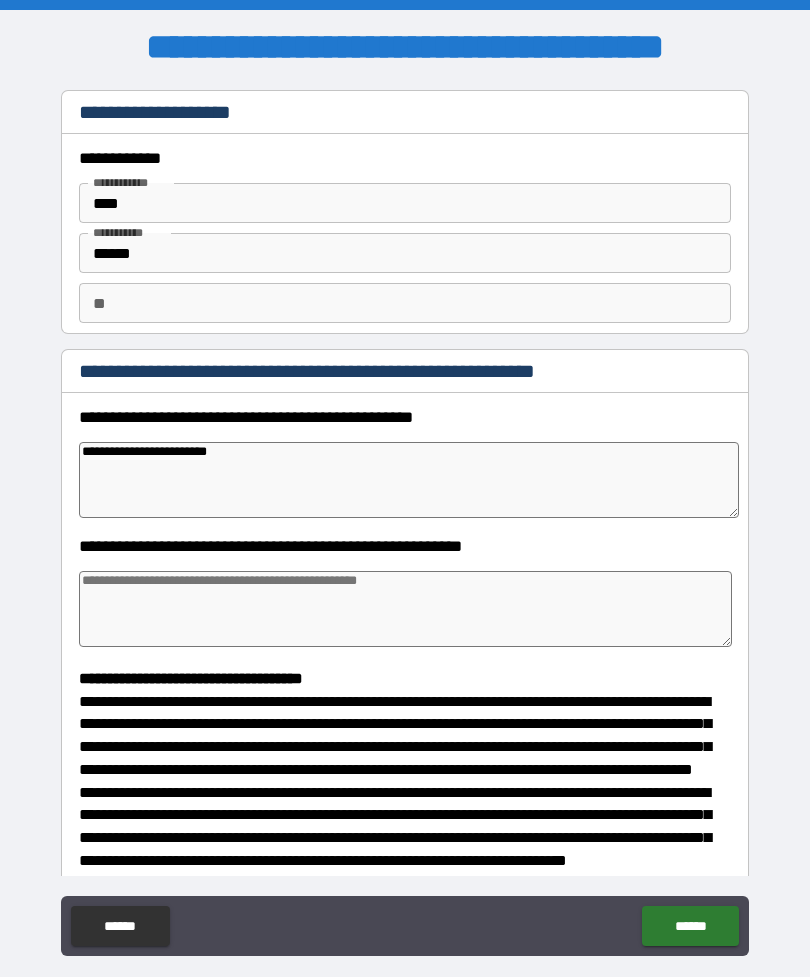 type on "**********" 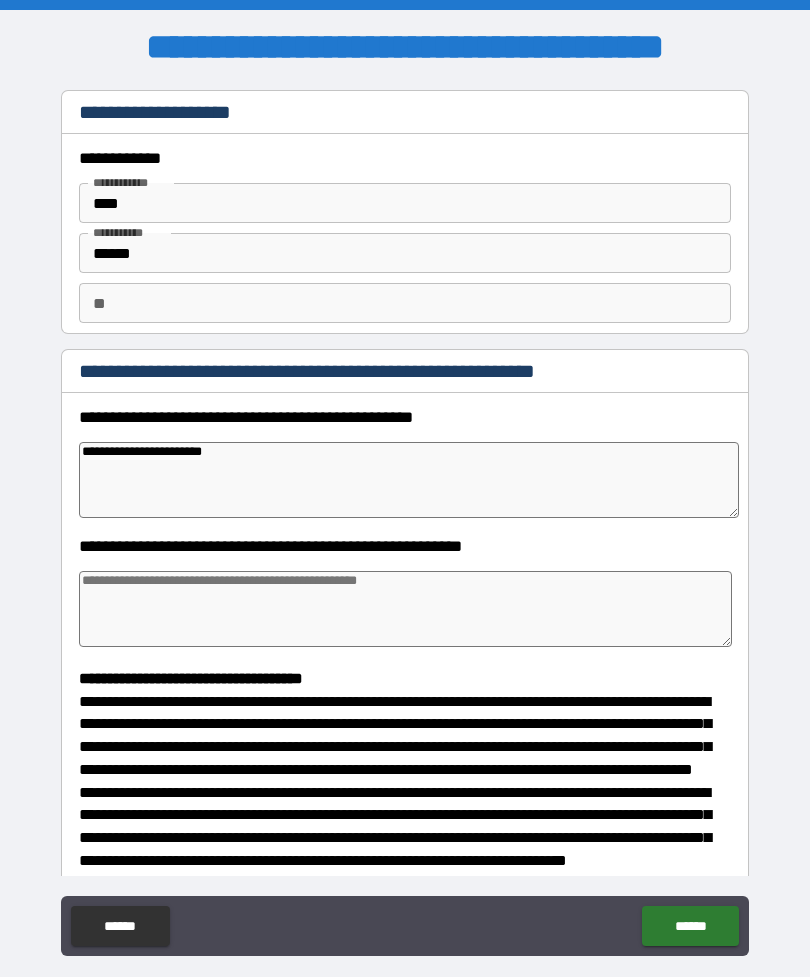 type on "**********" 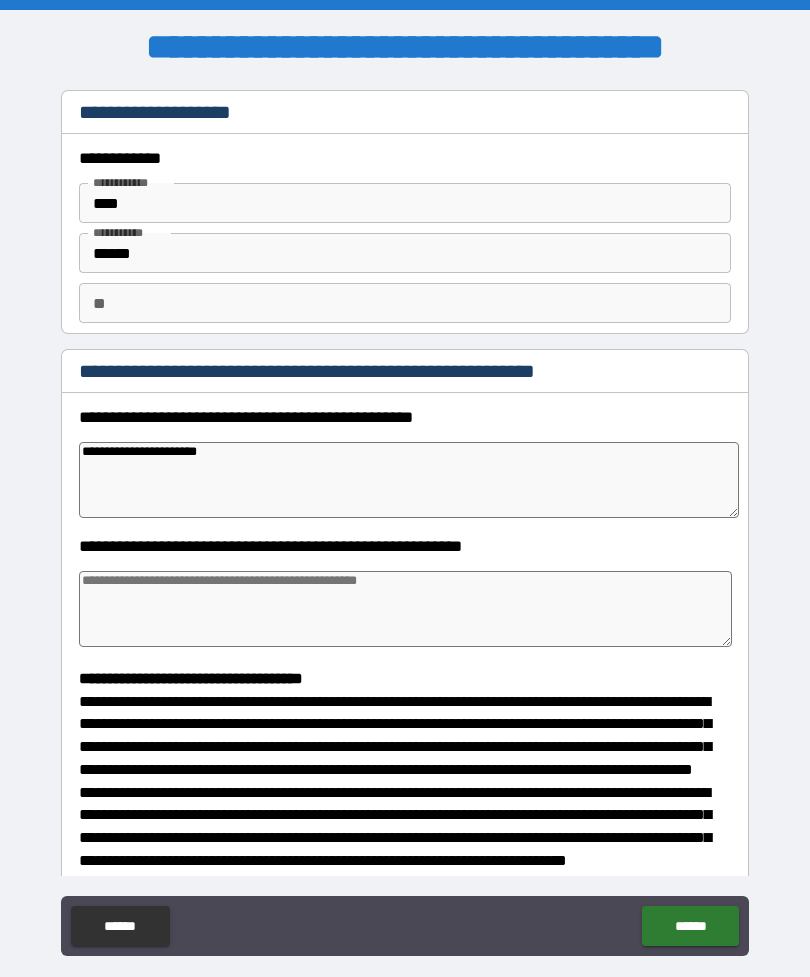 type on "**********" 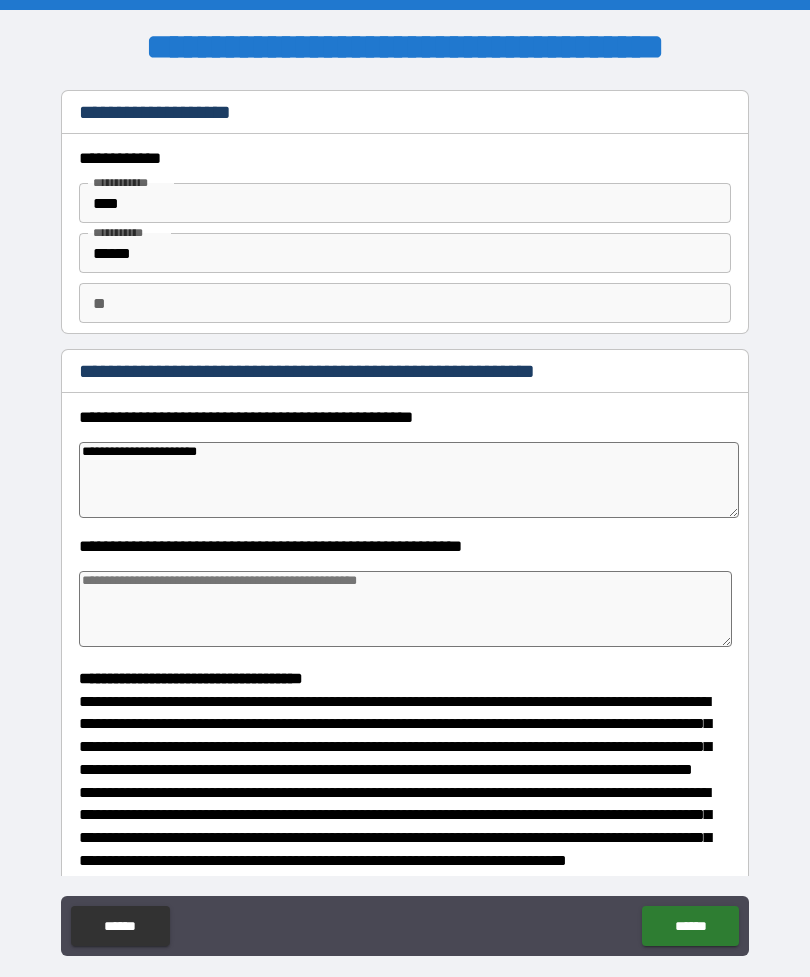 type on "*" 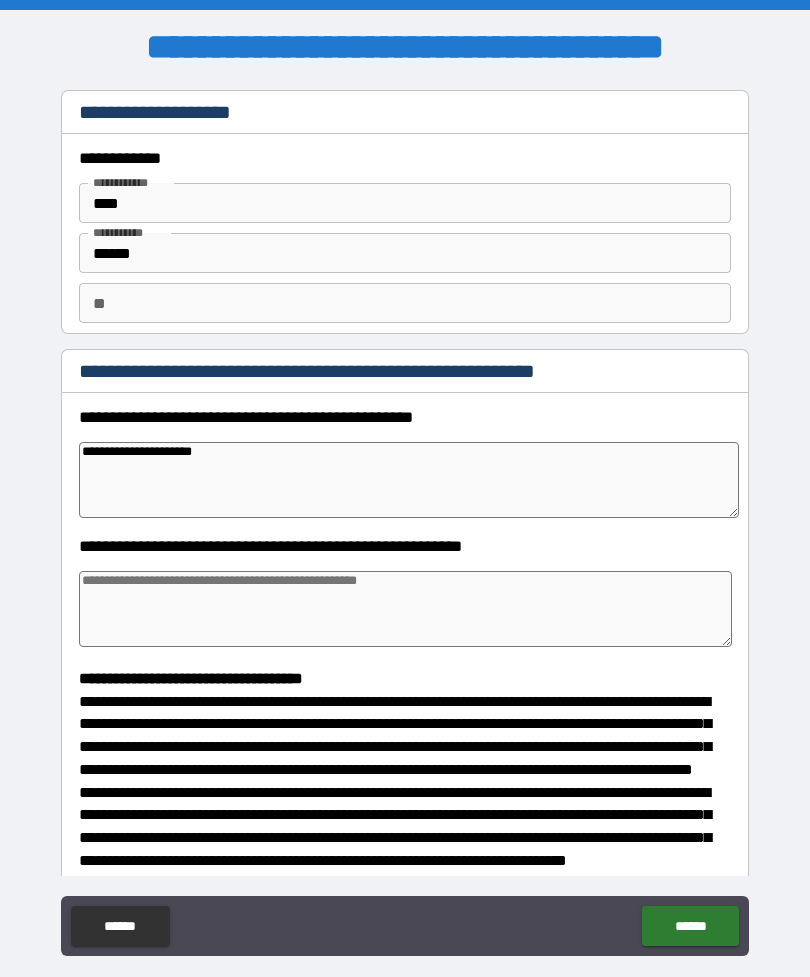 type 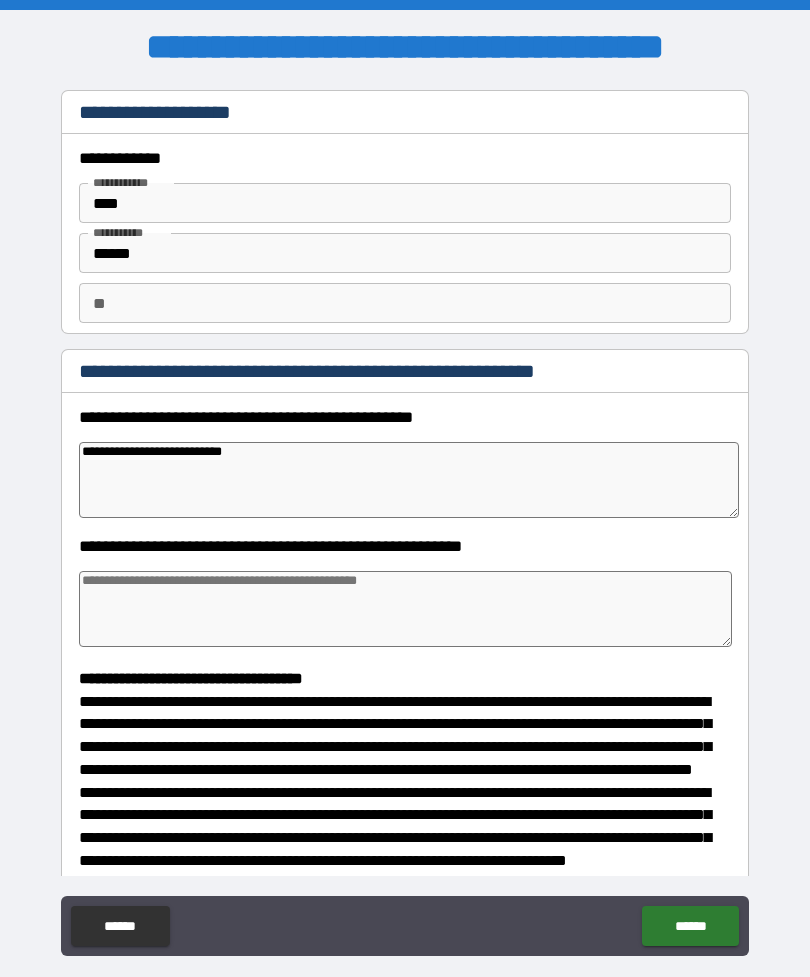click on "**********" at bounding box center (409, 480) 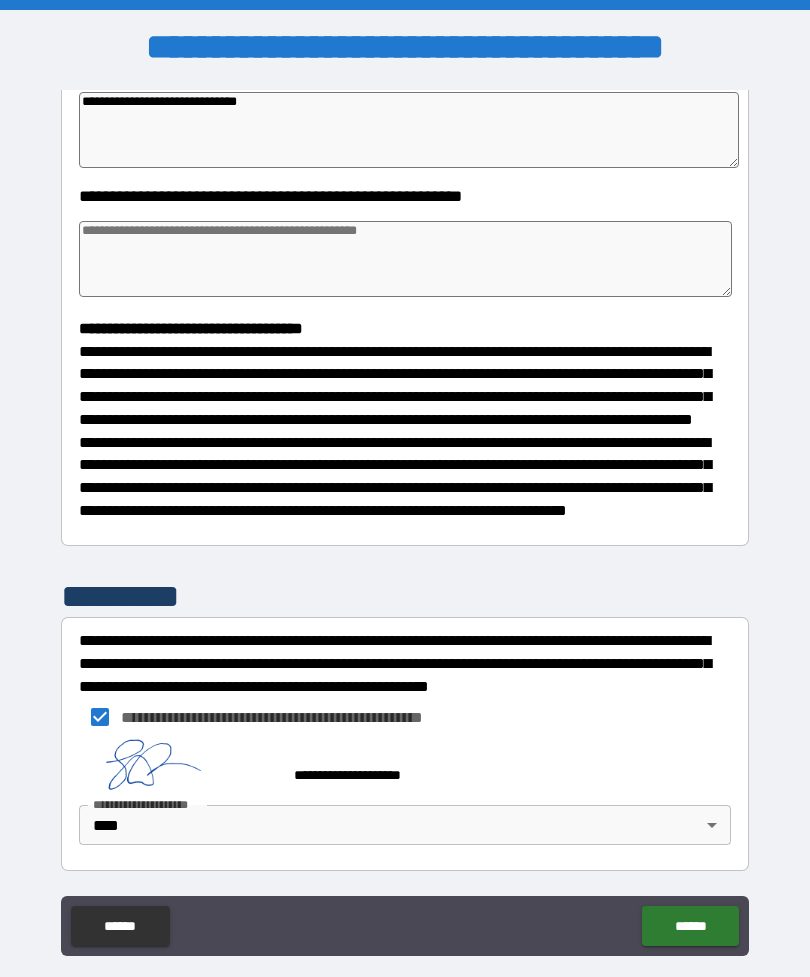 scroll, scrollTop: 387, scrollLeft: 0, axis: vertical 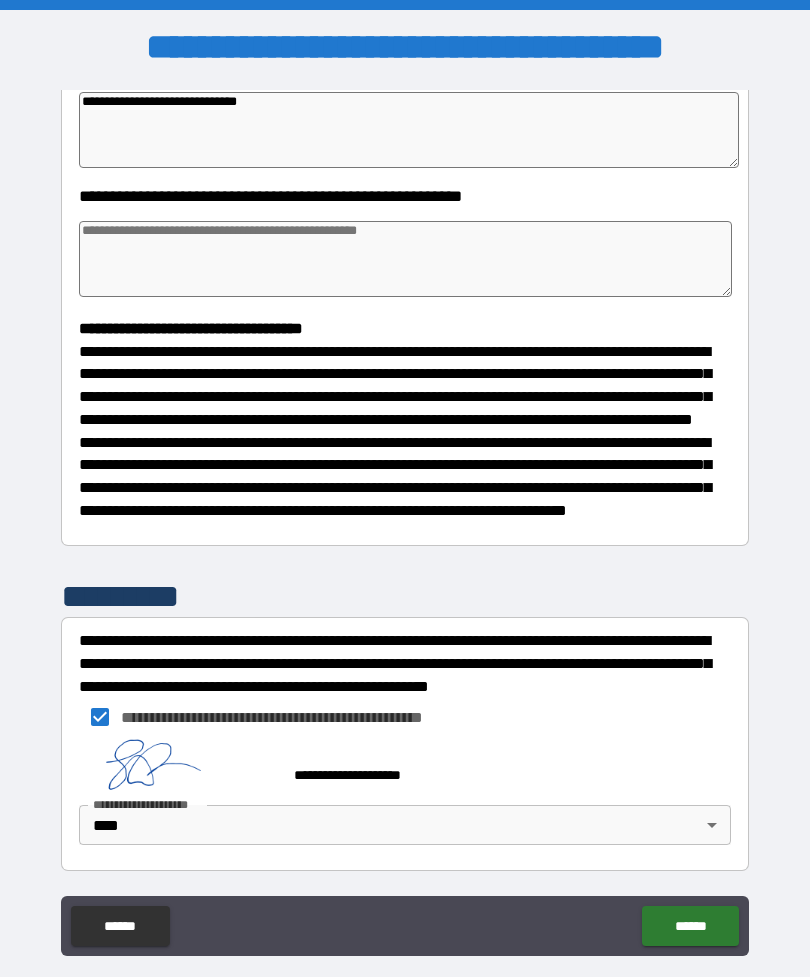 click on "**********" at bounding box center [405, 523] 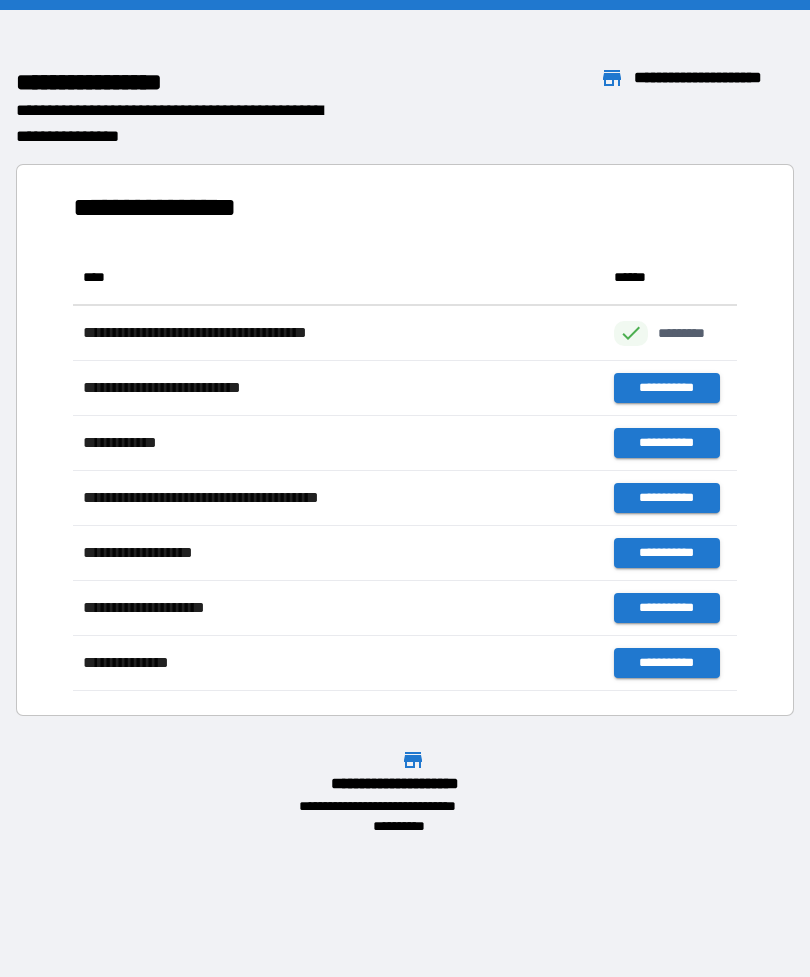 scroll, scrollTop: 441, scrollLeft: 664, axis: both 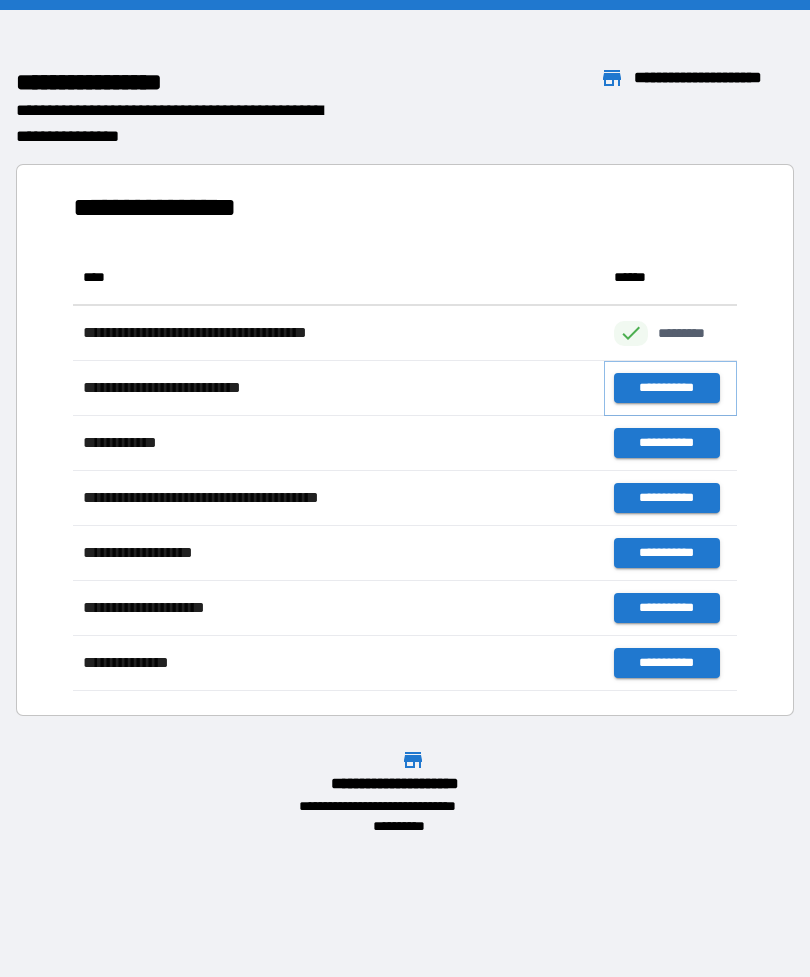 click on "**********" at bounding box center [666, 388] 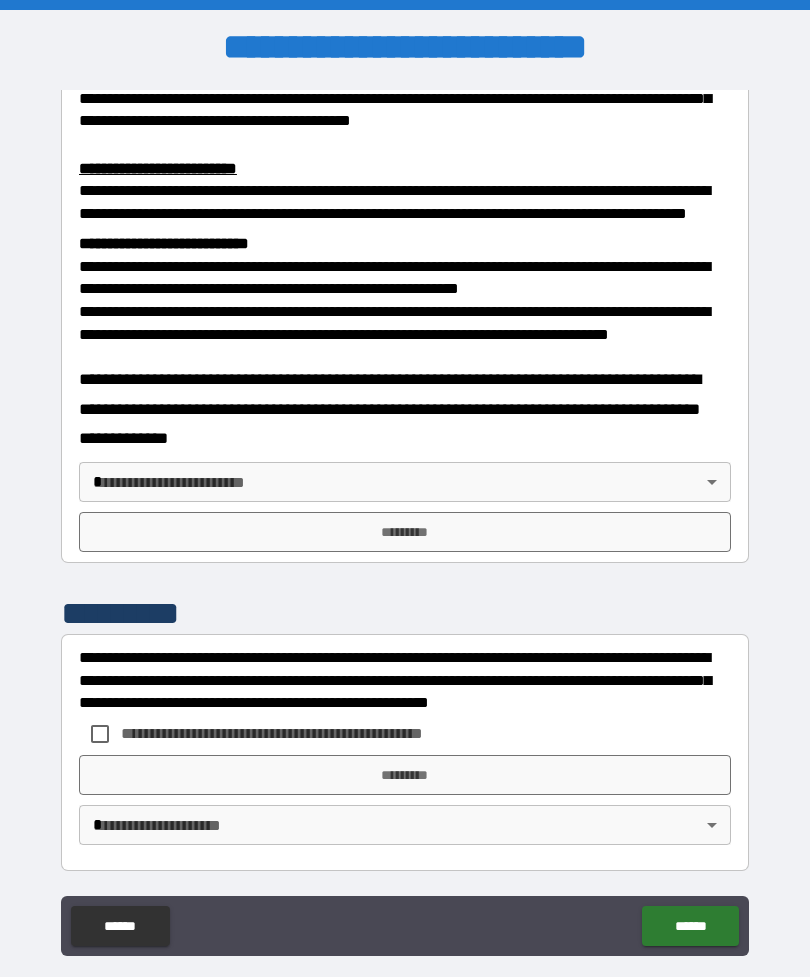 scroll, scrollTop: 660, scrollLeft: 0, axis: vertical 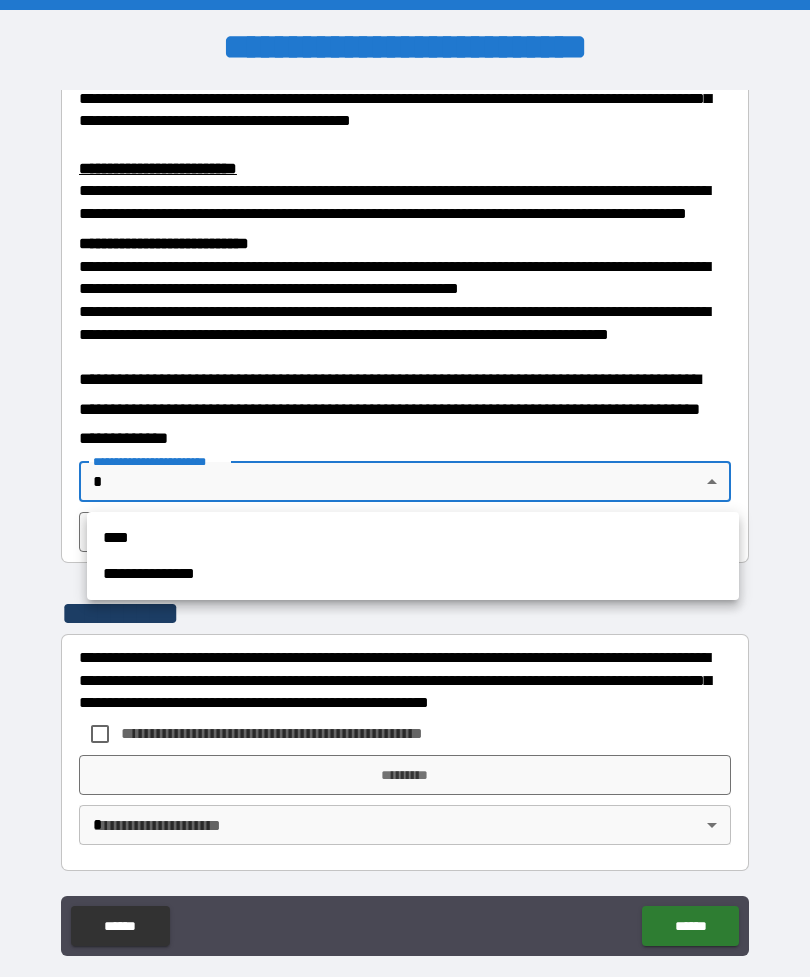 click on "****" at bounding box center (413, 538) 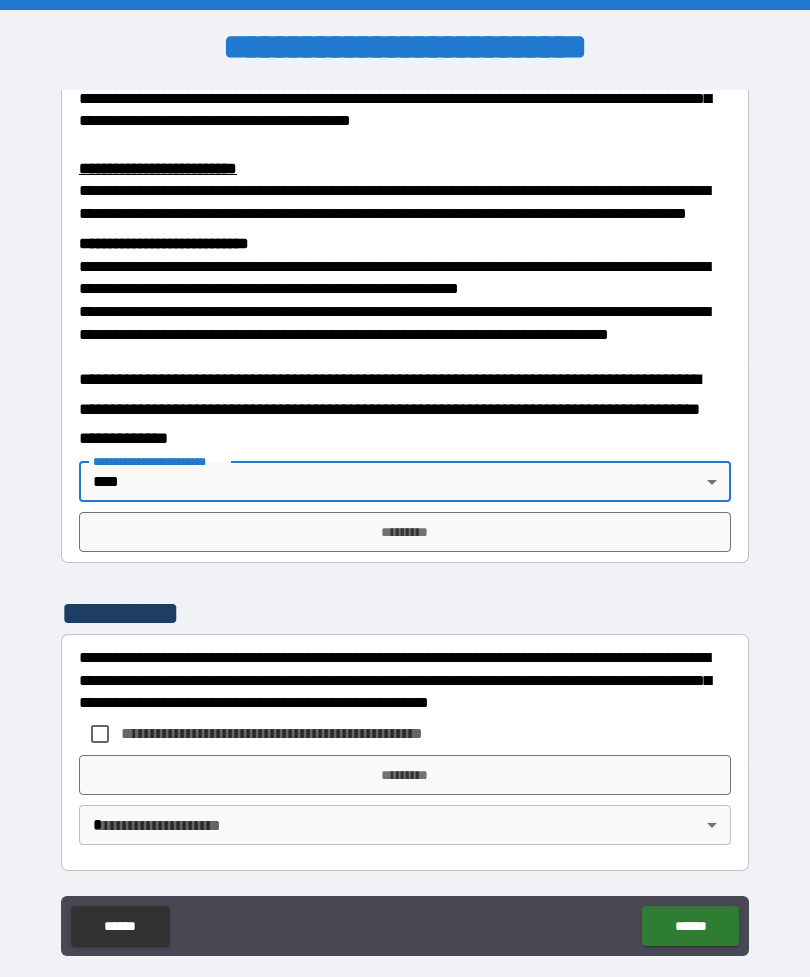 click on "*********" at bounding box center [405, 532] 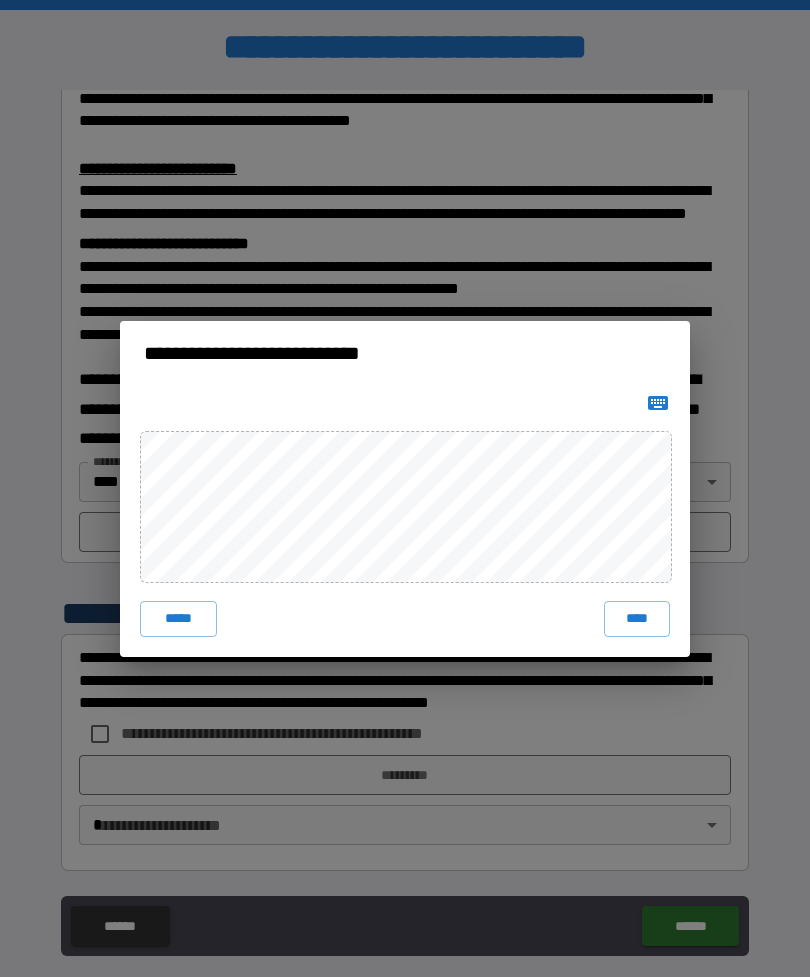 click on "****" at bounding box center (637, 619) 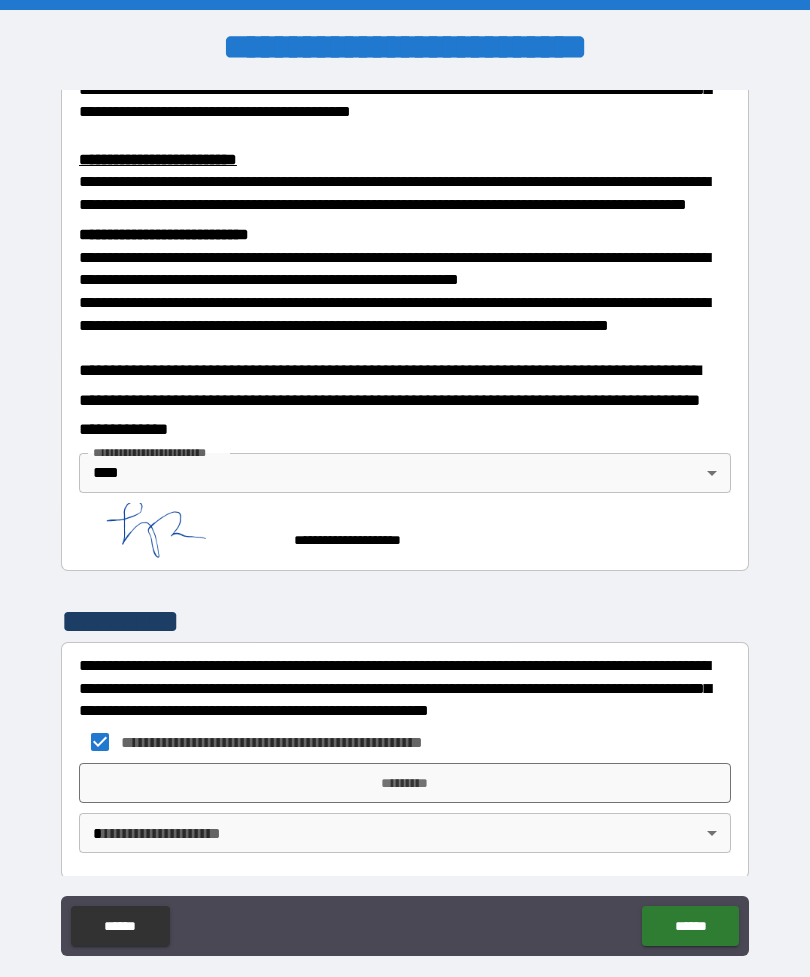 click on "*********" at bounding box center [405, 783] 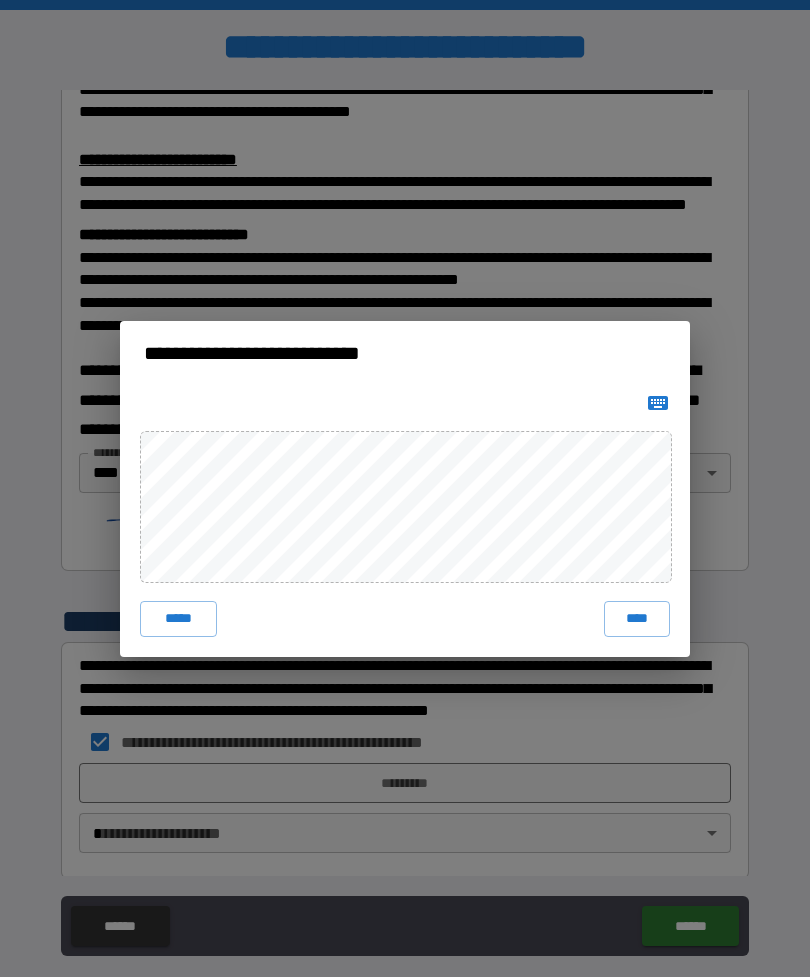 click on "****" at bounding box center (637, 619) 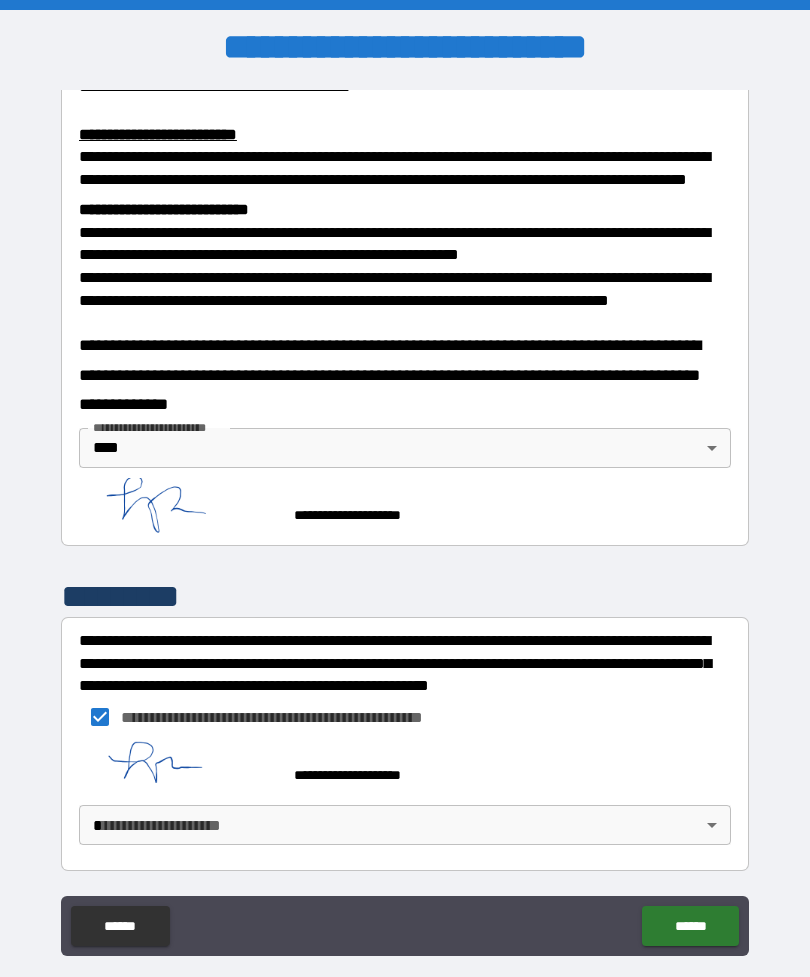 scroll, scrollTop: 694, scrollLeft: 0, axis: vertical 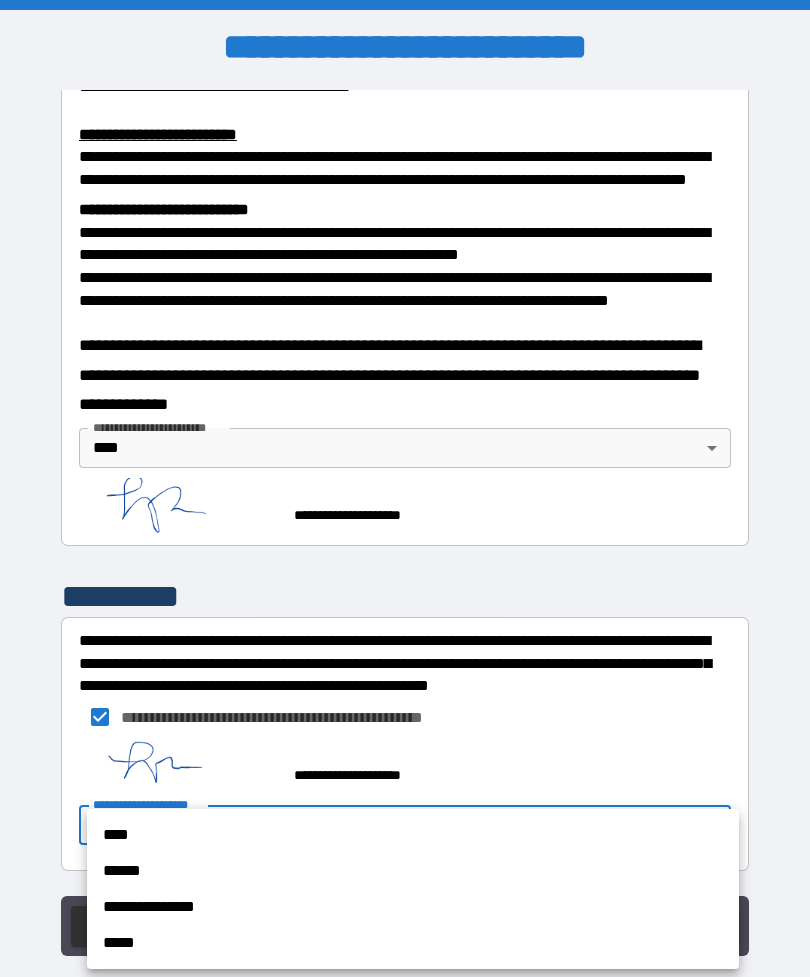 click on "****" at bounding box center [413, 835] 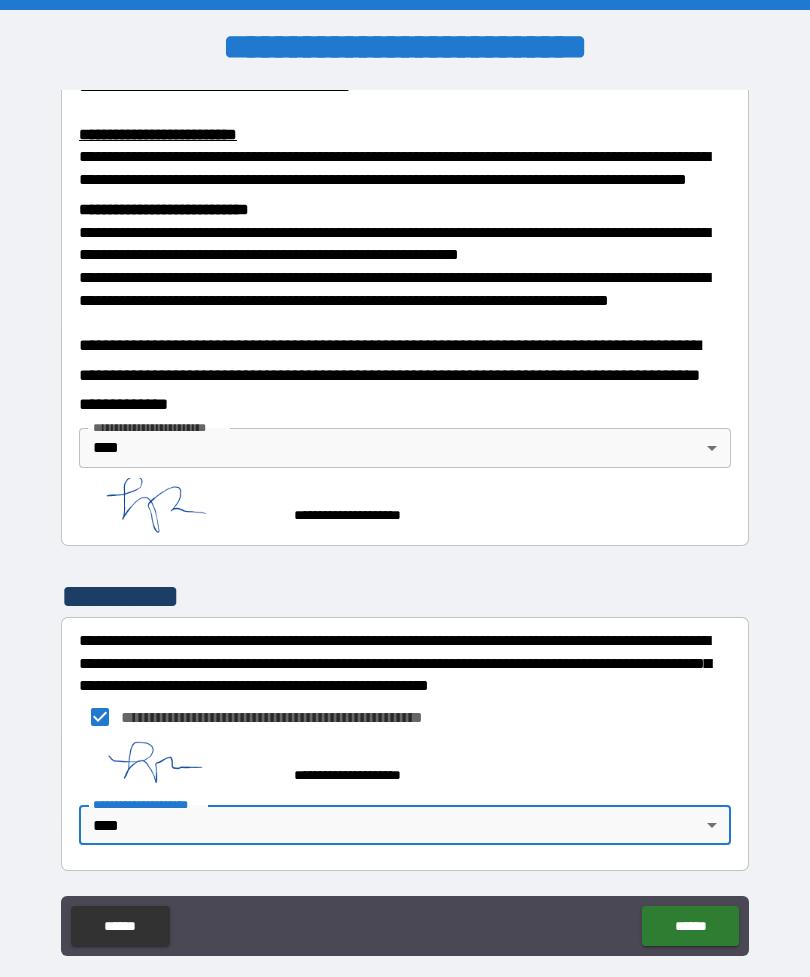 click on "******" at bounding box center (690, 926) 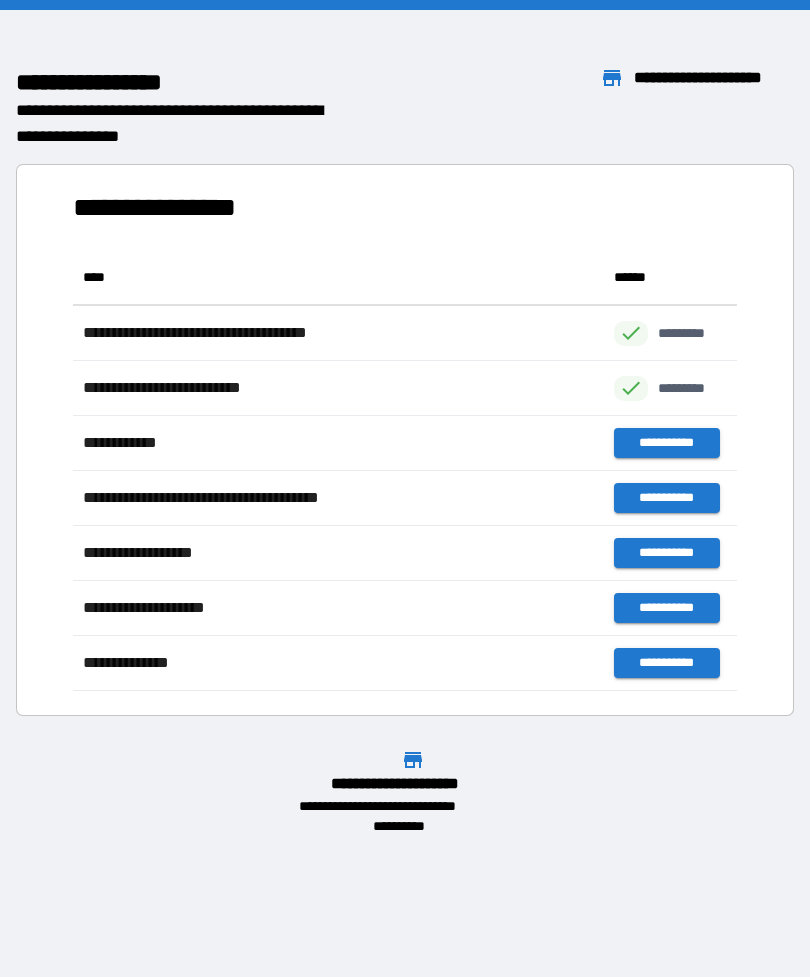 scroll, scrollTop: 1, scrollLeft: 1, axis: both 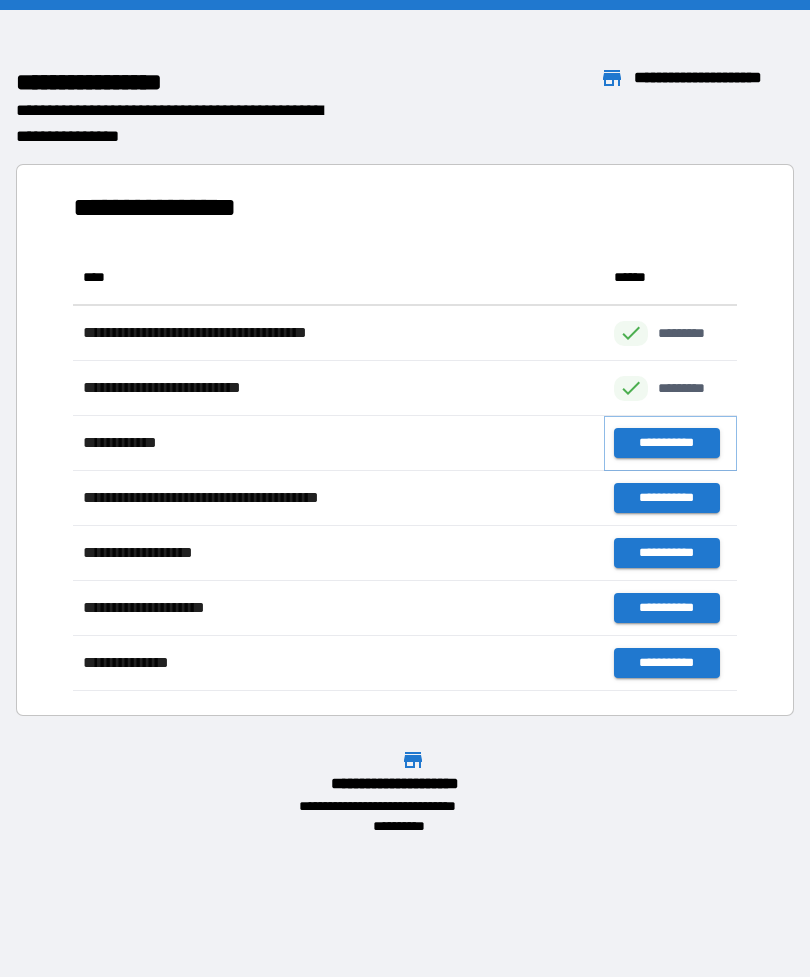 click on "**********" at bounding box center (666, 443) 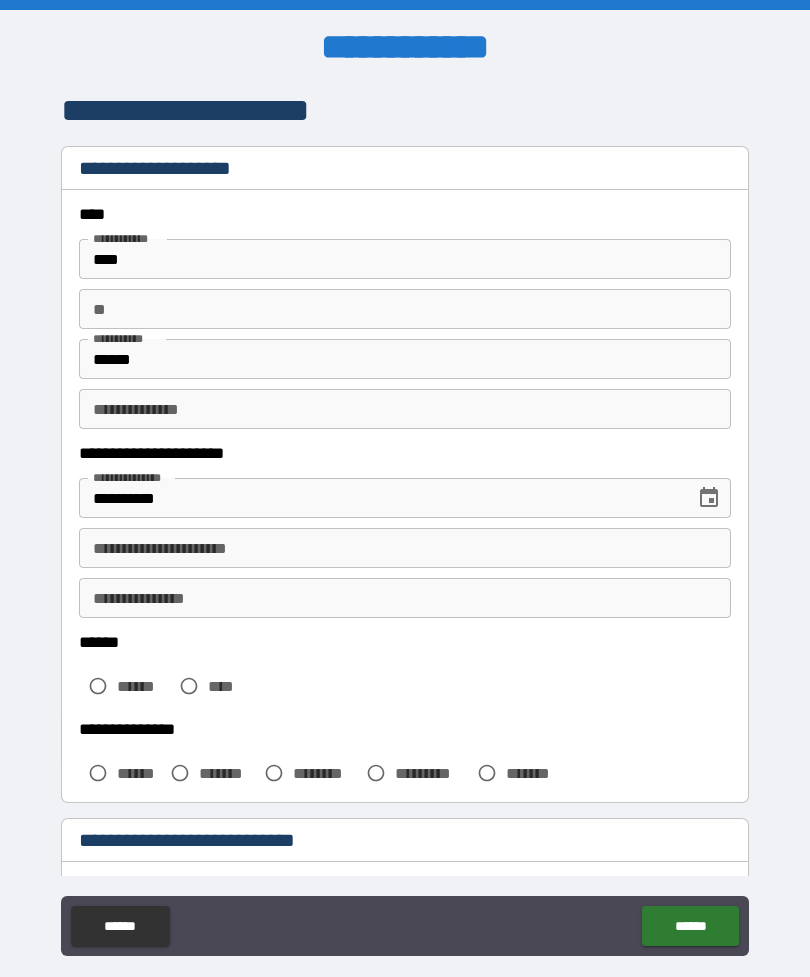 click on "**********" at bounding box center (405, 548) 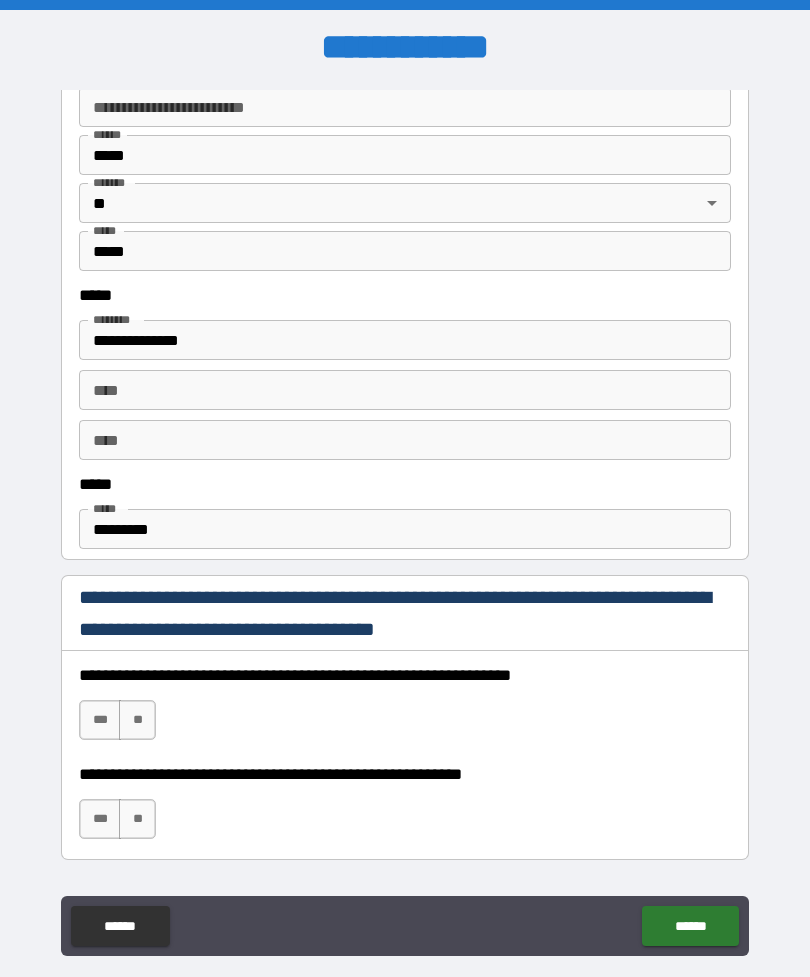 scroll, scrollTop: 903, scrollLeft: 0, axis: vertical 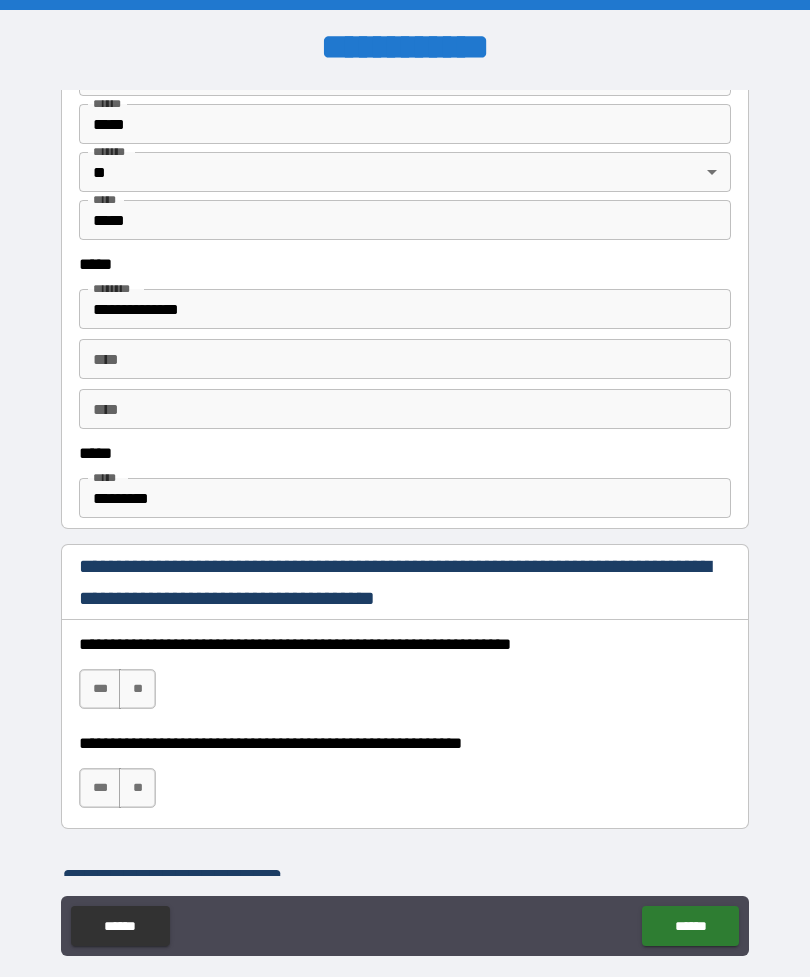 click on "*********" at bounding box center [405, 498] 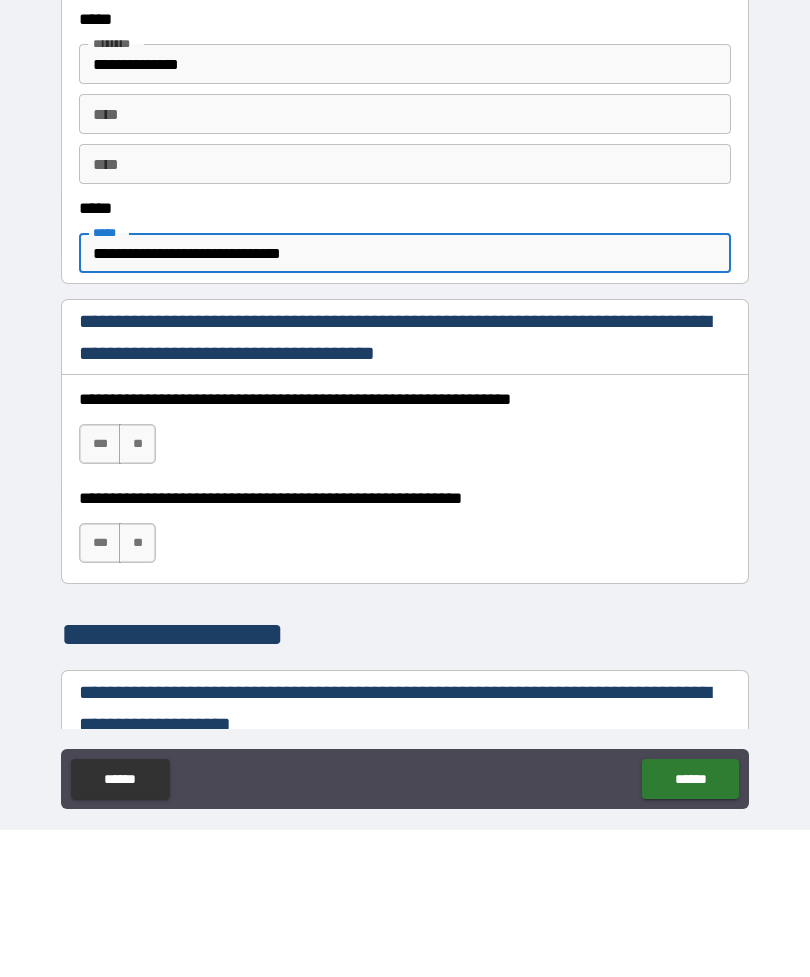 scroll, scrollTop: 1010, scrollLeft: 0, axis: vertical 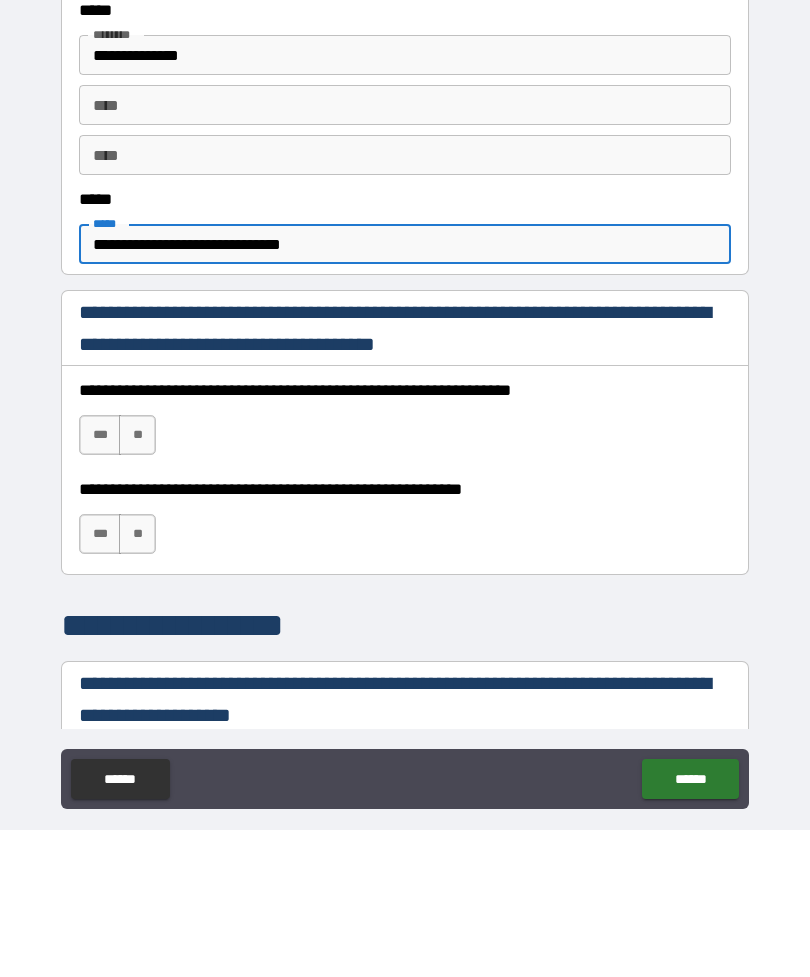 click on "***" at bounding box center [100, 582] 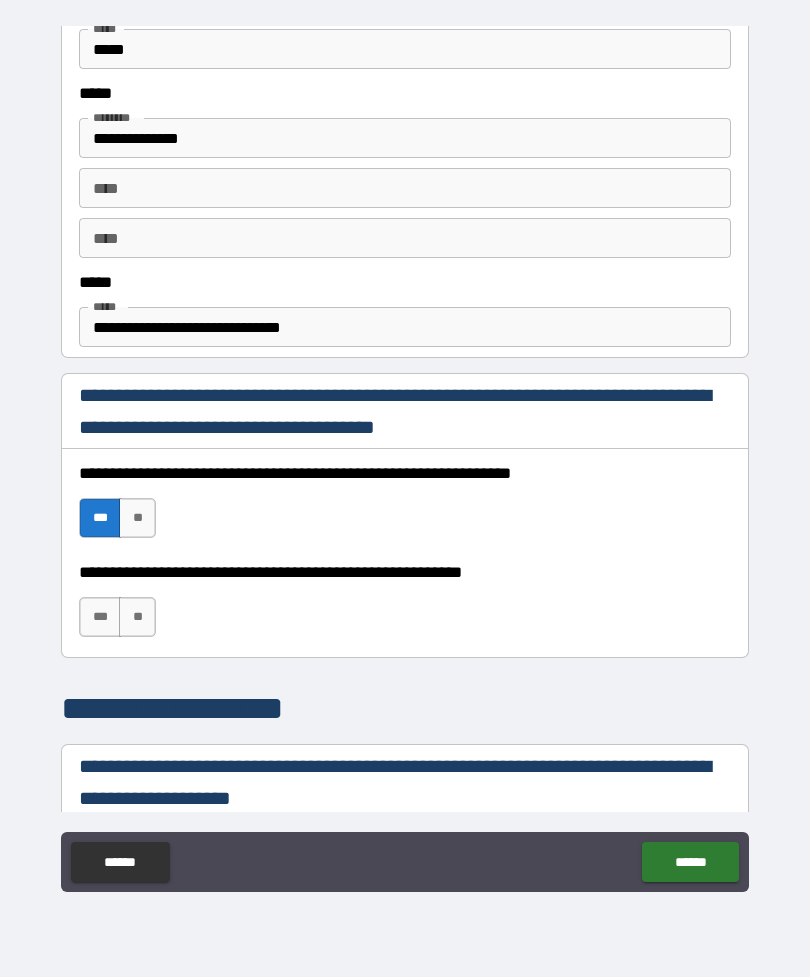 click on "***" at bounding box center [100, 617] 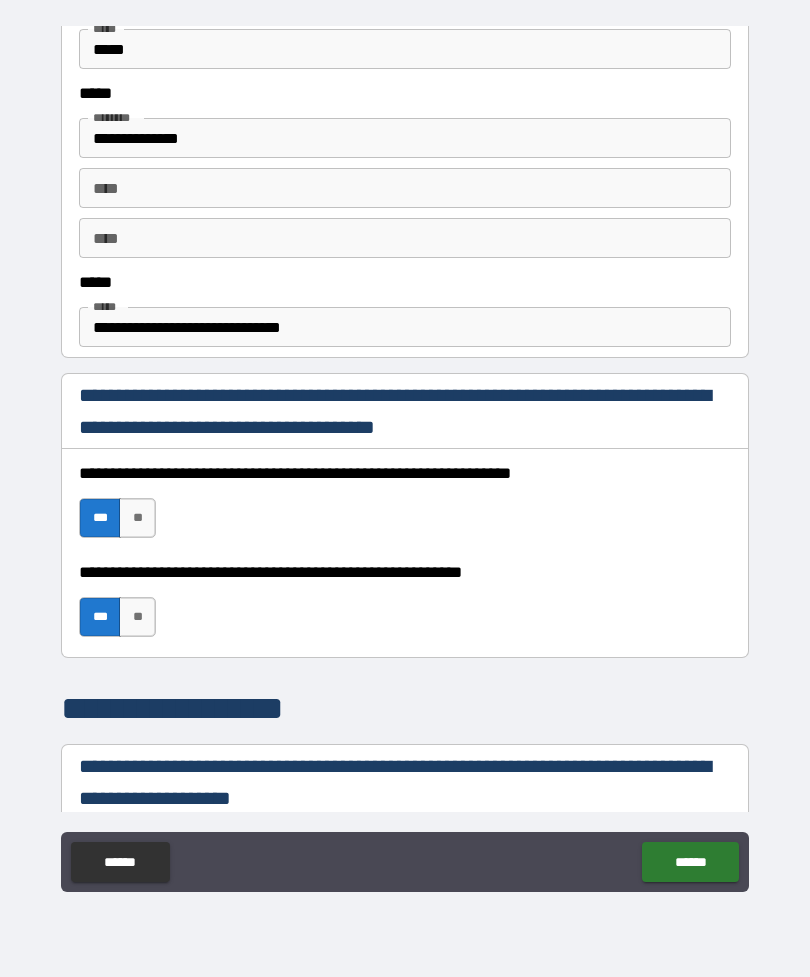 click on "**" at bounding box center (137, 518) 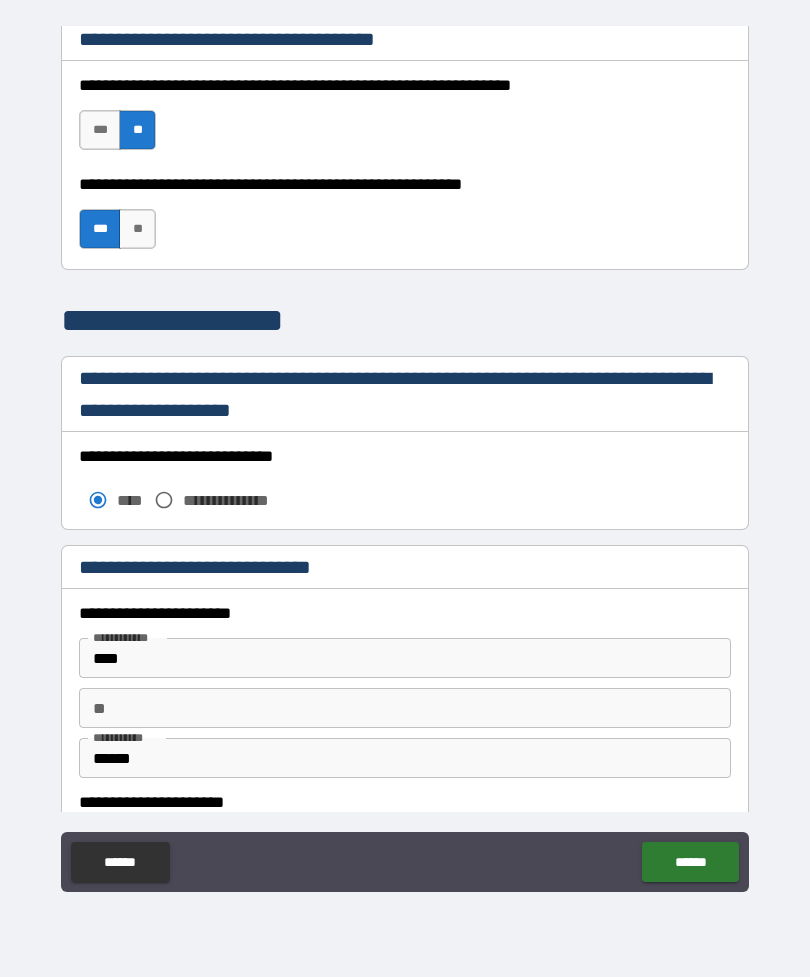 scroll, scrollTop: 1395, scrollLeft: 0, axis: vertical 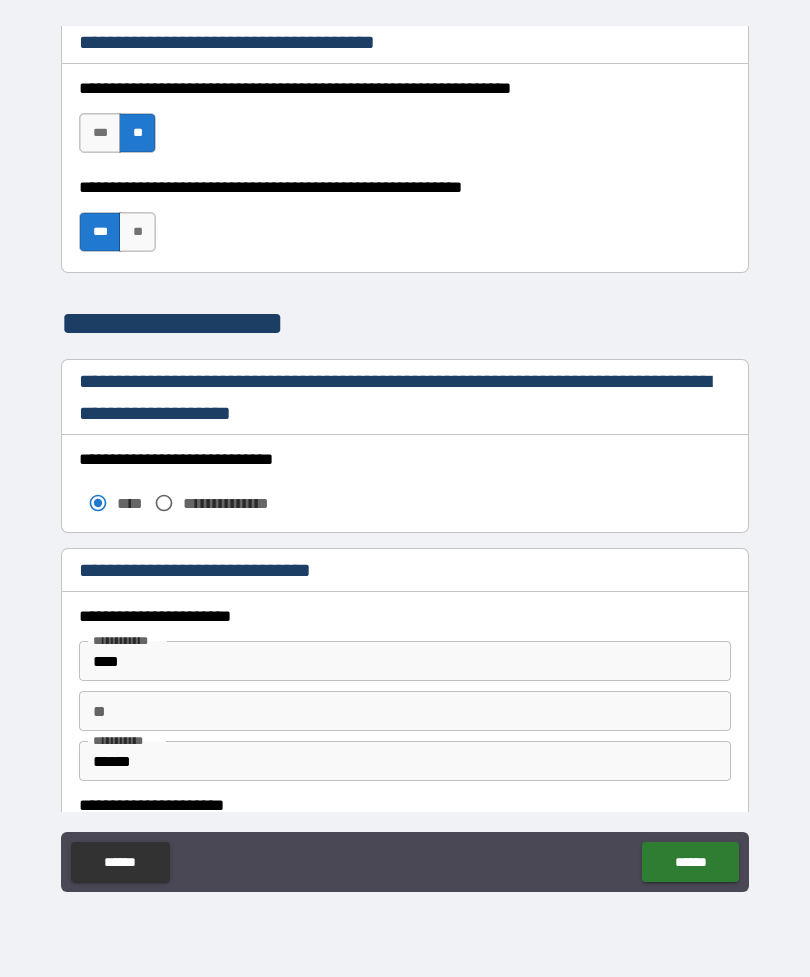 click on "***" at bounding box center [100, 133] 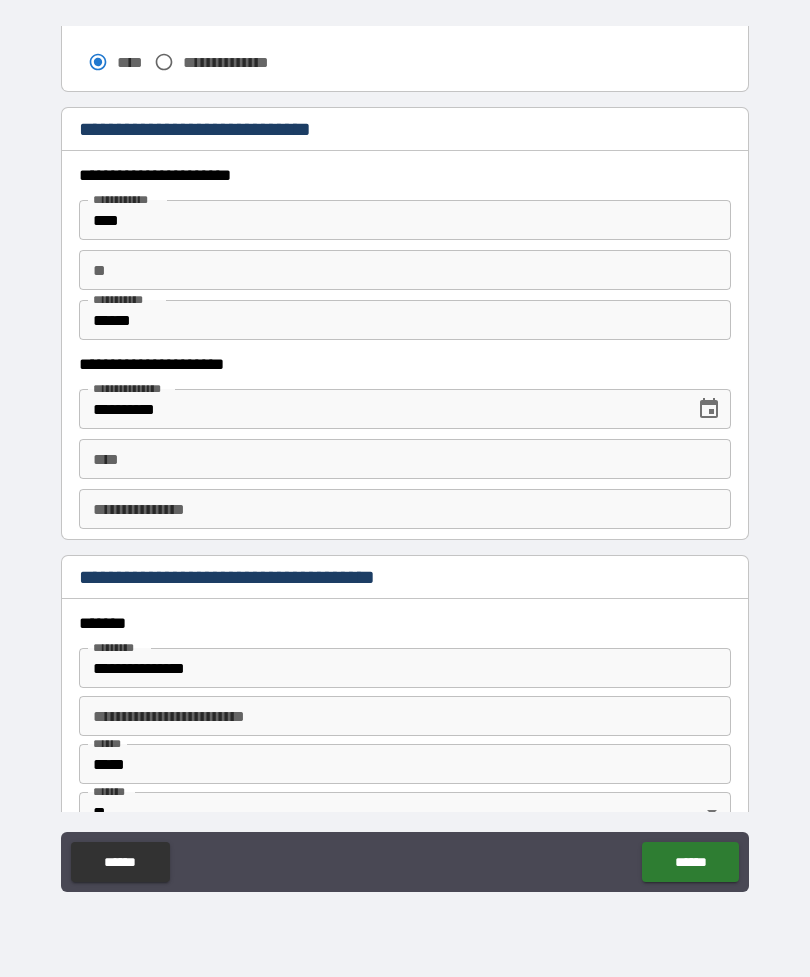 scroll, scrollTop: 1843, scrollLeft: 0, axis: vertical 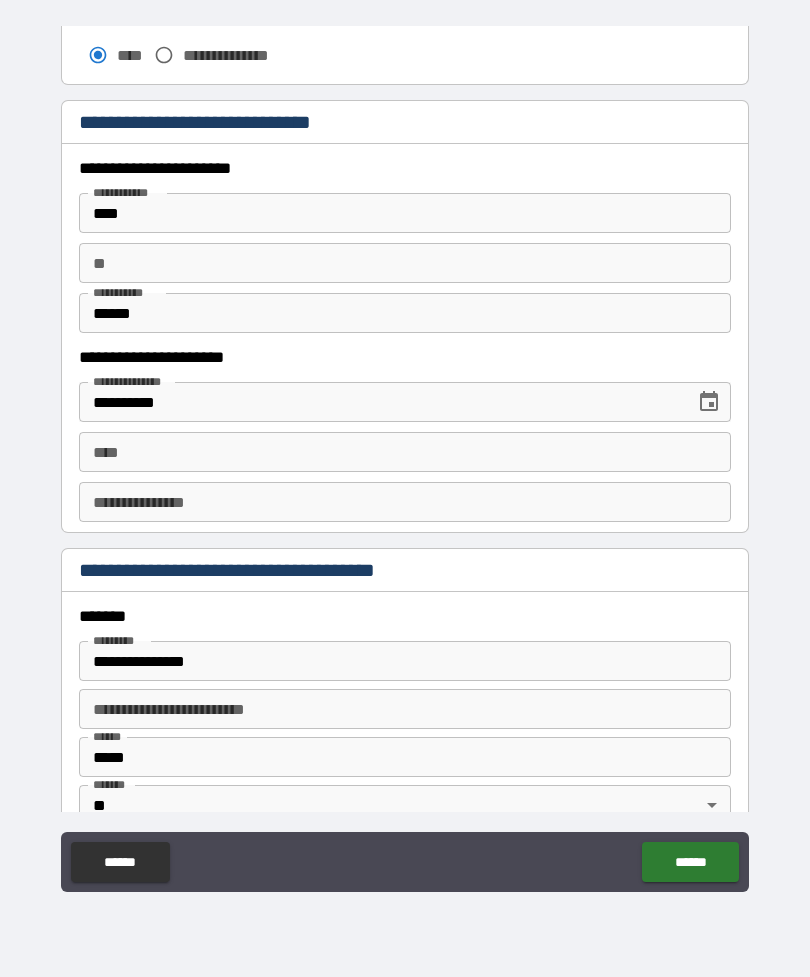click on "****" at bounding box center [405, 452] 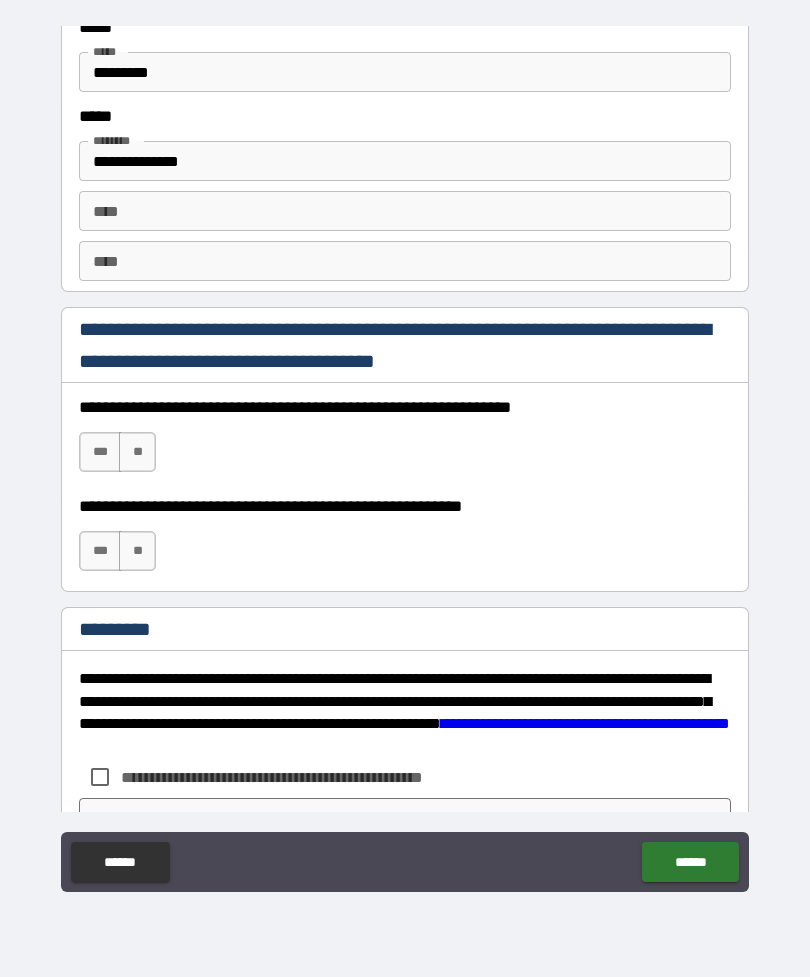scroll, scrollTop: 2719, scrollLeft: 0, axis: vertical 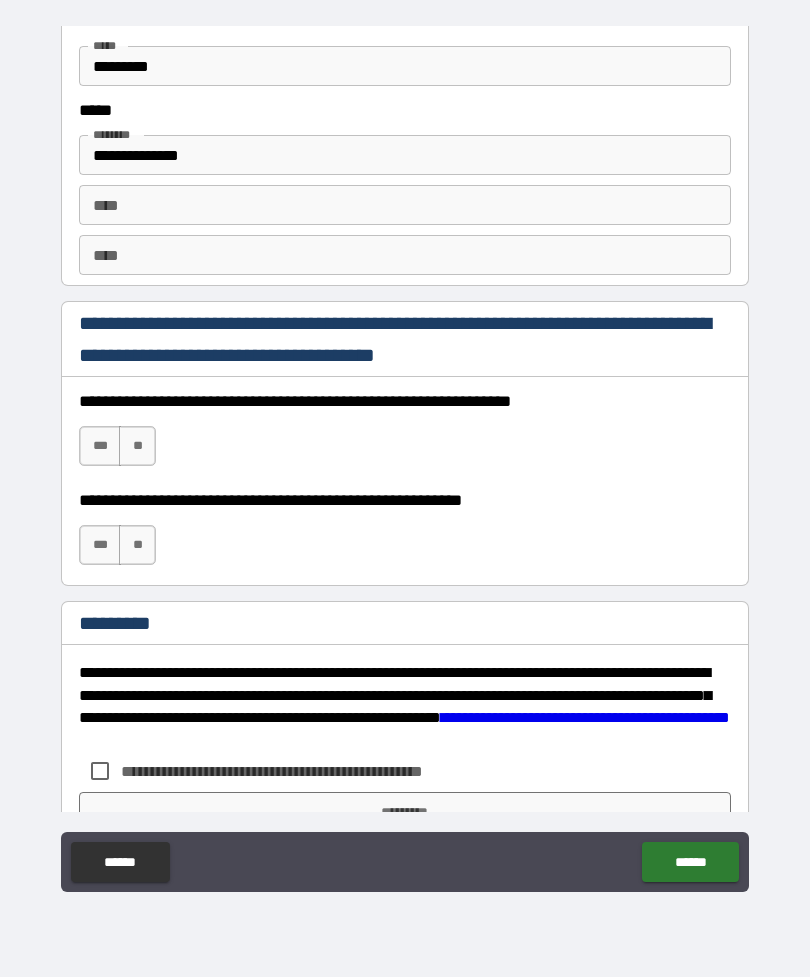 click on "***" at bounding box center (100, 446) 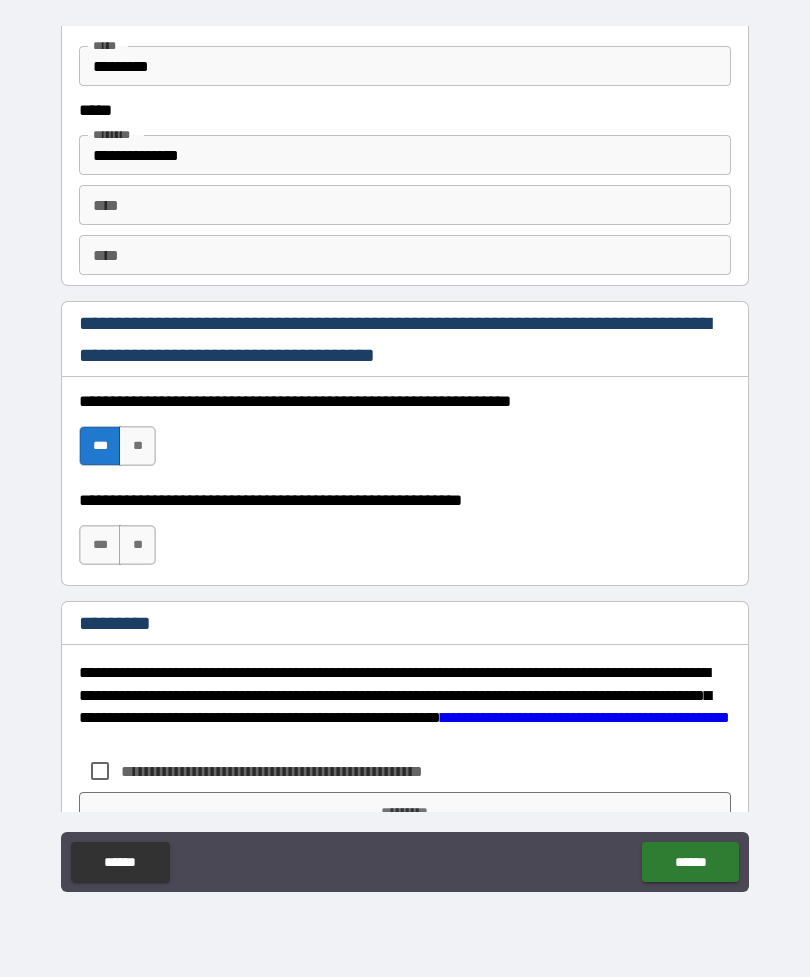 click on "***" at bounding box center [100, 545] 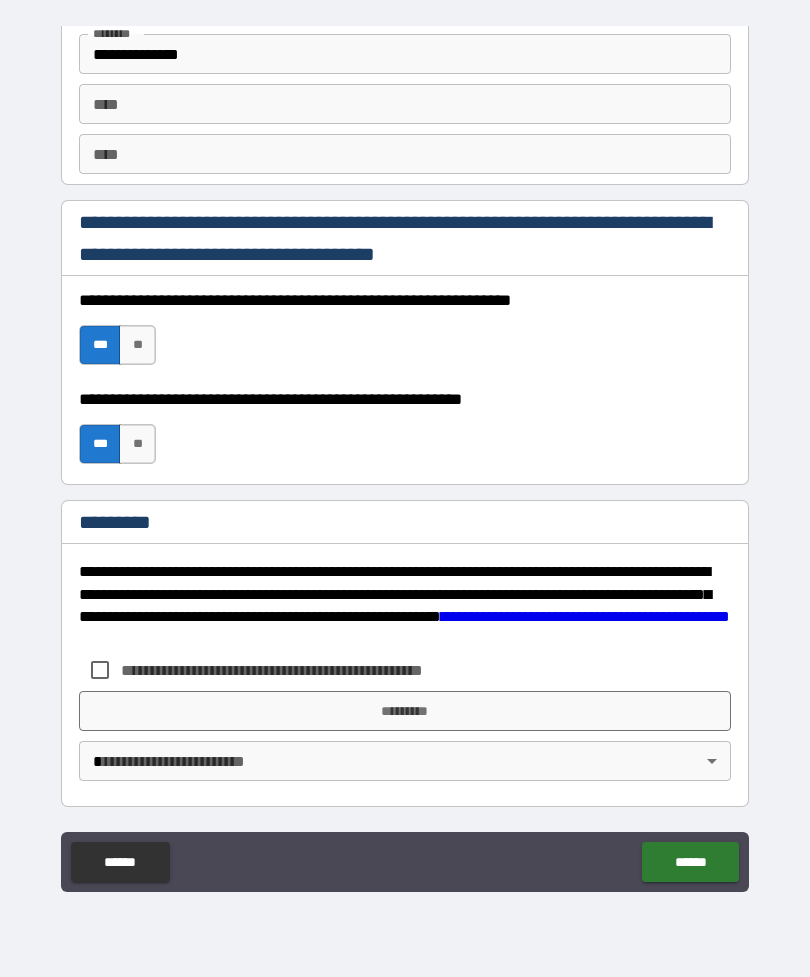 scroll, scrollTop: 2820, scrollLeft: 0, axis: vertical 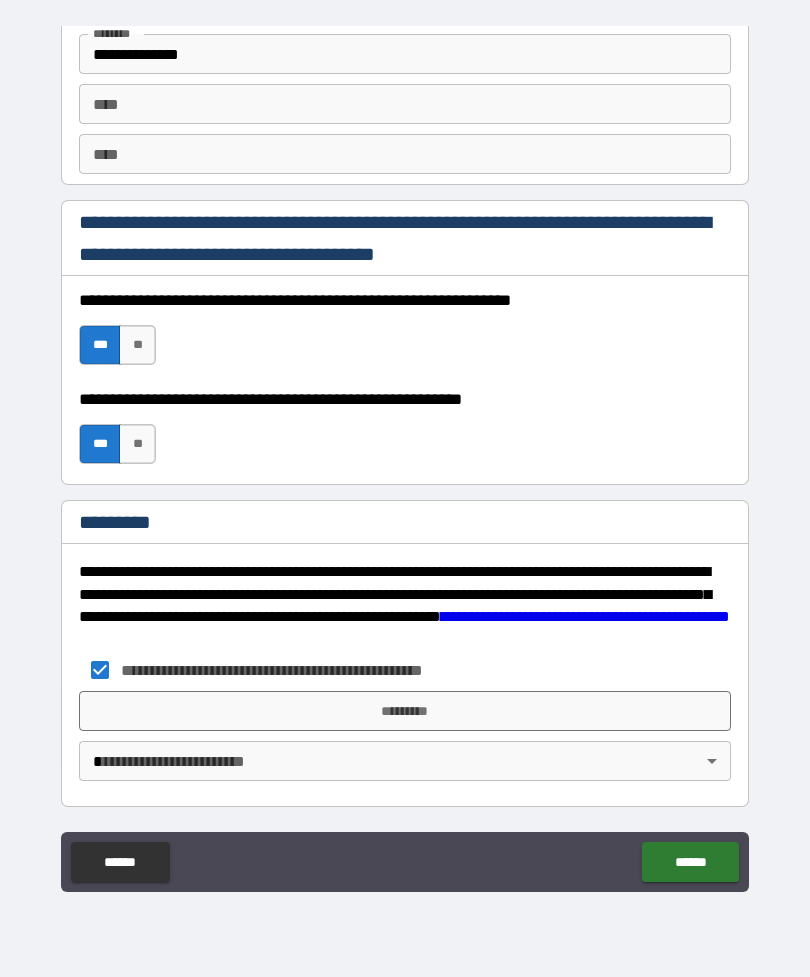 click on "*********" at bounding box center [405, 711] 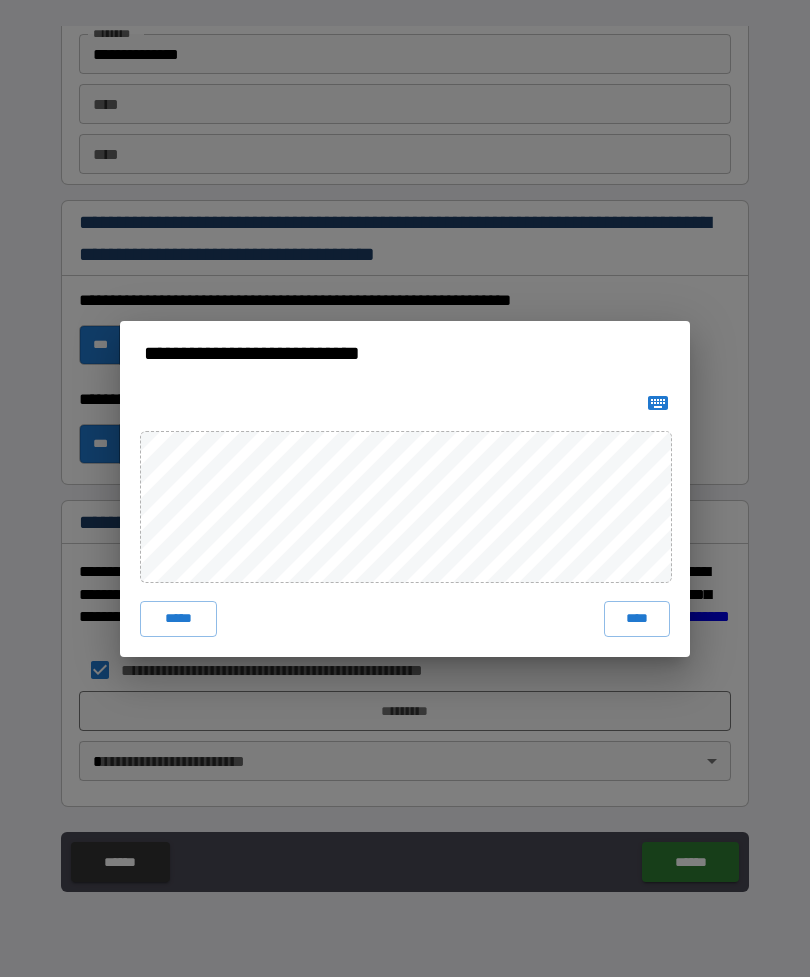 click on "****" at bounding box center [637, 619] 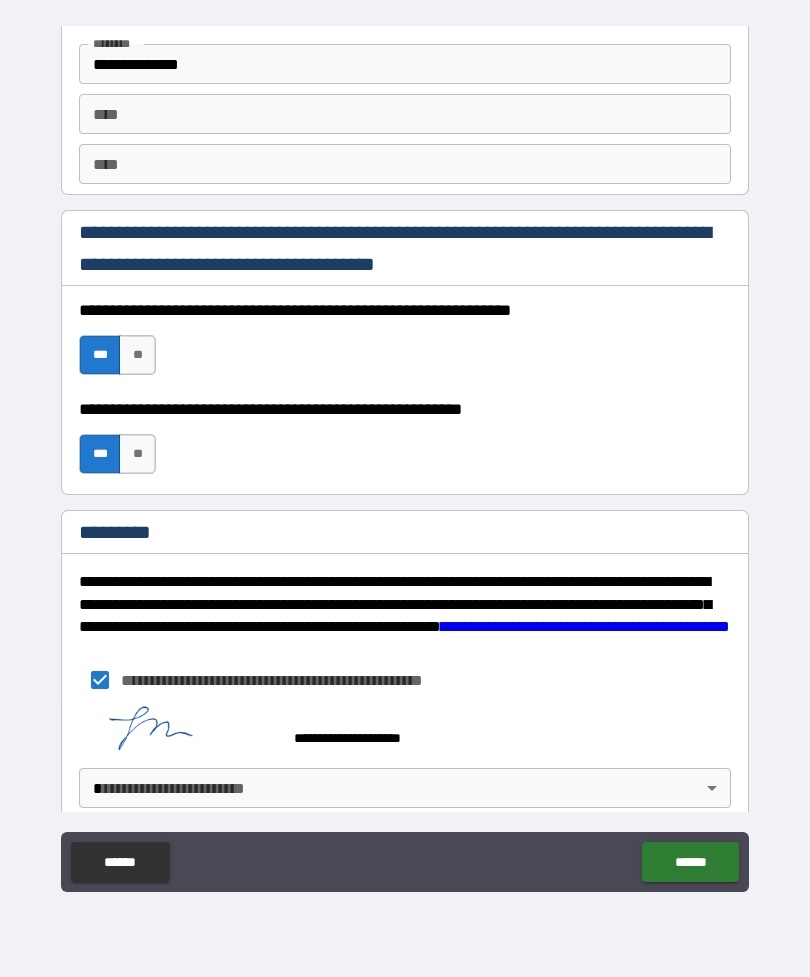 click on "**********" at bounding box center (405, 456) 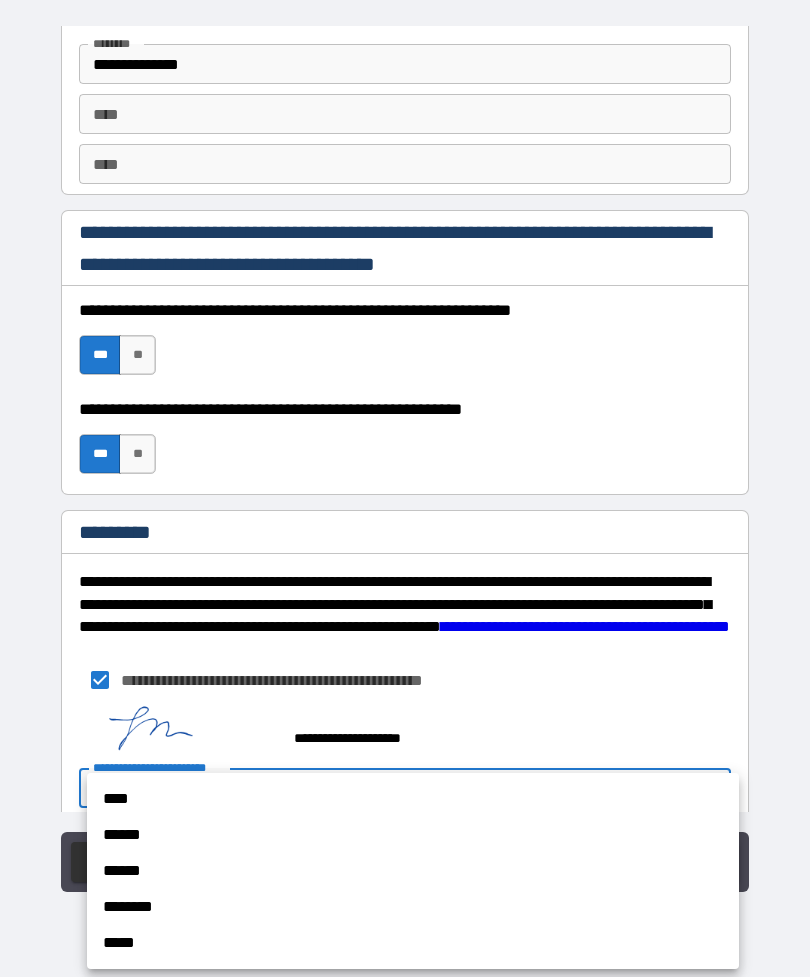 click on "****" at bounding box center [413, 799] 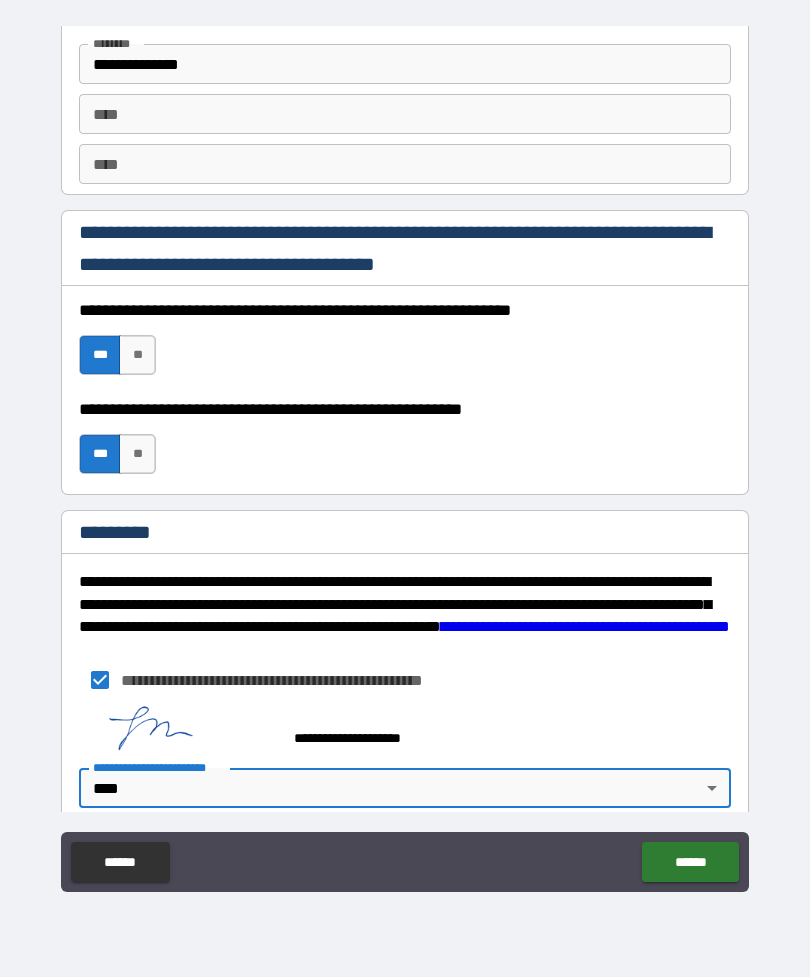 click on "******" at bounding box center [690, 862] 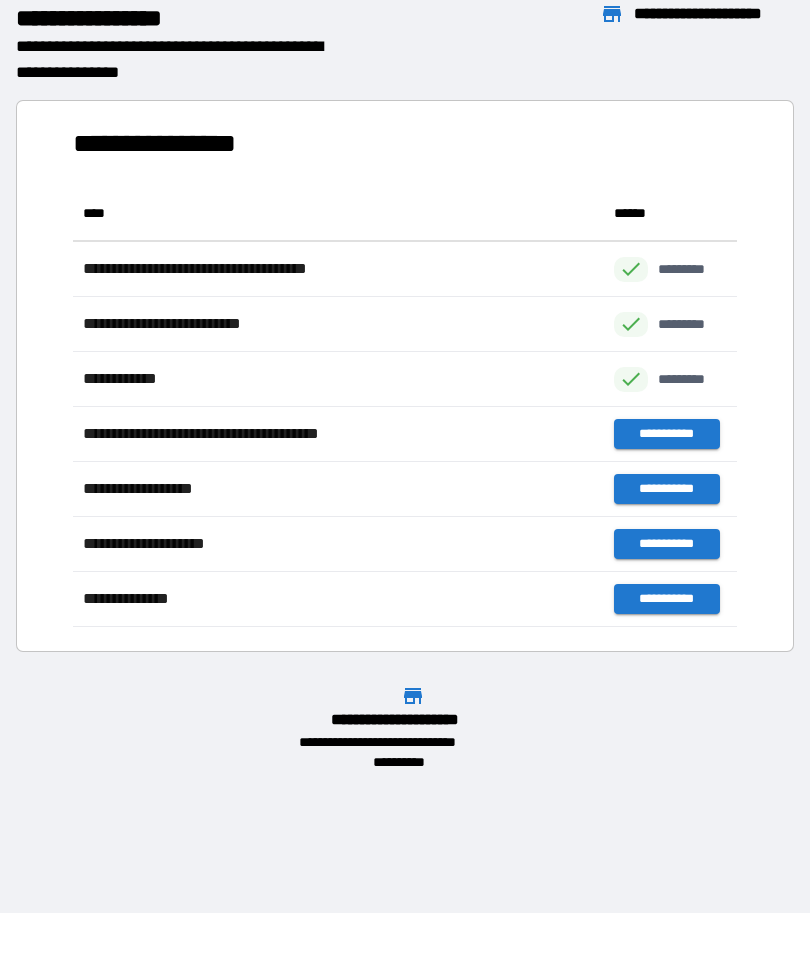 scroll, scrollTop: 1, scrollLeft: 1, axis: both 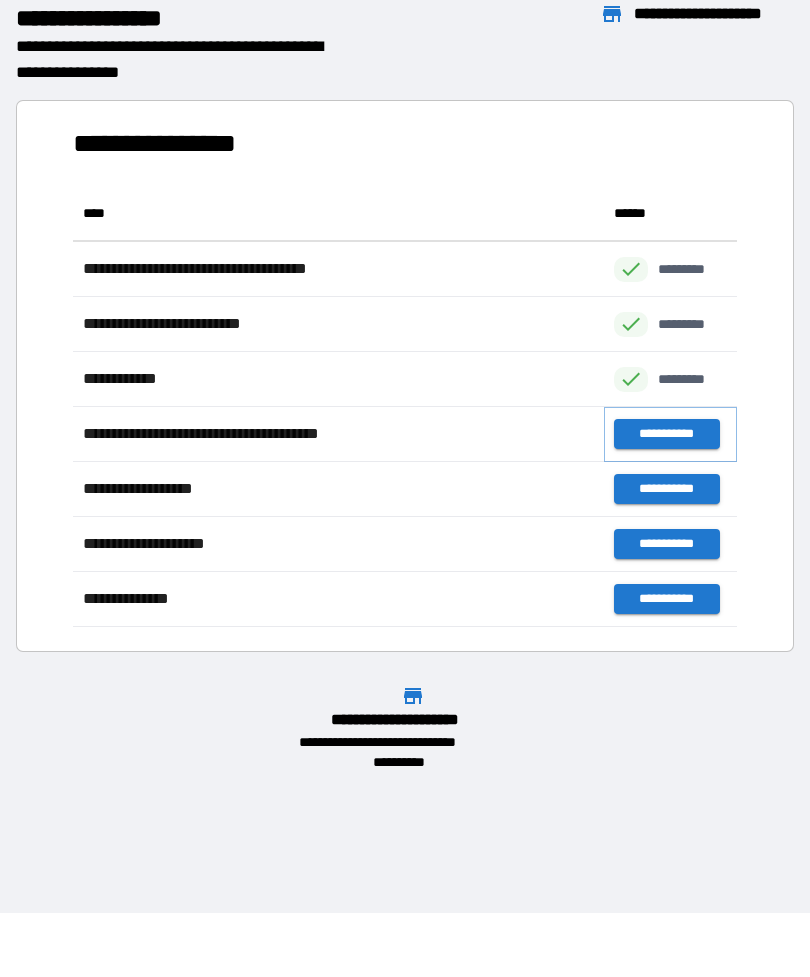 click on "**********" at bounding box center (666, 434) 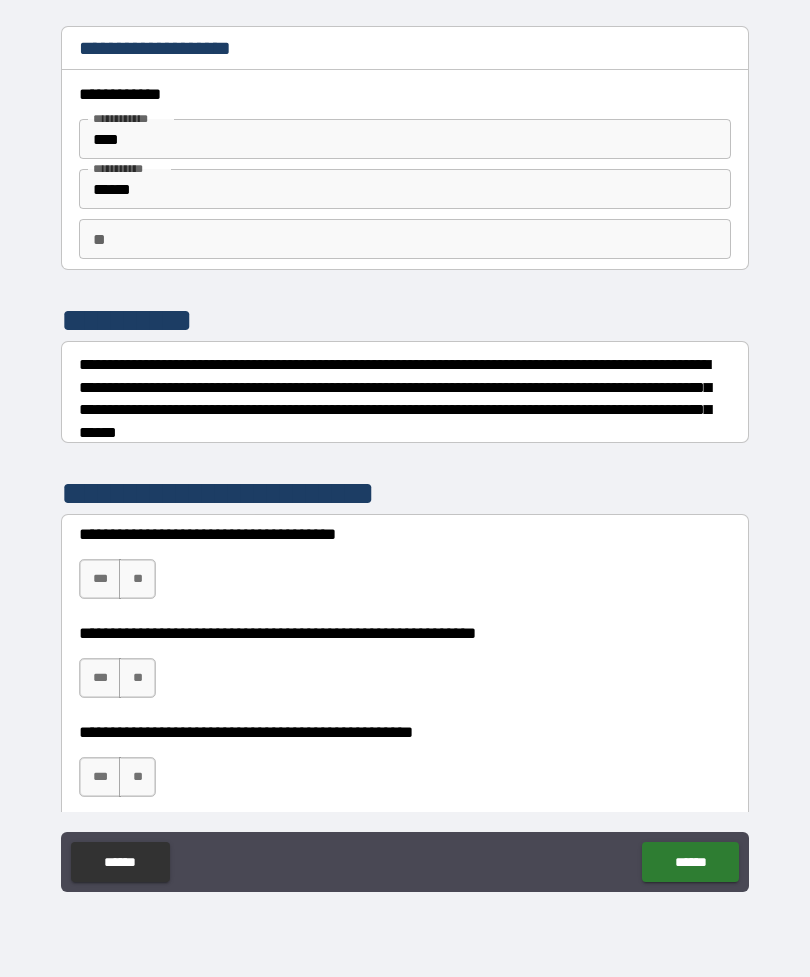 click on "***" at bounding box center [100, 678] 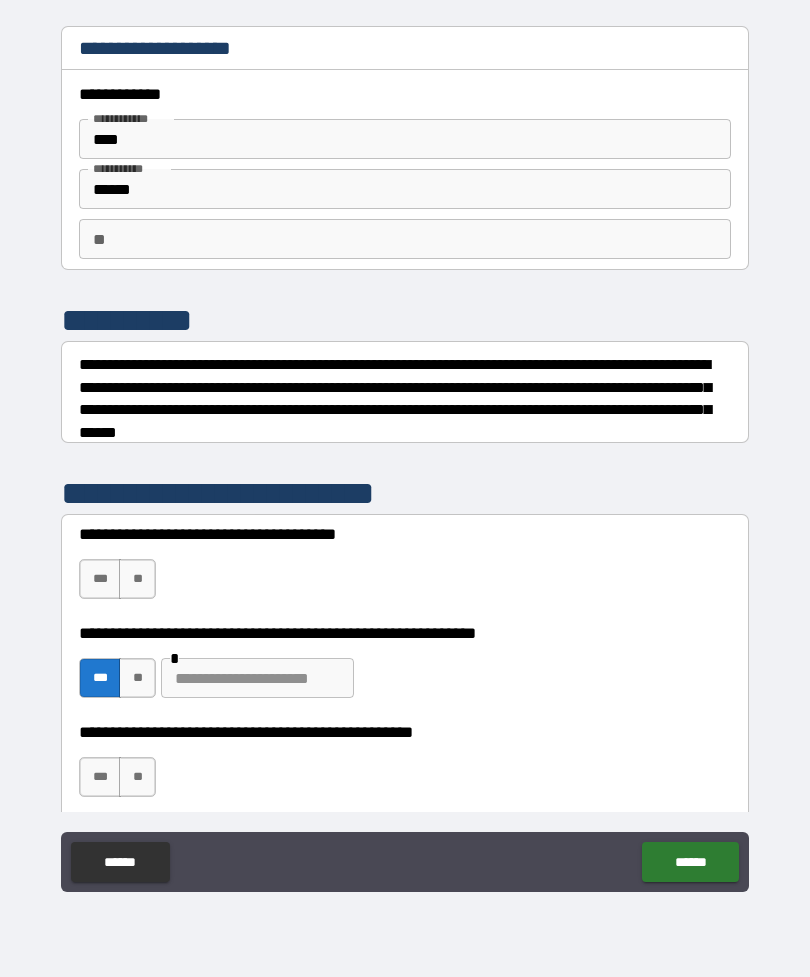 click on "**" at bounding box center [137, 777] 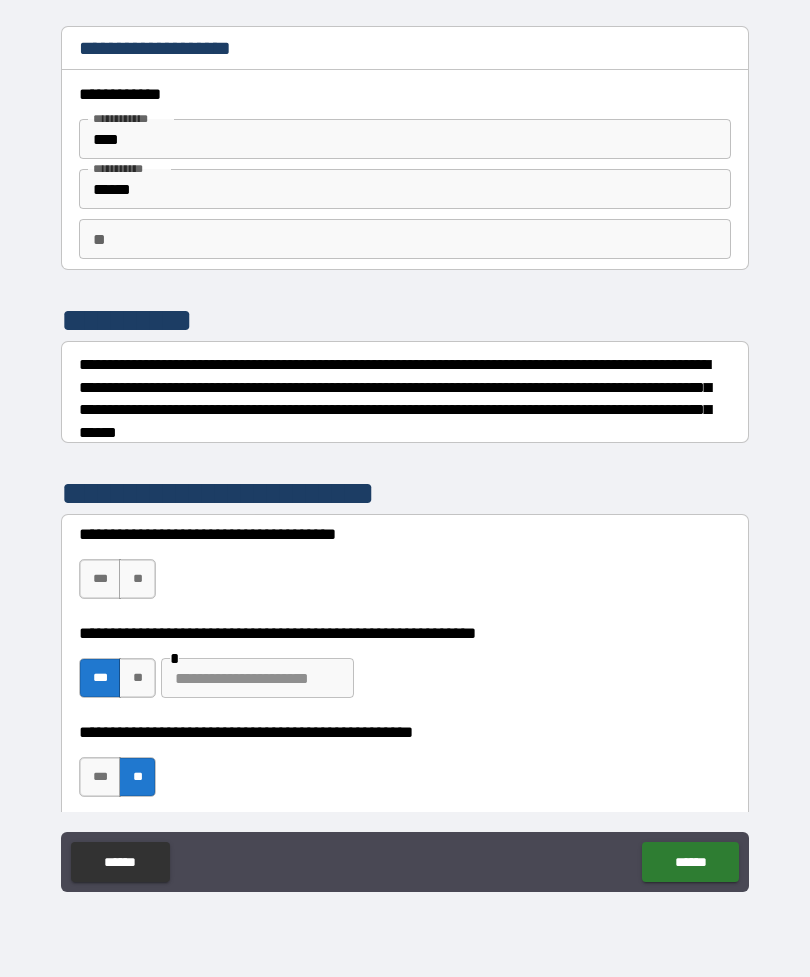 click on "**" at bounding box center [137, 579] 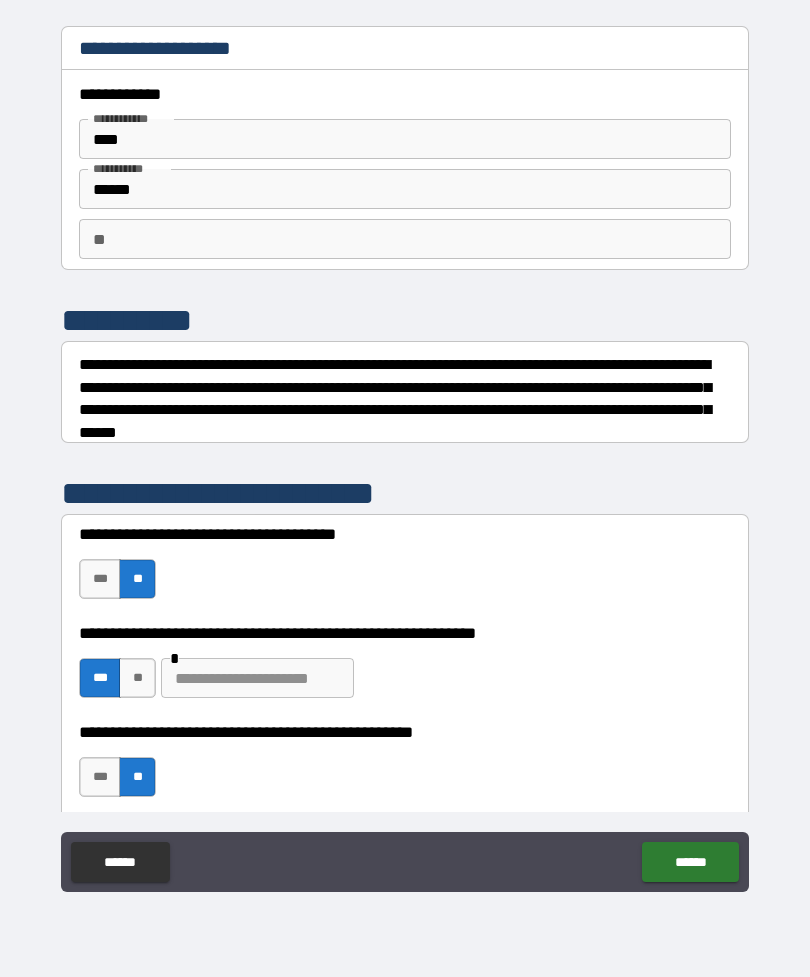 click on "******" at bounding box center [690, 862] 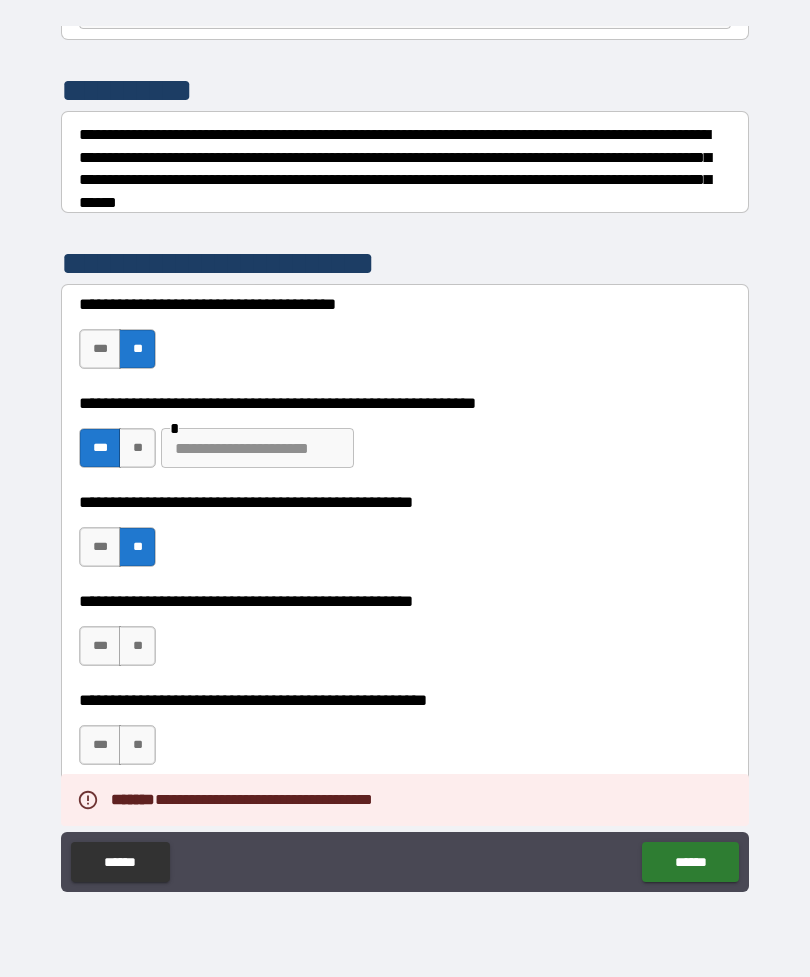 scroll, scrollTop: 310, scrollLeft: 0, axis: vertical 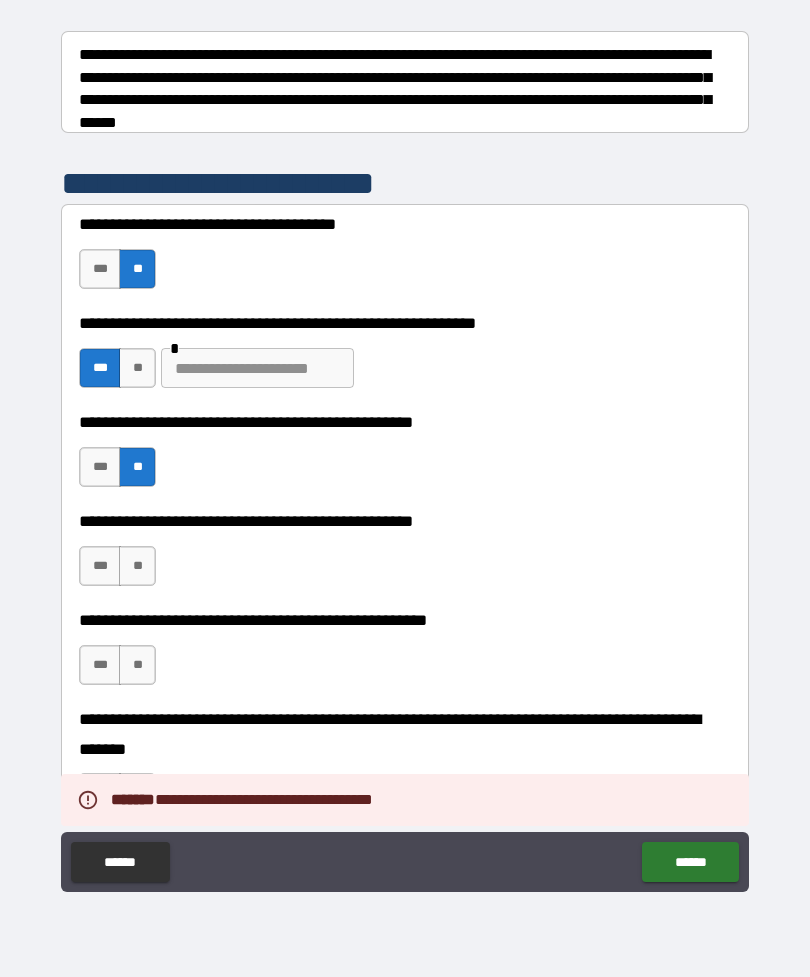 click on "***" at bounding box center [100, 566] 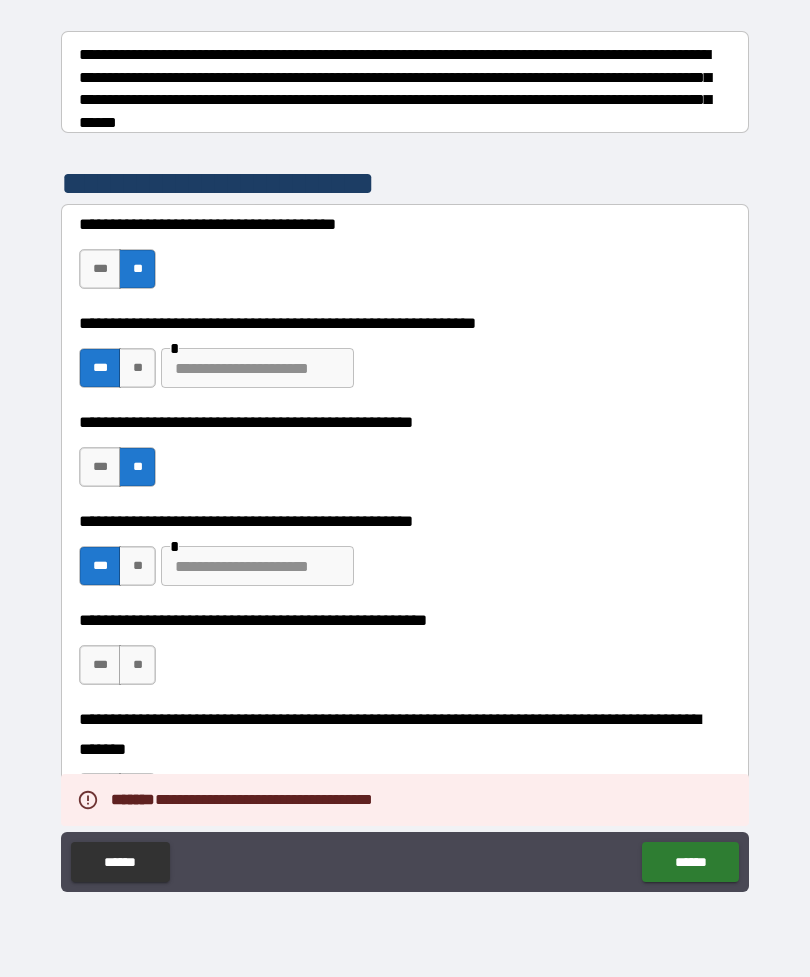 click on "**" at bounding box center [137, 665] 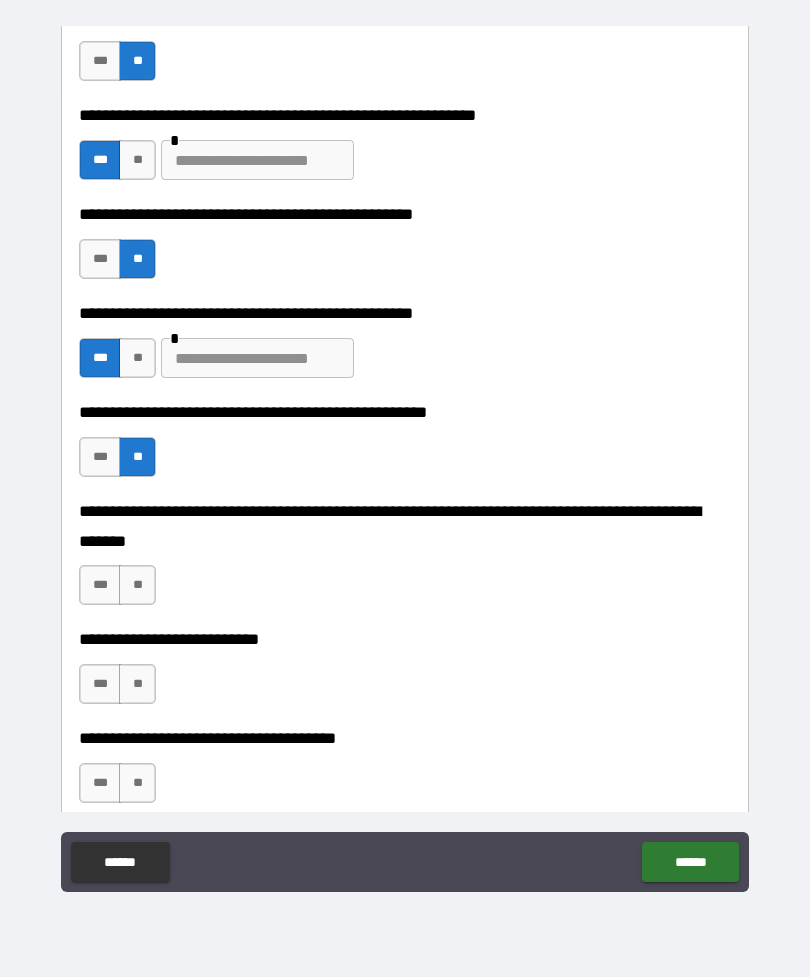 scroll, scrollTop: 539, scrollLeft: 0, axis: vertical 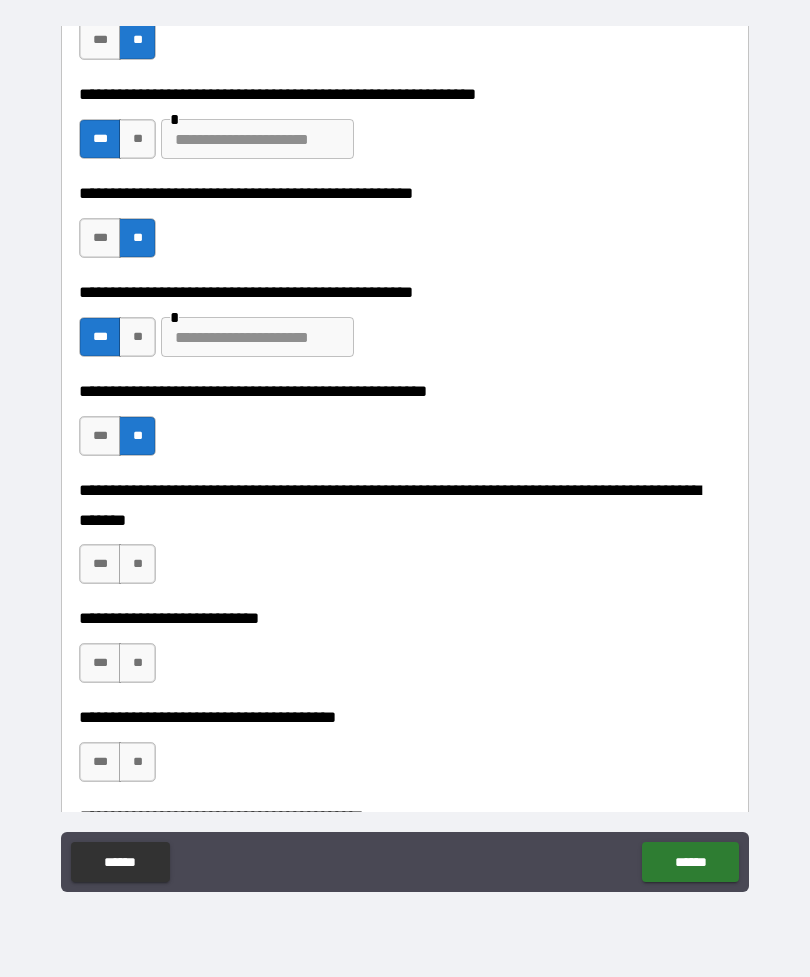 click on "**" at bounding box center [137, 564] 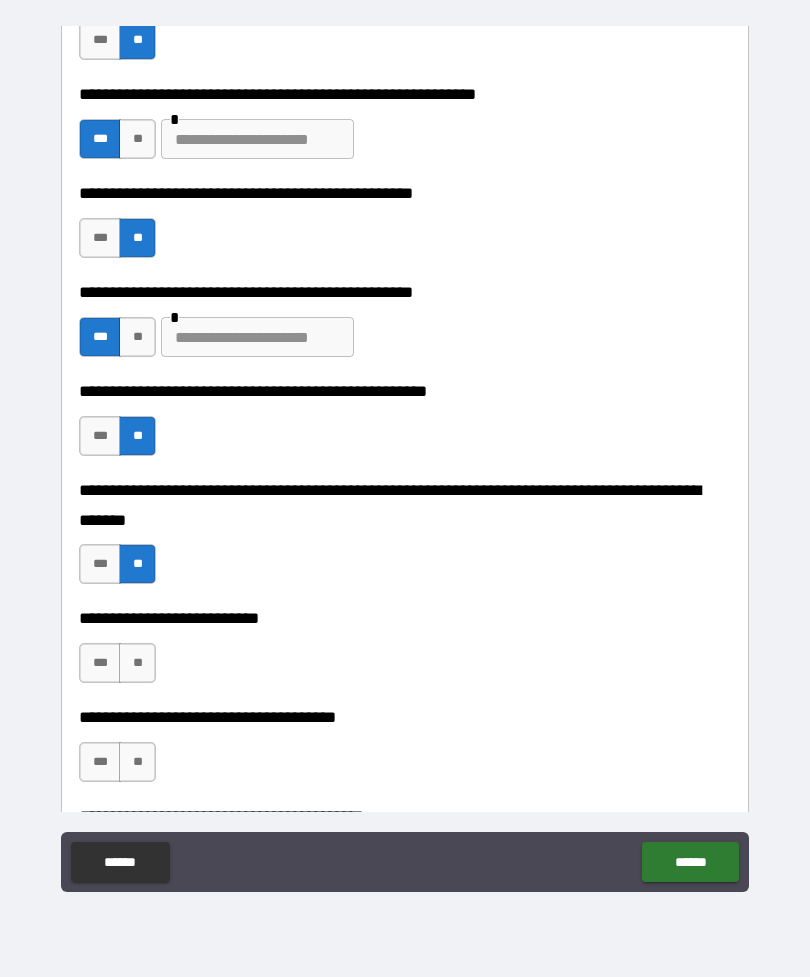 click on "**" at bounding box center (137, 663) 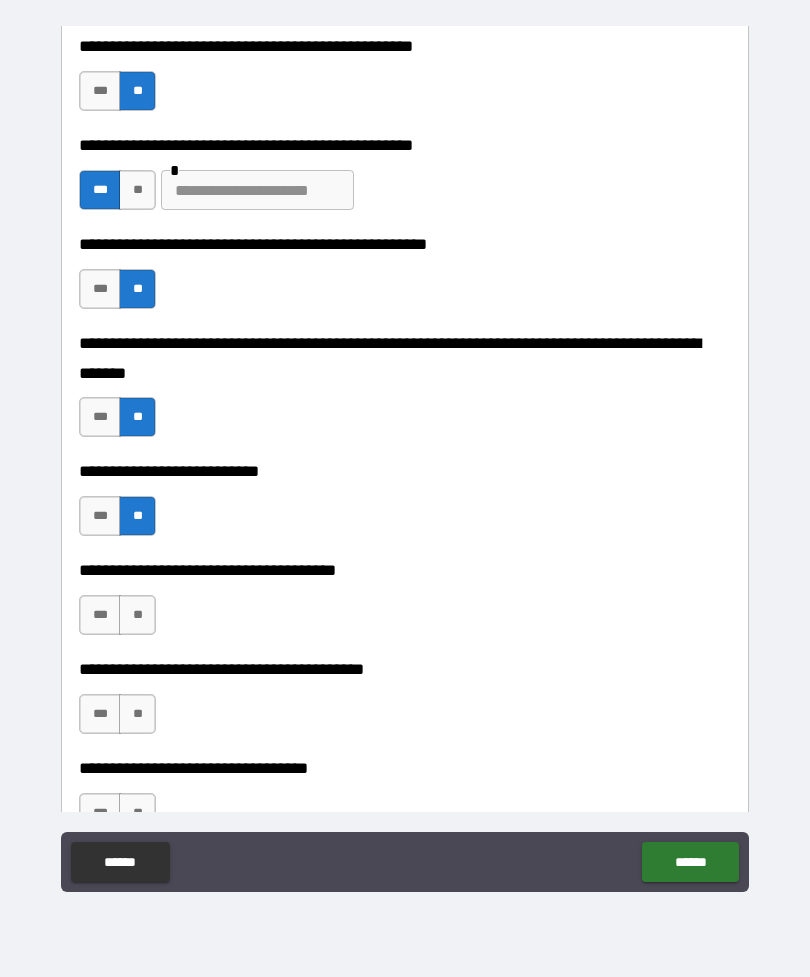 scroll, scrollTop: 716, scrollLeft: 0, axis: vertical 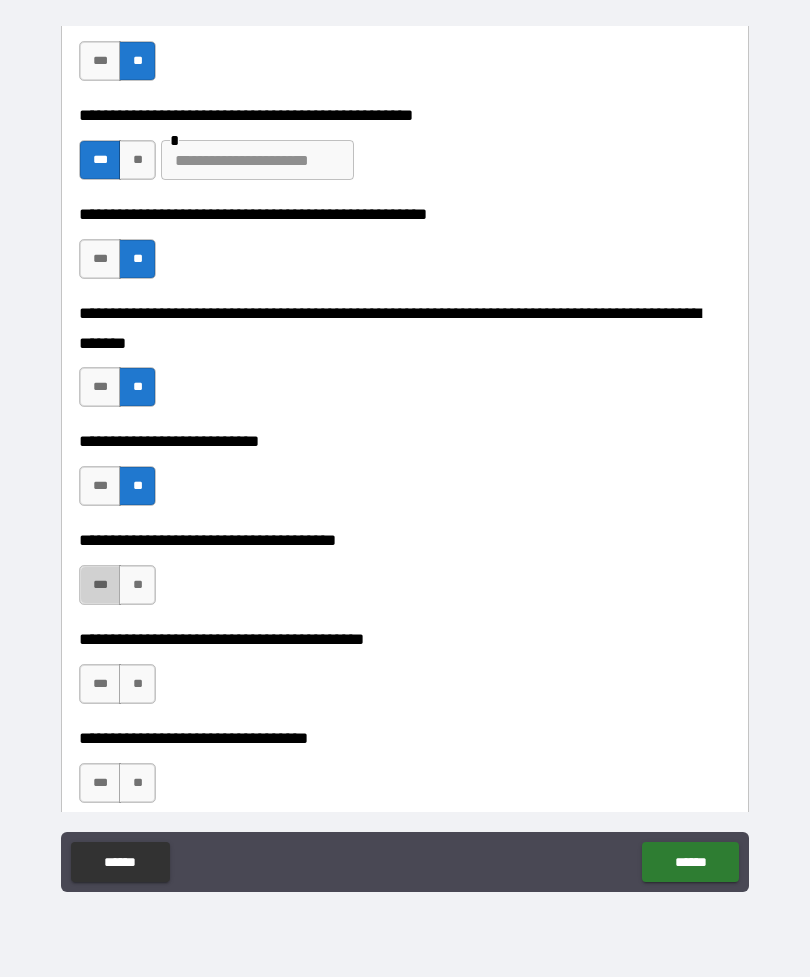 click on "***" at bounding box center (100, 585) 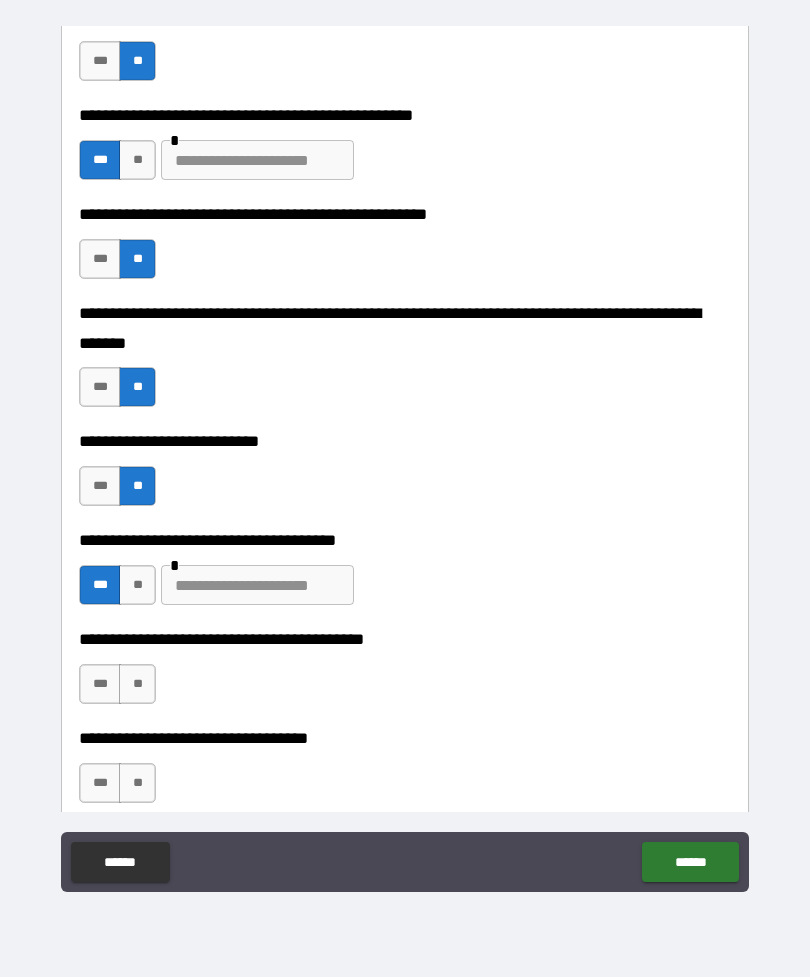 click at bounding box center [257, 585] 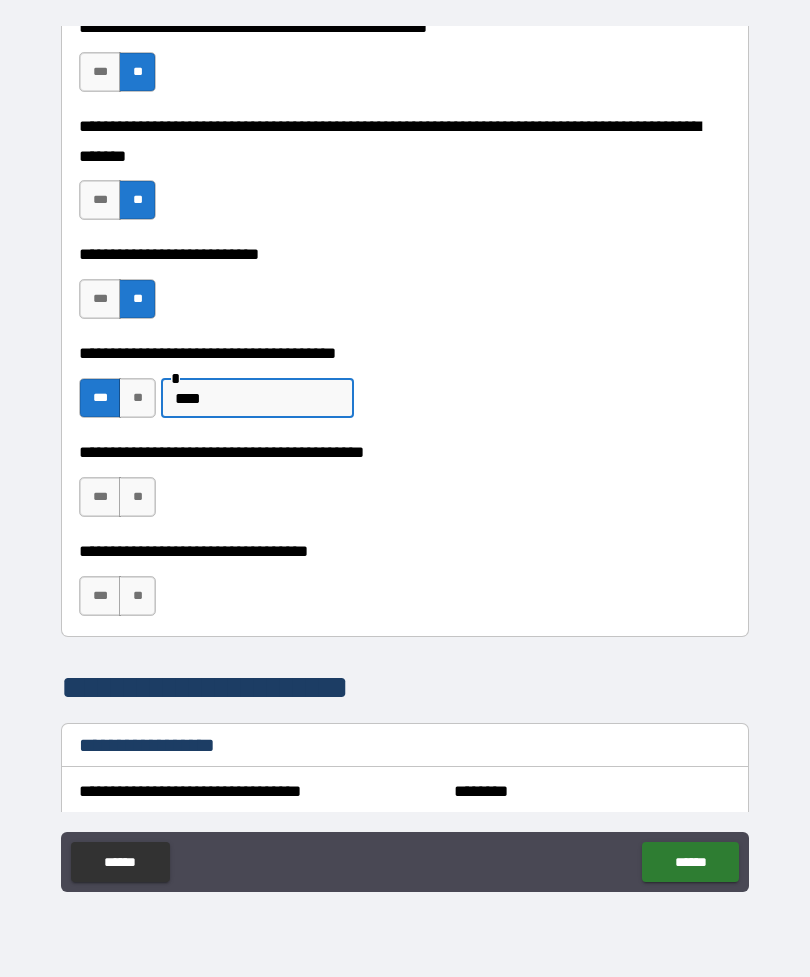 scroll, scrollTop: 938, scrollLeft: 0, axis: vertical 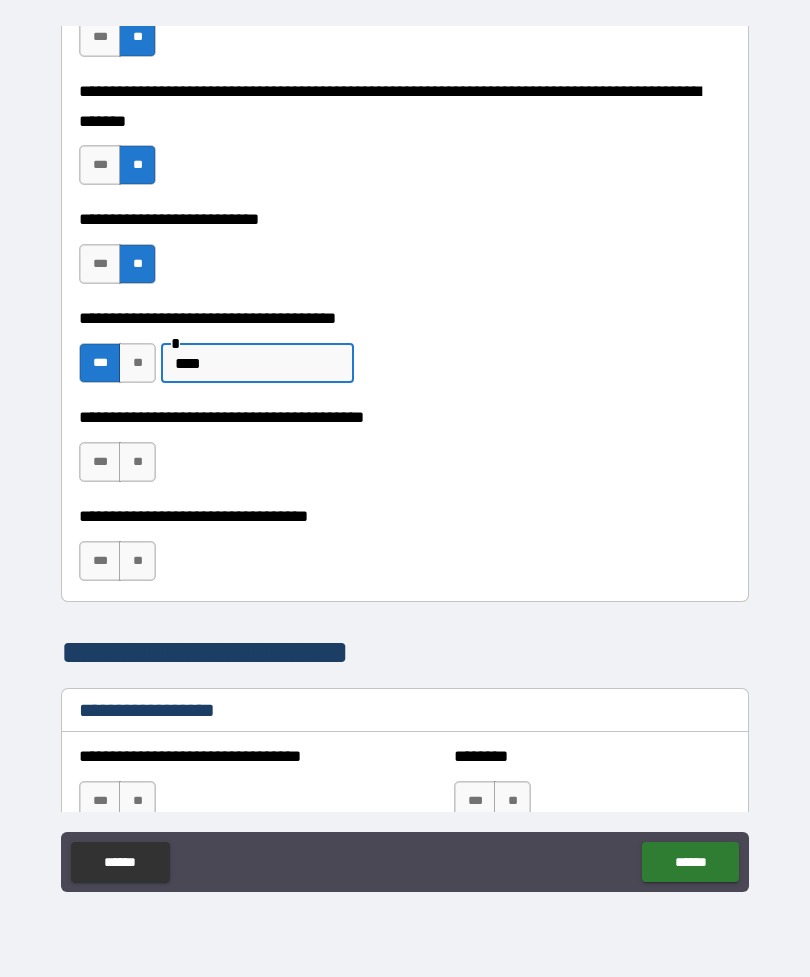 click on "***" at bounding box center [100, 462] 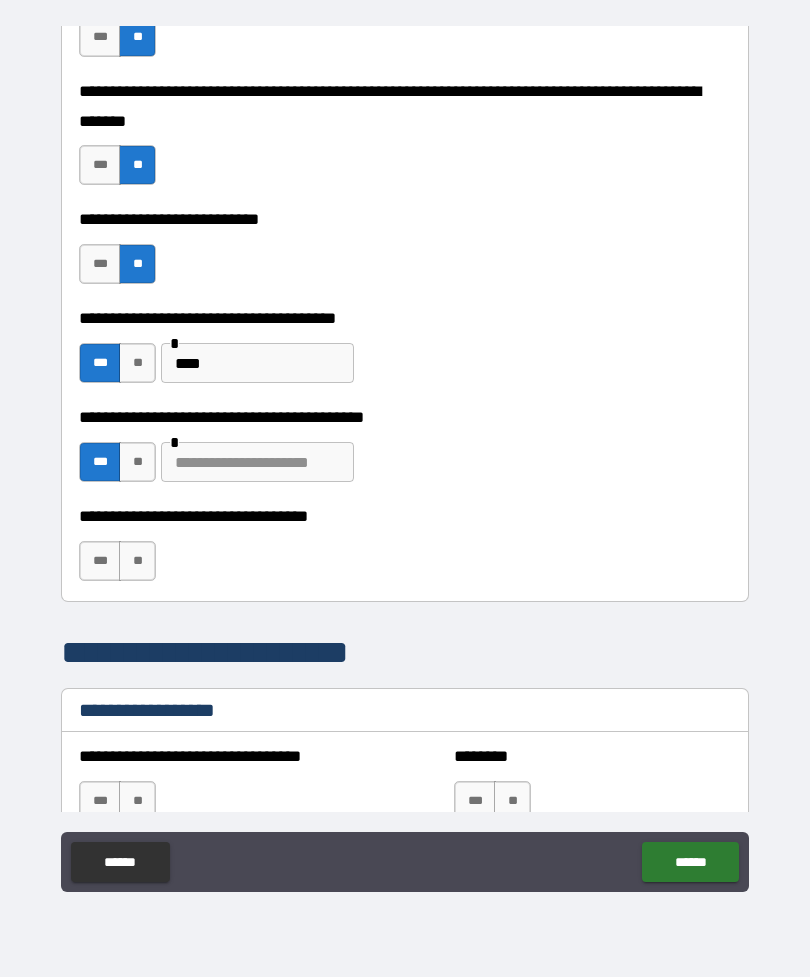 click at bounding box center (257, 462) 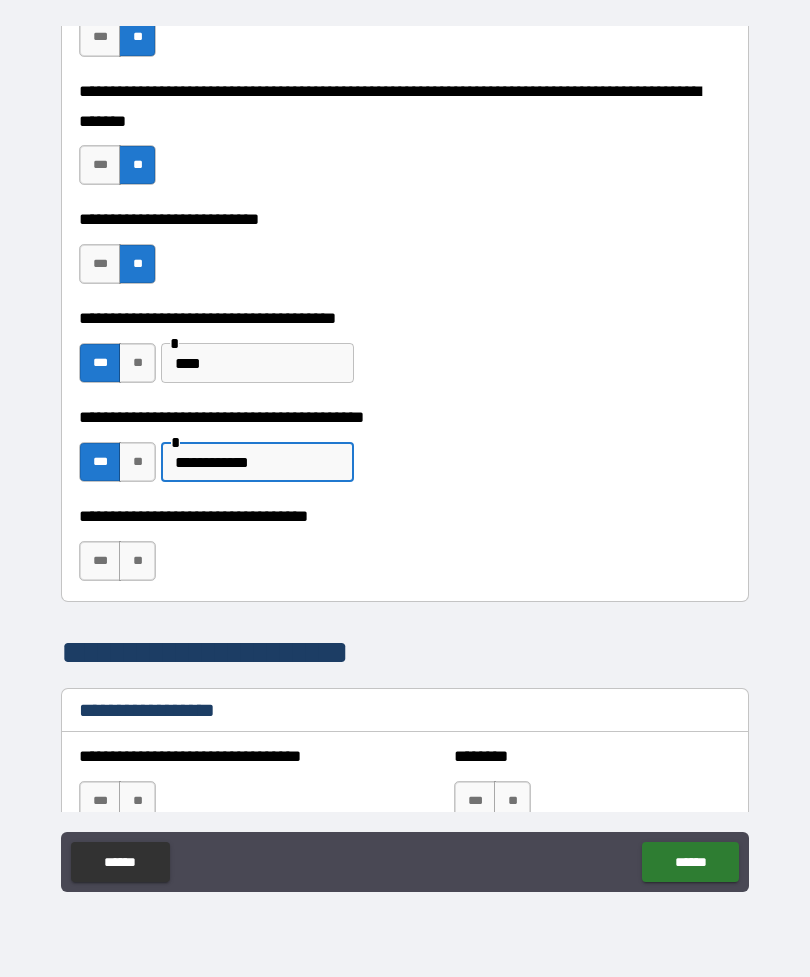 click on "**" at bounding box center (137, 561) 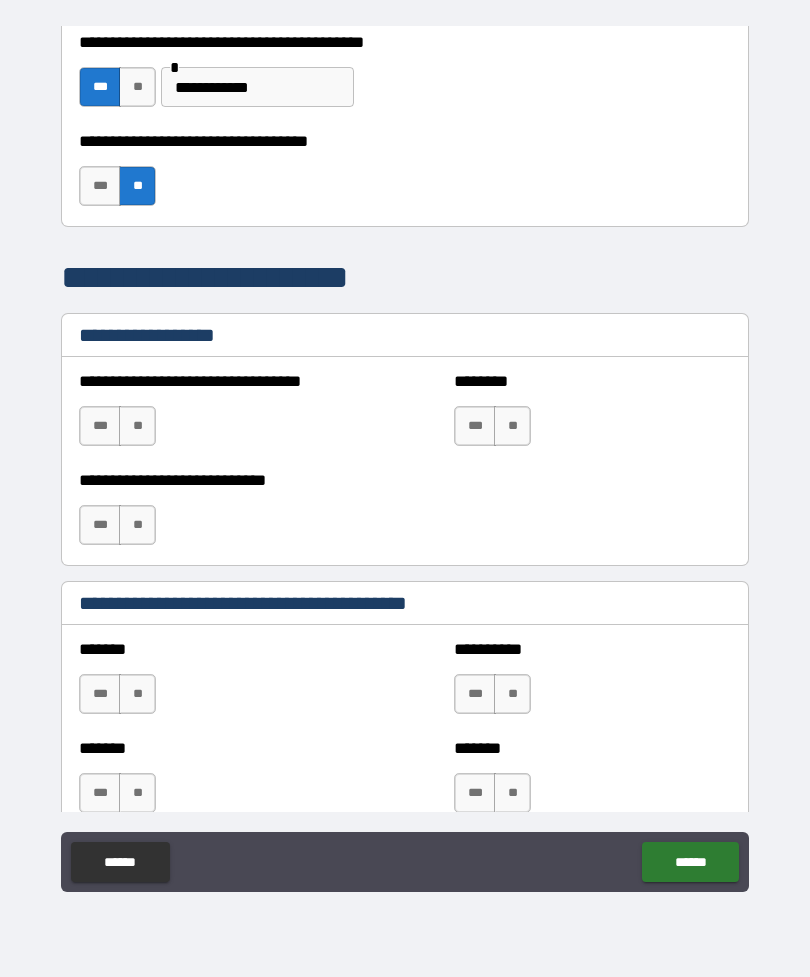 scroll, scrollTop: 1314, scrollLeft: 0, axis: vertical 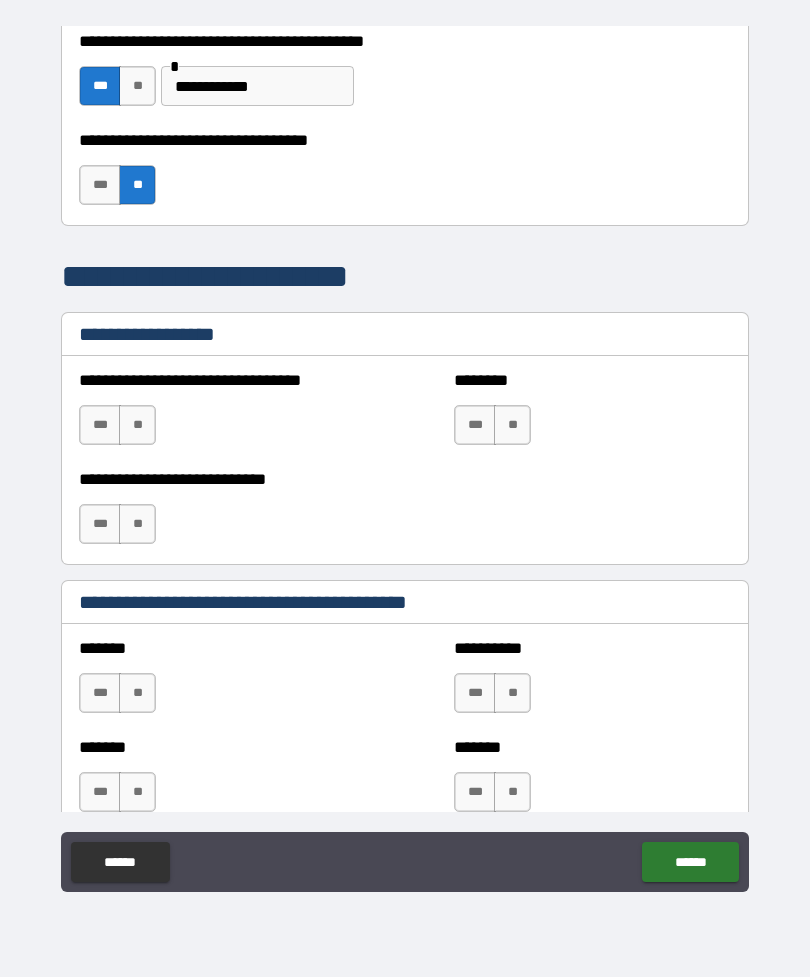 click on "**" at bounding box center [137, 425] 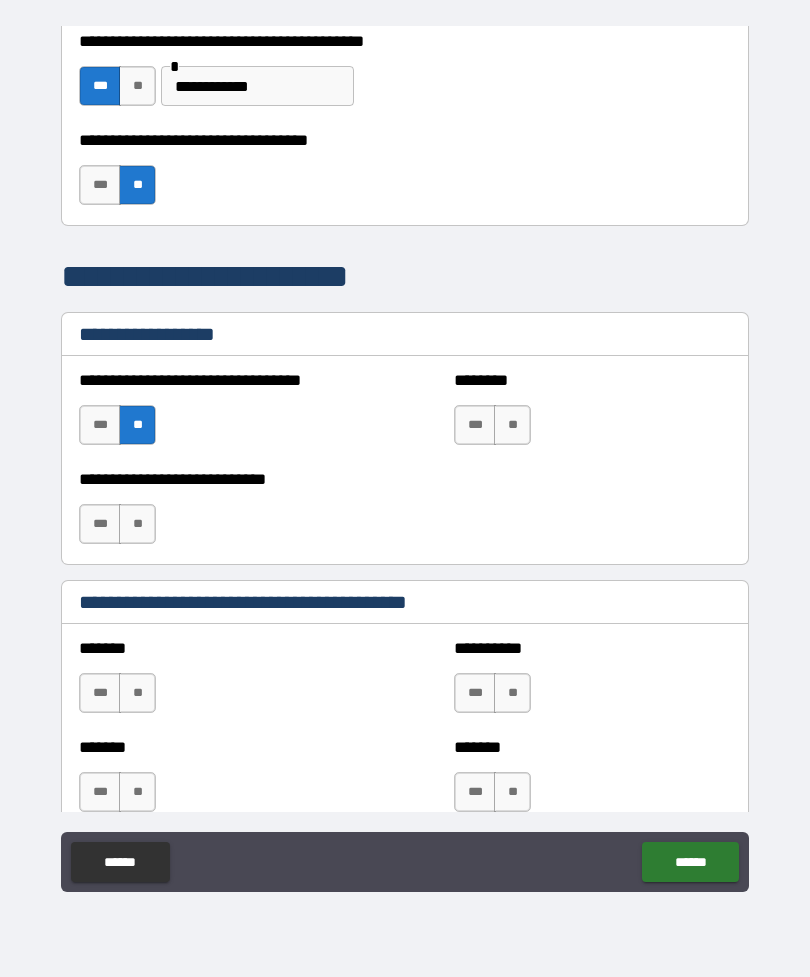 click on "**" at bounding box center [137, 524] 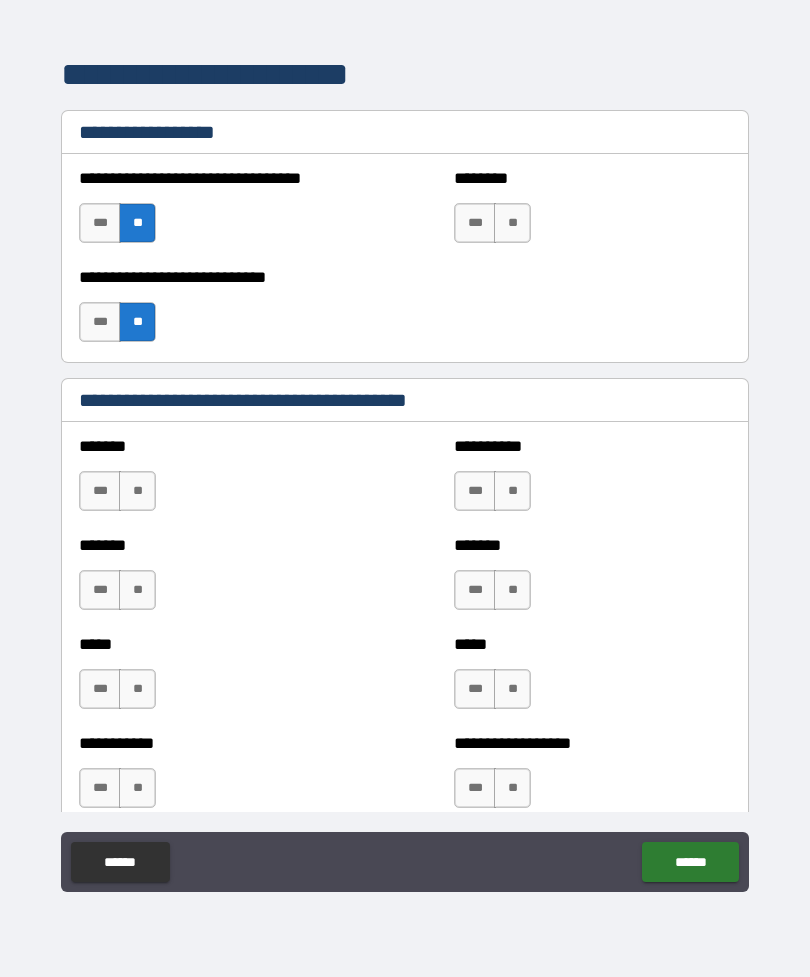 scroll, scrollTop: 1519, scrollLeft: 0, axis: vertical 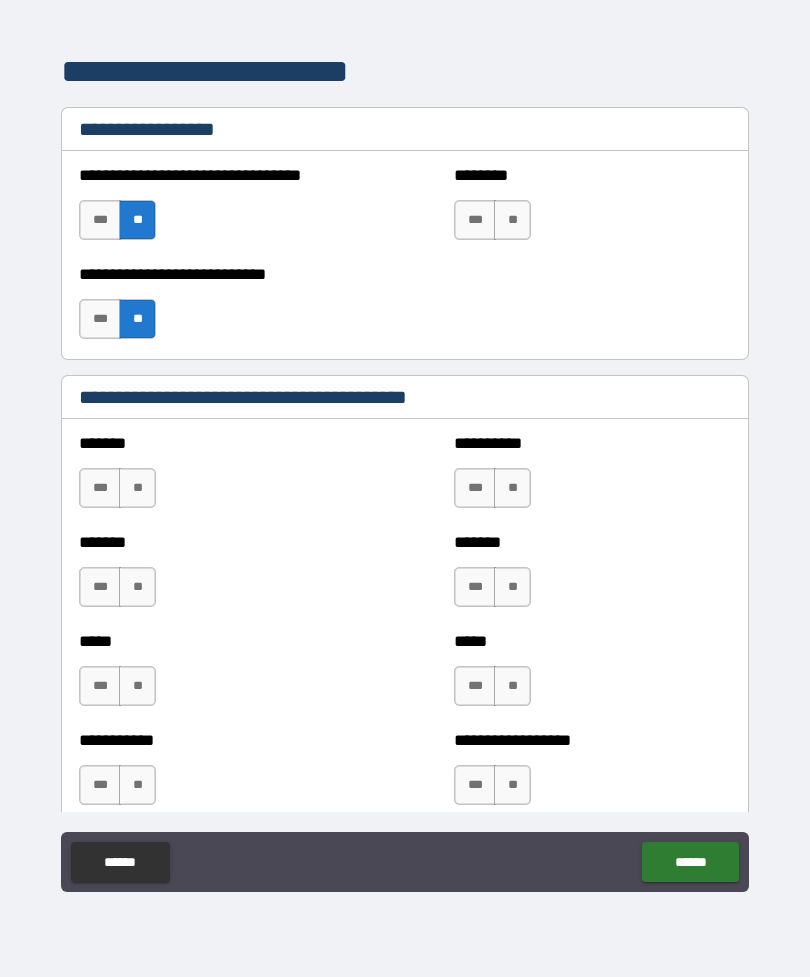 click on "**" at bounding box center [137, 488] 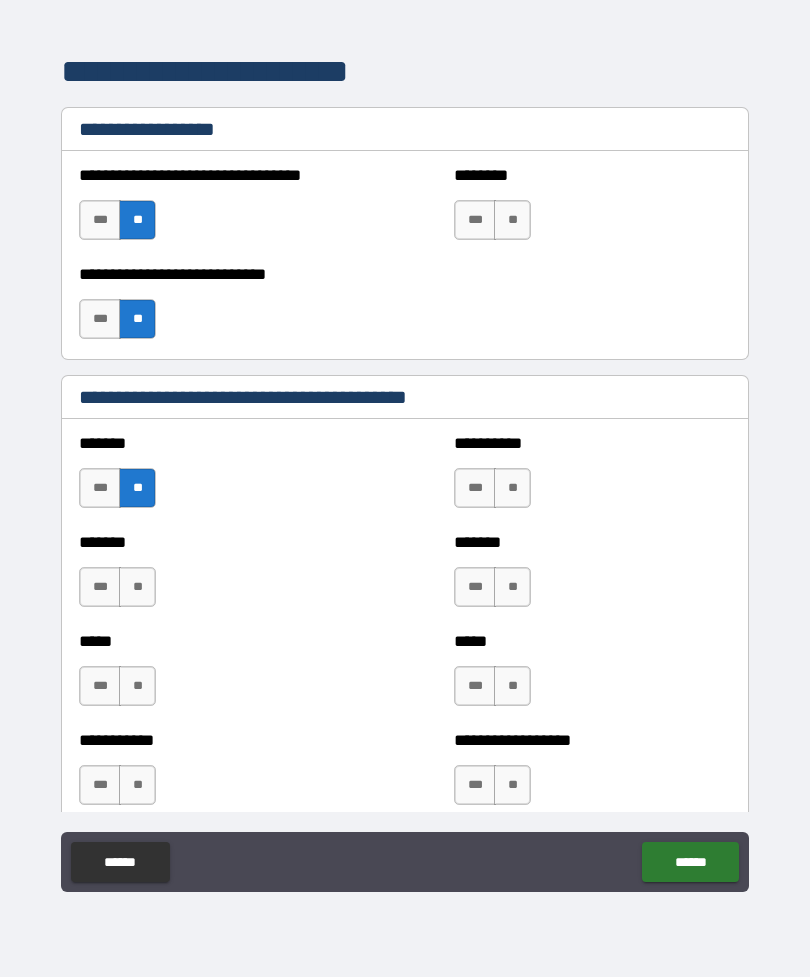 click on "**" at bounding box center [512, 488] 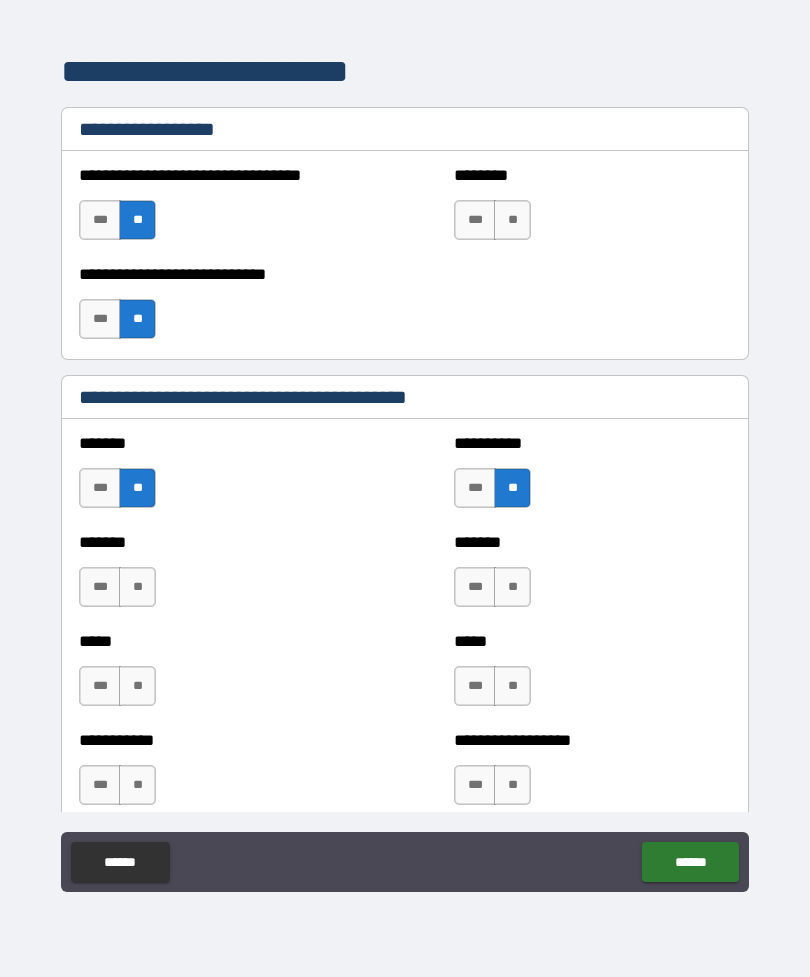 click on "**" at bounding box center [512, 587] 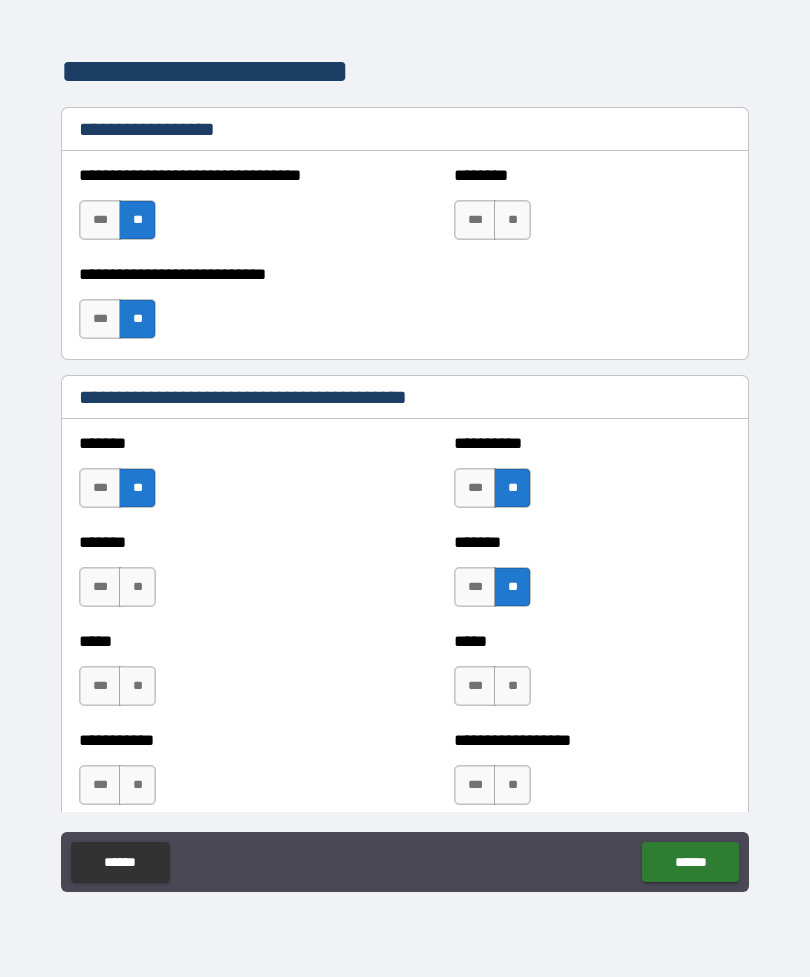 click on "**" at bounding box center (137, 587) 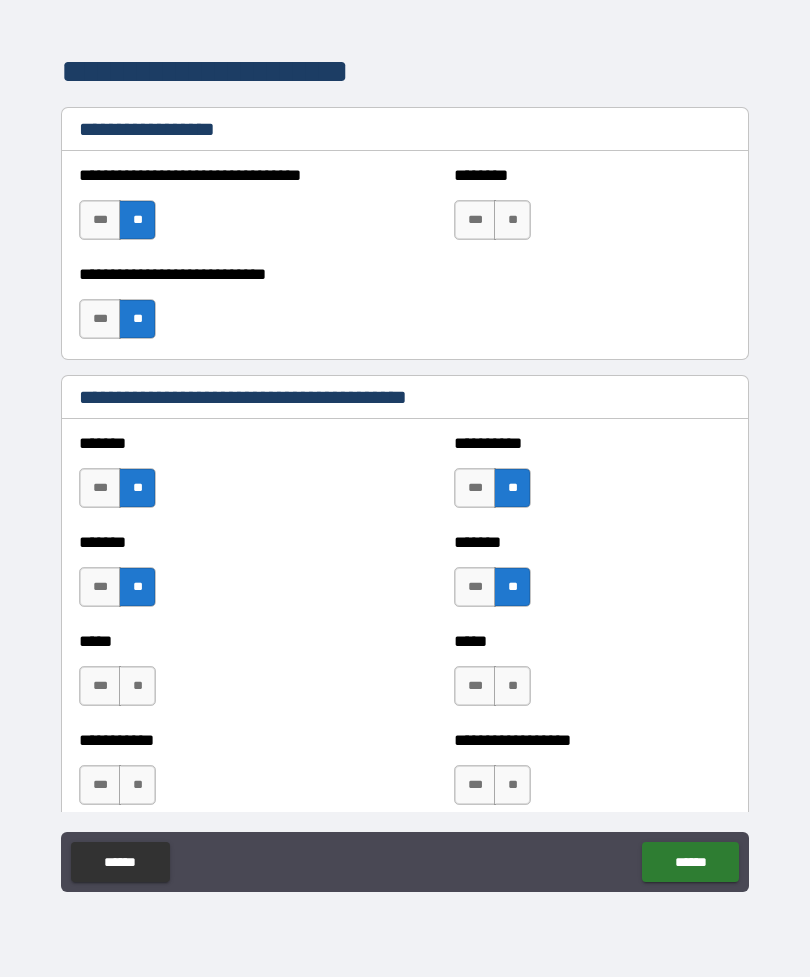 click on "**" at bounding box center [137, 686] 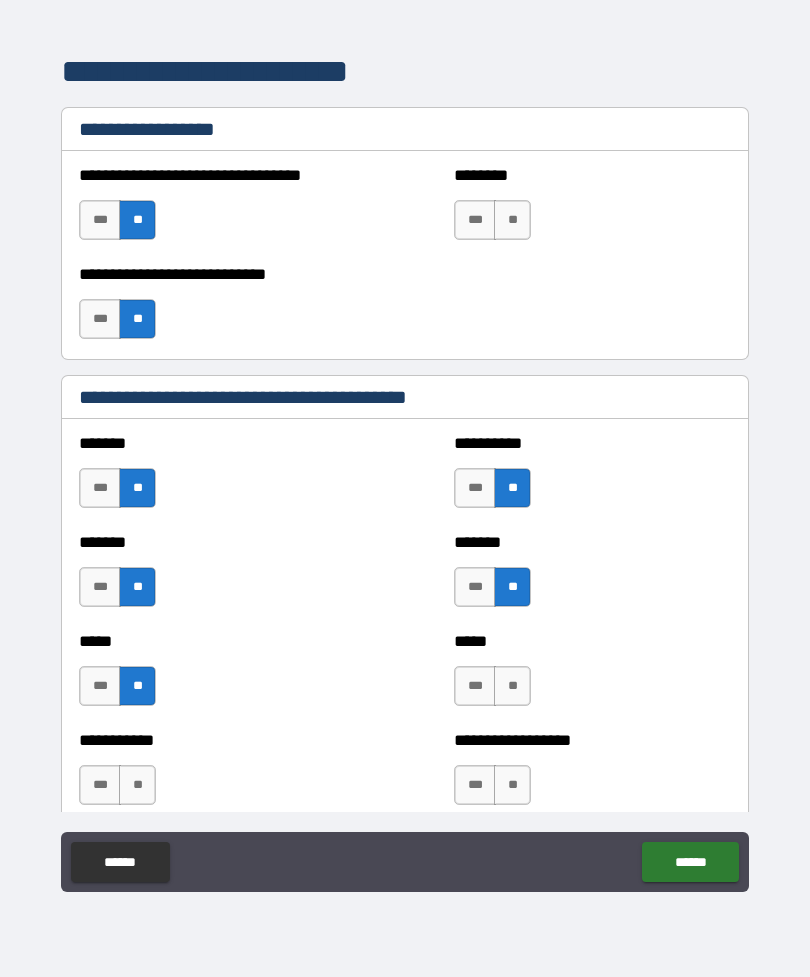 click on "**" at bounding box center (512, 686) 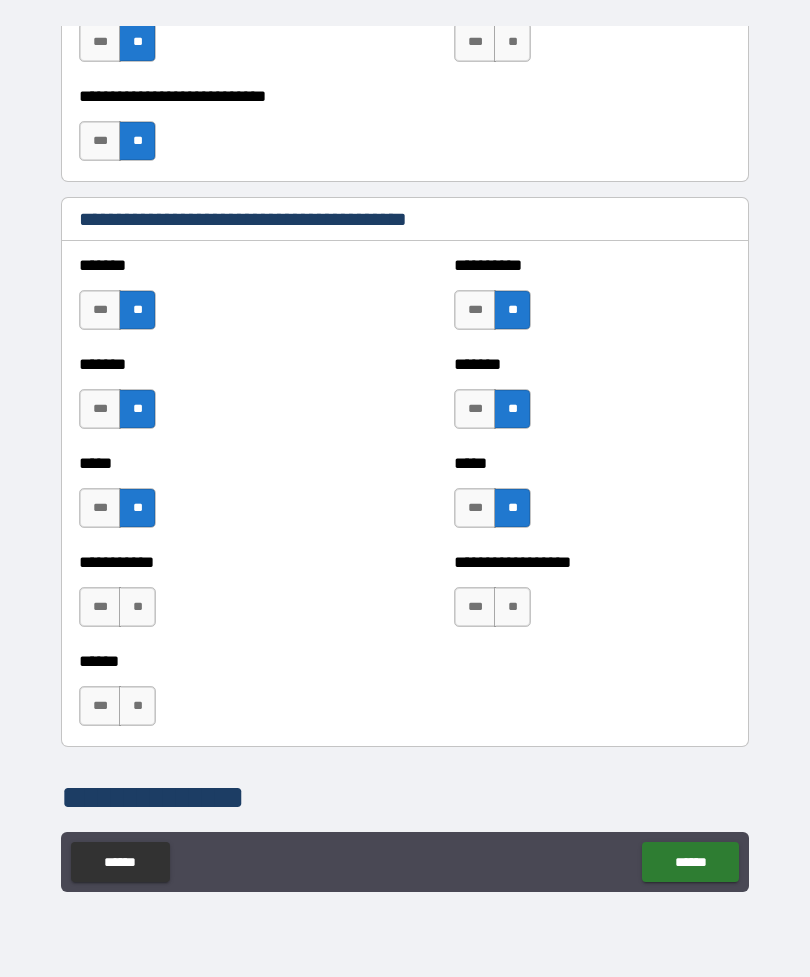 scroll, scrollTop: 1705, scrollLeft: 0, axis: vertical 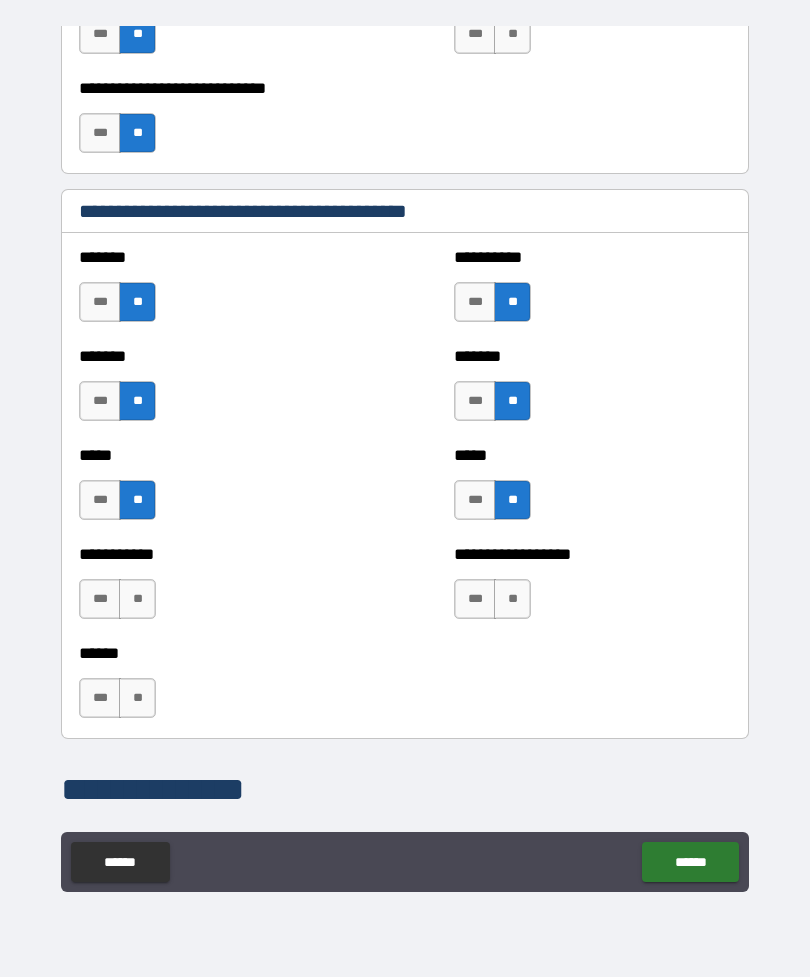 click on "**" at bounding box center [512, 599] 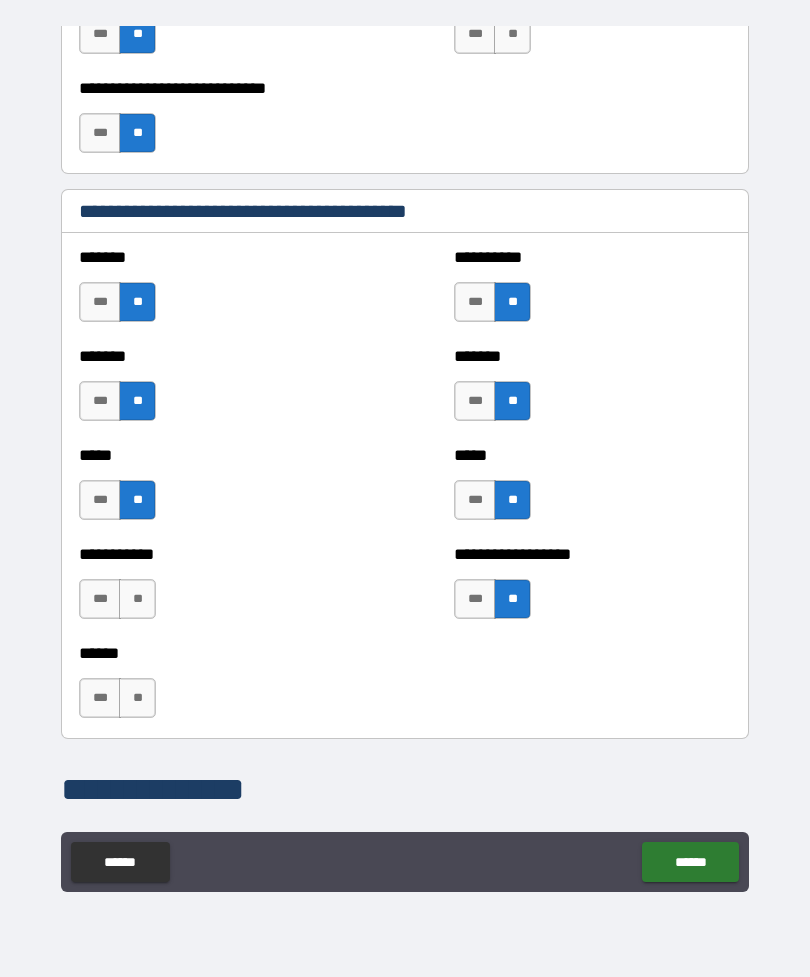 click on "**" at bounding box center [137, 599] 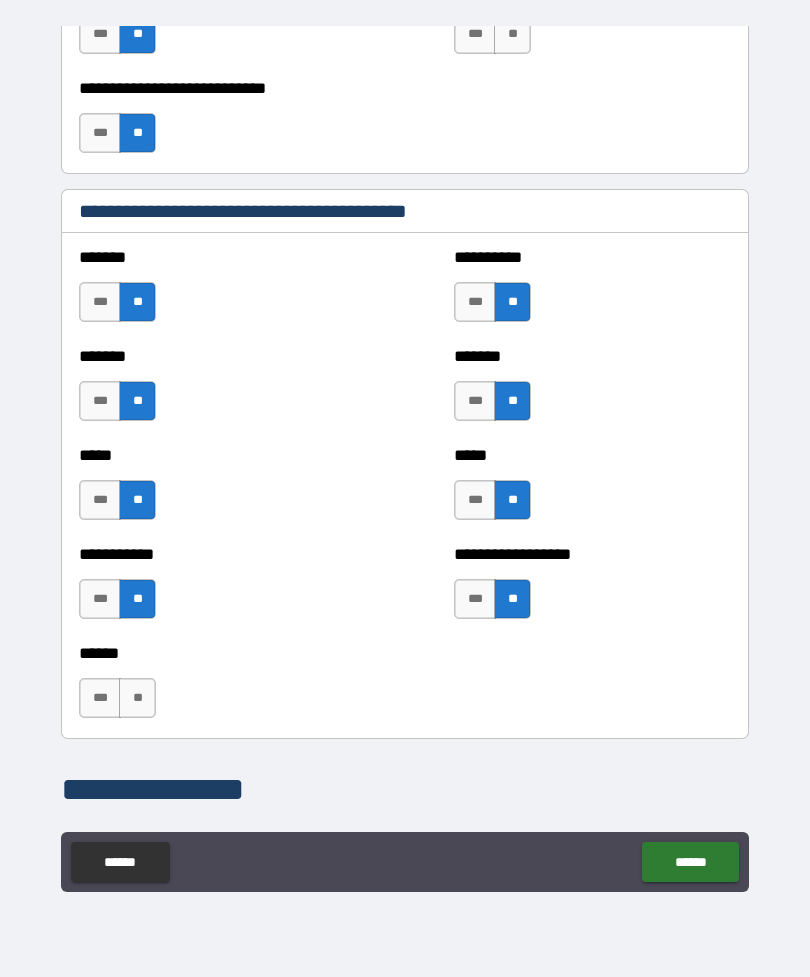 click on "**" at bounding box center (137, 698) 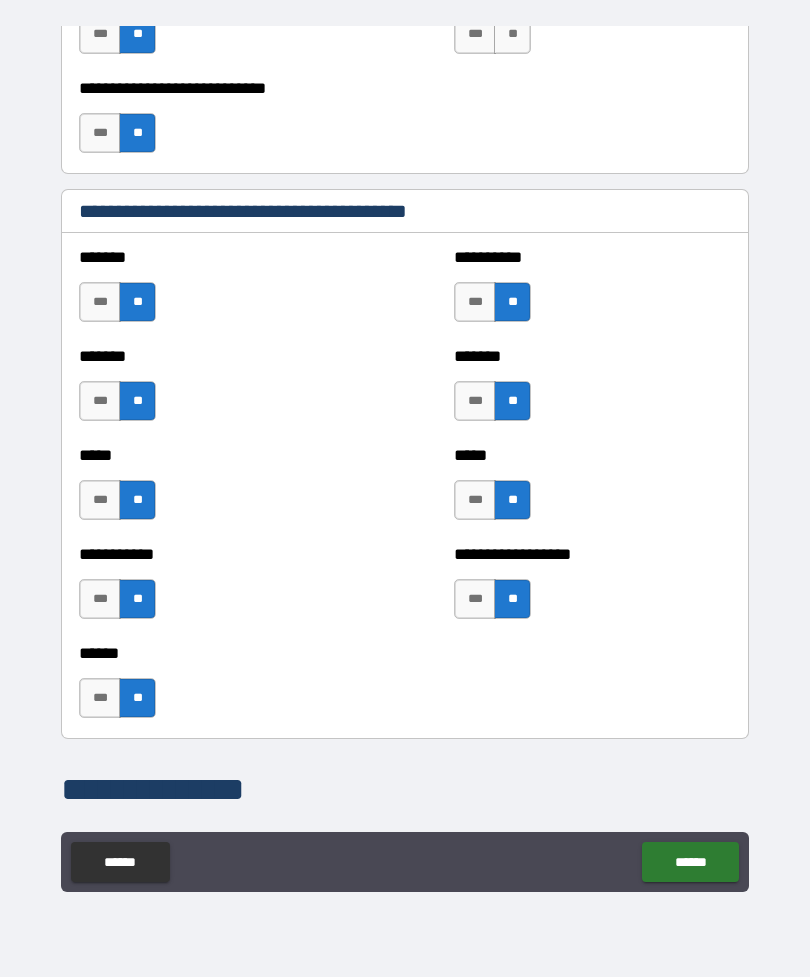 click on "******" at bounding box center (690, 862) 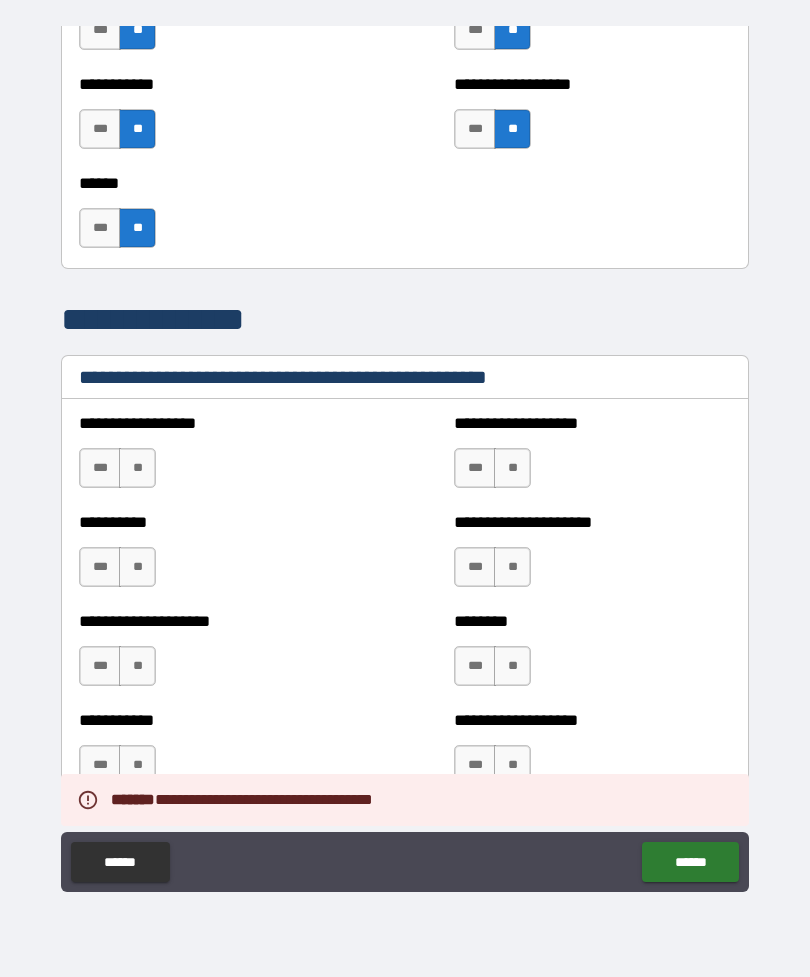 scroll, scrollTop: 2186, scrollLeft: 0, axis: vertical 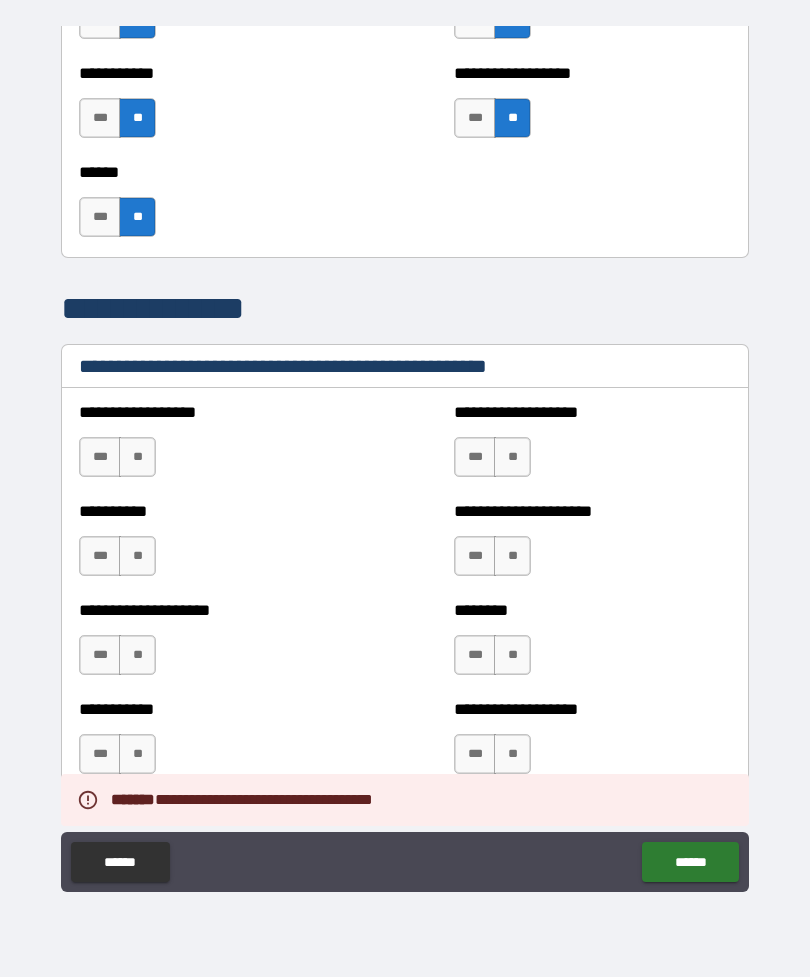click on "**" at bounding box center [137, 457] 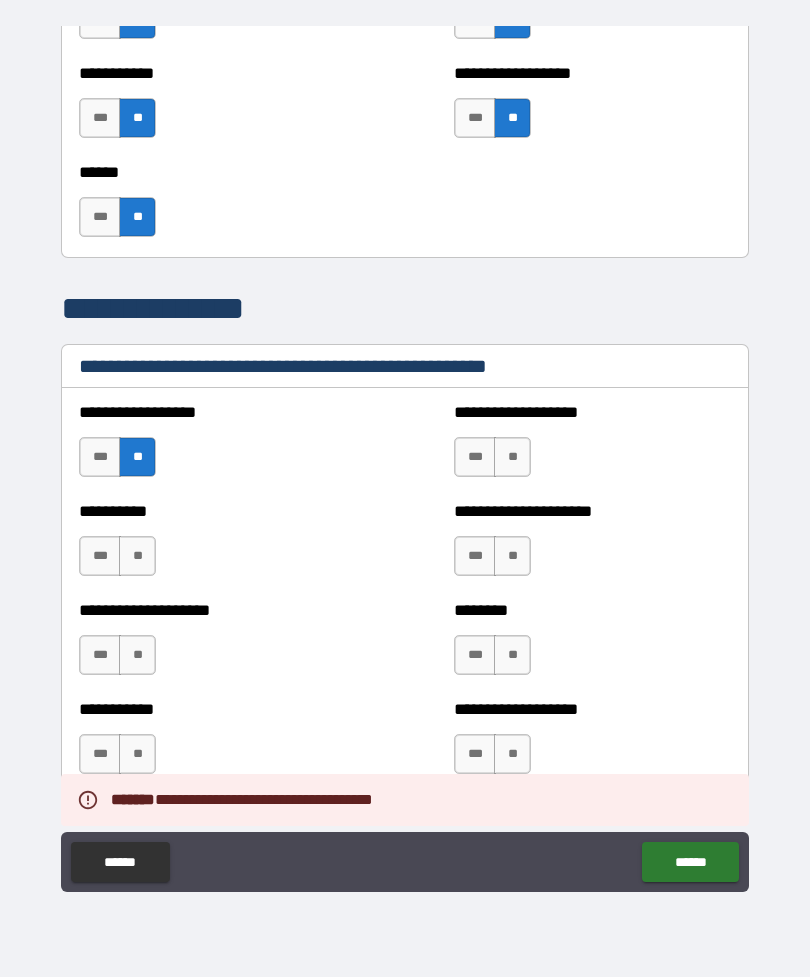 click on "**" at bounding box center [137, 556] 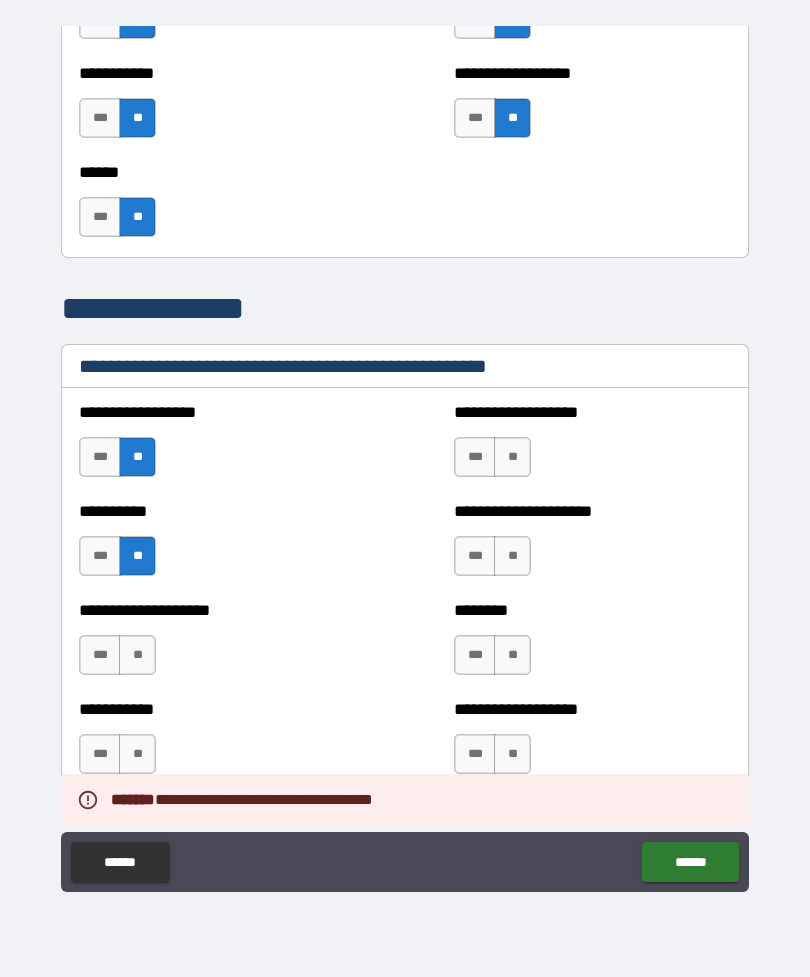 click on "**" at bounding box center [137, 655] 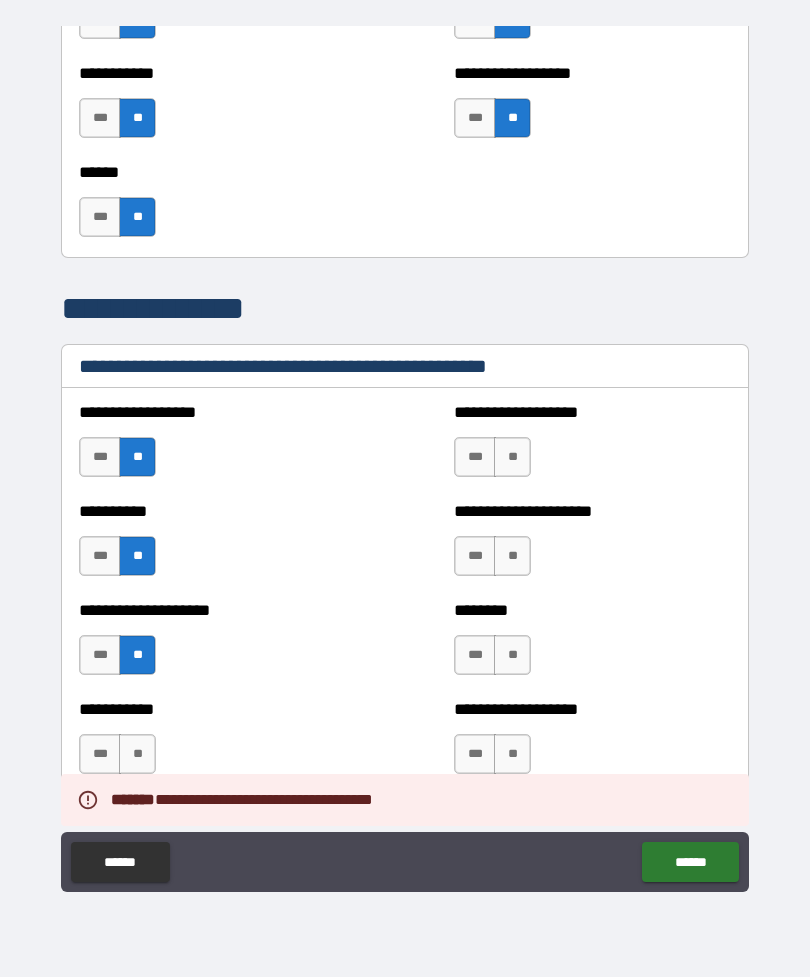 click on "**" at bounding box center (137, 754) 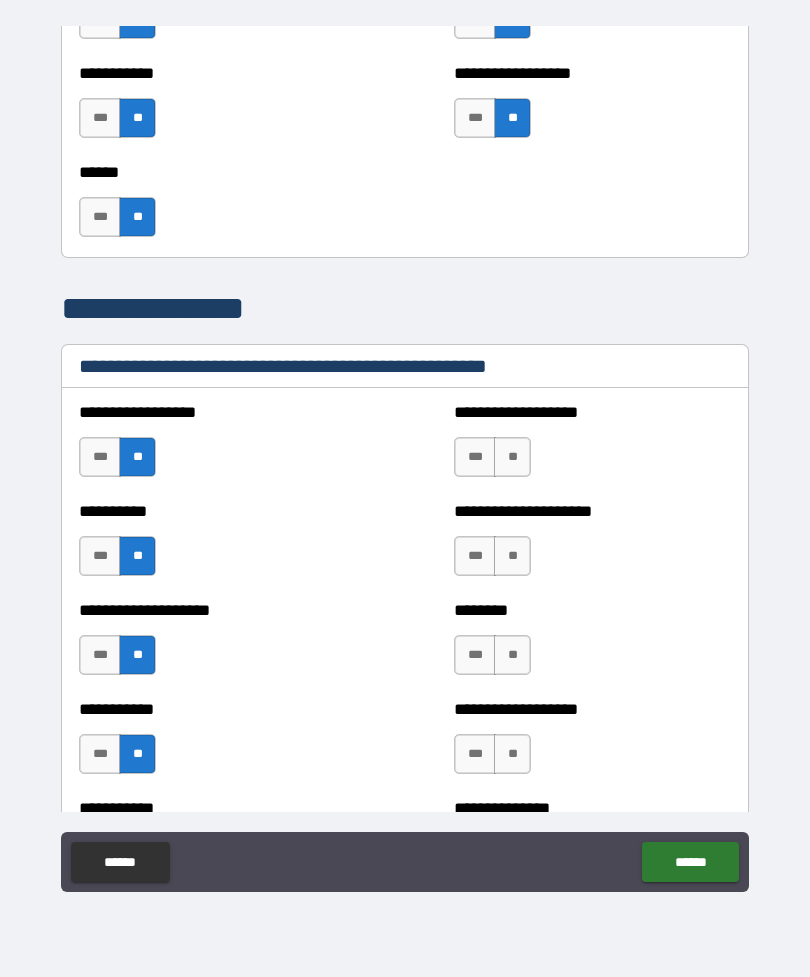 click on "**" at bounding box center (512, 457) 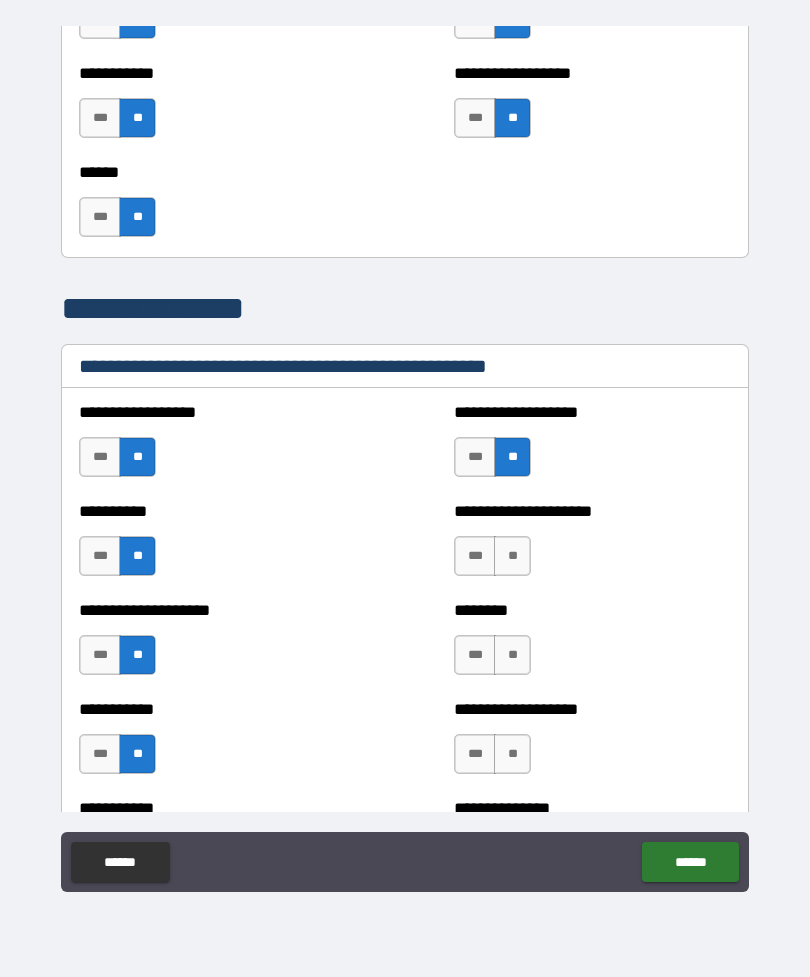 click on "**" at bounding box center (512, 556) 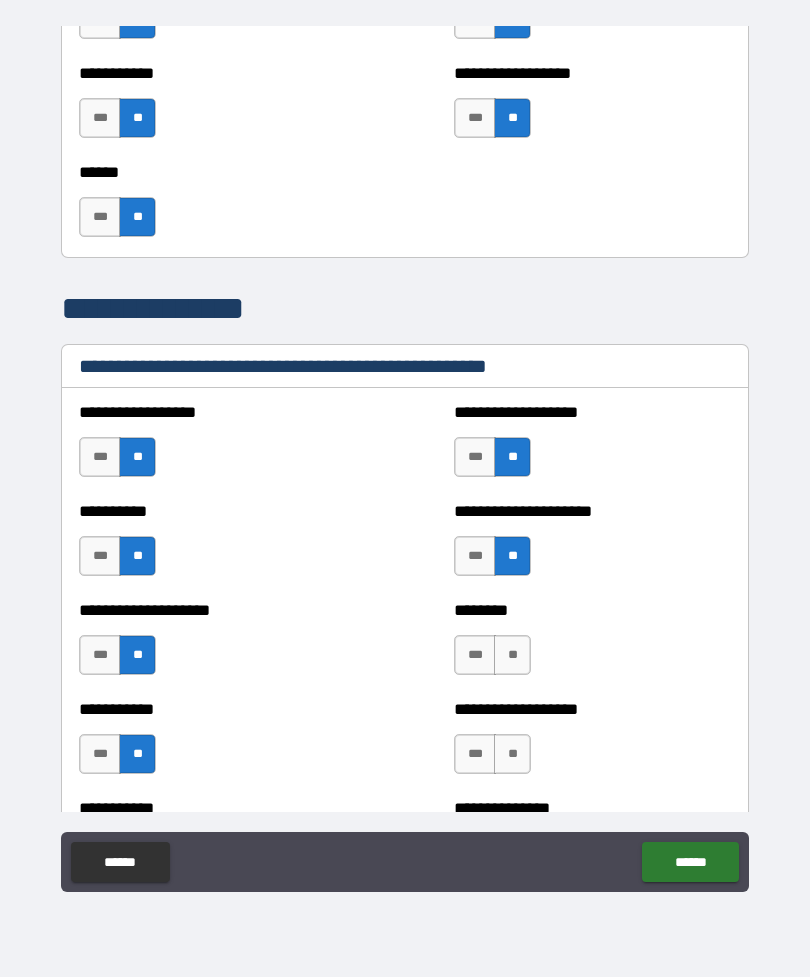 click on "**" at bounding box center (512, 655) 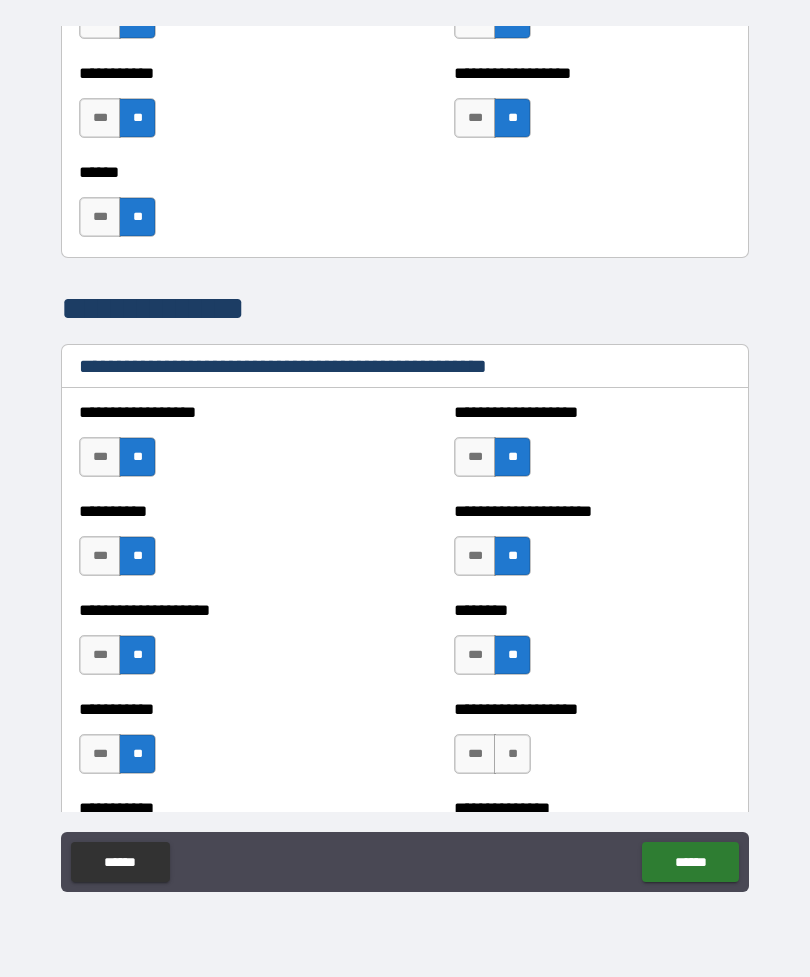 click on "**" at bounding box center (512, 754) 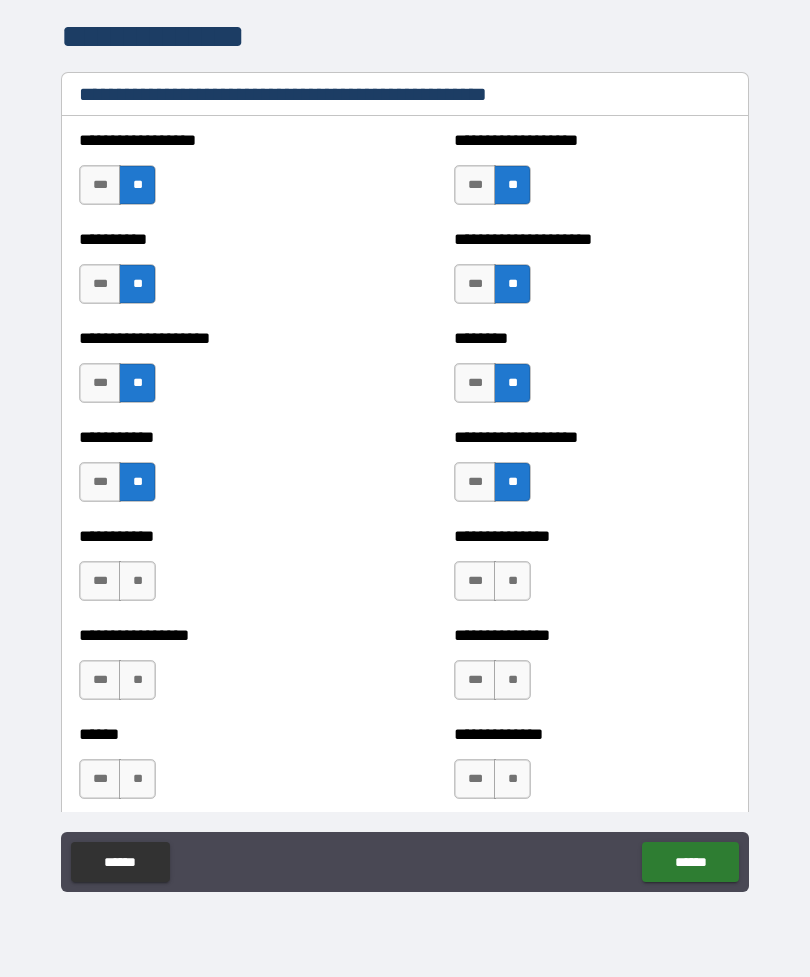 scroll, scrollTop: 2460, scrollLeft: 0, axis: vertical 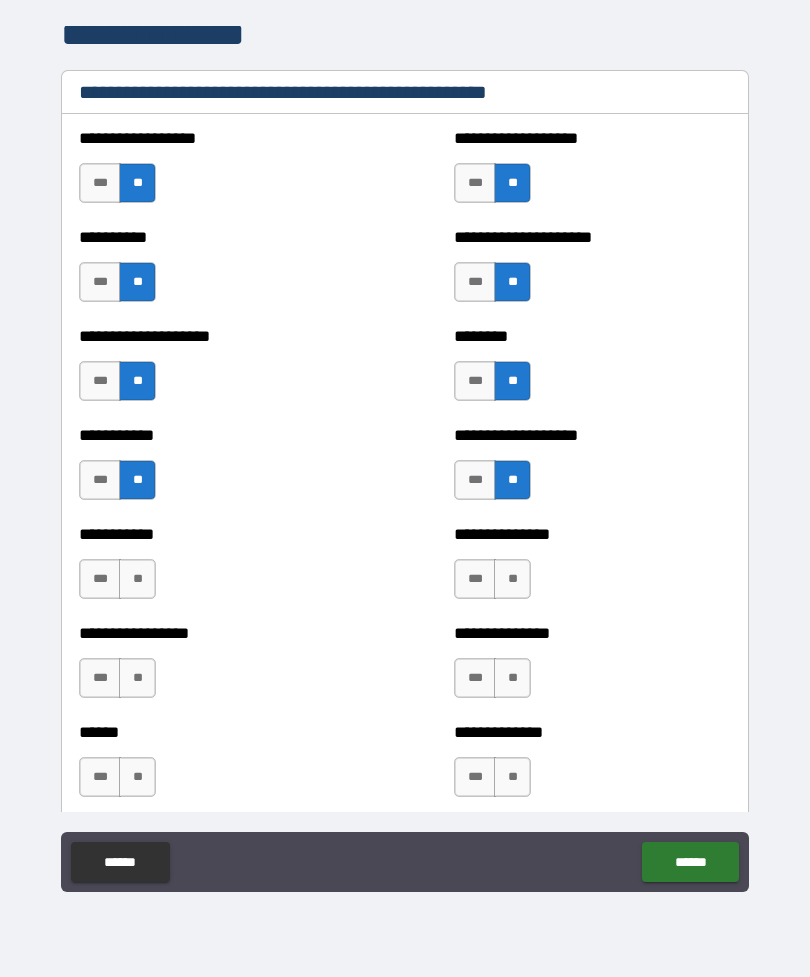 click on "**" at bounding box center [512, 579] 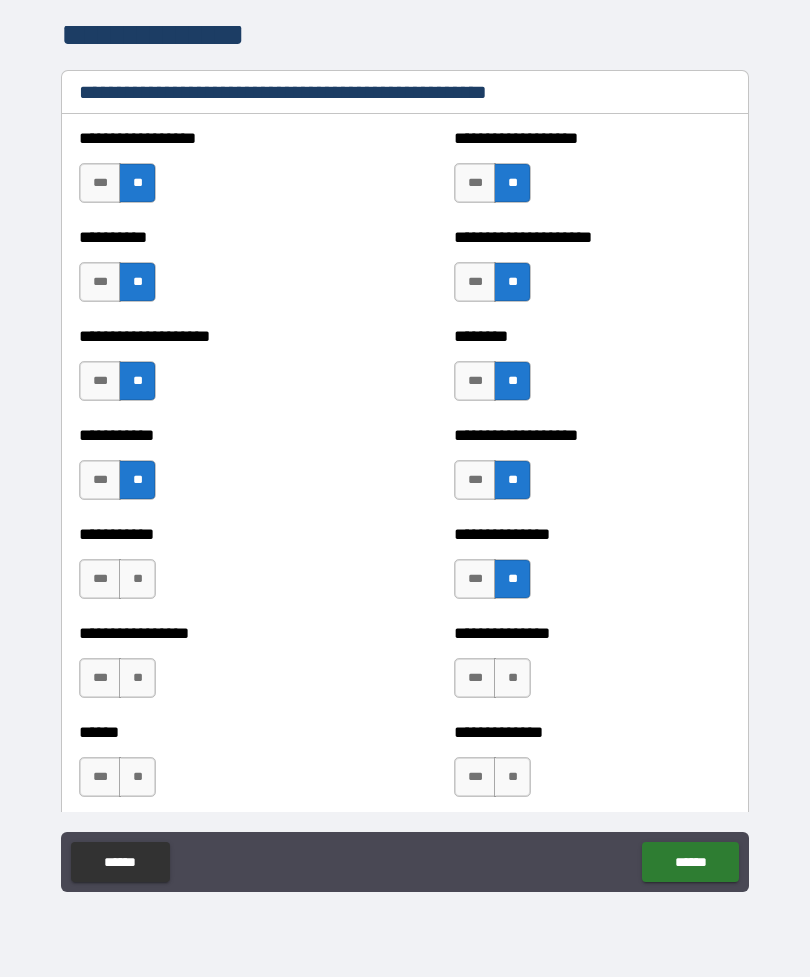 click on "**" at bounding box center (512, 678) 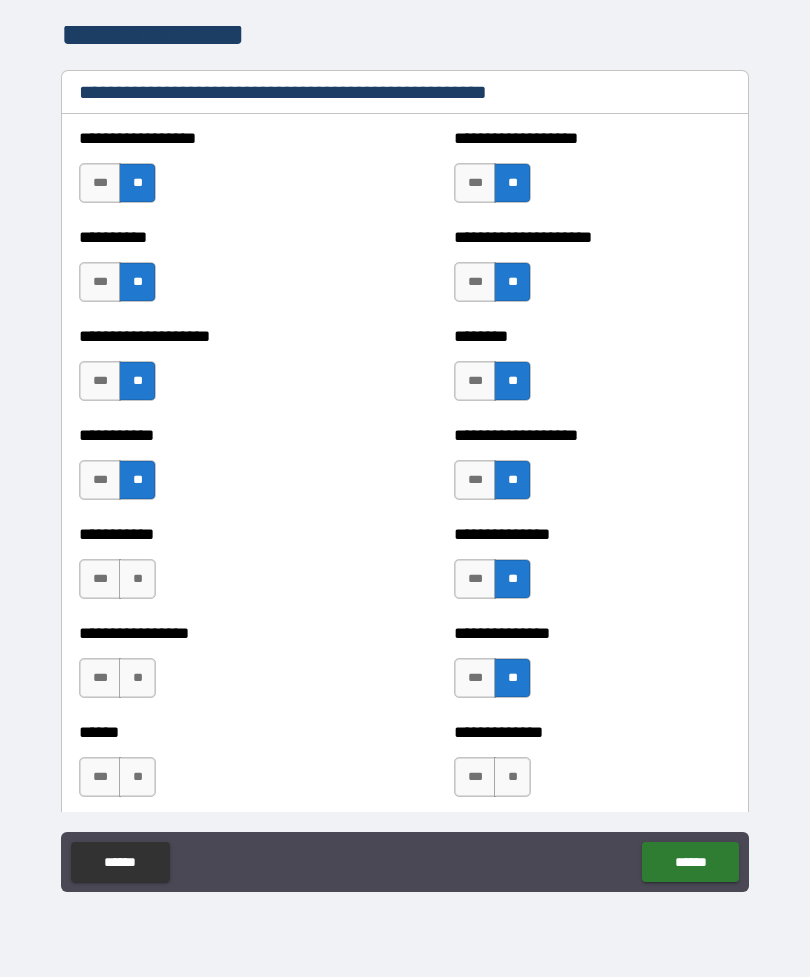 click on "**" at bounding box center (512, 777) 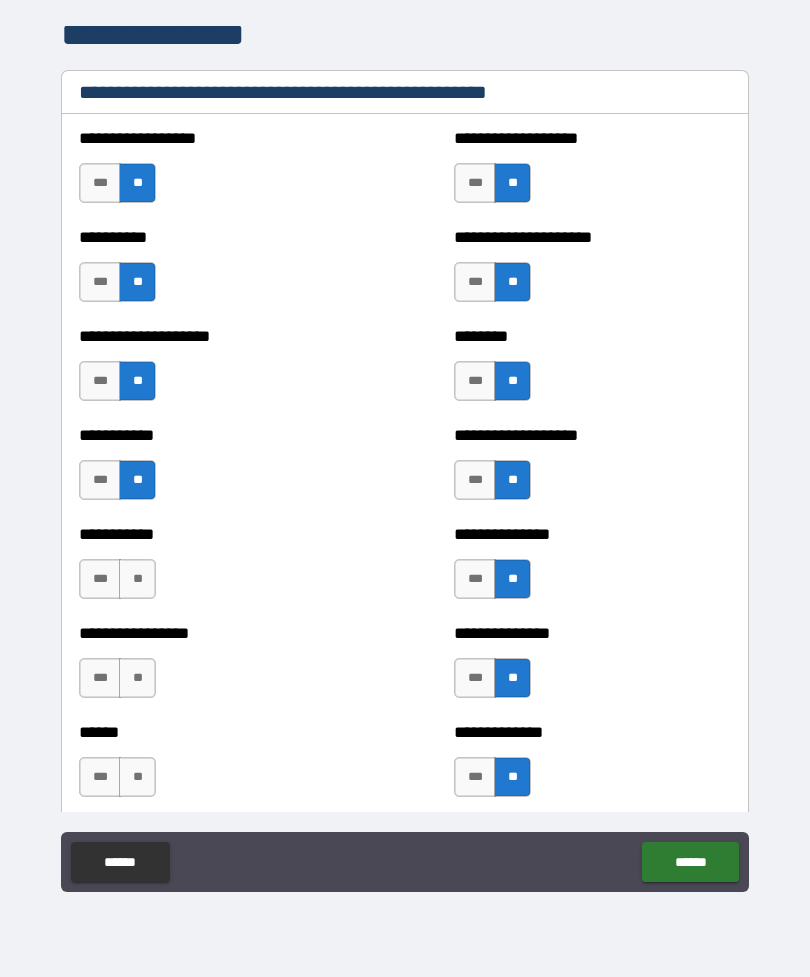 click on "**" at bounding box center [137, 777] 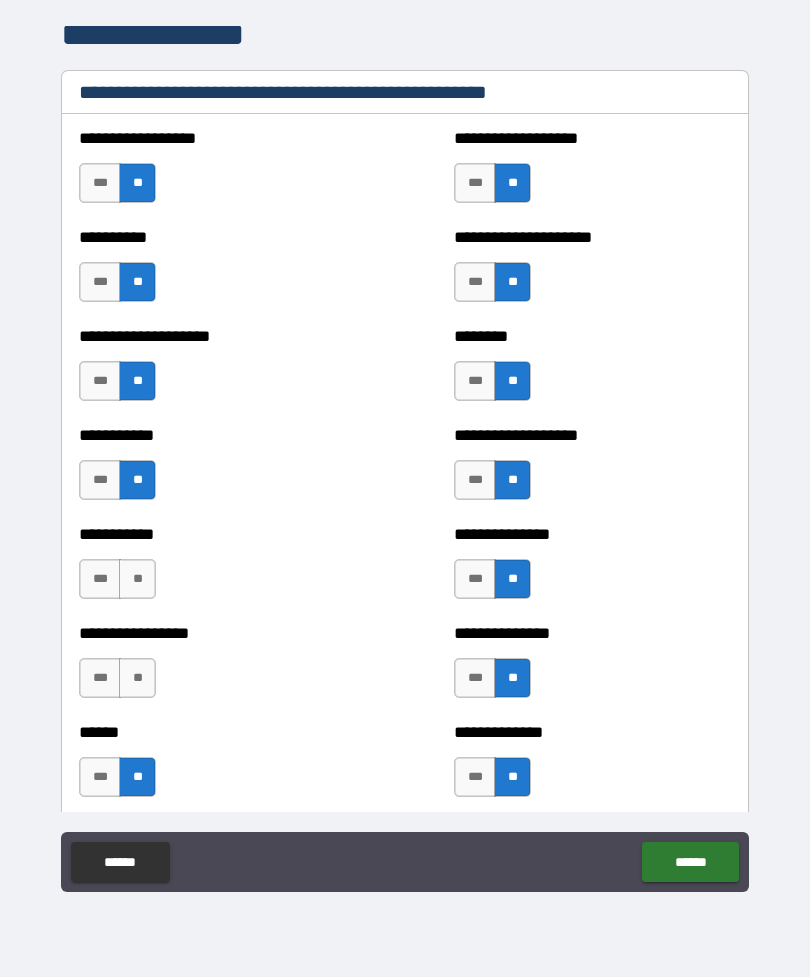 click on "**" at bounding box center [137, 678] 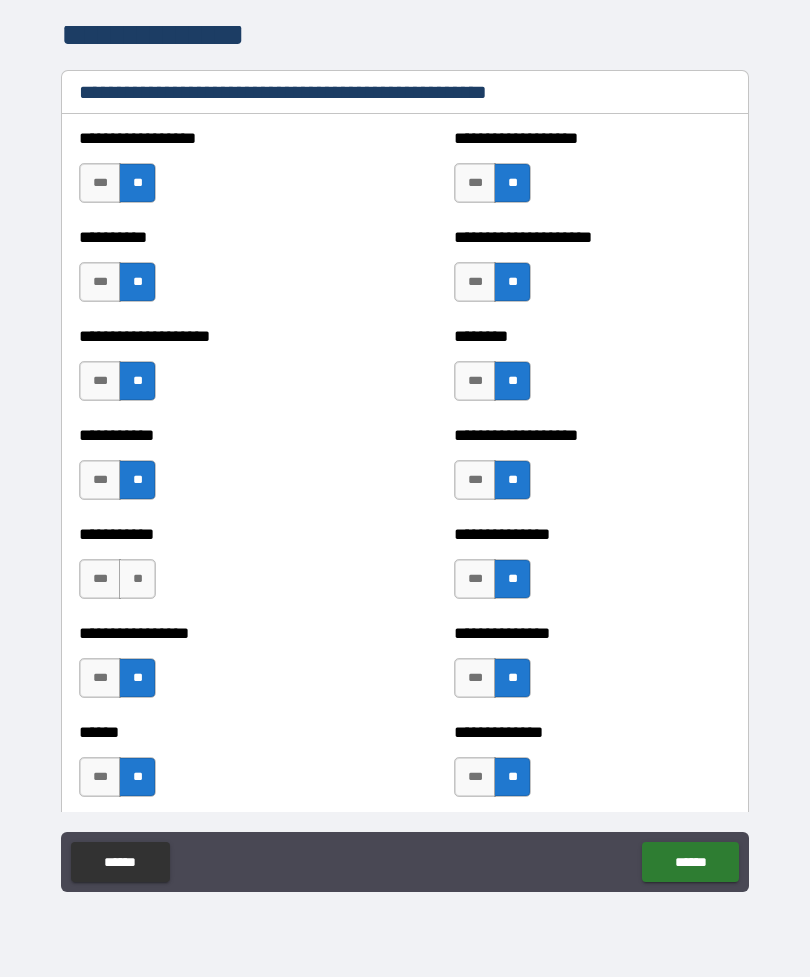 click on "**" at bounding box center (137, 579) 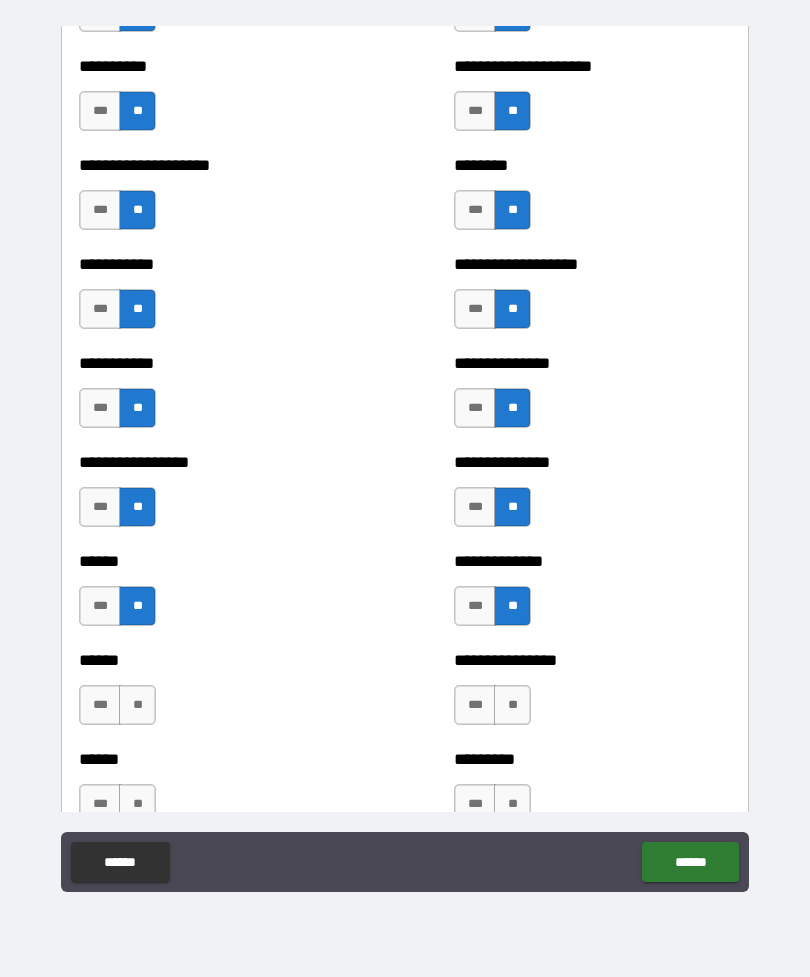 scroll, scrollTop: 2671, scrollLeft: 0, axis: vertical 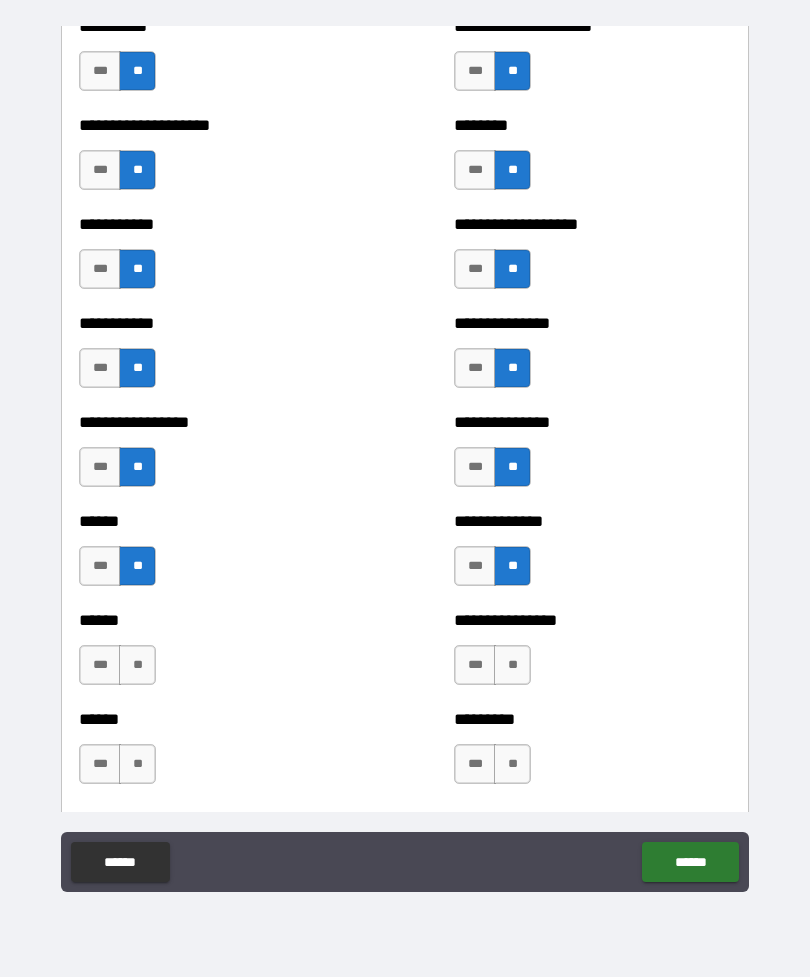 click on "**" at bounding box center (137, 665) 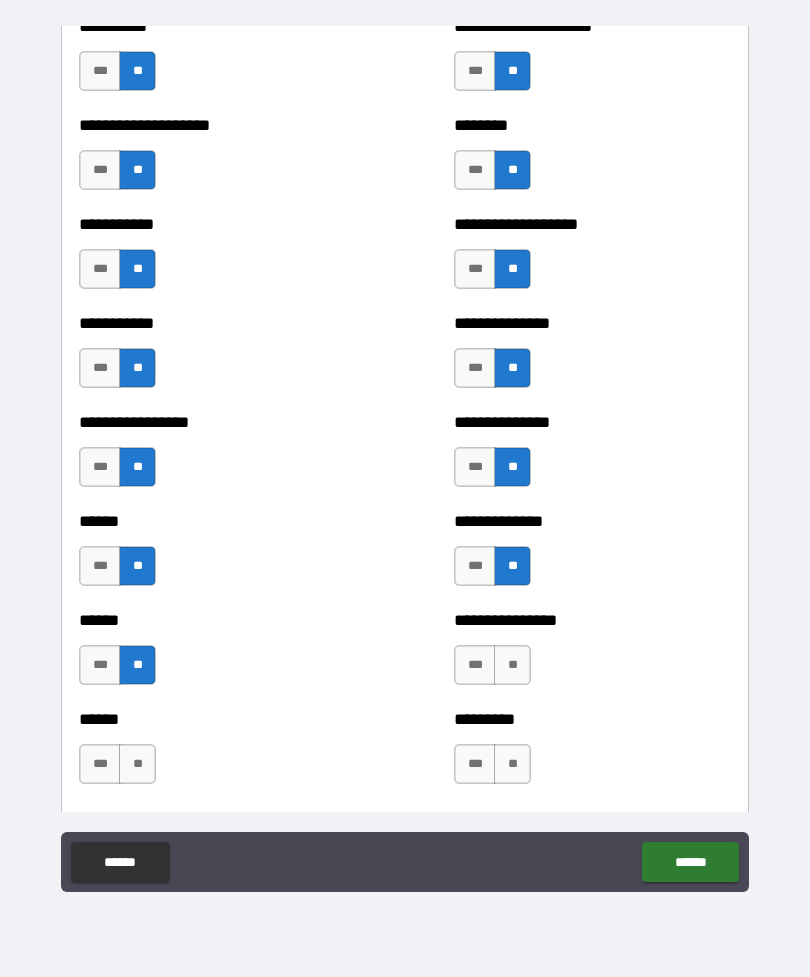 click on "**" at bounding box center [137, 764] 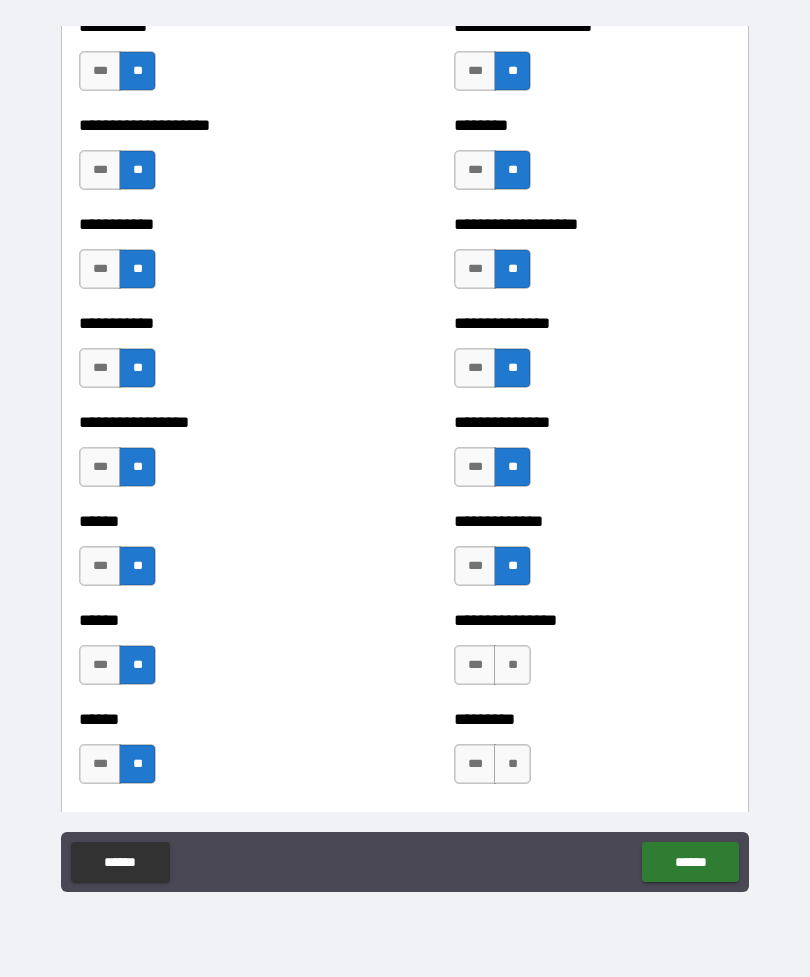 click on "**" at bounding box center (512, 665) 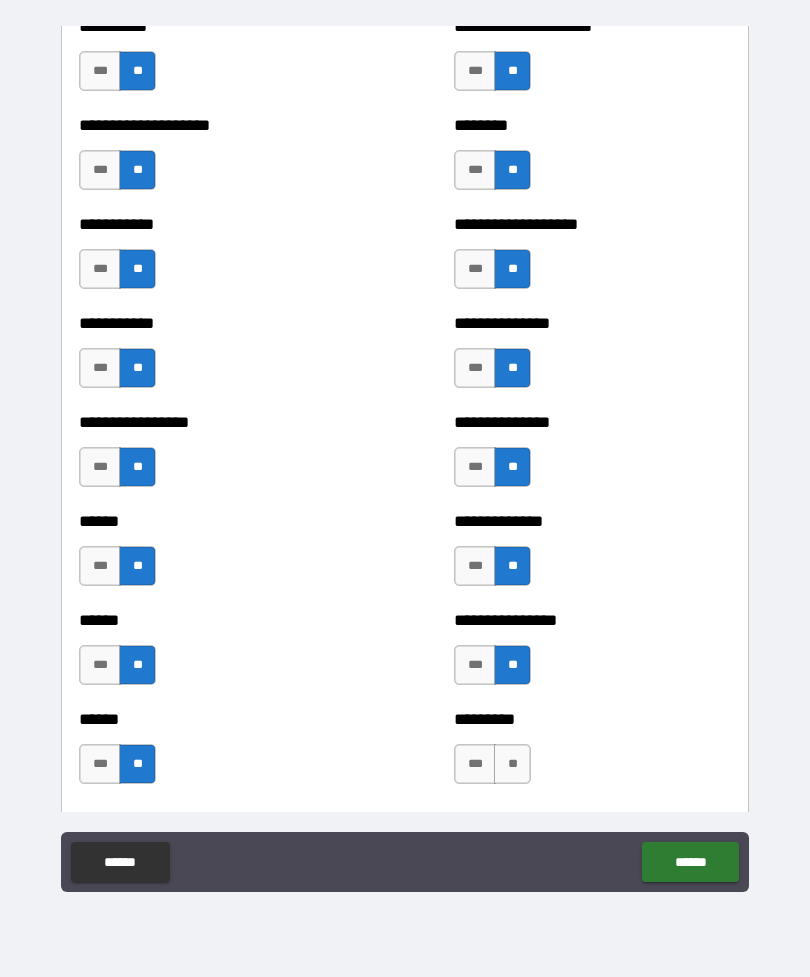 click on "**" at bounding box center (512, 764) 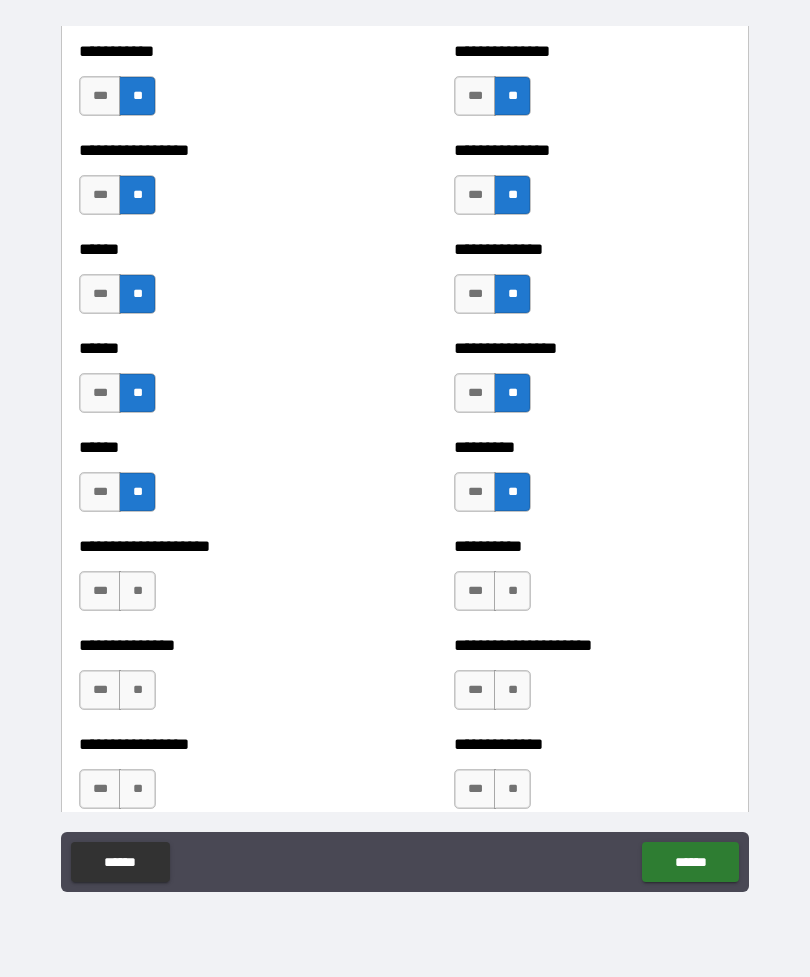 scroll, scrollTop: 2969, scrollLeft: 0, axis: vertical 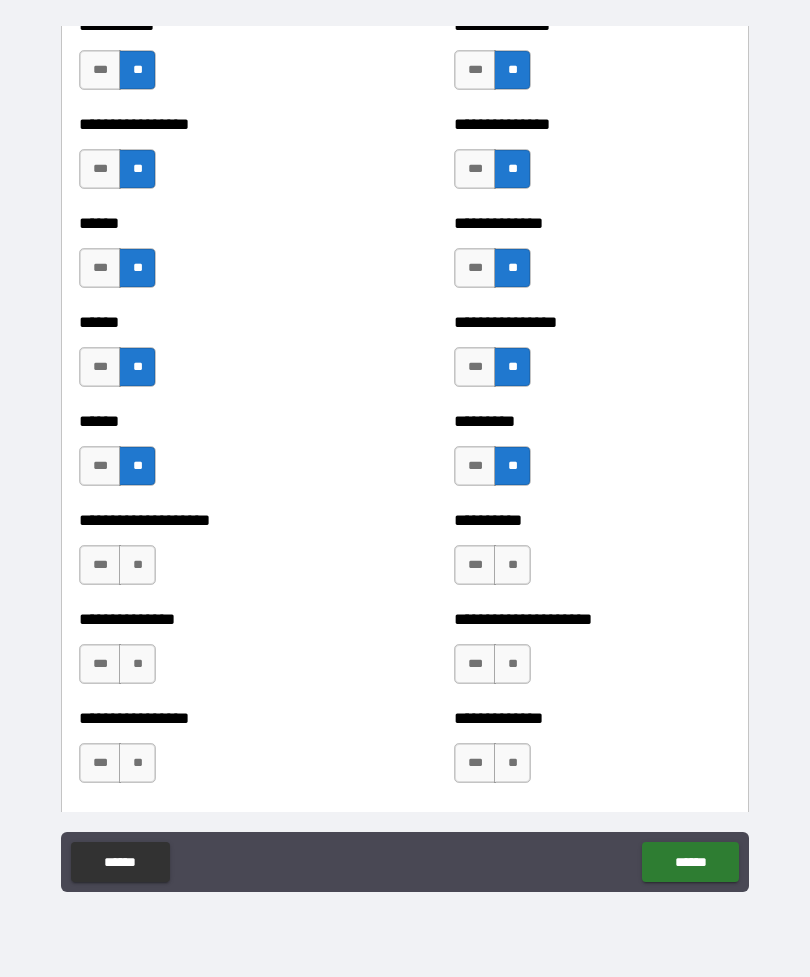 click on "**" at bounding box center [137, 565] 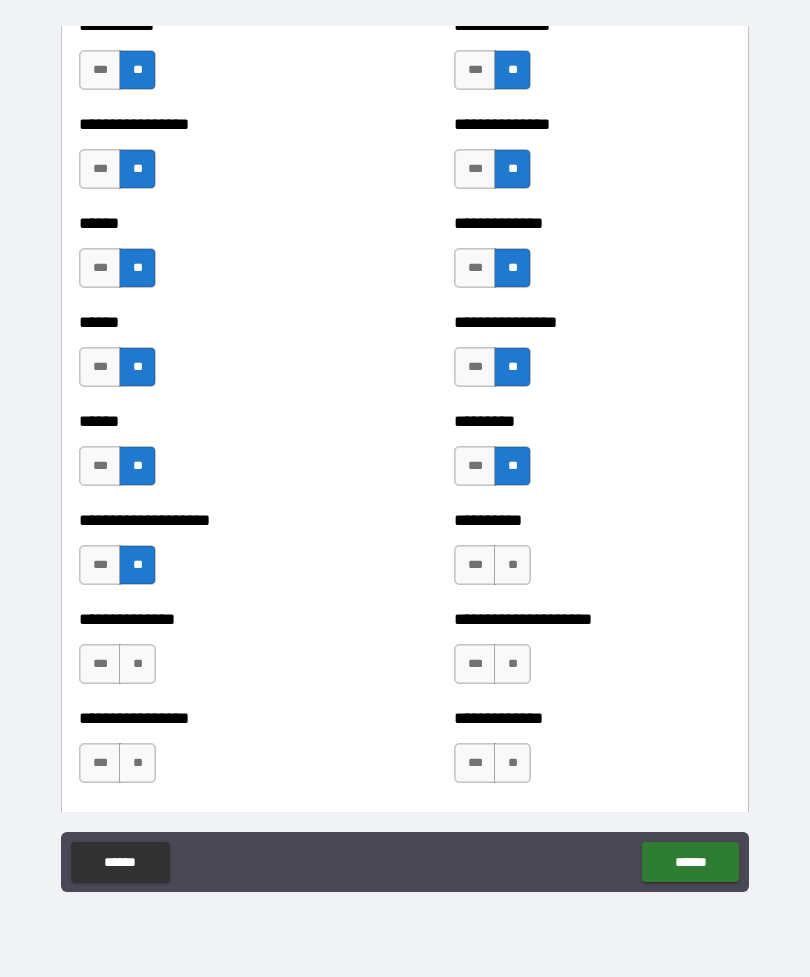 click on "***" at bounding box center [100, 565] 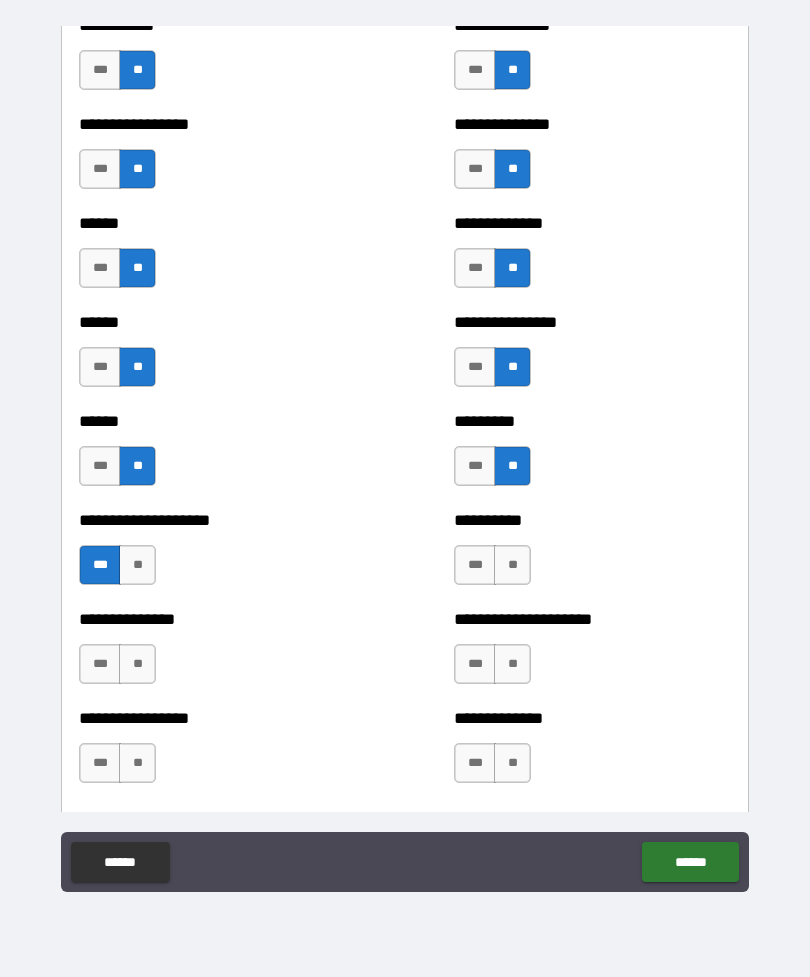 click on "**" at bounding box center [137, 664] 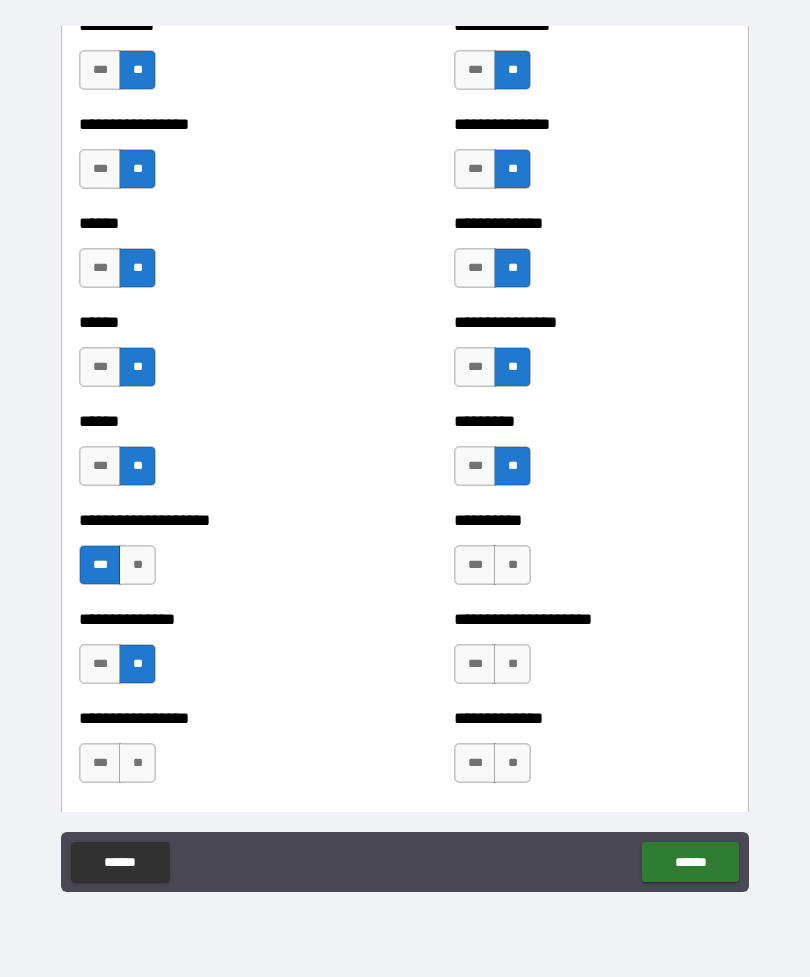 click on "***" at bounding box center [100, 664] 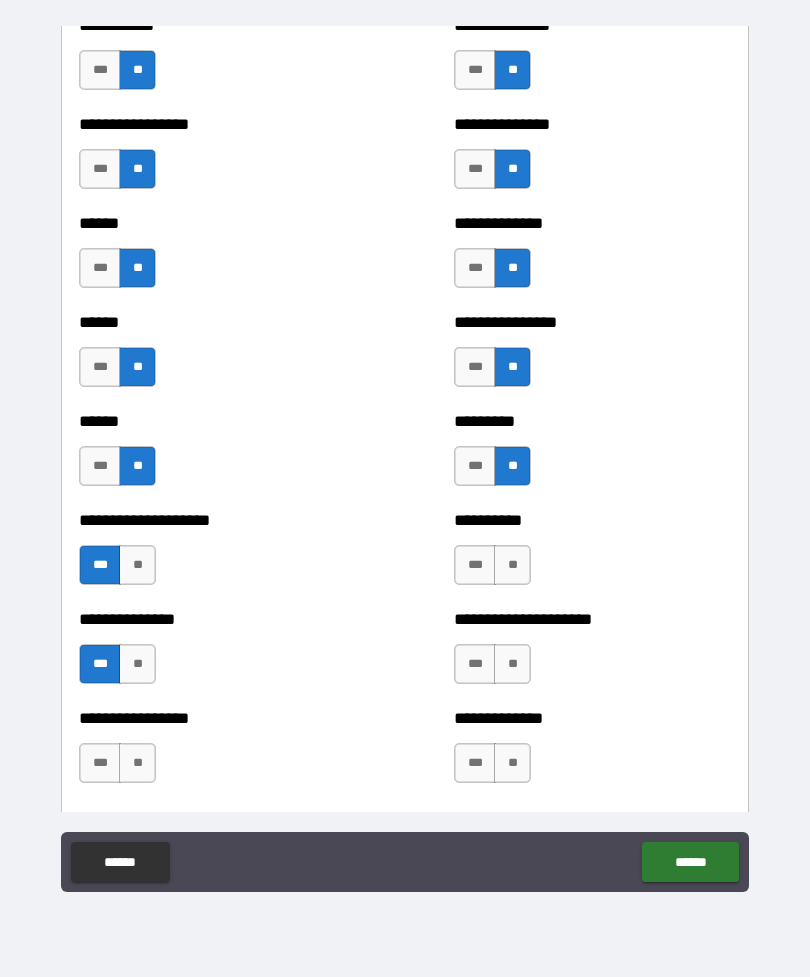 click on "**" at bounding box center [512, 565] 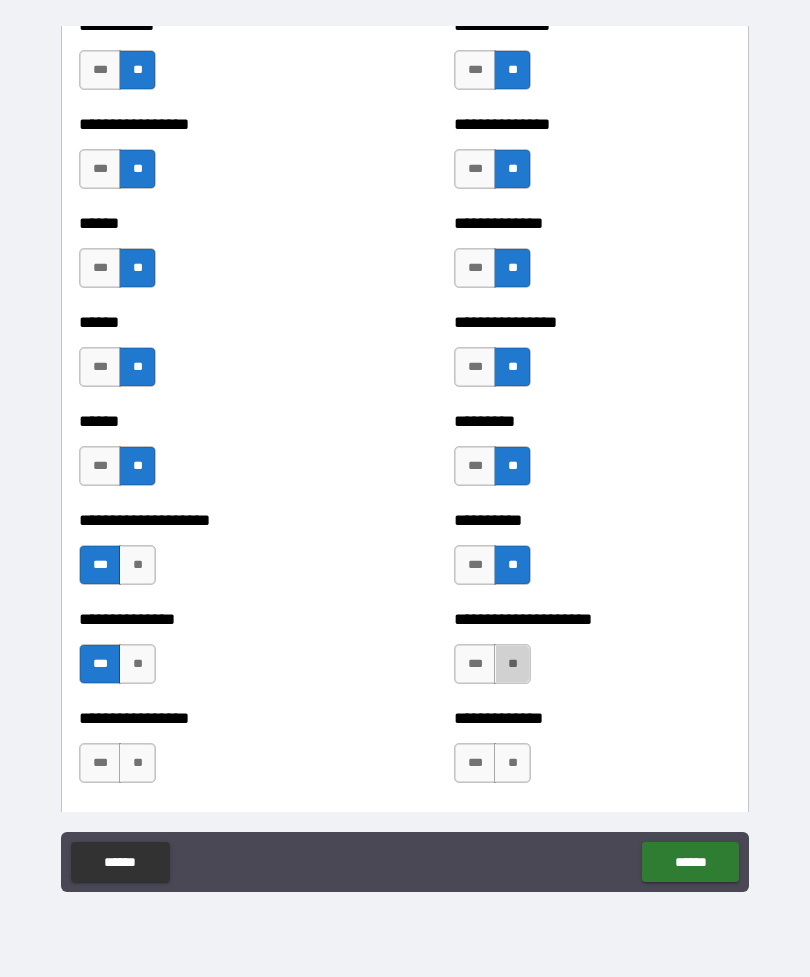 click on "**" at bounding box center (512, 664) 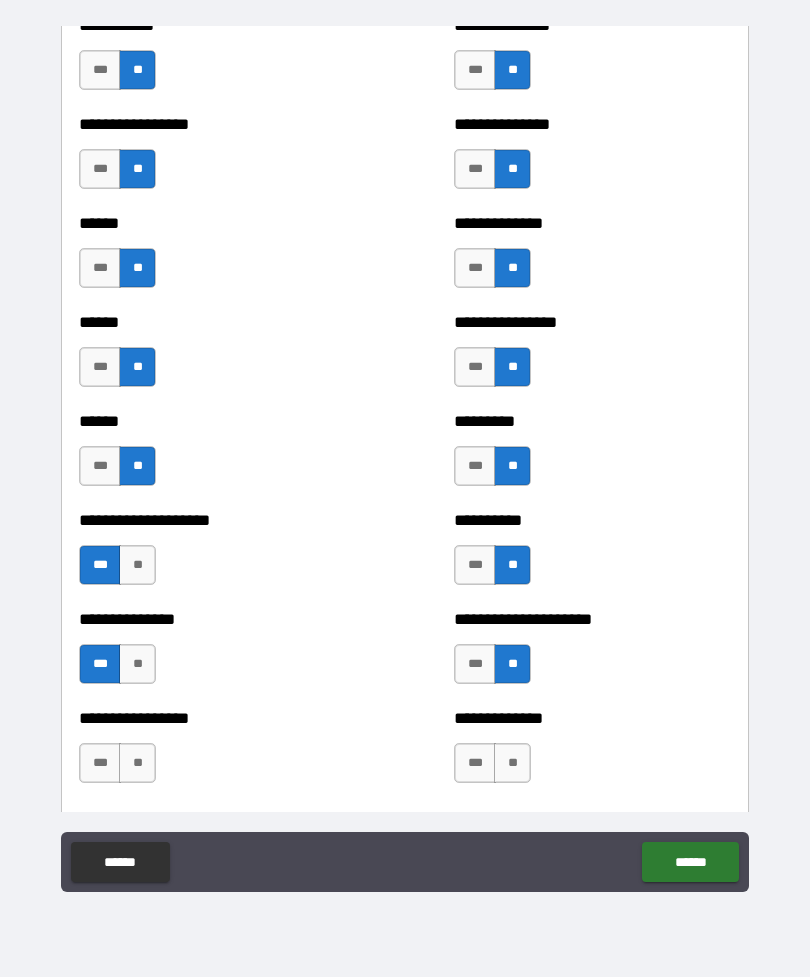 click on "**" at bounding box center (512, 763) 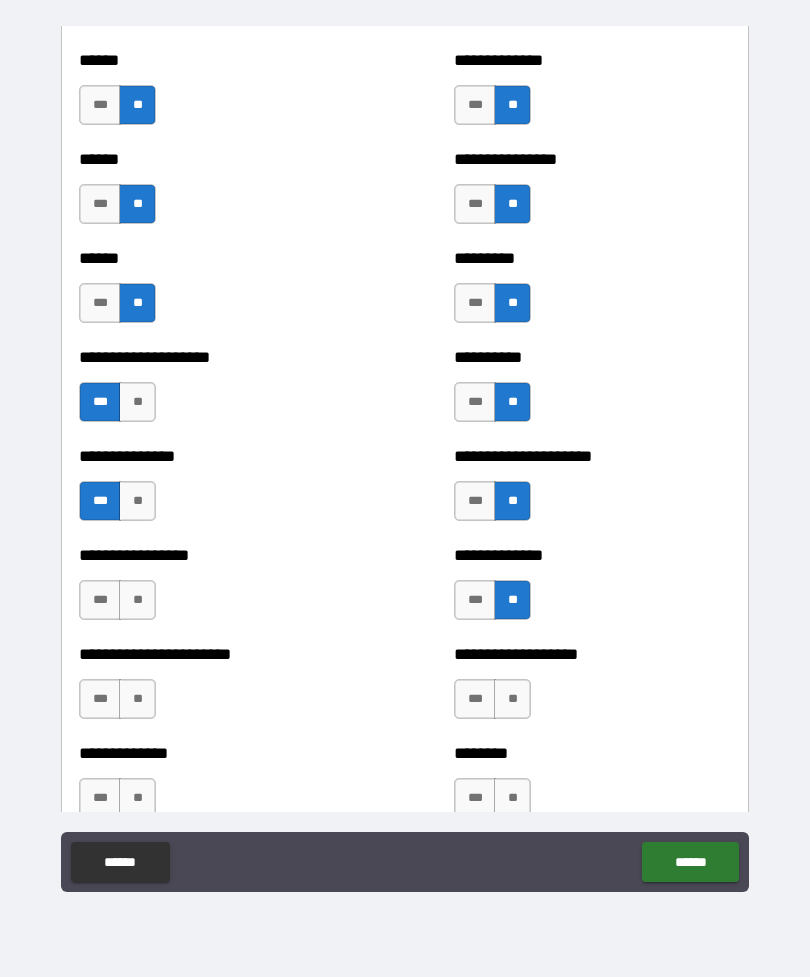 scroll, scrollTop: 3146, scrollLeft: 0, axis: vertical 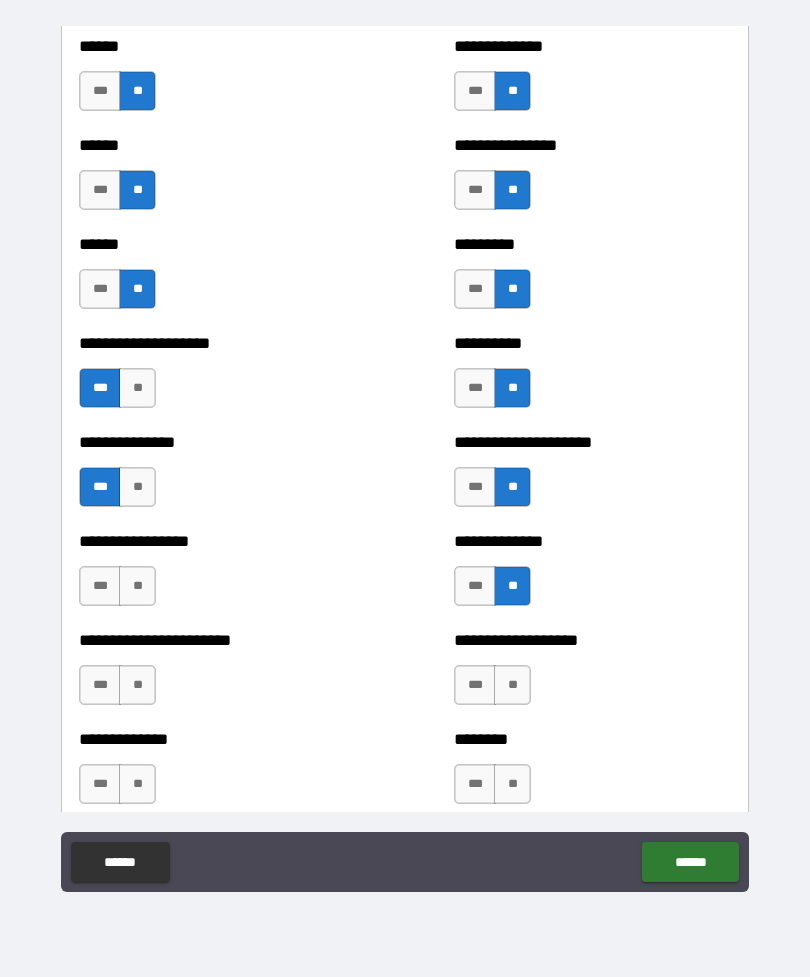 click on "***" at bounding box center (100, 586) 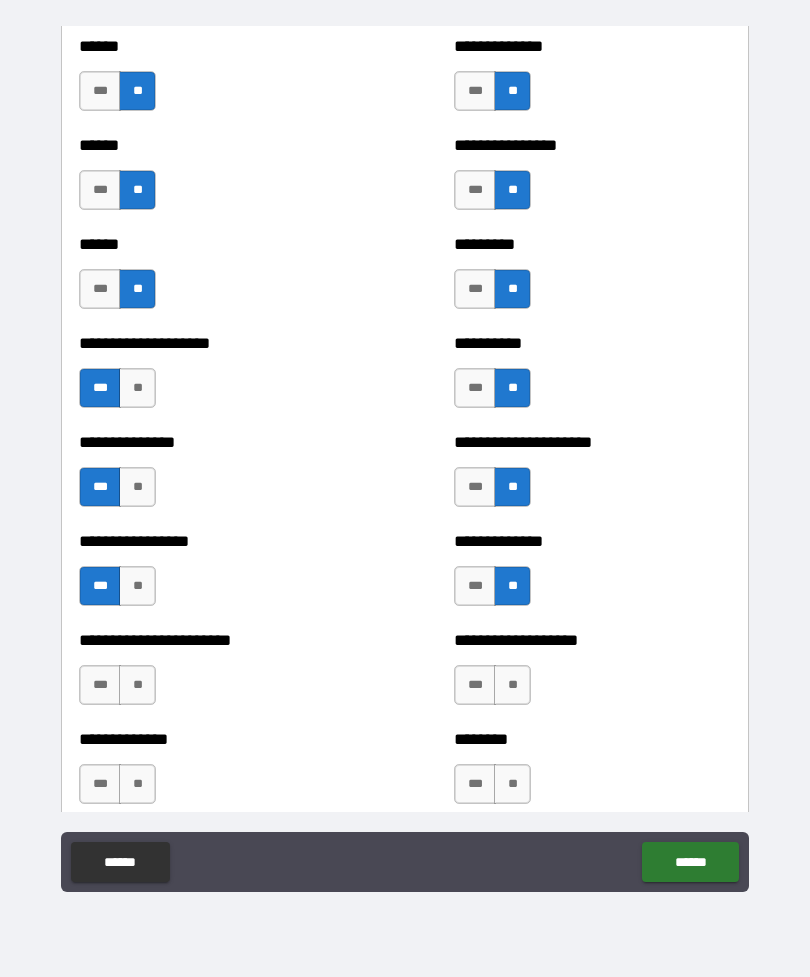 click on "**" at bounding box center (137, 685) 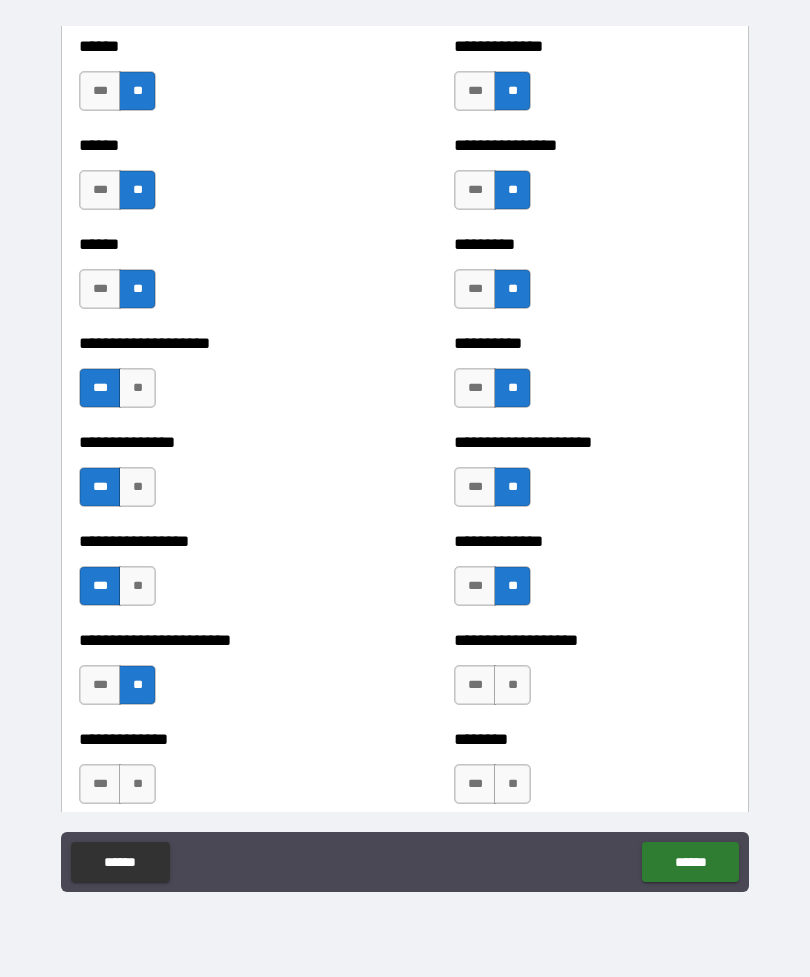 click on "**" at bounding box center (137, 784) 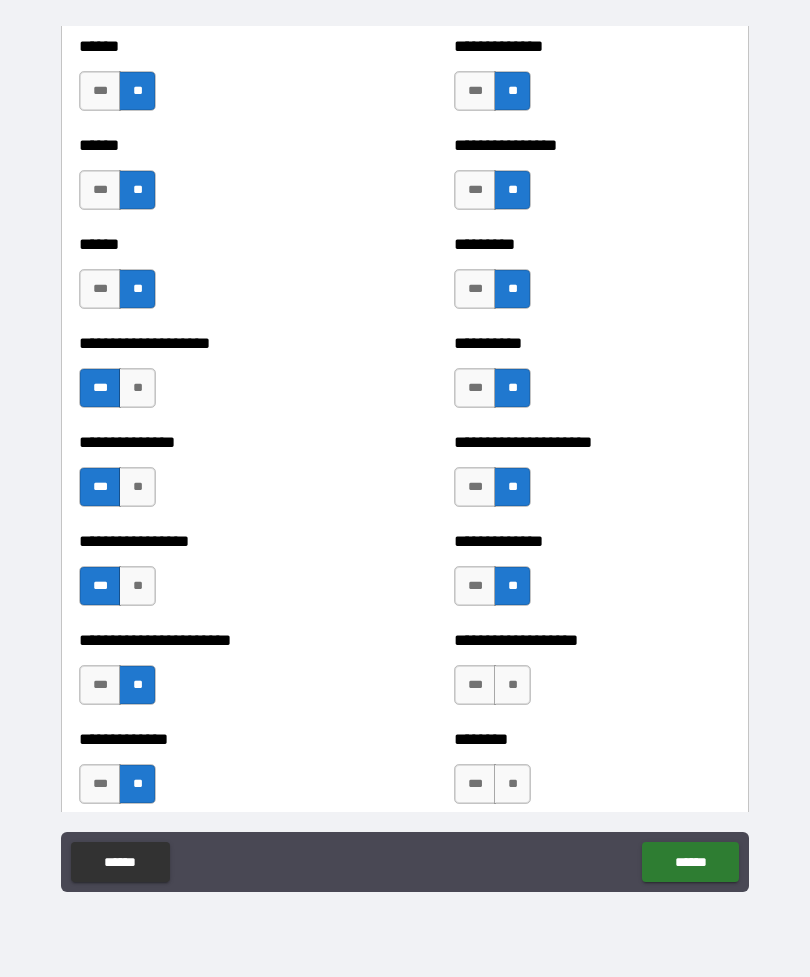 click on "**" at bounding box center [512, 685] 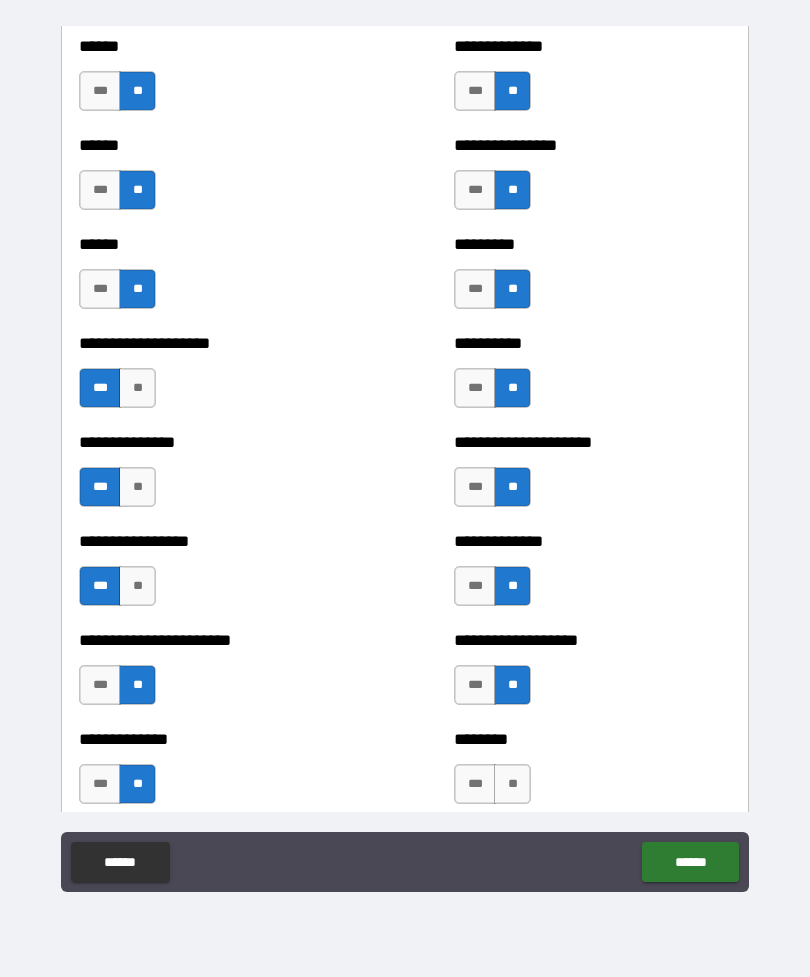 click on "**" at bounding box center [512, 784] 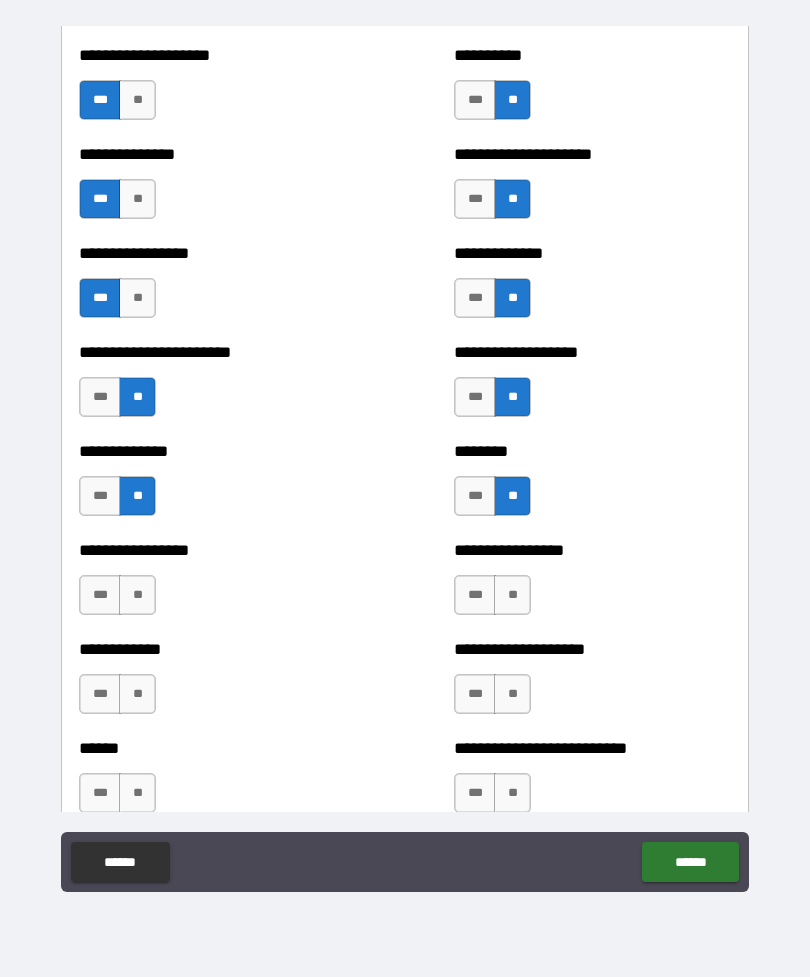 scroll, scrollTop: 3455, scrollLeft: 0, axis: vertical 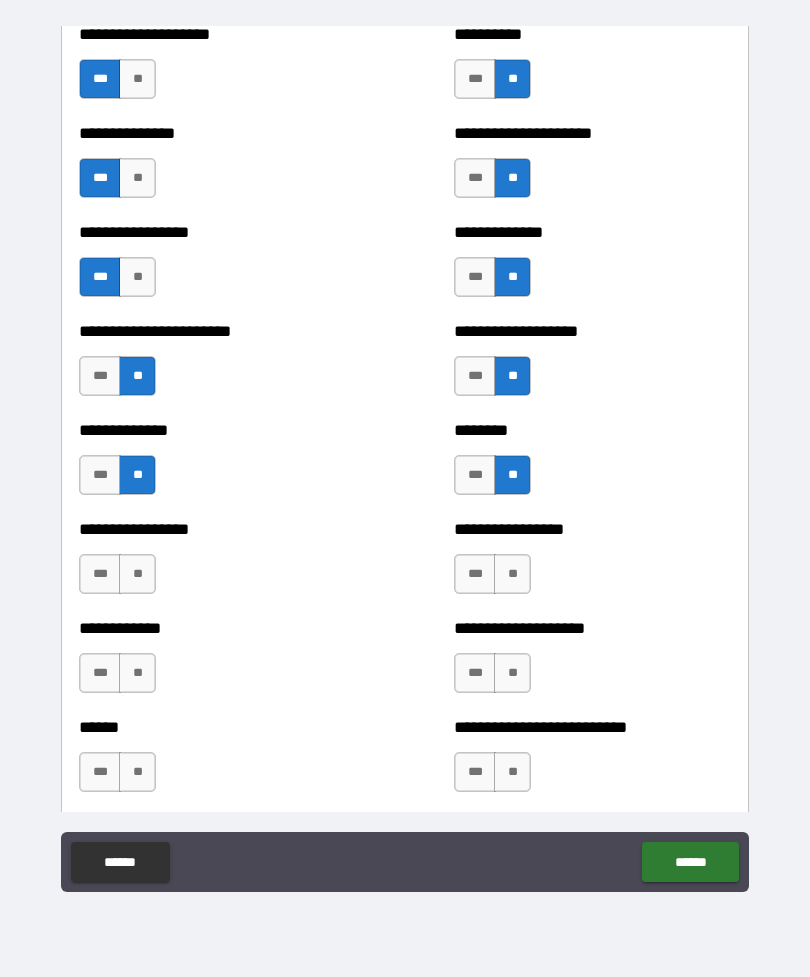 click on "**" at bounding box center (137, 574) 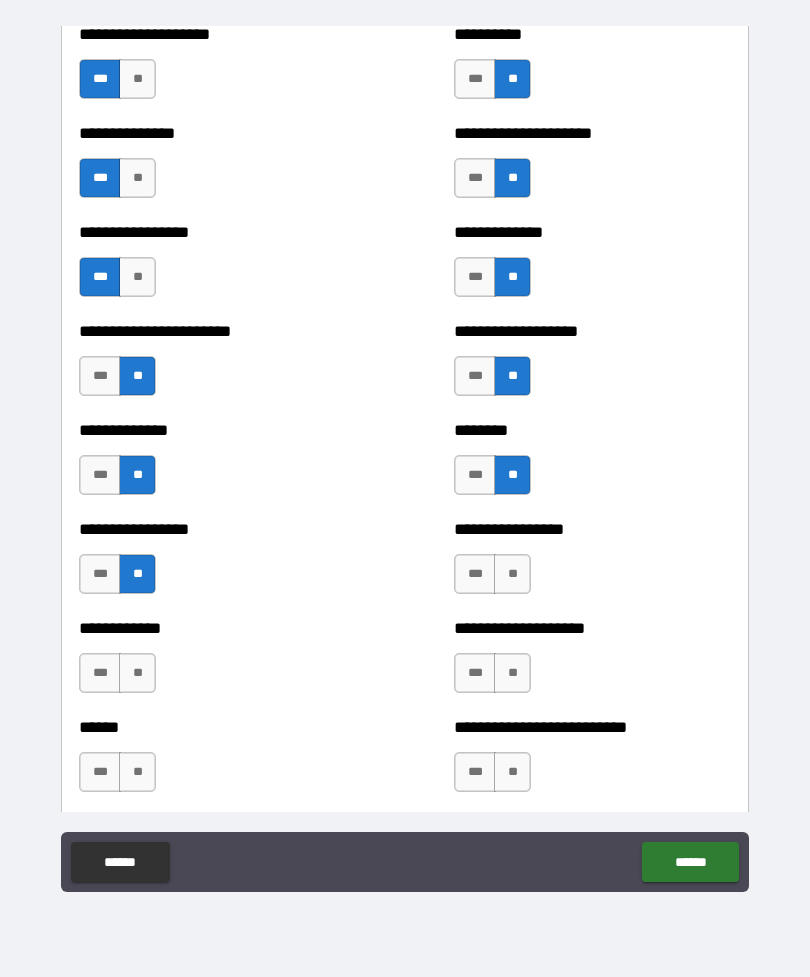 click on "**" at bounding box center (137, 673) 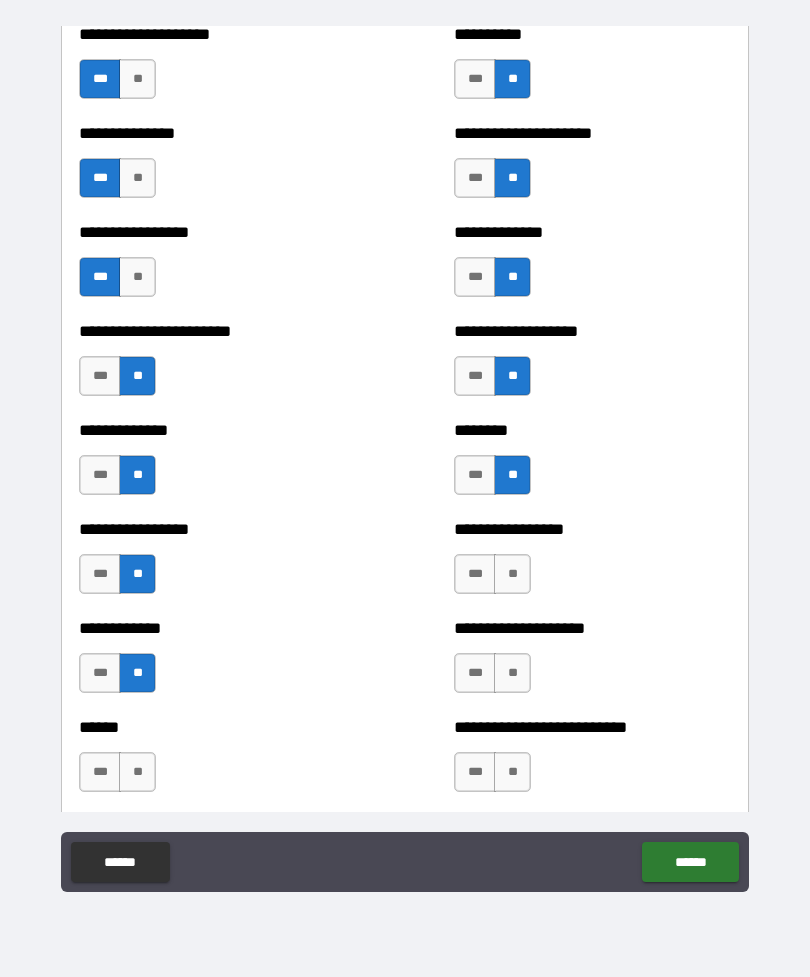 click on "***" at bounding box center [100, 772] 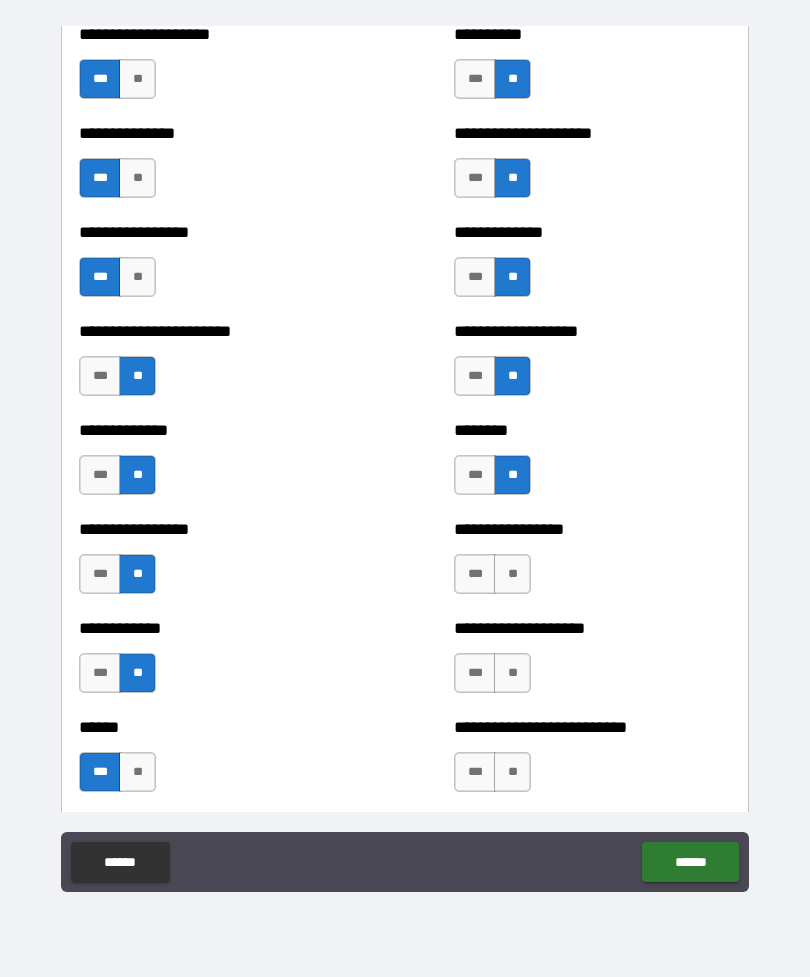 click on "**" at bounding box center (512, 574) 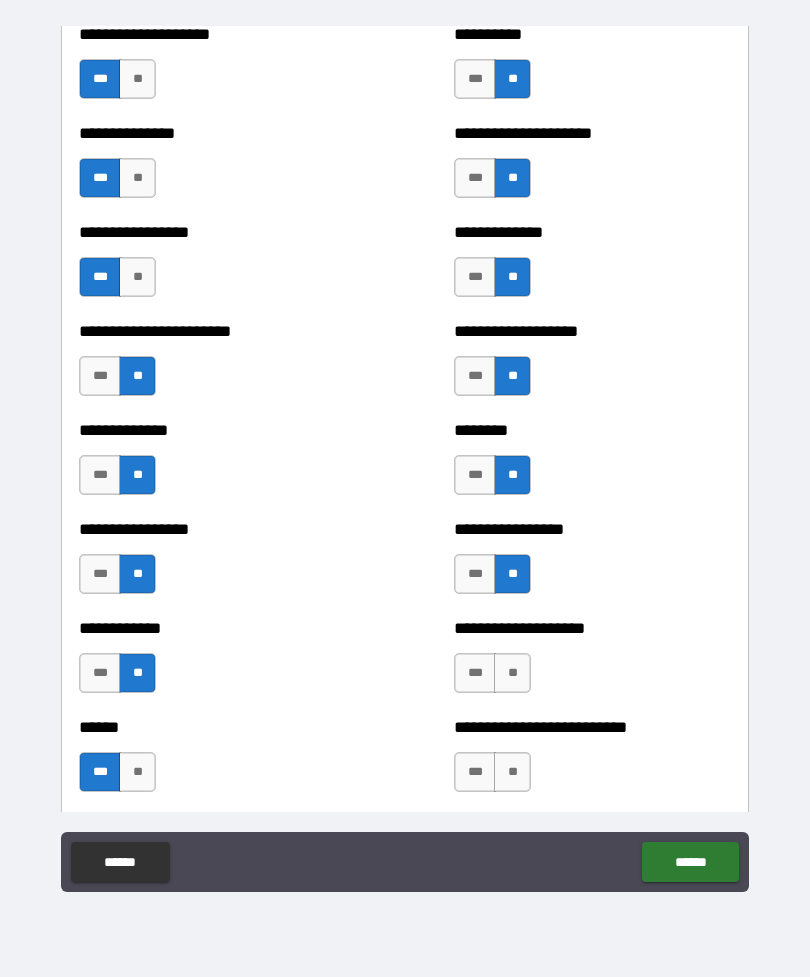 click on "**" at bounding box center (512, 673) 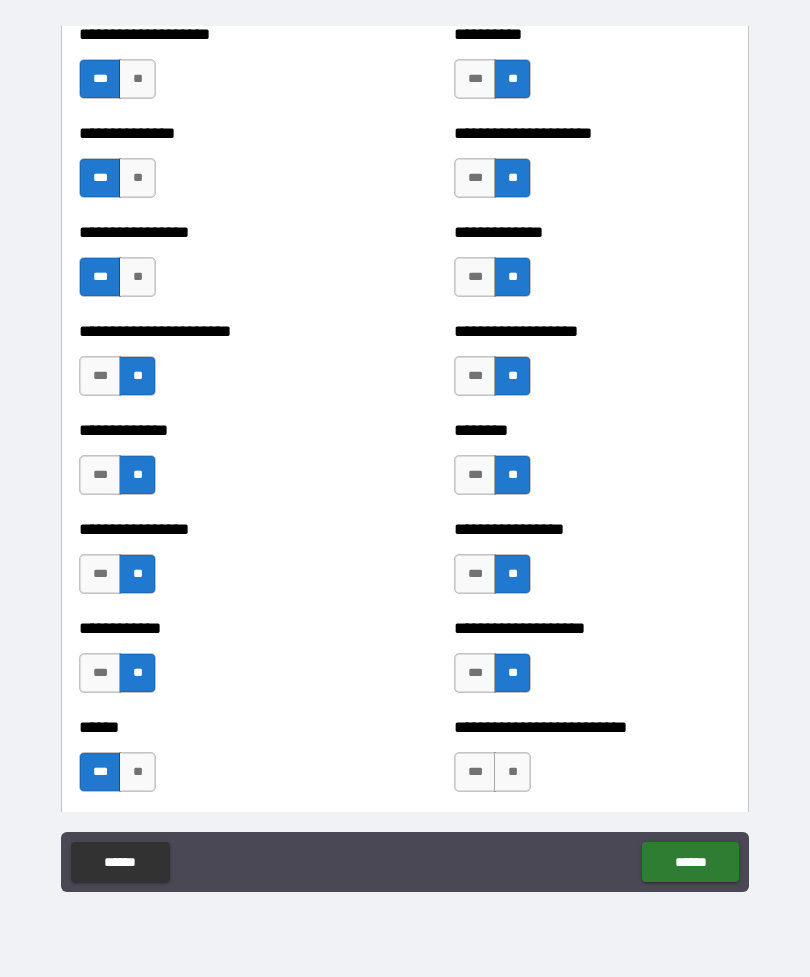 click on "**" at bounding box center [512, 772] 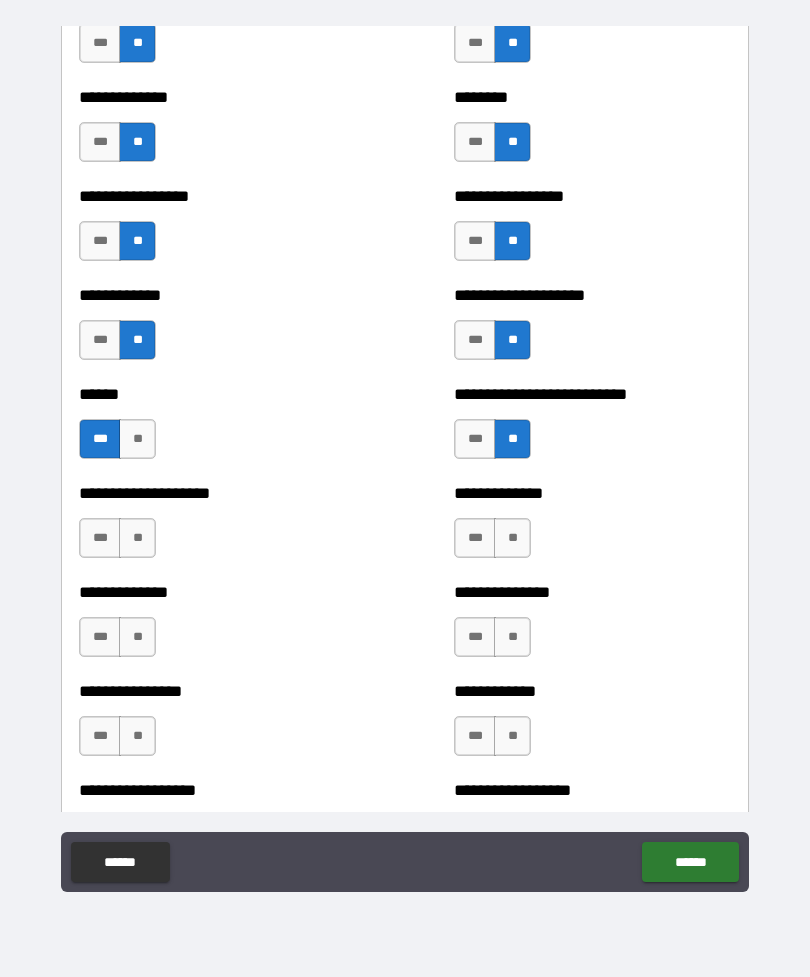 scroll, scrollTop: 3807, scrollLeft: 0, axis: vertical 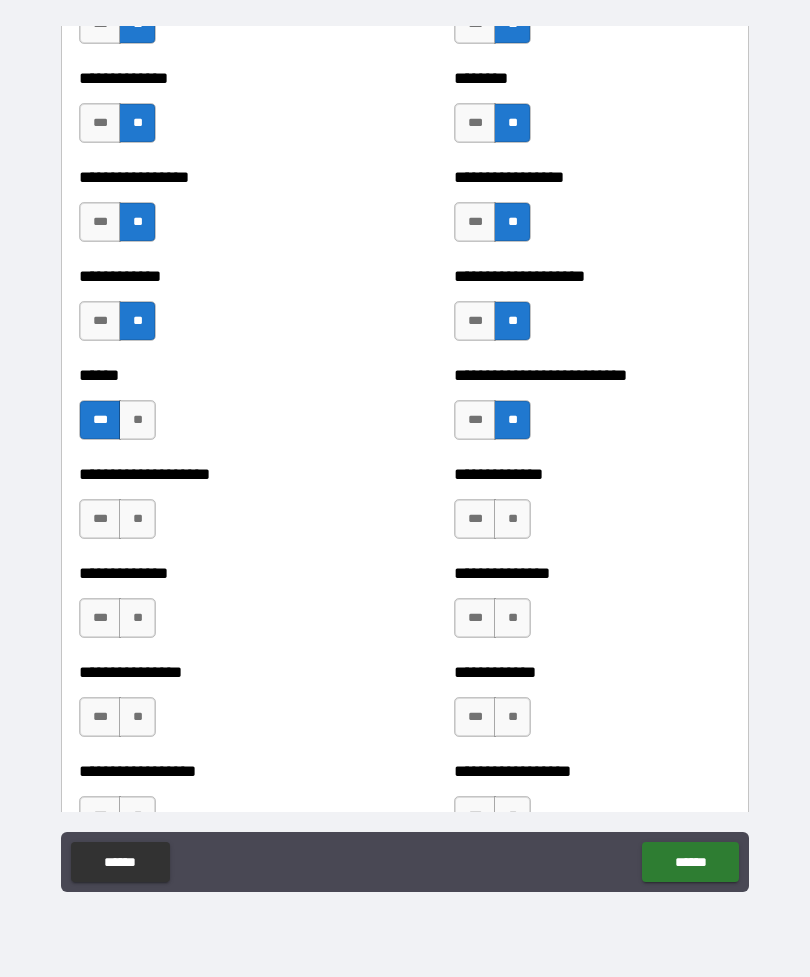 click on "**" at bounding box center (137, 519) 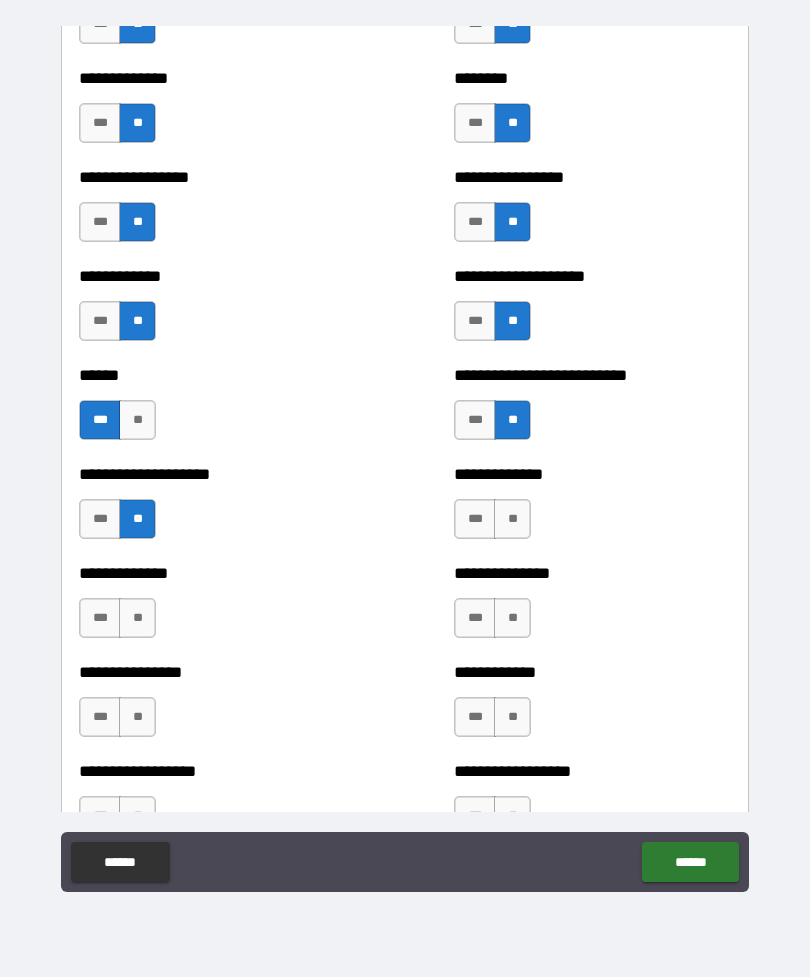 click on "**" at bounding box center (137, 618) 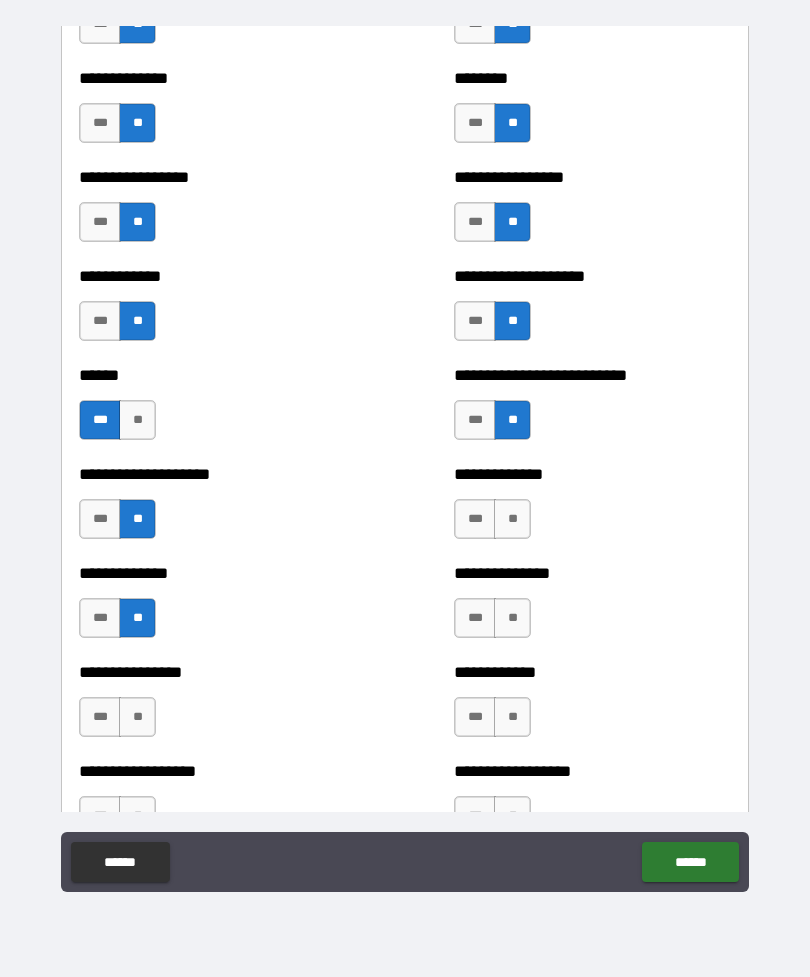 click on "**" at bounding box center (137, 717) 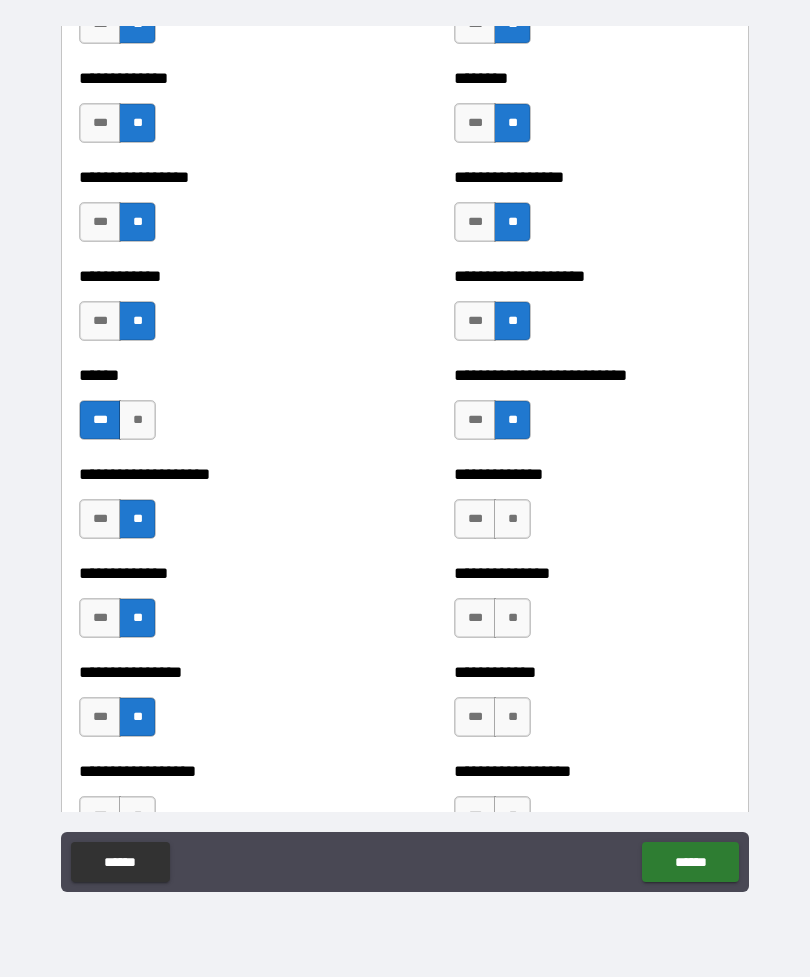click on "**" at bounding box center [512, 618] 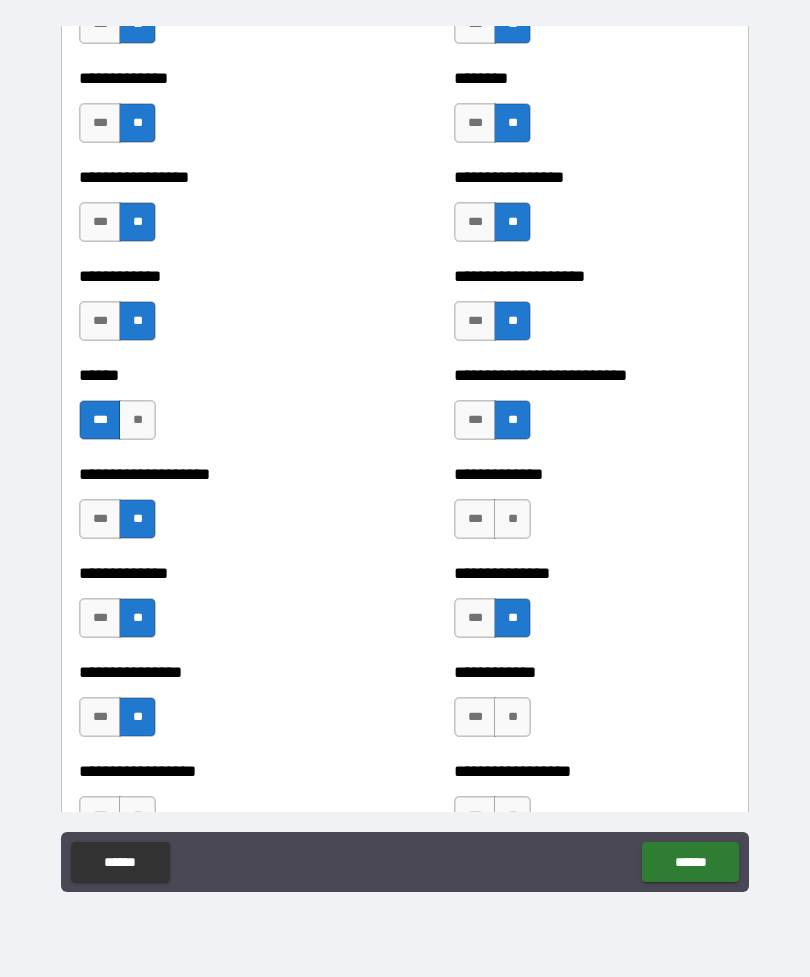 click on "**" at bounding box center (512, 519) 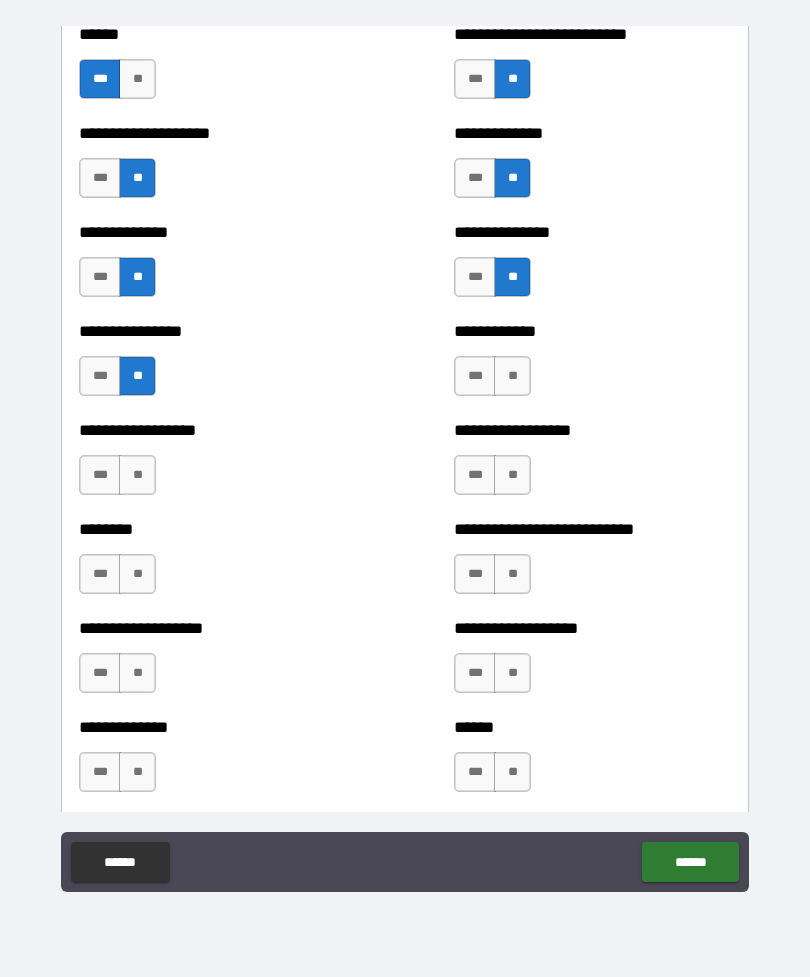 scroll, scrollTop: 4159, scrollLeft: 0, axis: vertical 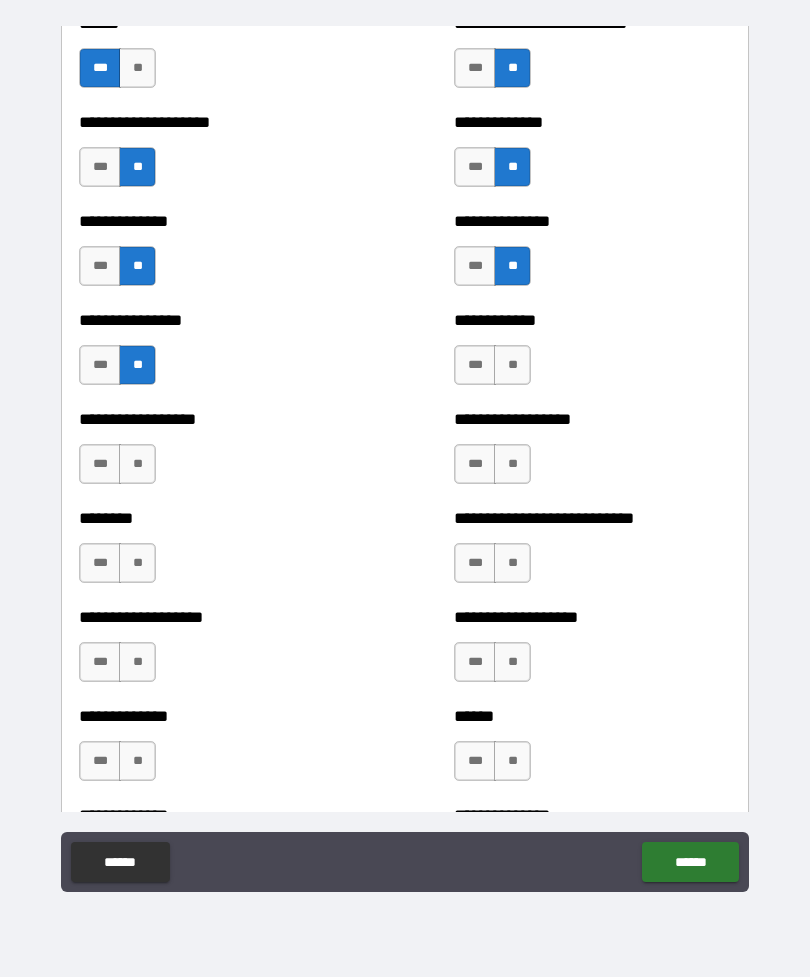 click on "**" at bounding box center (512, 365) 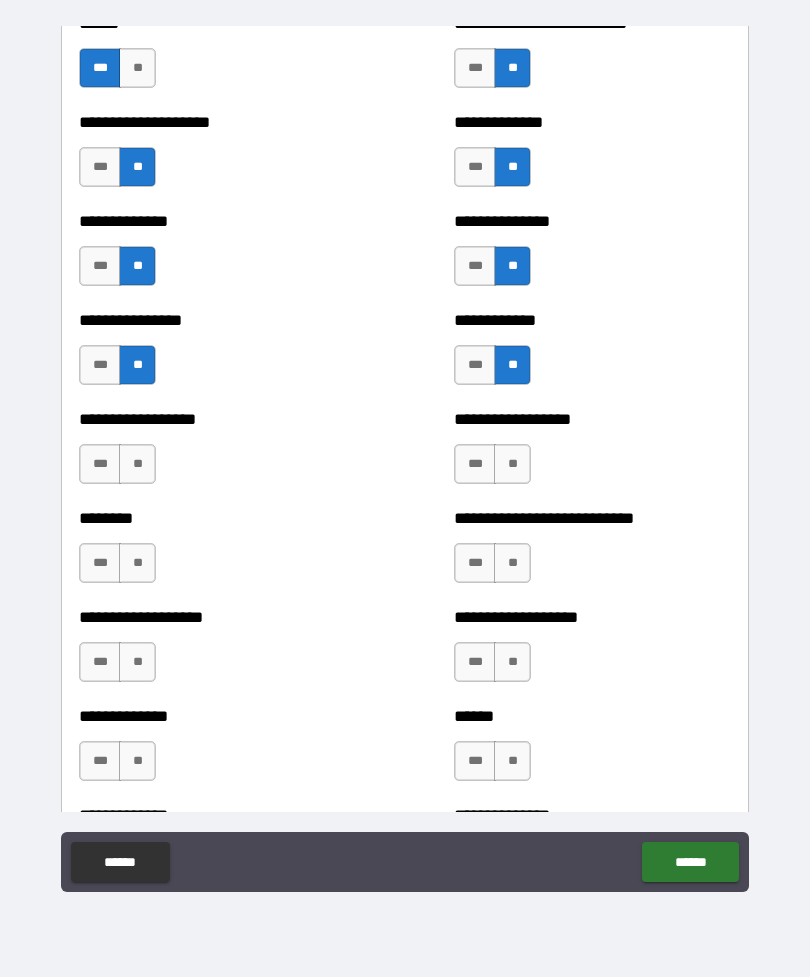 click on "**" at bounding box center (512, 464) 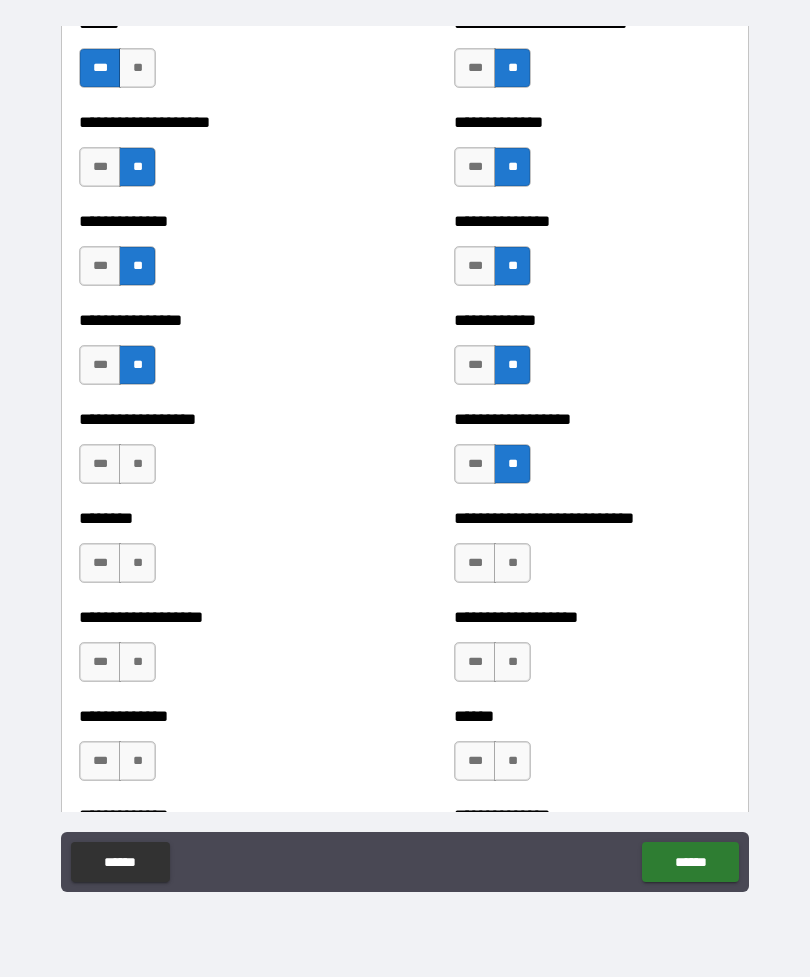click on "**" at bounding box center (512, 563) 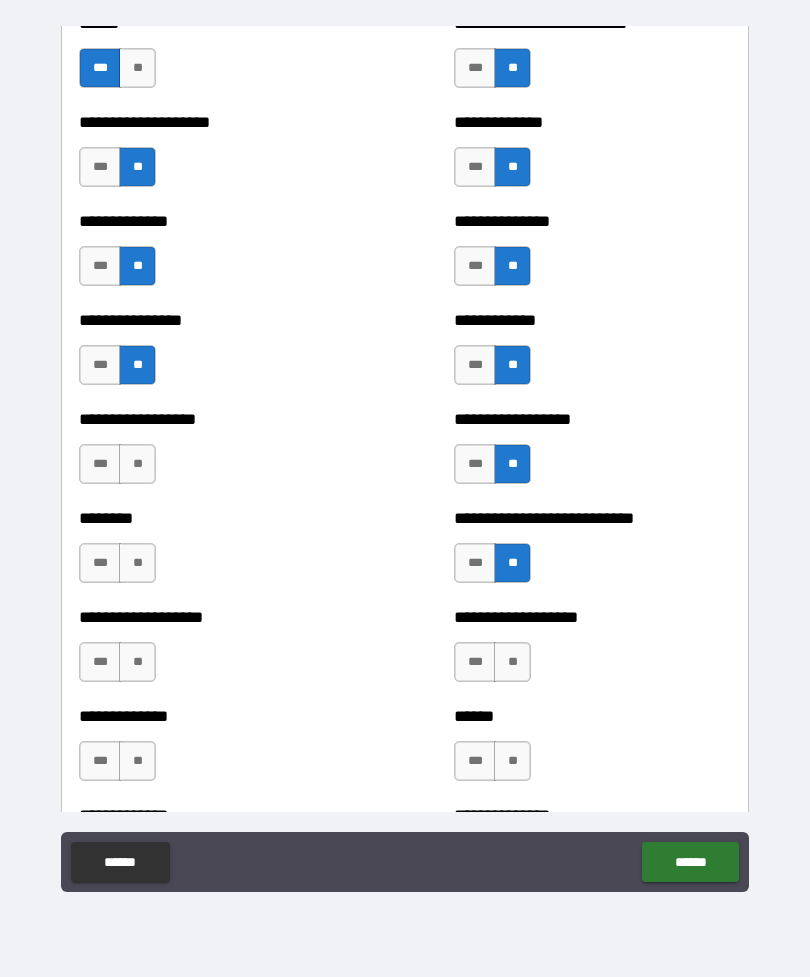 click on "**" at bounding box center (512, 662) 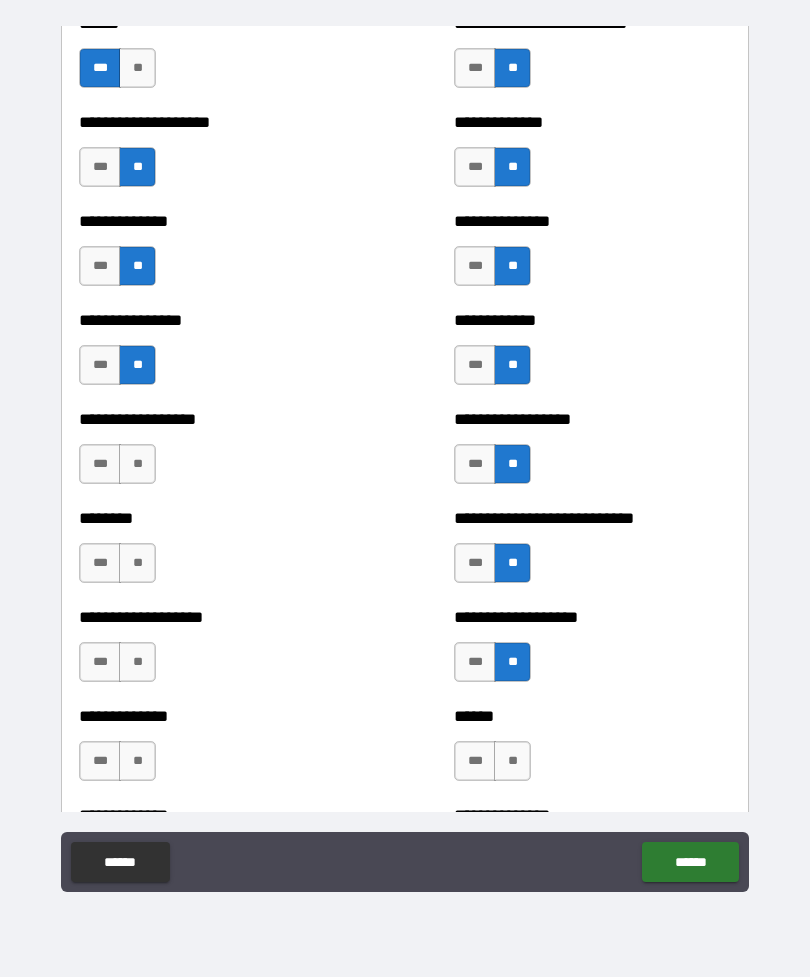 click on "**" at bounding box center [512, 761] 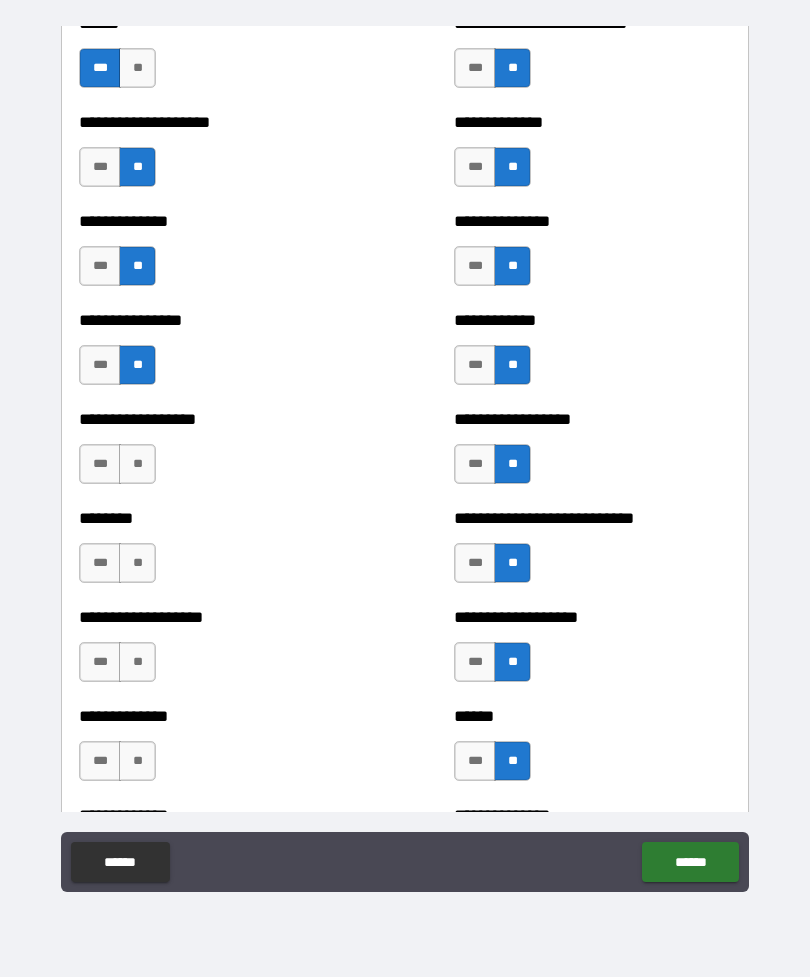click on "**" at bounding box center [137, 761] 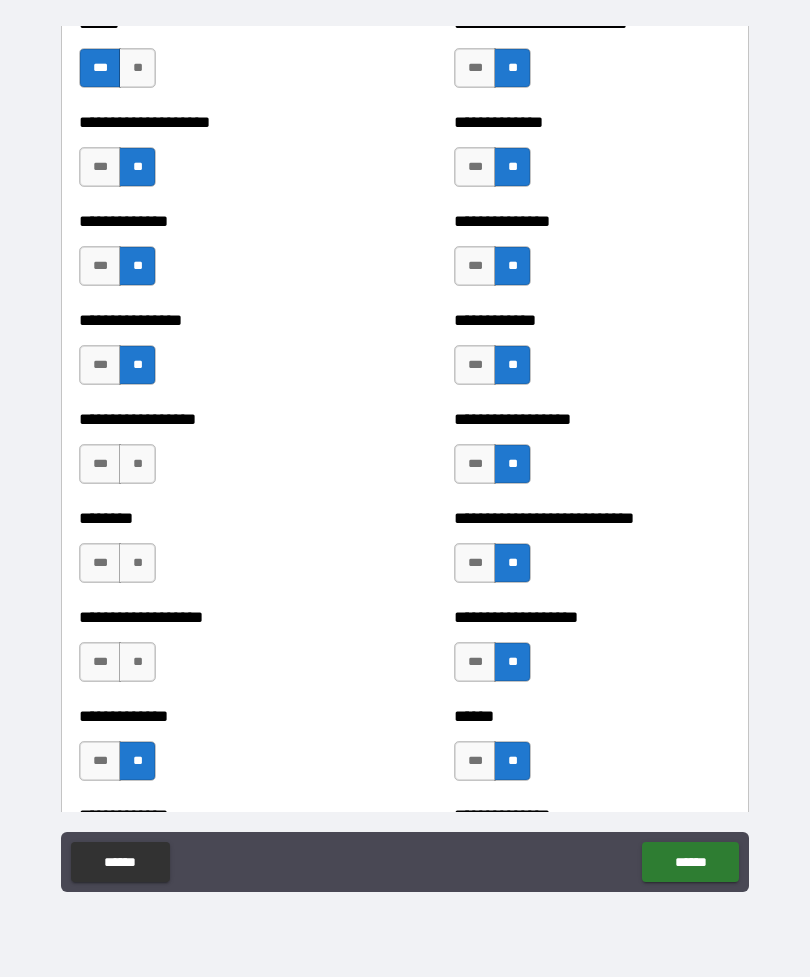 click on "**" at bounding box center [137, 662] 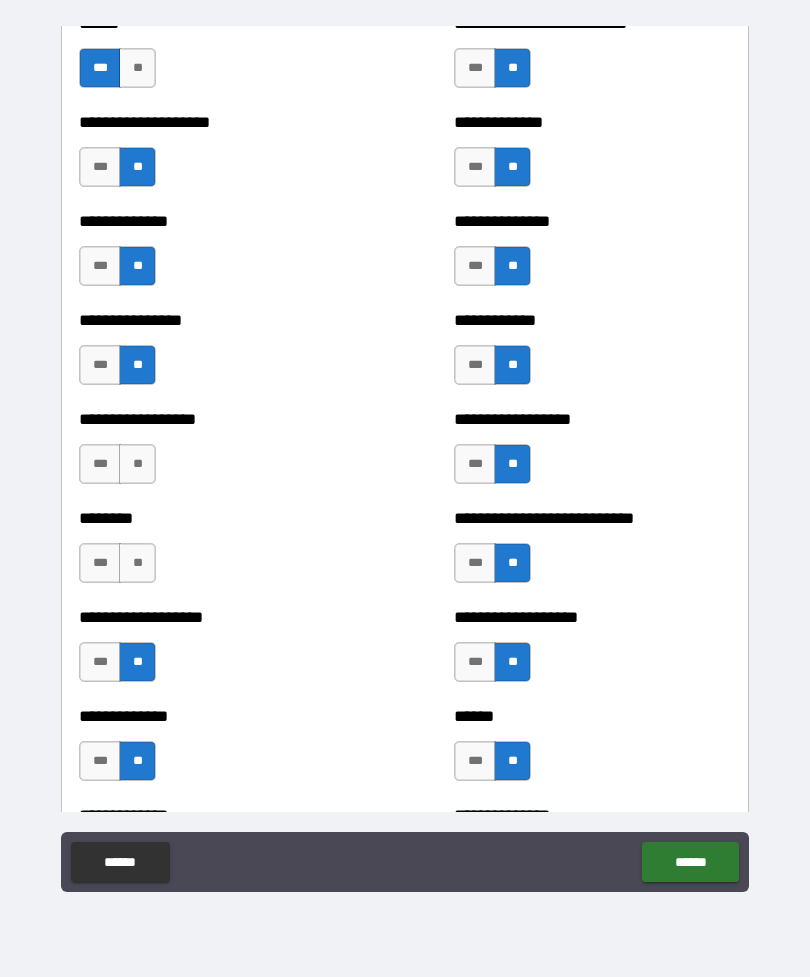 click on "***" at bounding box center [100, 662] 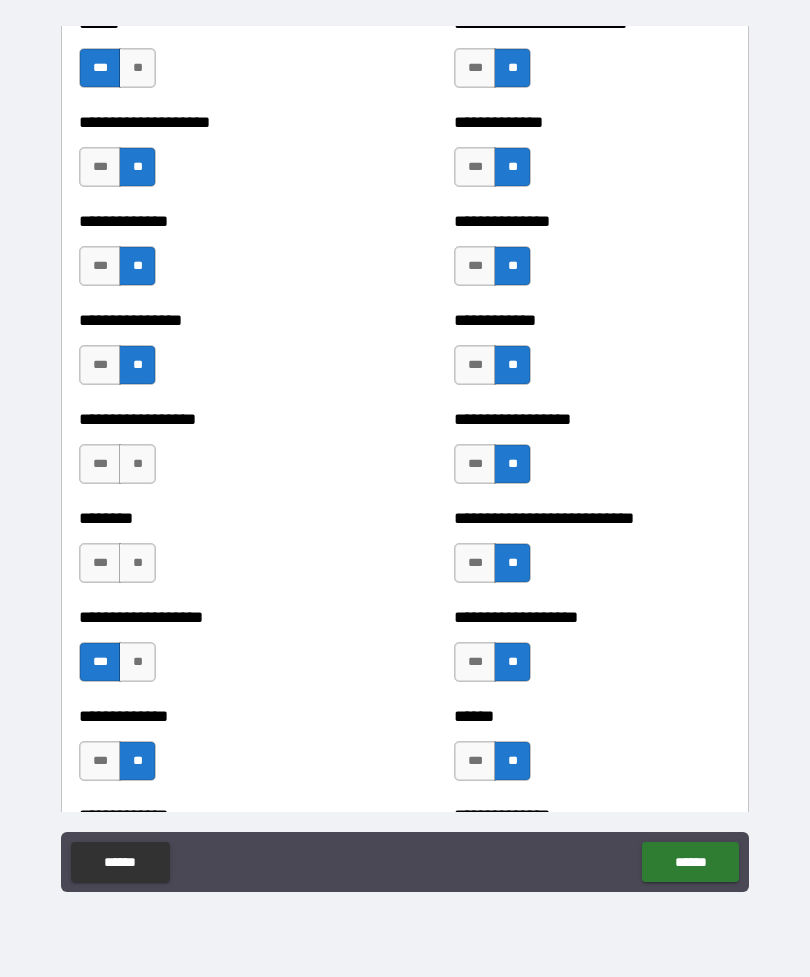 click on "**" at bounding box center [137, 563] 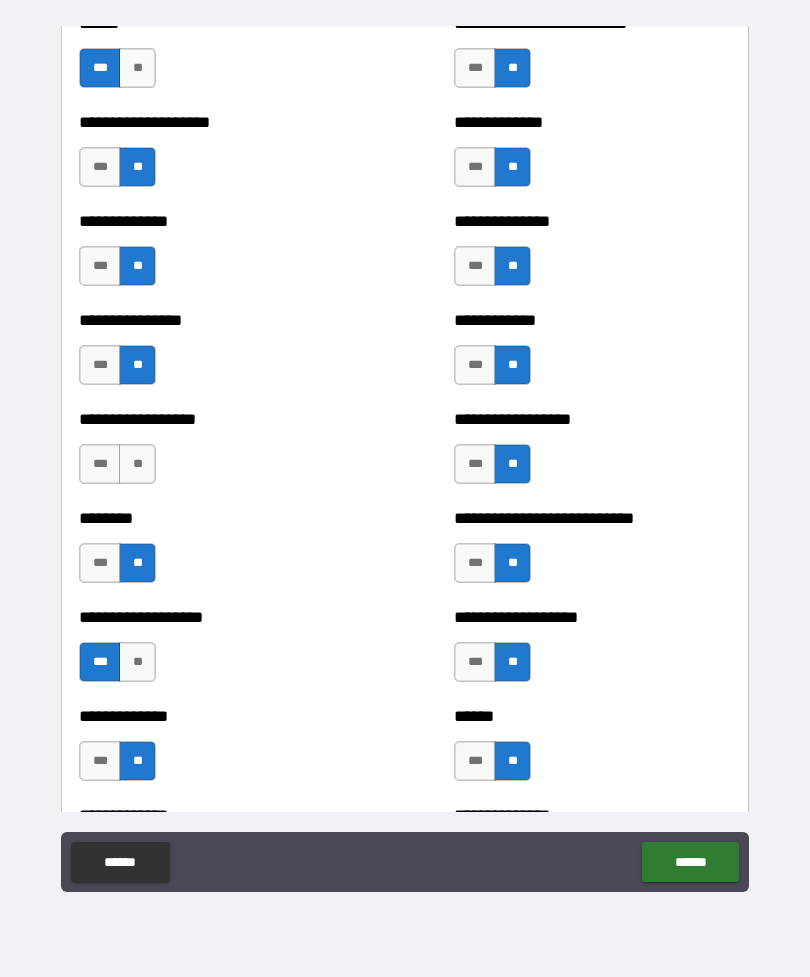click on "**" at bounding box center [137, 464] 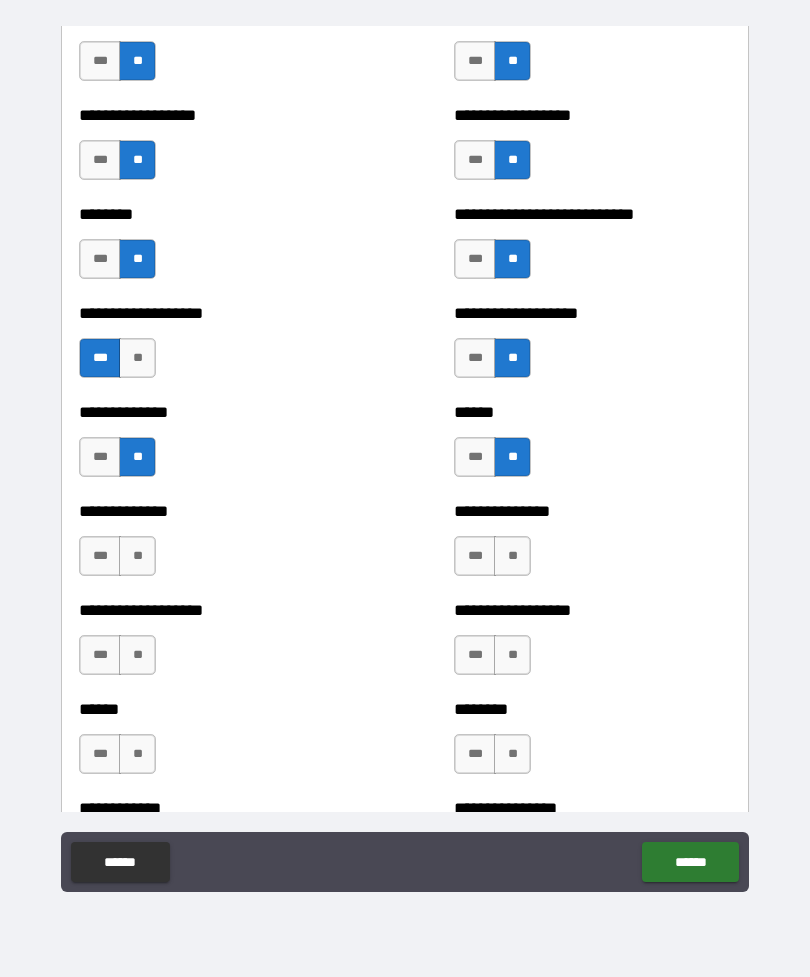scroll, scrollTop: 4464, scrollLeft: 0, axis: vertical 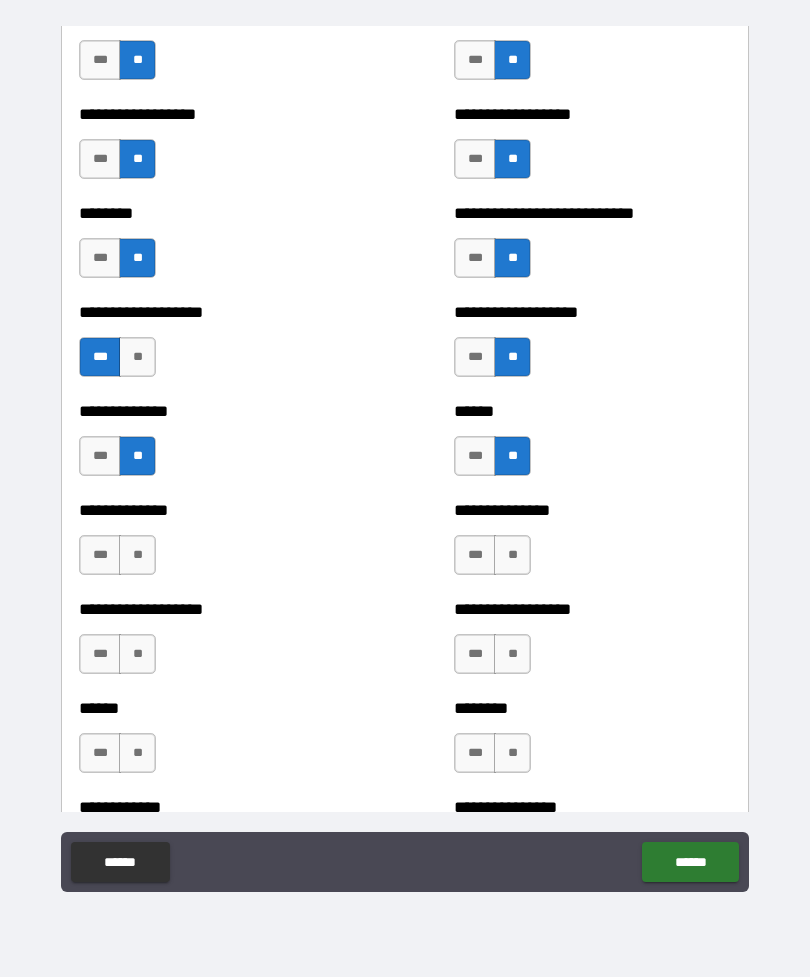 click on "**" at bounding box center [137, 555] 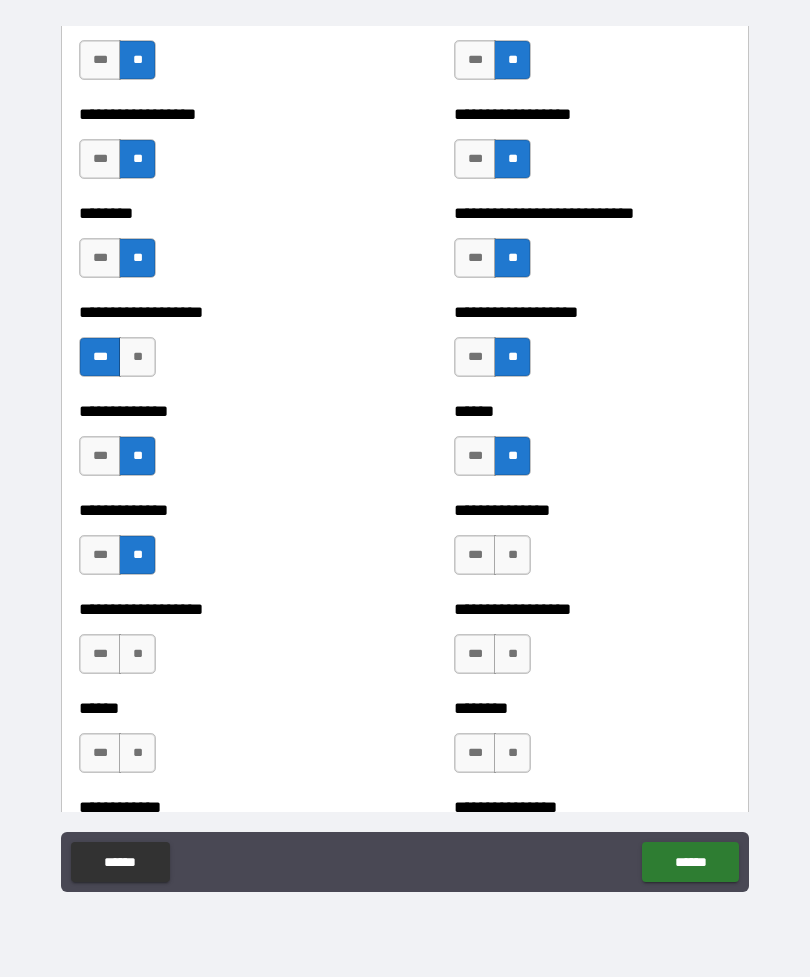 click on "**" at bounding box center (137, 654) 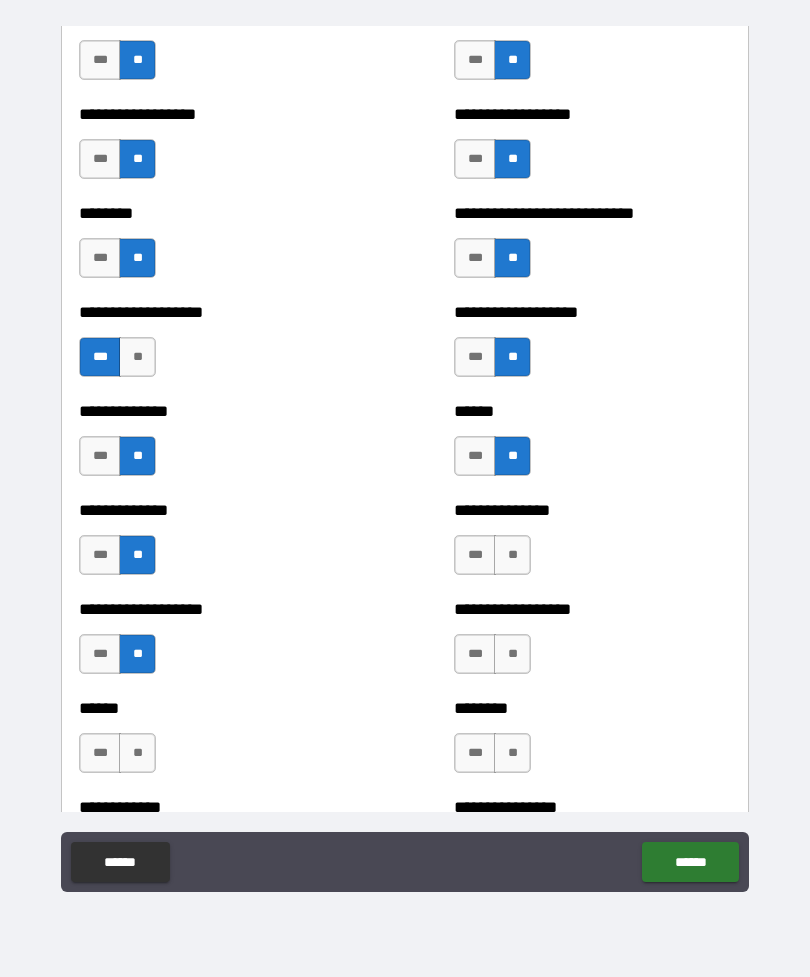 click on "**" at bounding box center (137, 753) 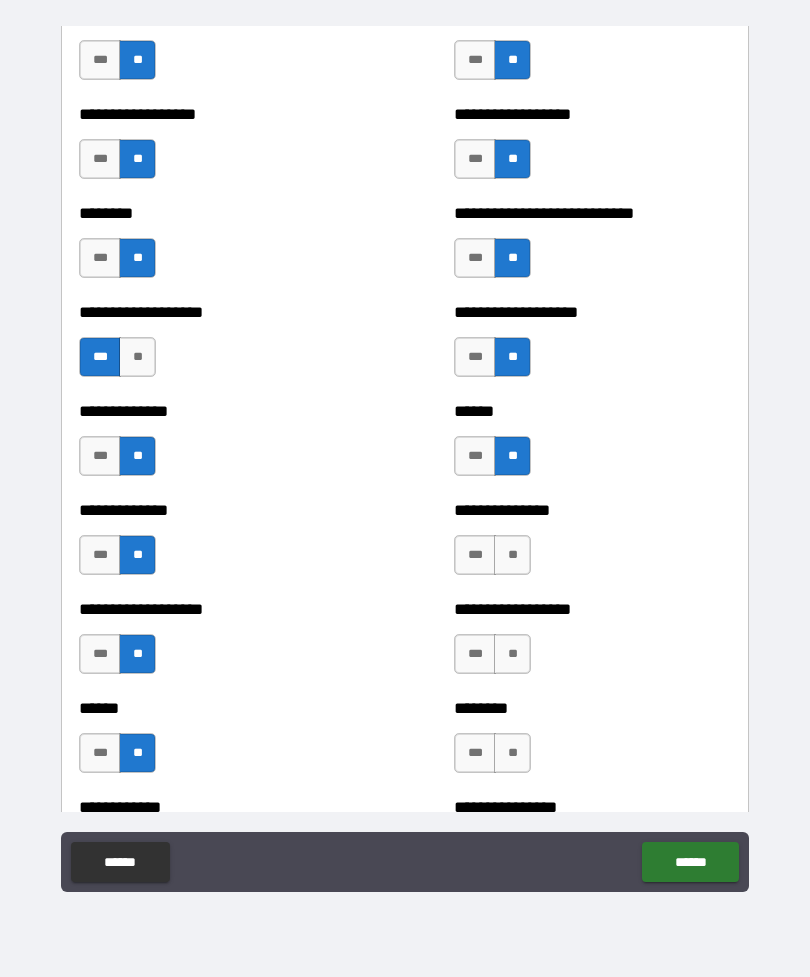 click on "**" at bounding box center (512, 753) 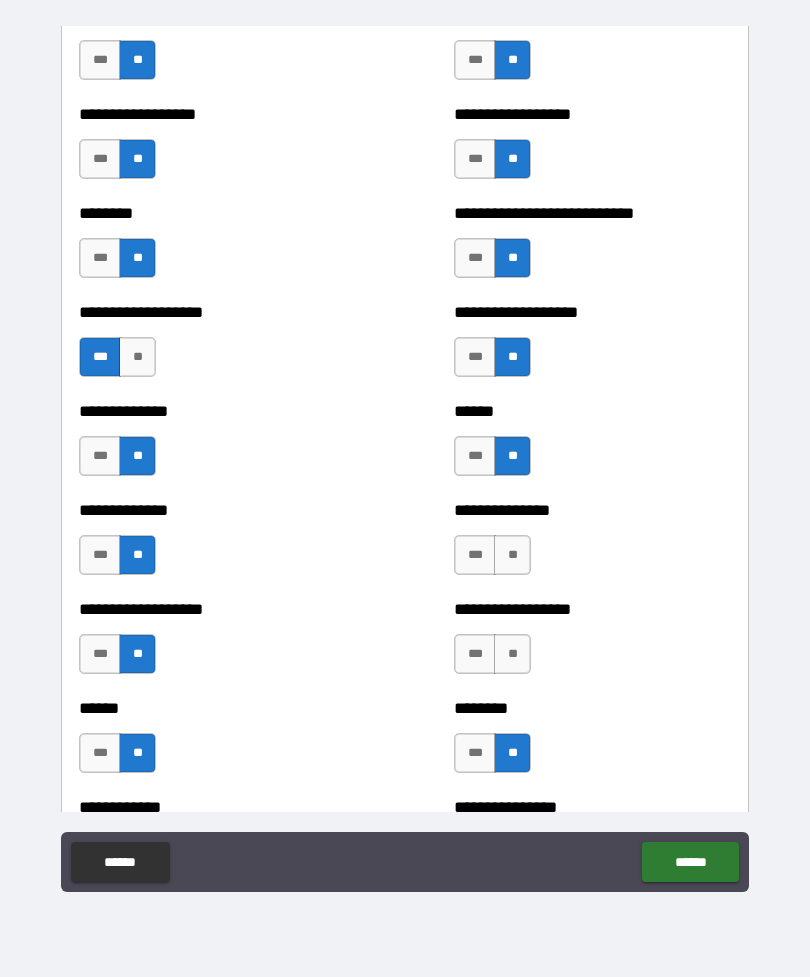 click on "**" at bounding box center (512, 654) 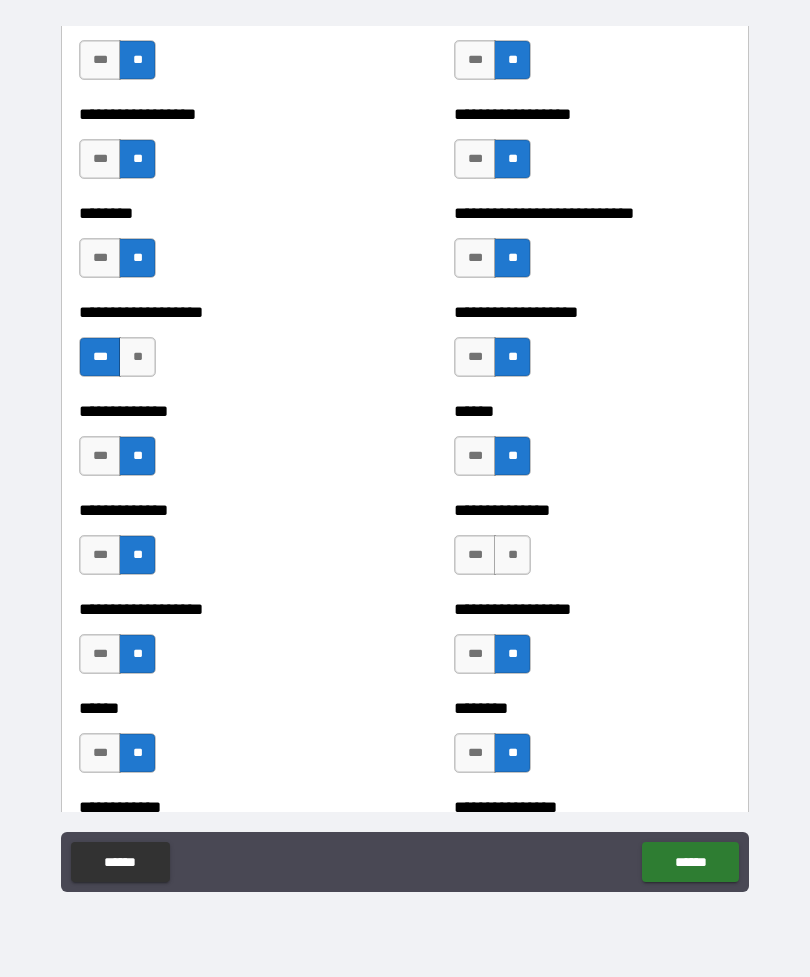 click on "**" at bounding box center (512, 555) 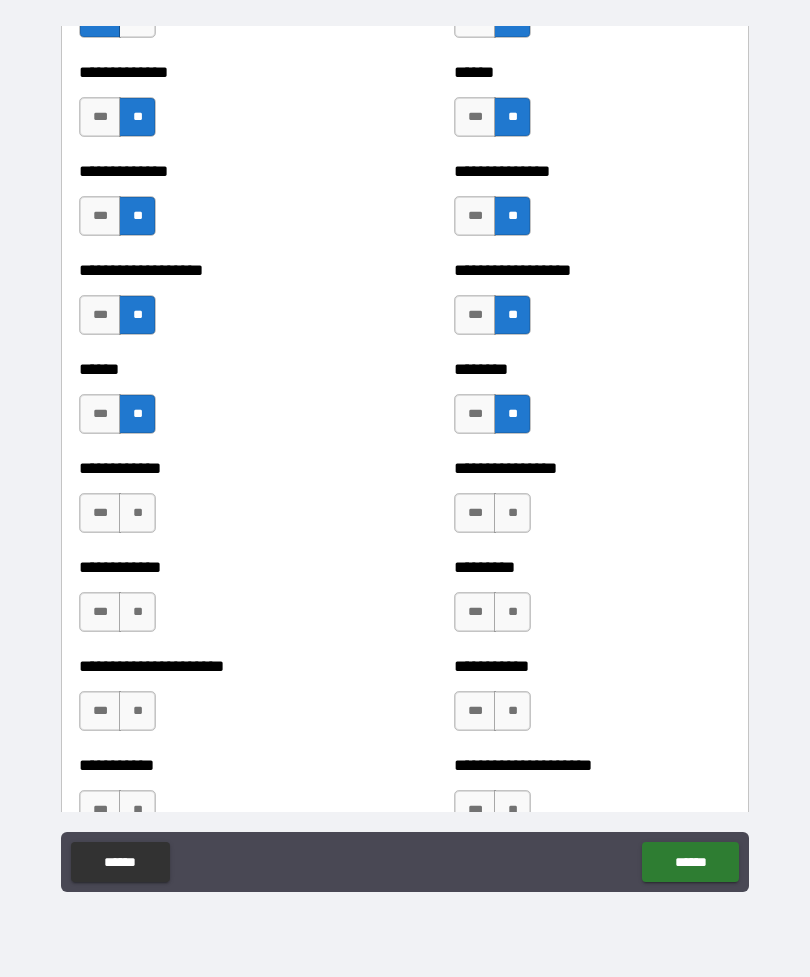 scroll, scrollTop: 4838, scrollLeft: 0, axis: vertical 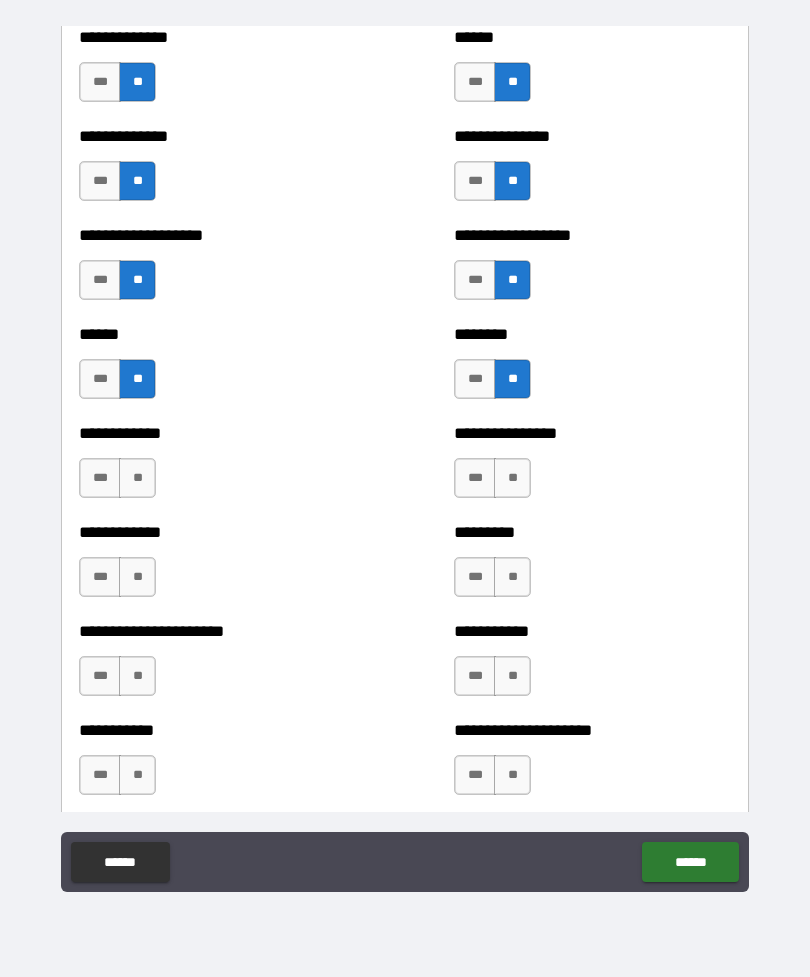 click on "**" at bounding box center (137, 478) 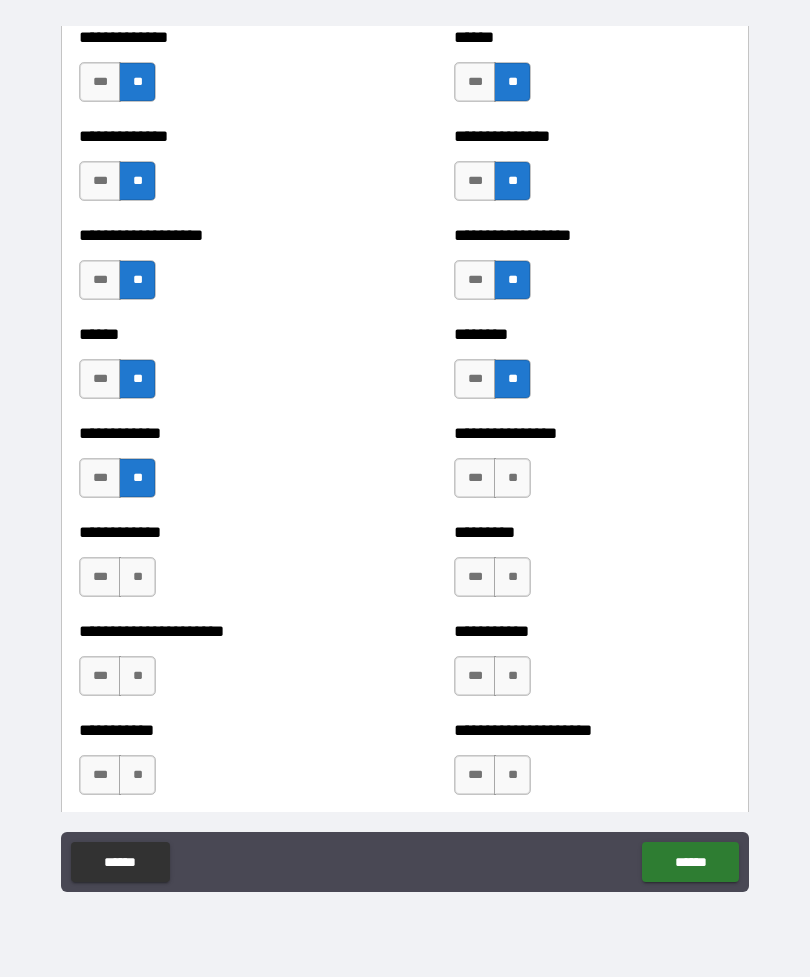 click on "**" at bounding box center (137, 577) 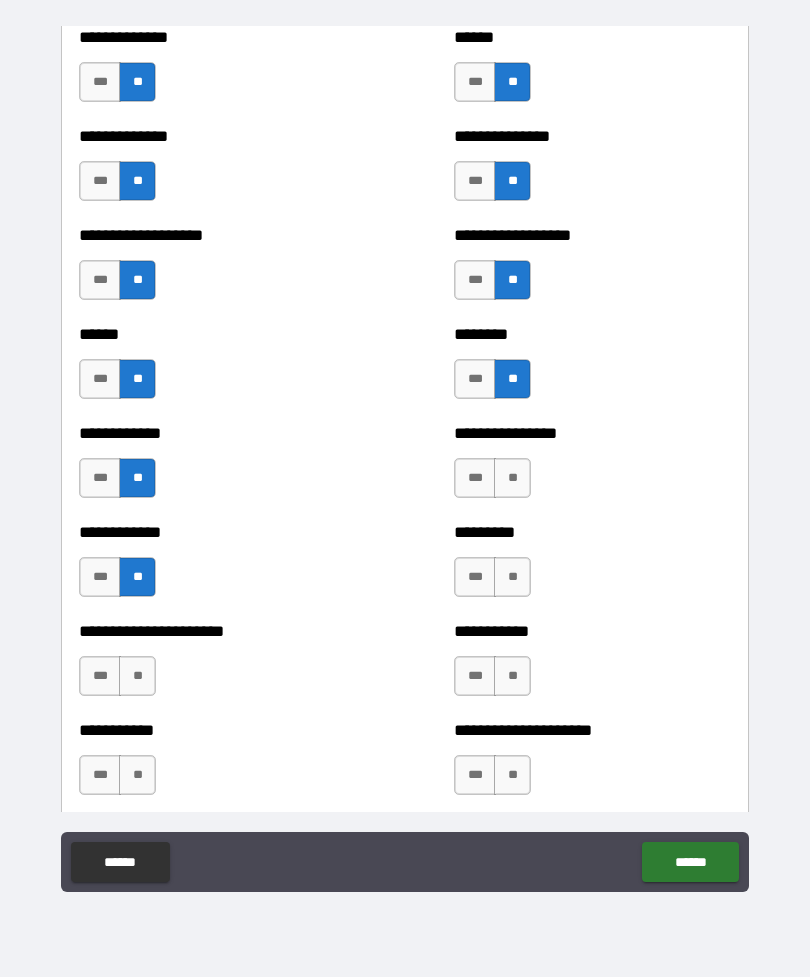 click on "**" at bounding box center (137, 676) 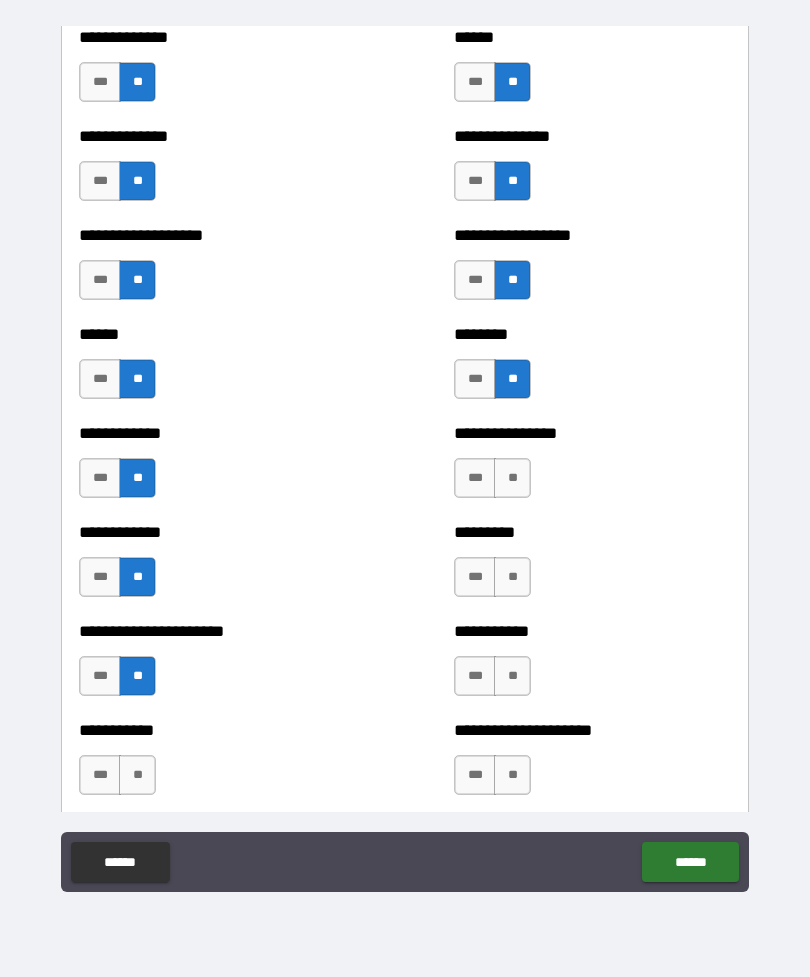 click on "**" at bounding box center (137, 775) 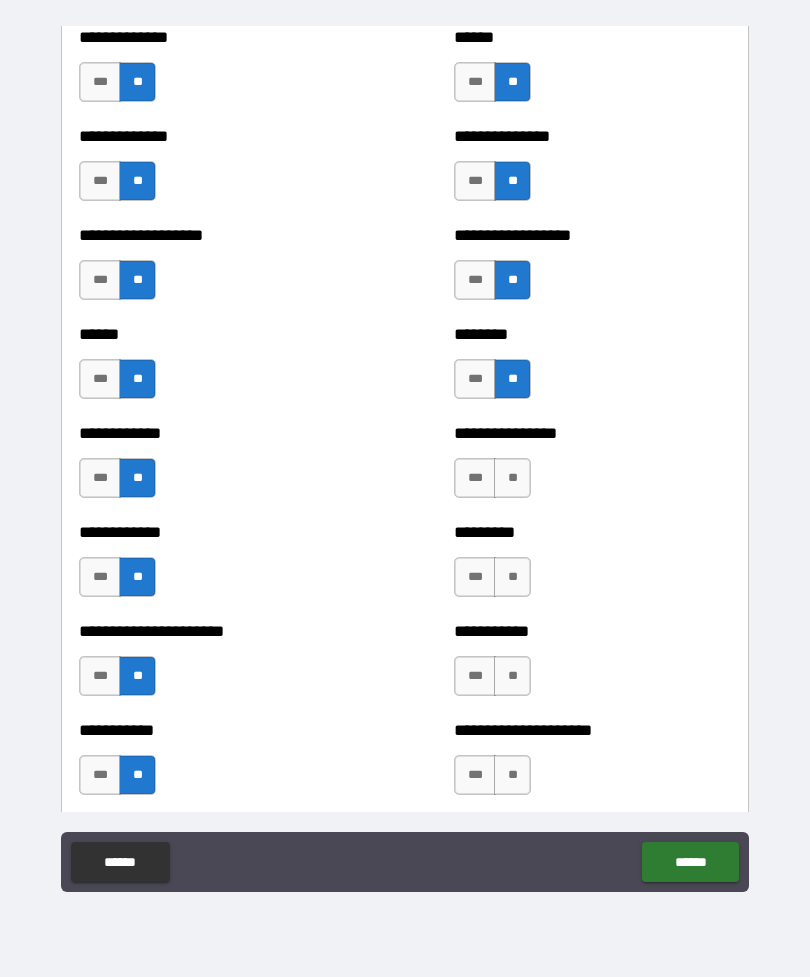 click on "**" at bounding box center (512, 775) 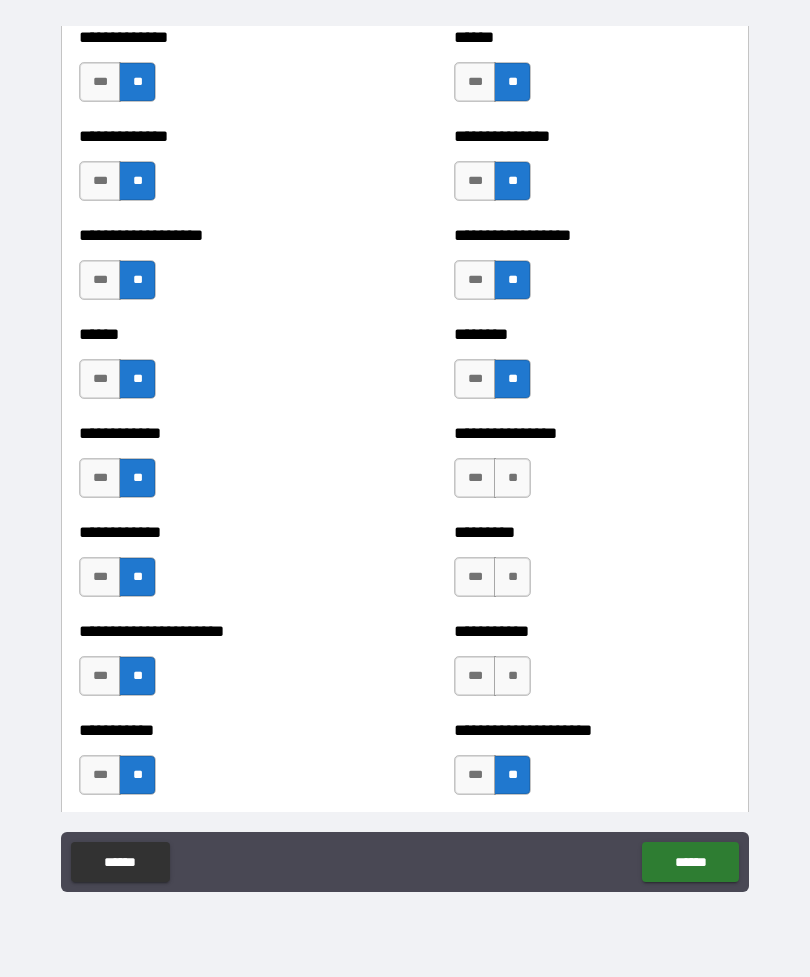 click on "**" at bounding box center (512, 676) 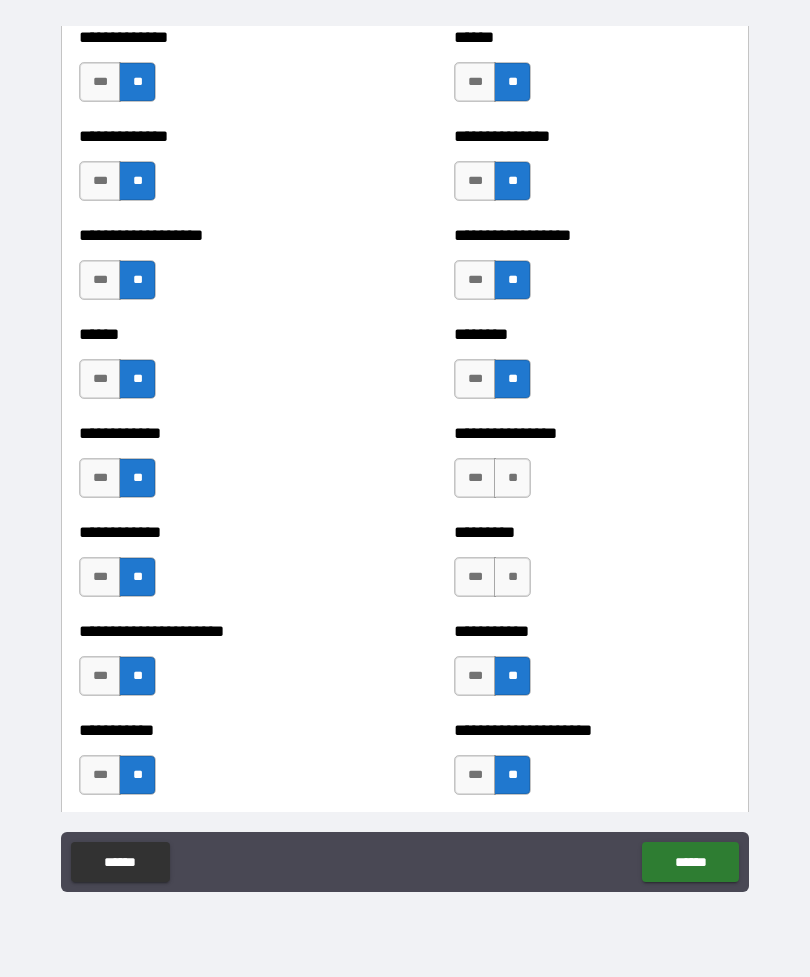 click on "**" at bounding box center (512, 577) 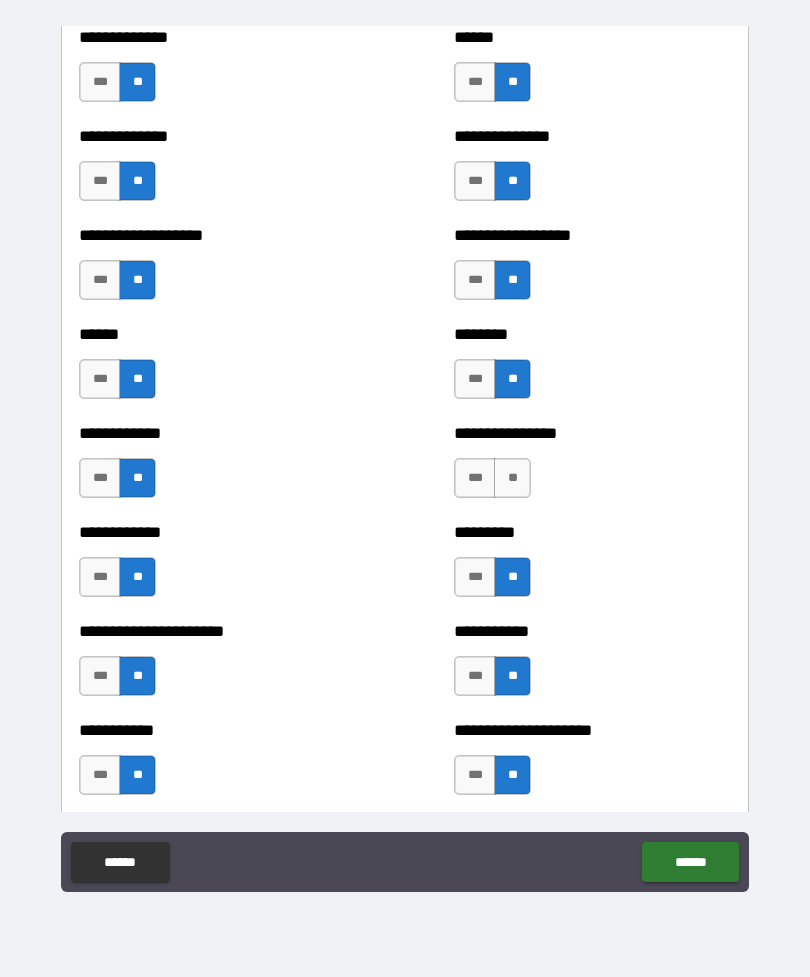 click on "**" at bounding box center (512, 478) 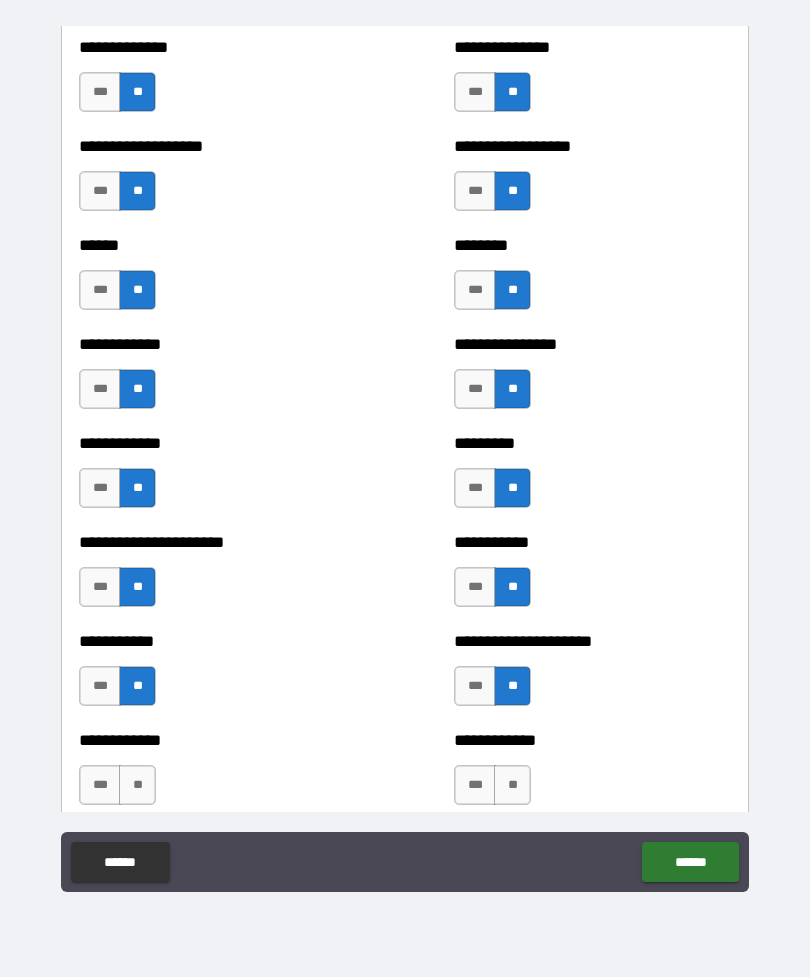 scroll, scrollTop: 4928, scrollLeft: 0, axis: vertical 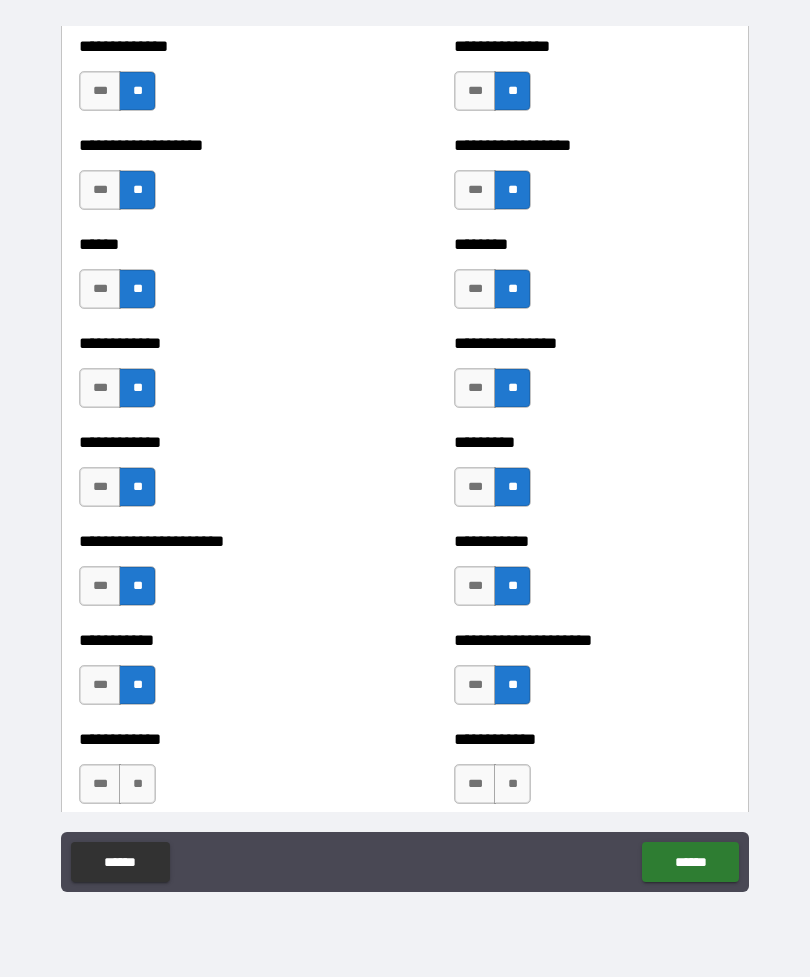 click on "***" at bounding box center [475, 388] 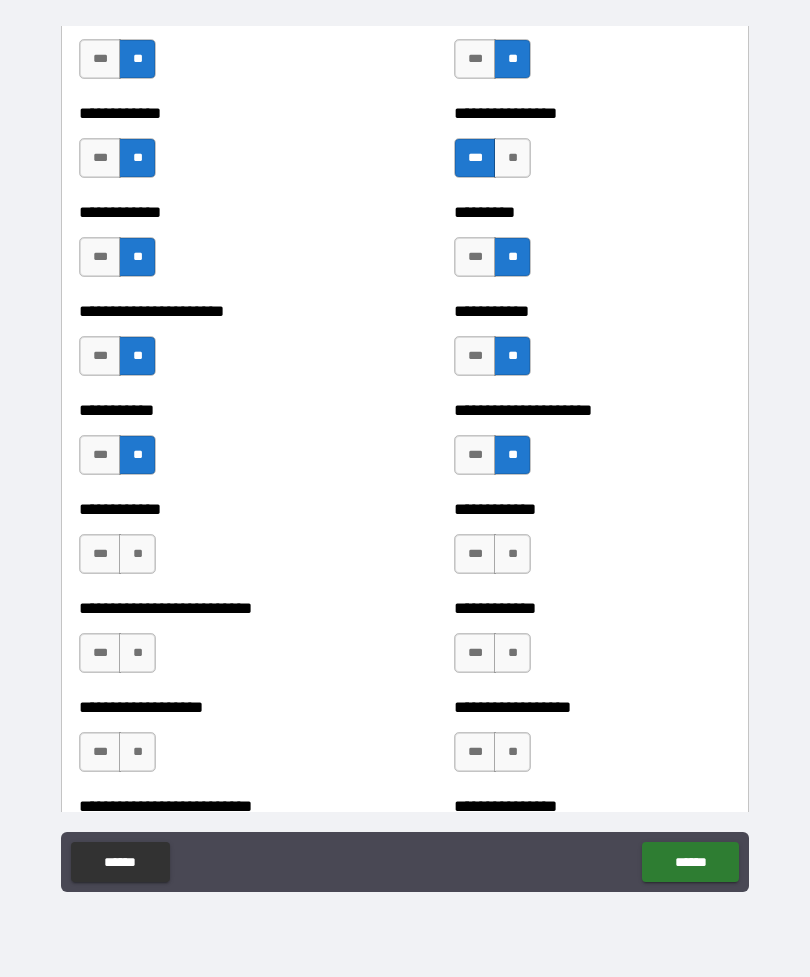 scroll, scrollTop: 5226, scrollLeft: 0, axis: vertical 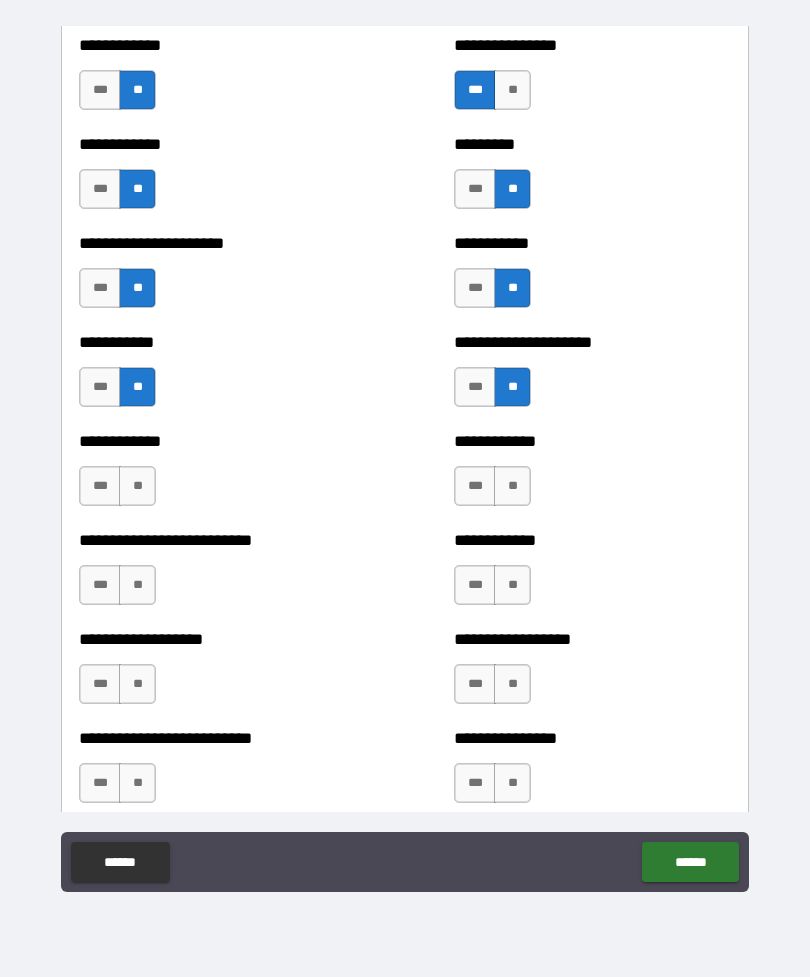 click on "**" at bounding box center (137, 486) 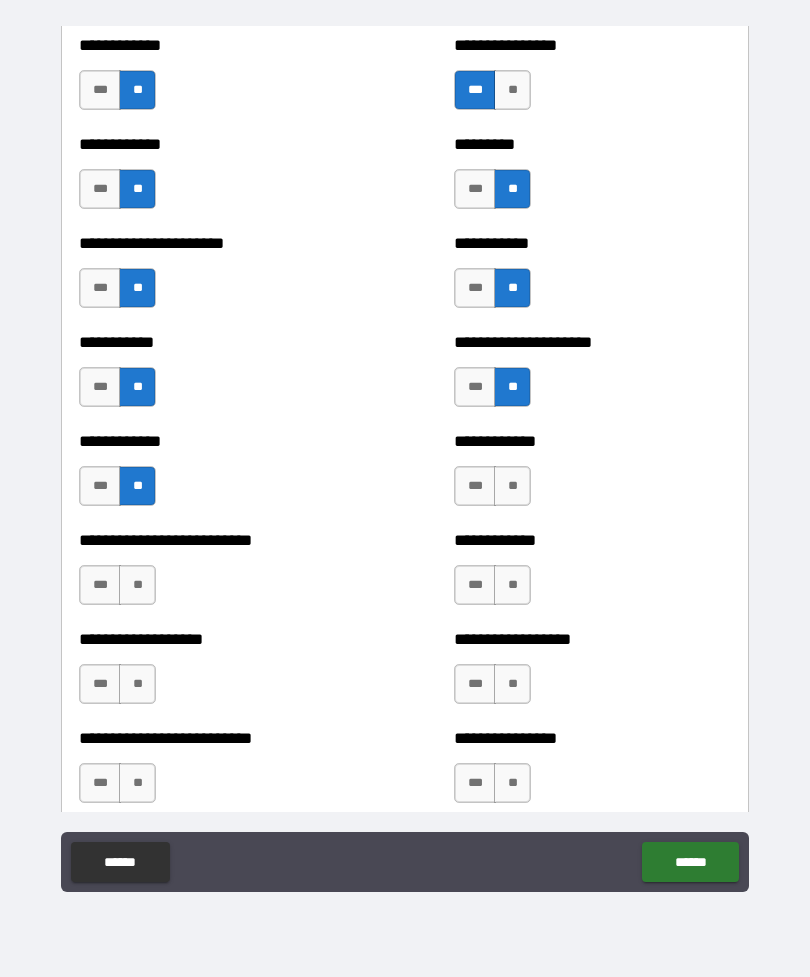 click on "**" at bounding box center [137, 585] 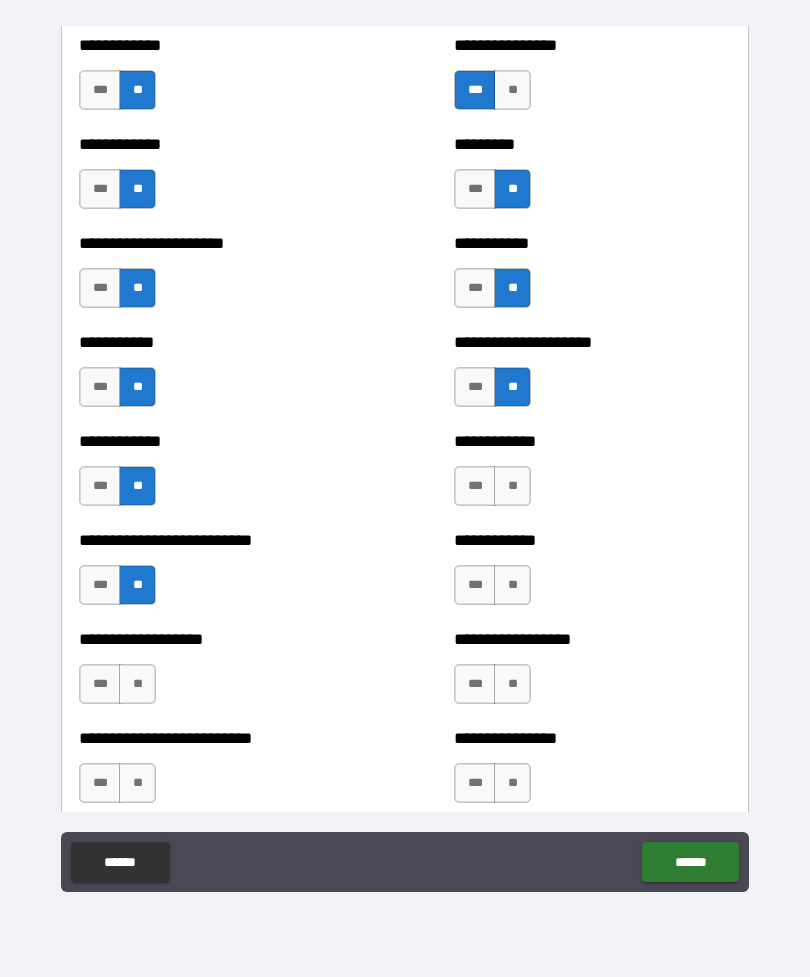 click on "**" at bounding box center (137, 684) 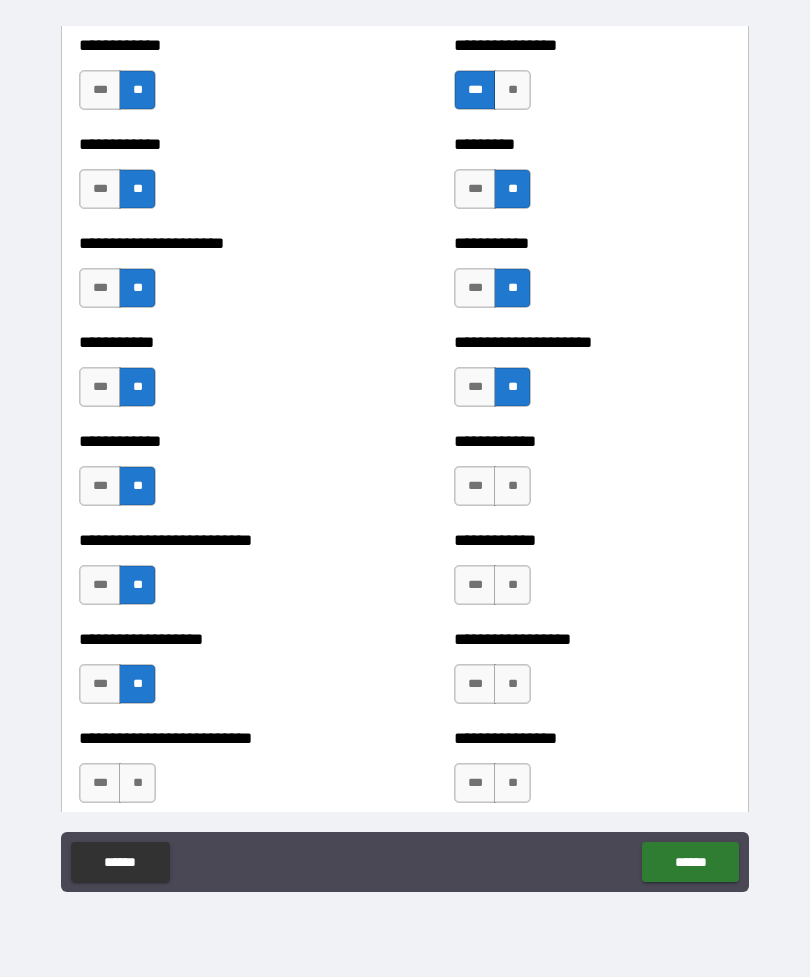 click on "**" at bounding box center (137, 783) 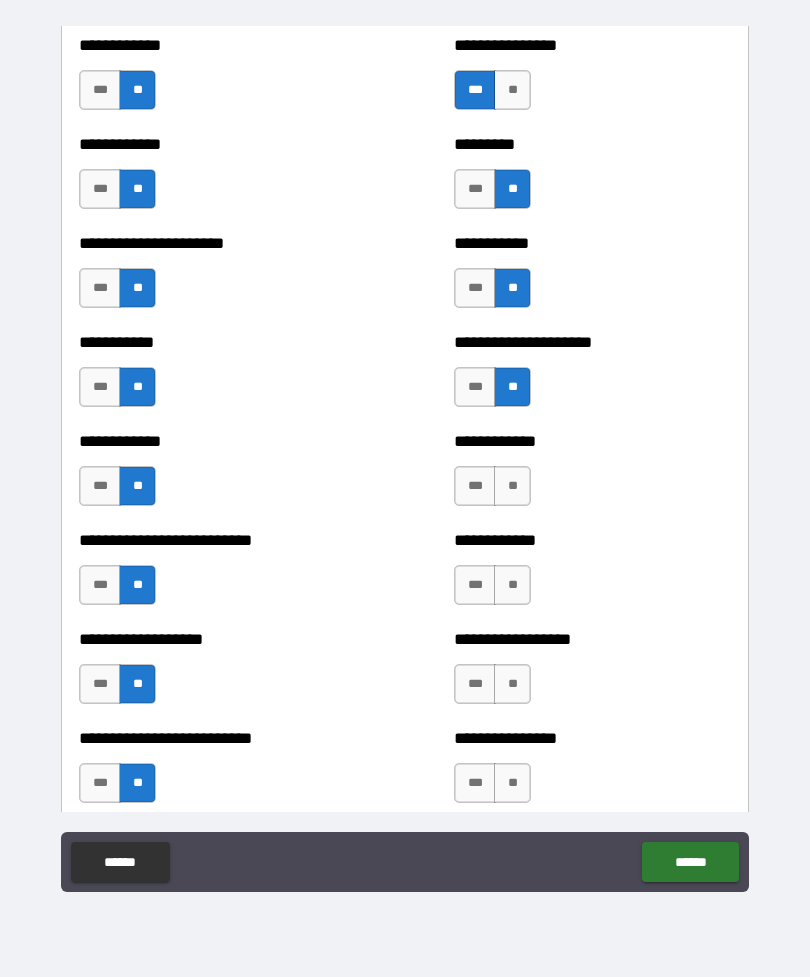 click on "**" at bounding box center [512, 783] 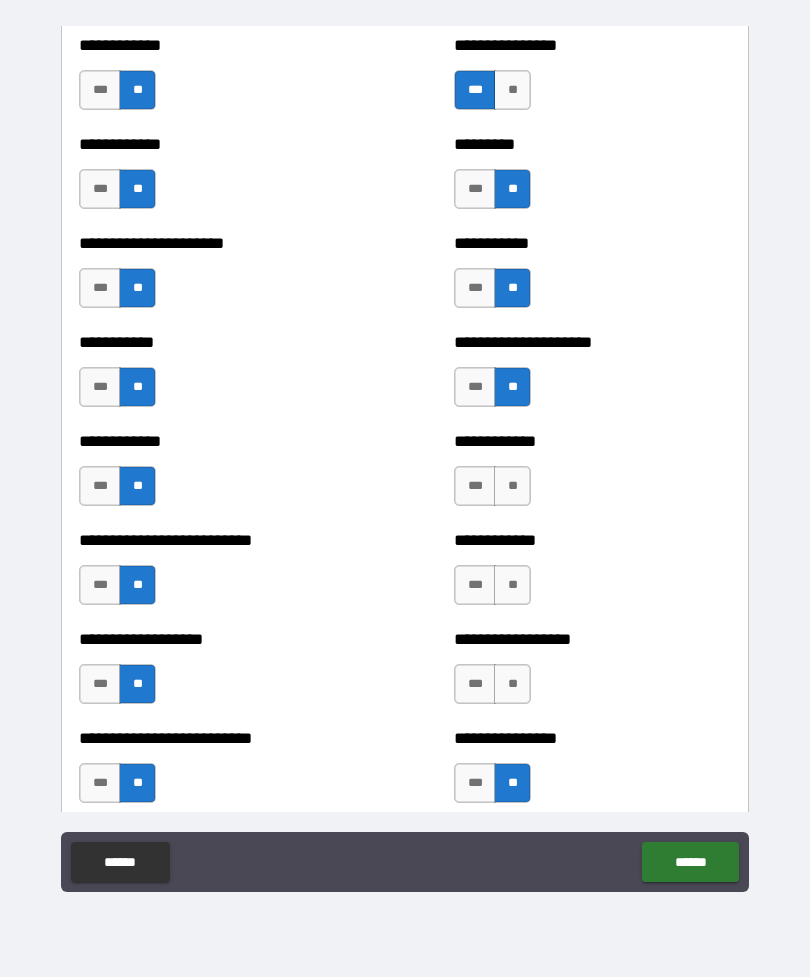 click on "**" at bounding box center (512, 684) 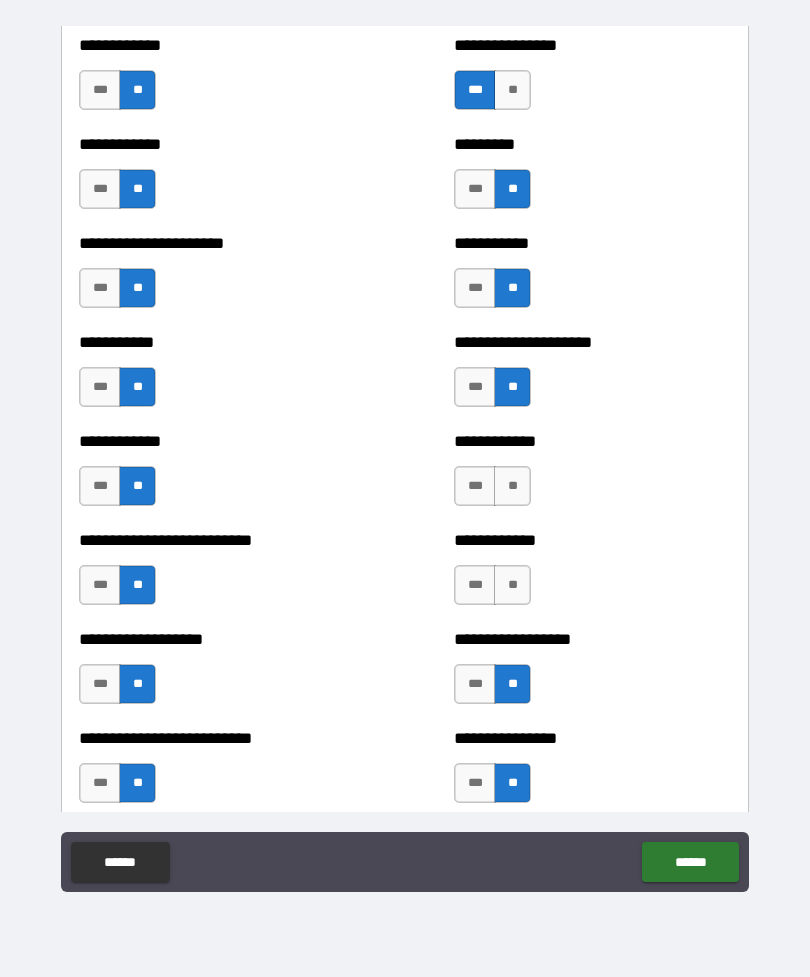 click on "**" at bounding box center (512, 585) 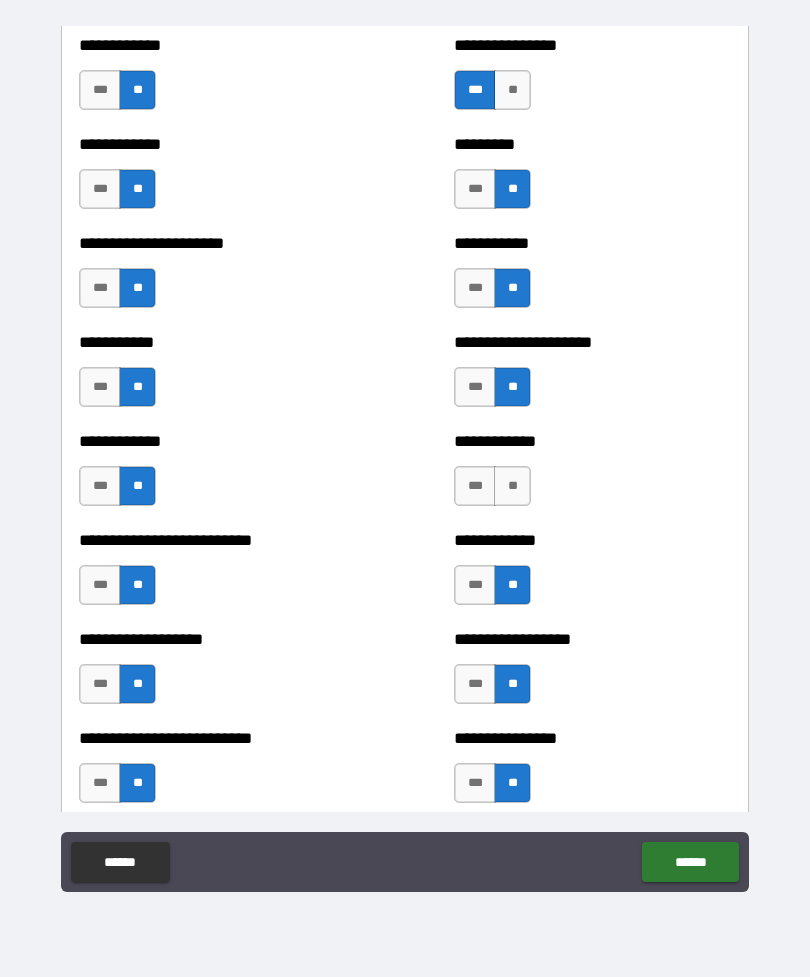 click on "**" at bounding box center [512, 486] 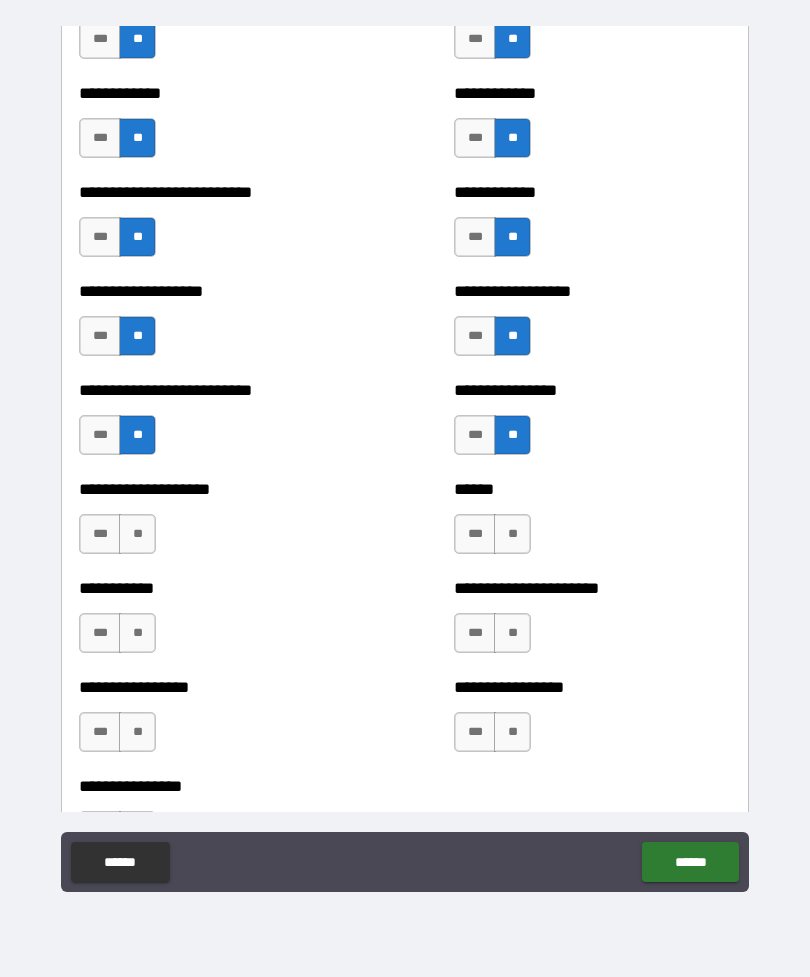 scroll, scrollTop: 5585, scrollLeft: 0, axis: vertical 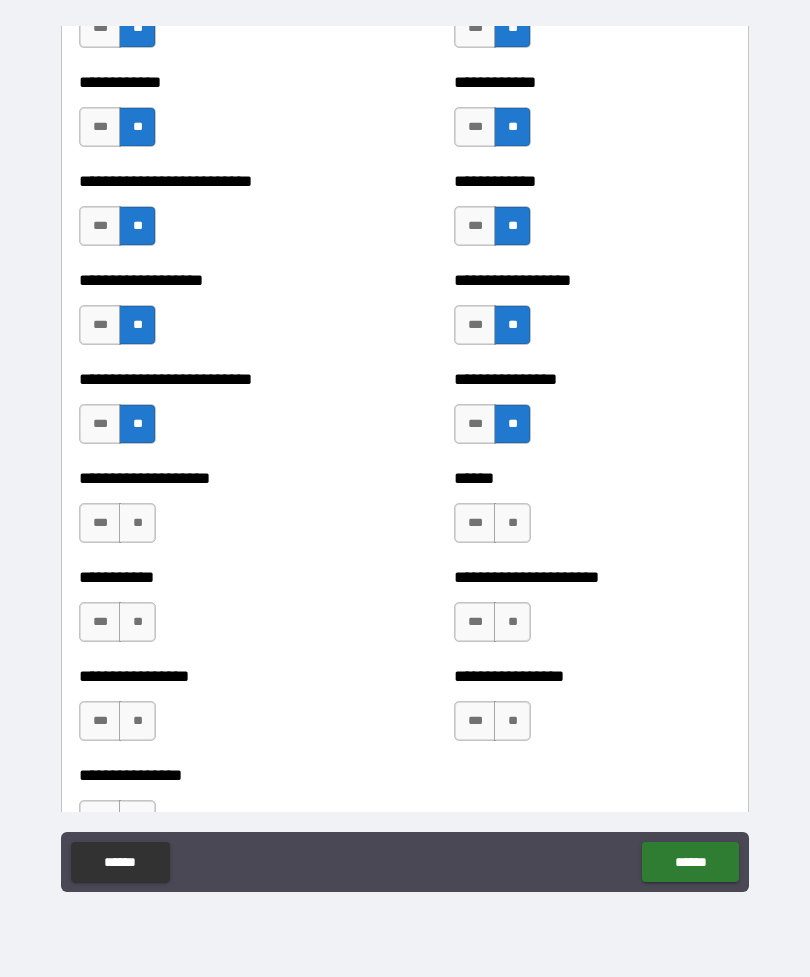 click on "**" at bounding box center [137, 523] 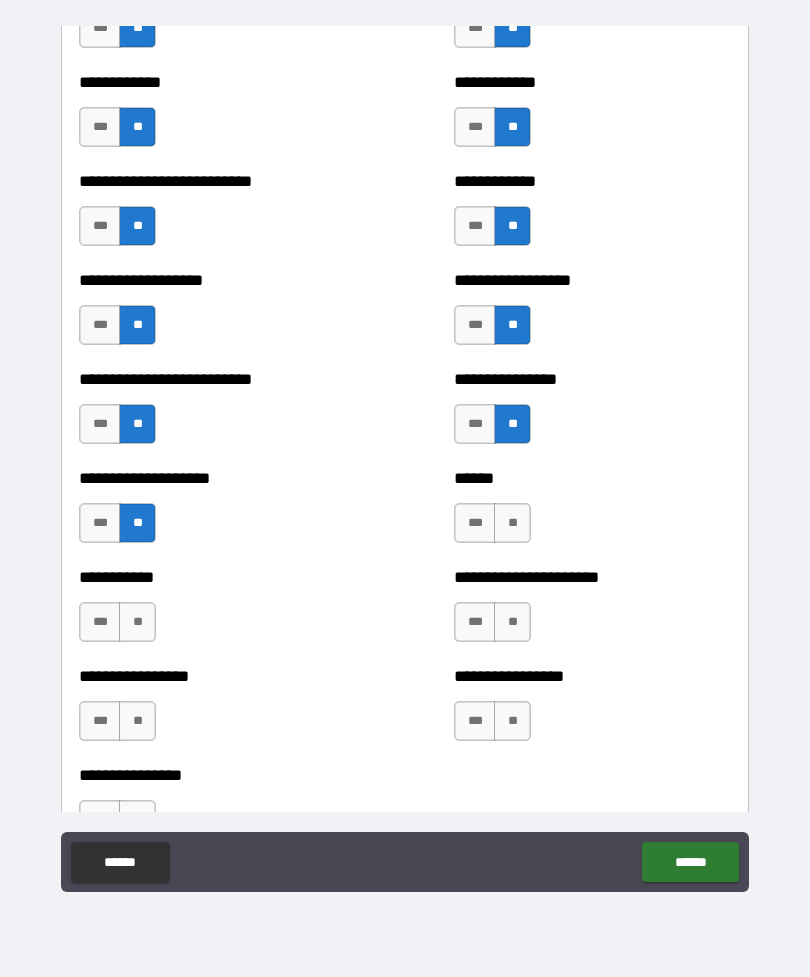 click on "**" at bounding box center [137, 622] 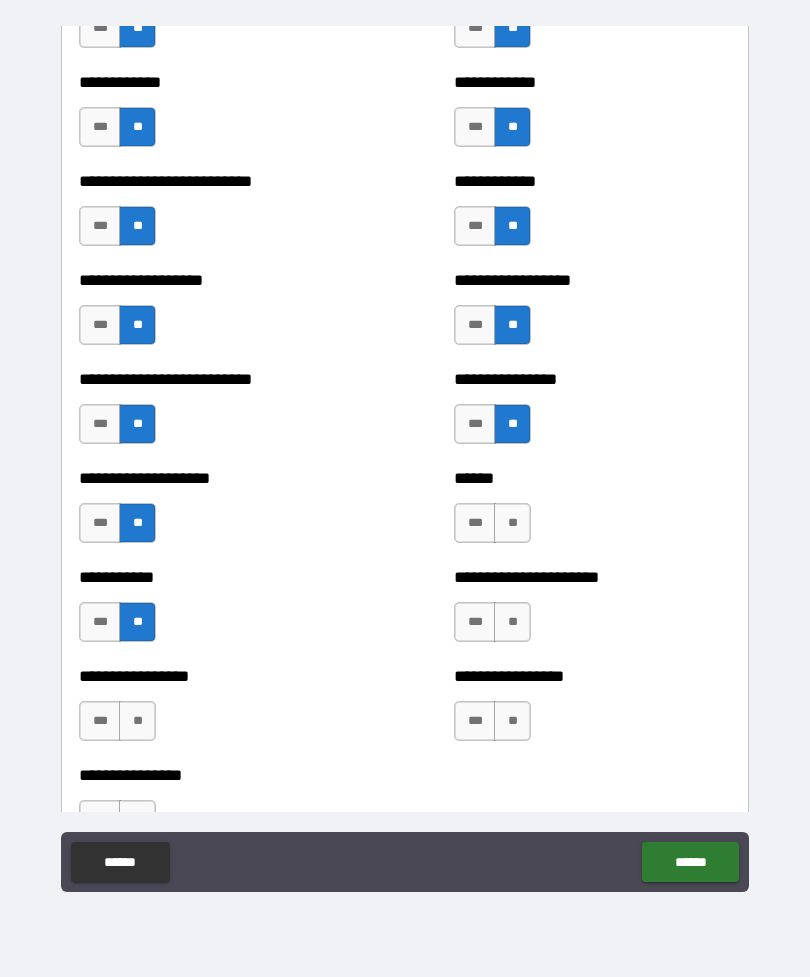 click on "**" at bounding box center [137, 721] 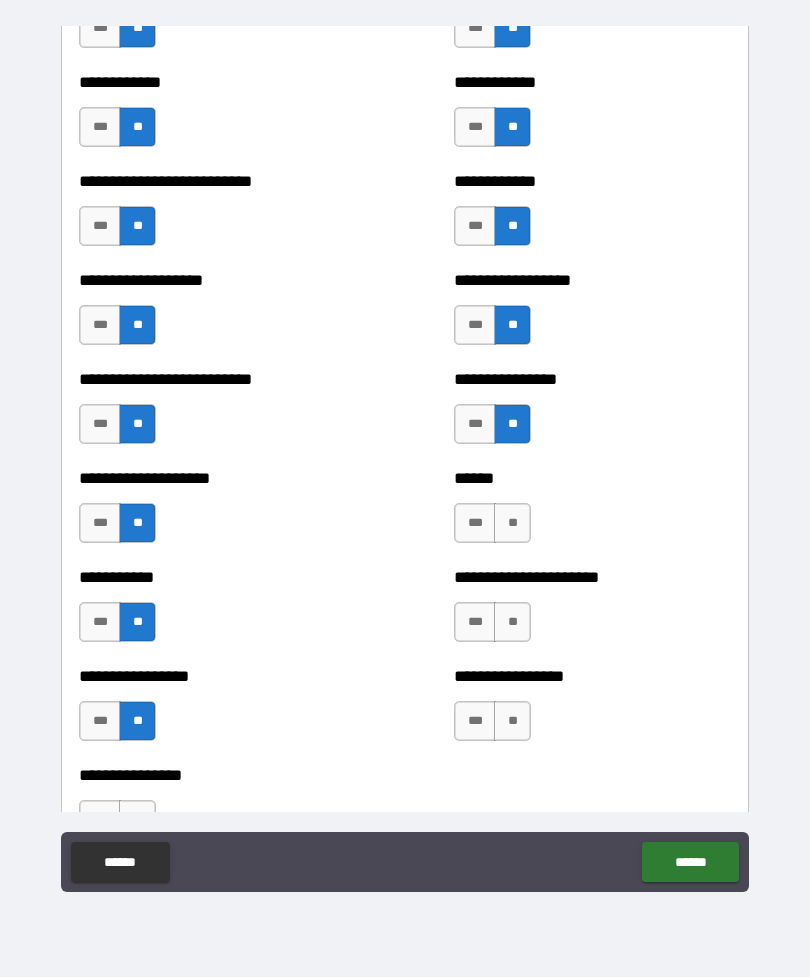 click on "**" at bounding box center [512, 721] 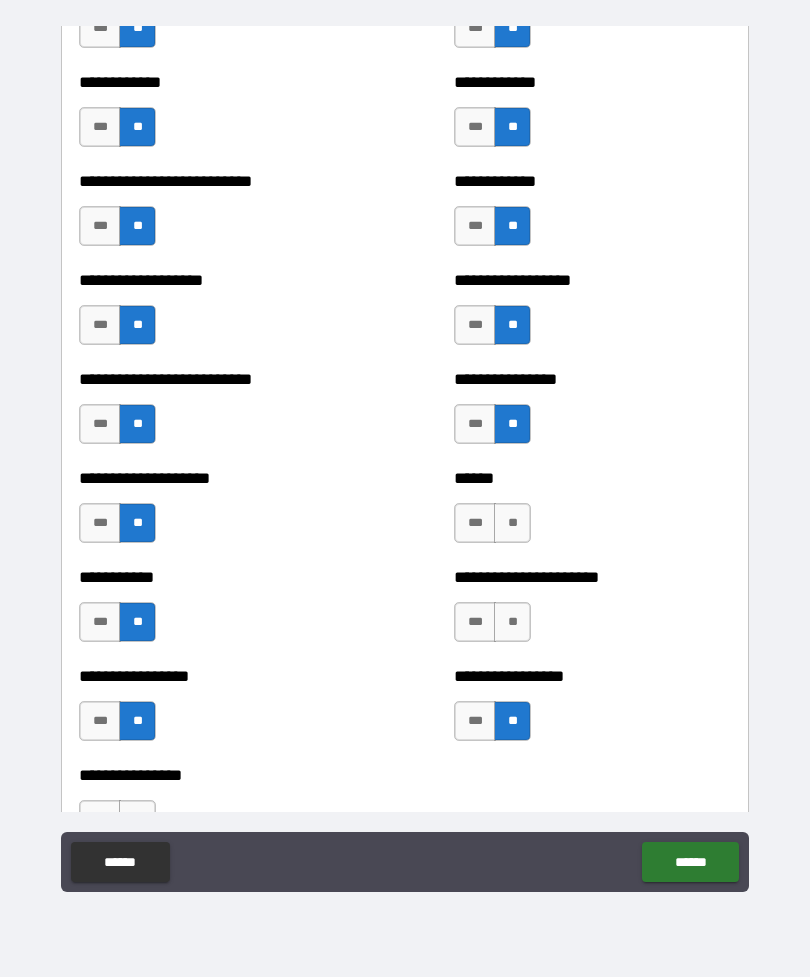 click on "**" at bounding box center (512, 622) 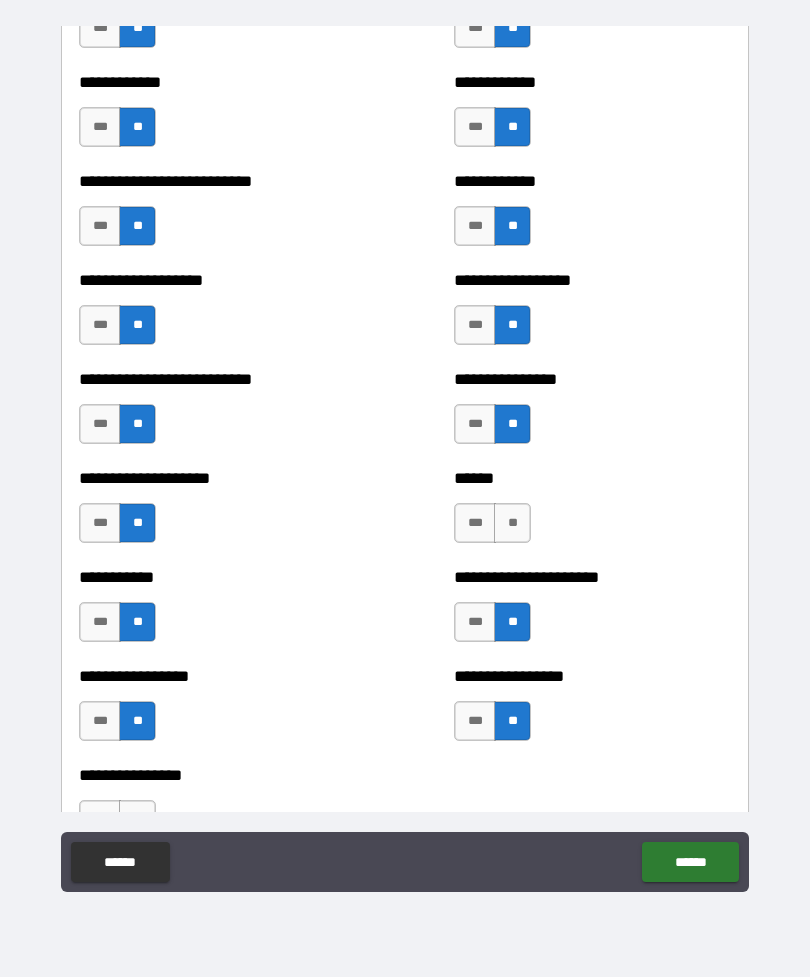 click on "**" at bounding box center [512, 523] 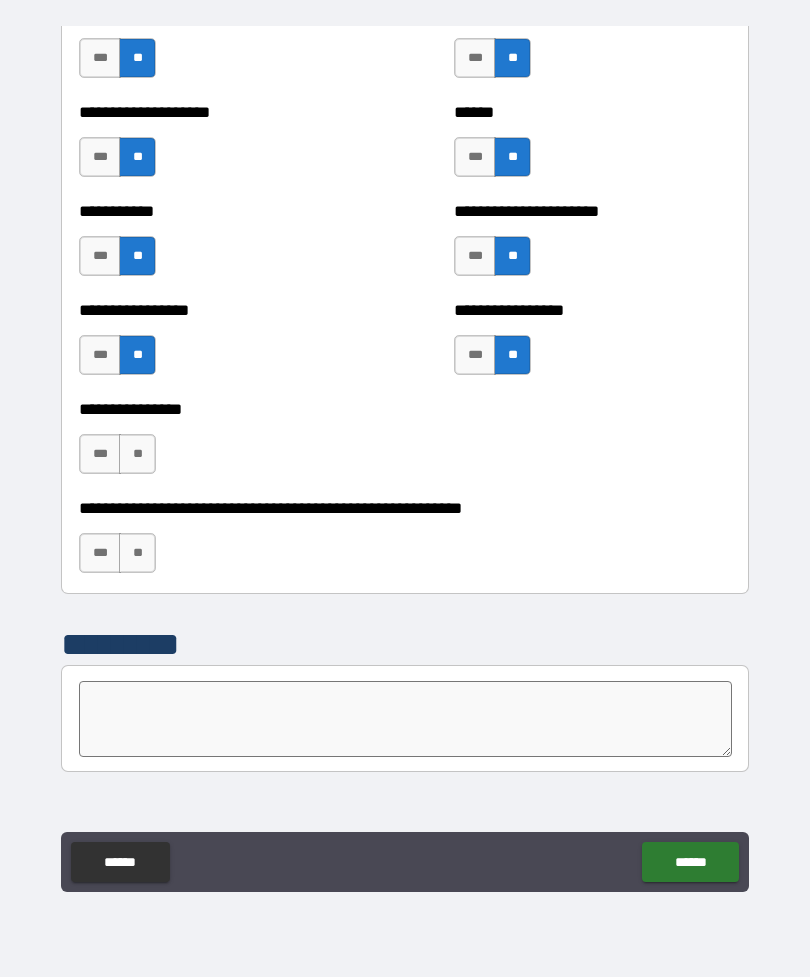 scroll, scrollTop: 5979, scrollLeft: 0, axis: vertical 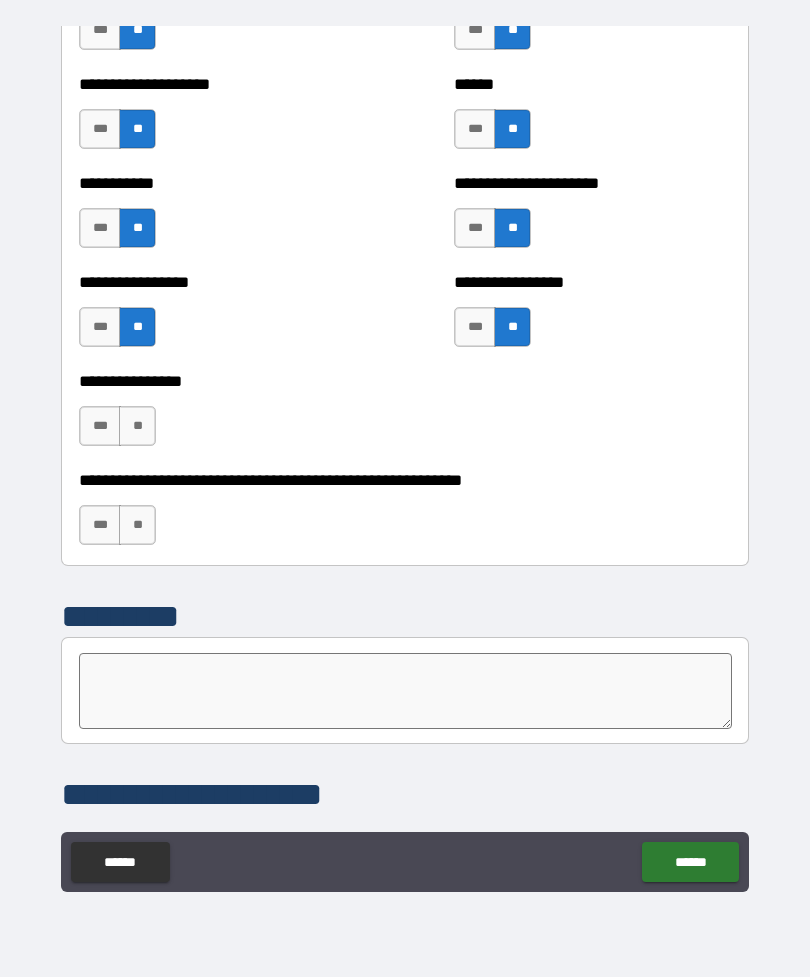 click on "**" at bounding box center [137, 426] 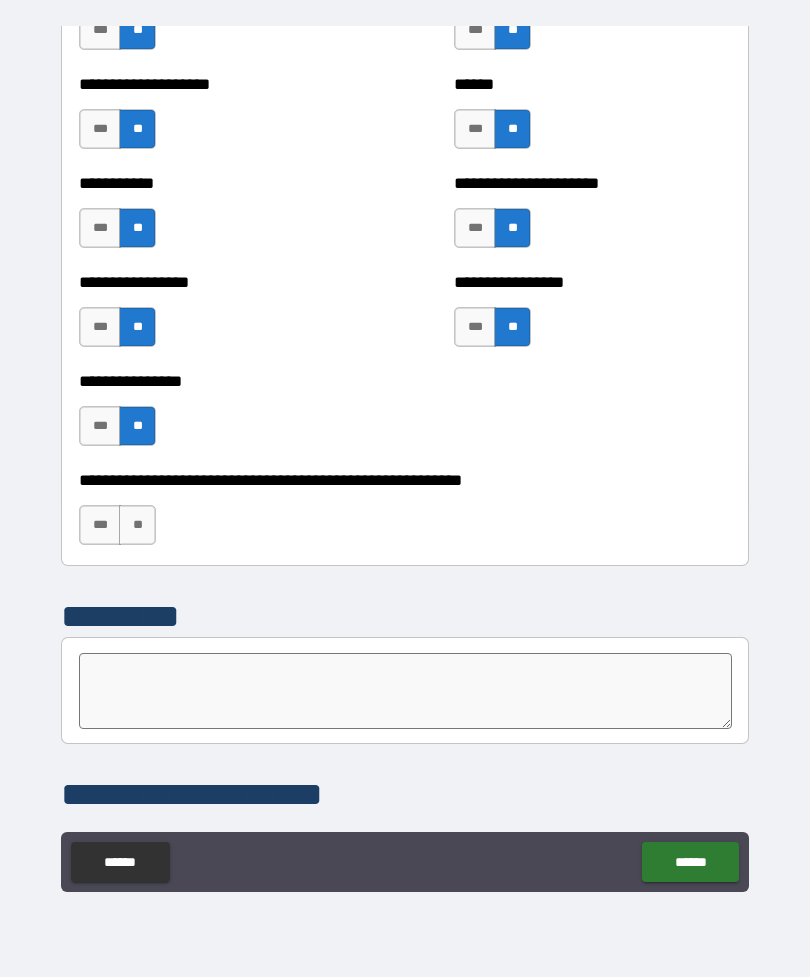 click on "**" at bounding box center [137, 525] 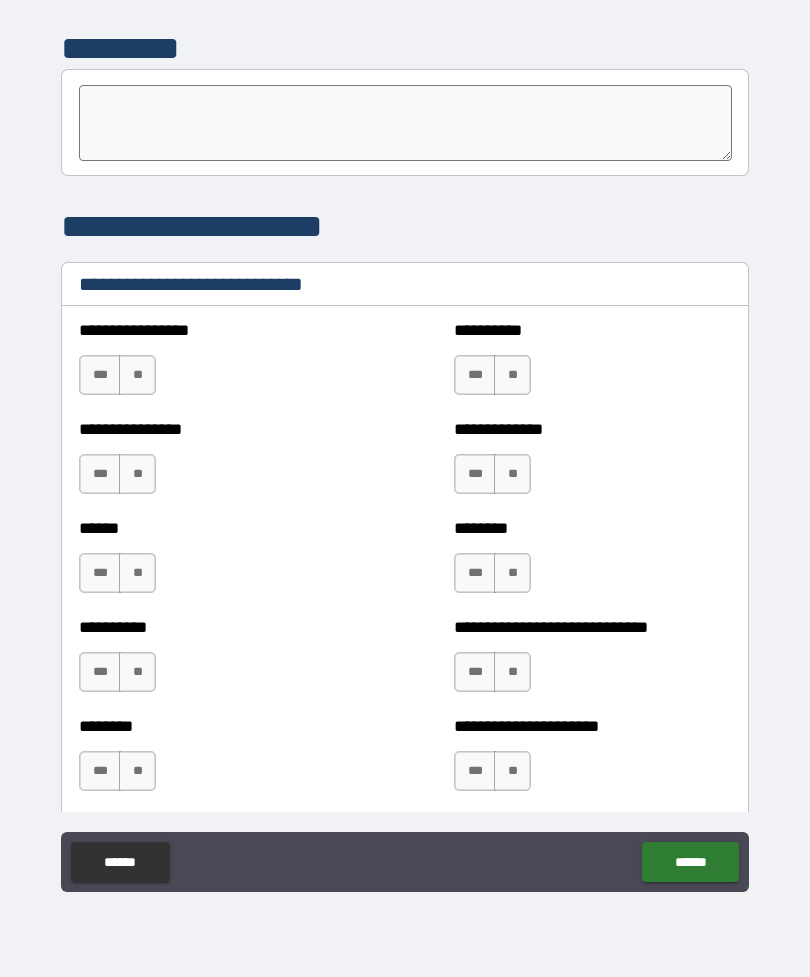 scroll, scrollTop: 6548, scrollLeft: 0, axis: vertical 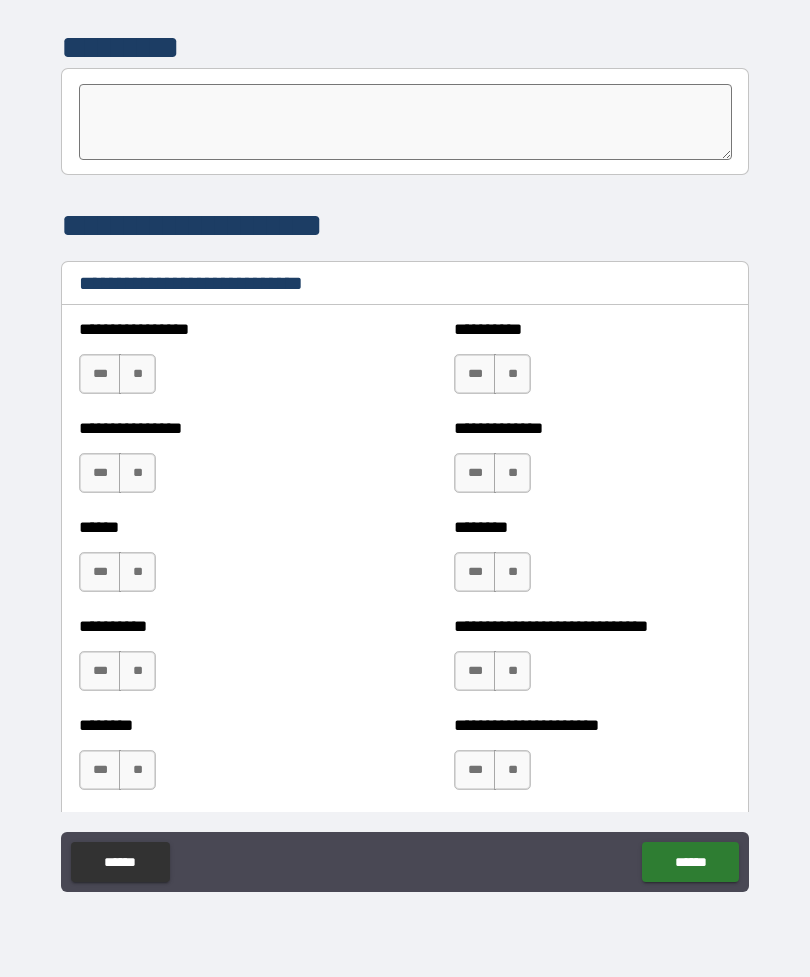 click on "**" at bounding box center (137, 374) 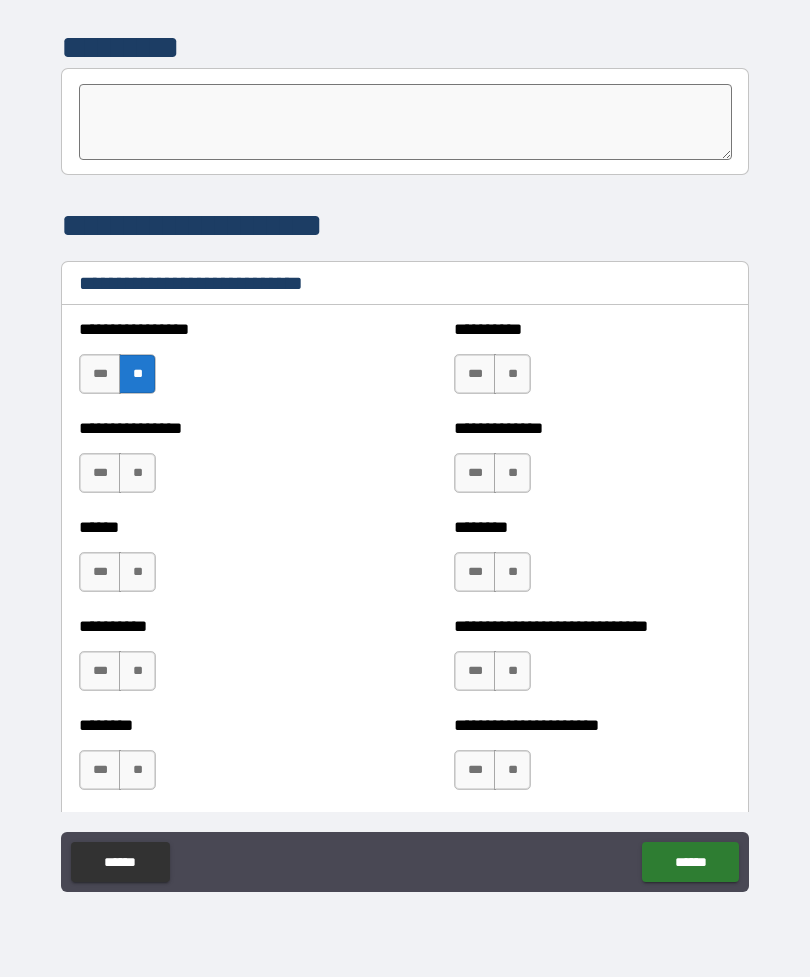 click on "**" at bounding box center (137, 473) 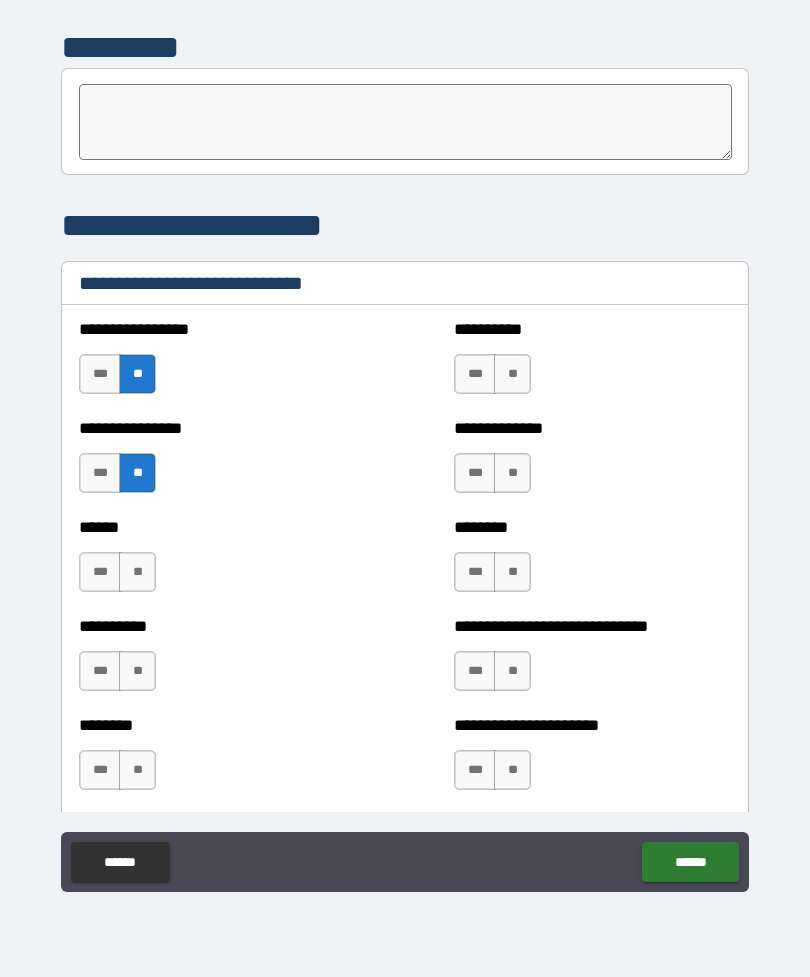 click on "**" at bounding box center [137, 572] 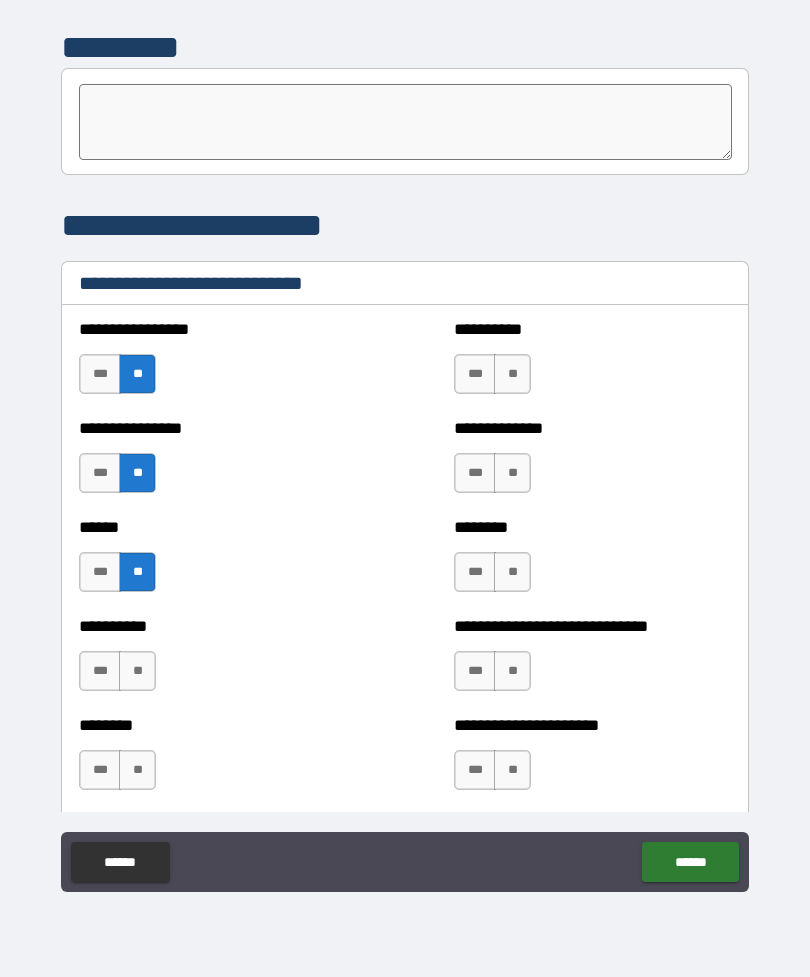 click on "**" at bounding box center [137, 671] 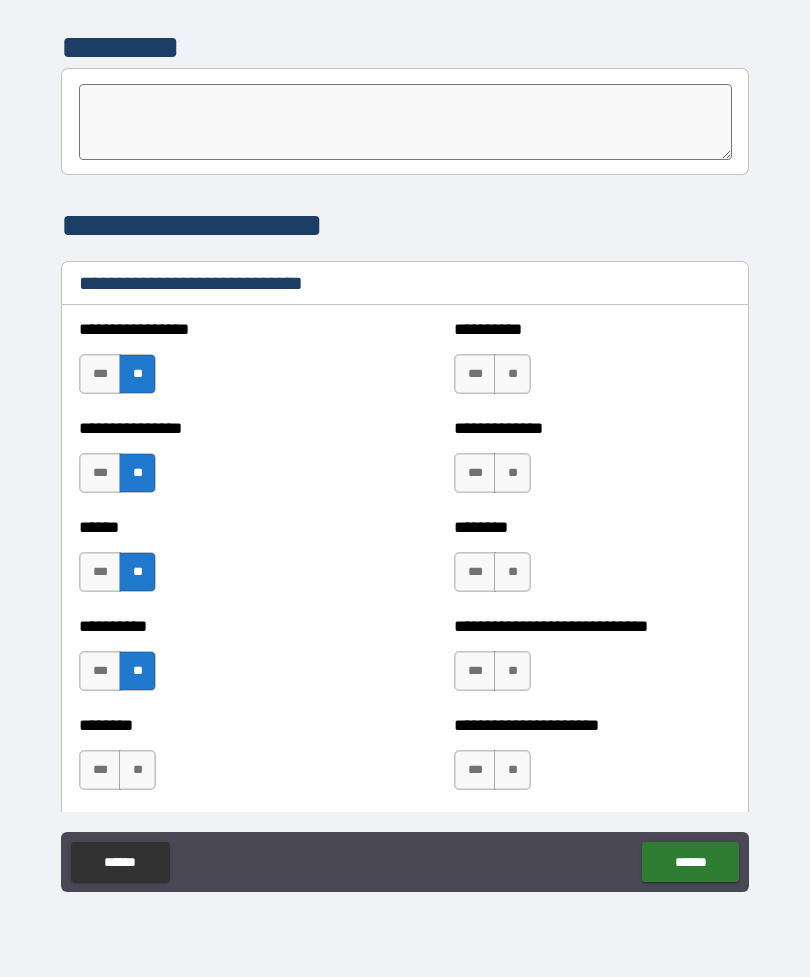 click on "**" at bounding box center (137, 770) 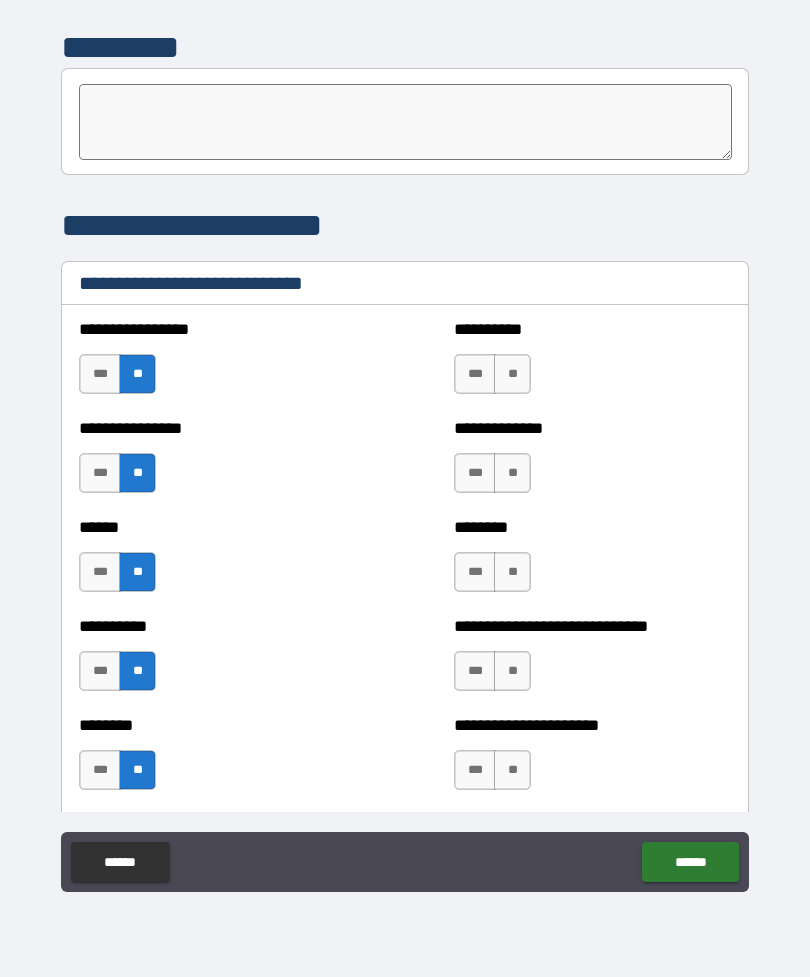 click on "**" at bounding box center (512, 374) 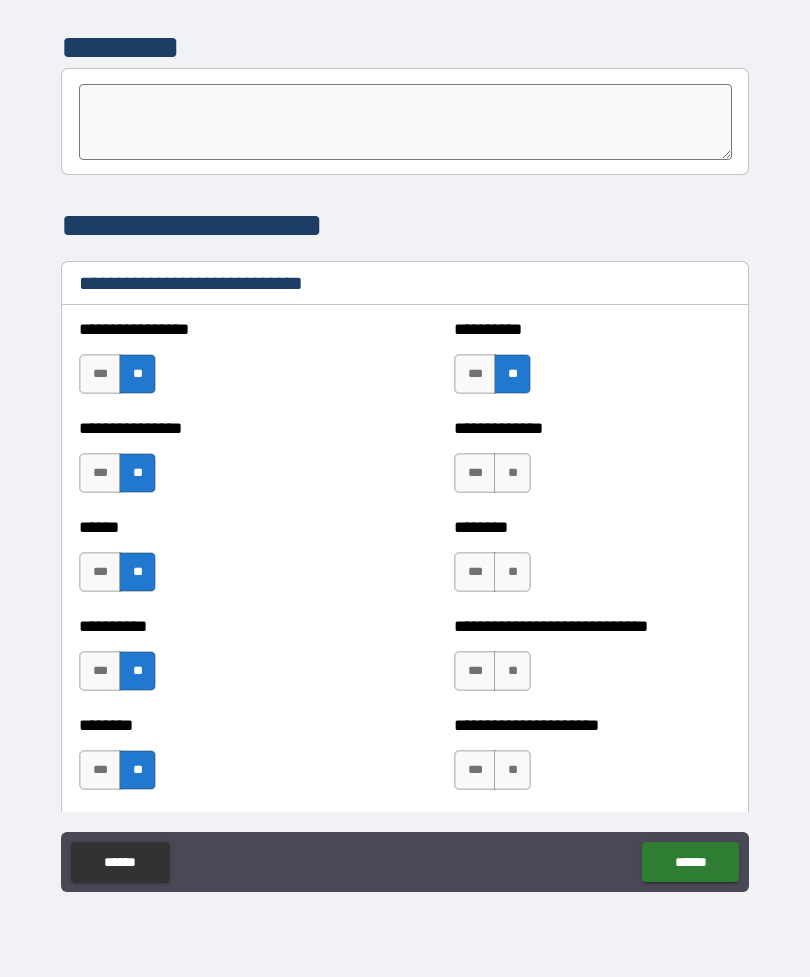 click on "**" at bounding box center (512, 473) 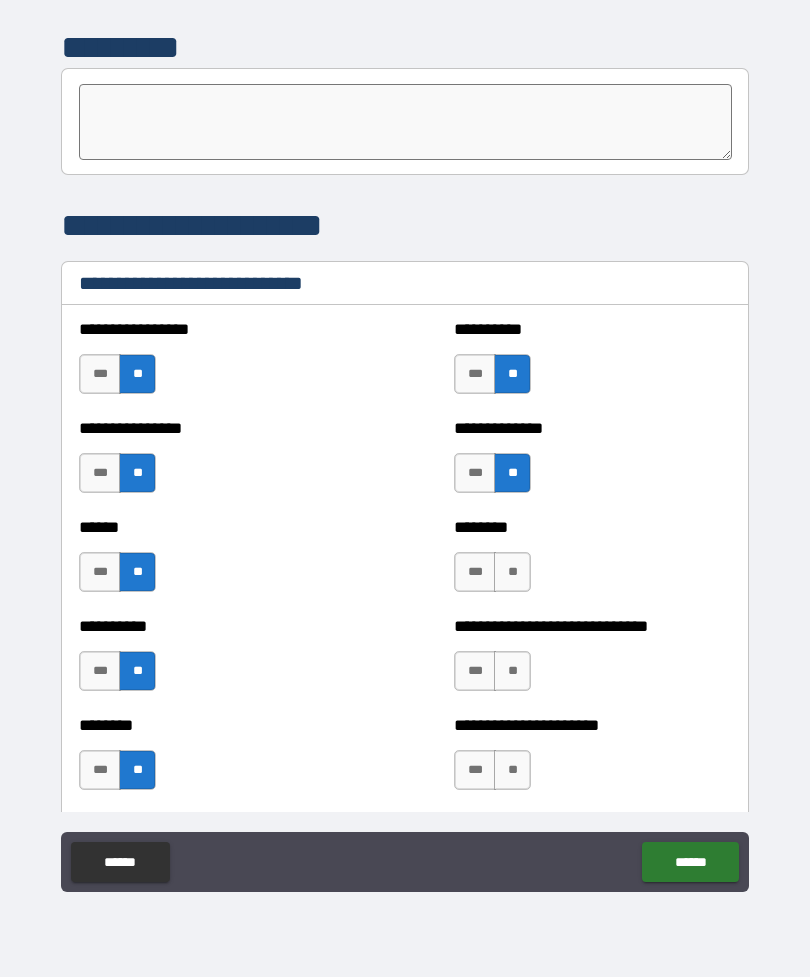 click on "***" at bounding box center [475, 473] 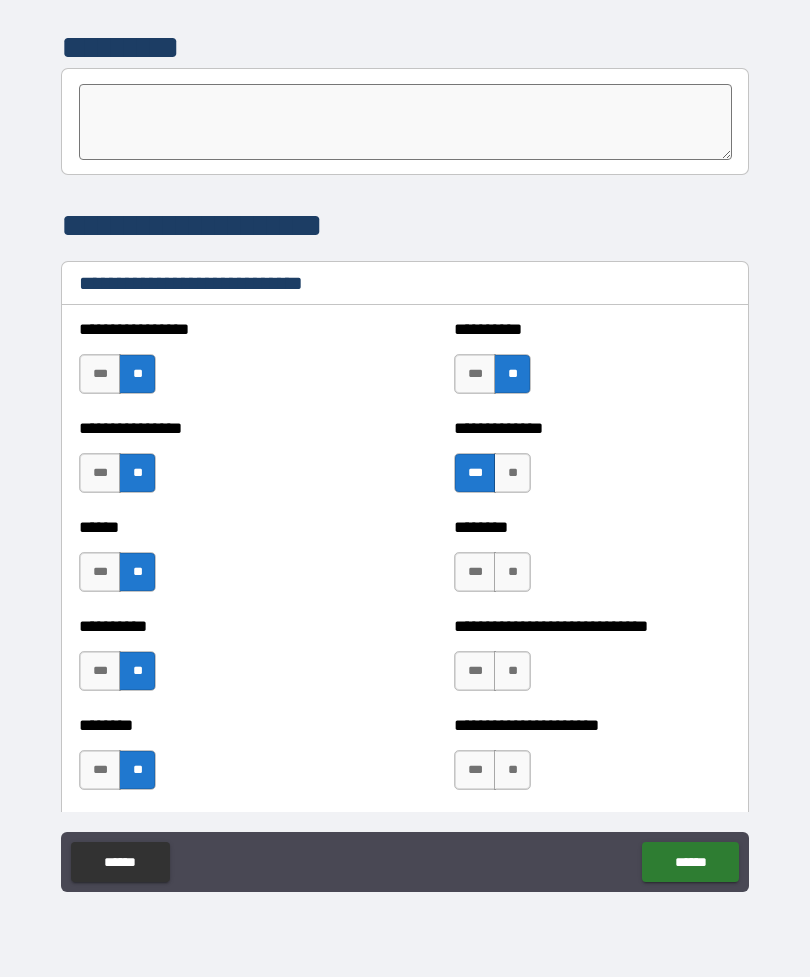 click on "**" at bounding box center (512, 572) 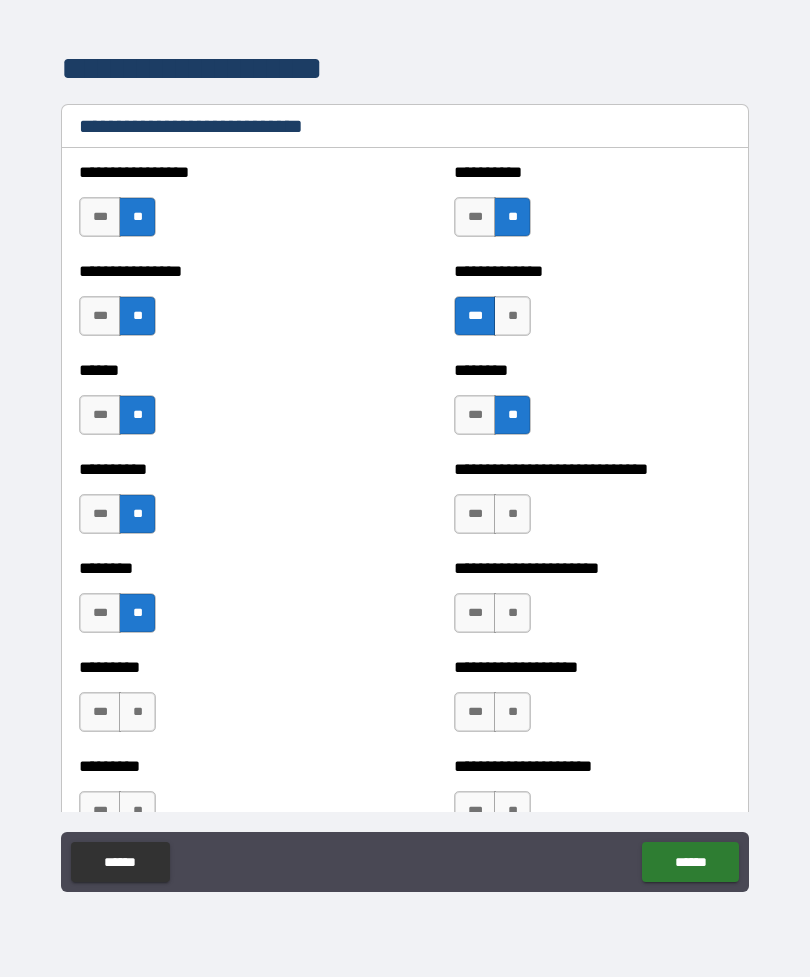 scroll, scrollTop: 6707, scrollLeft: 0, axis: vertical 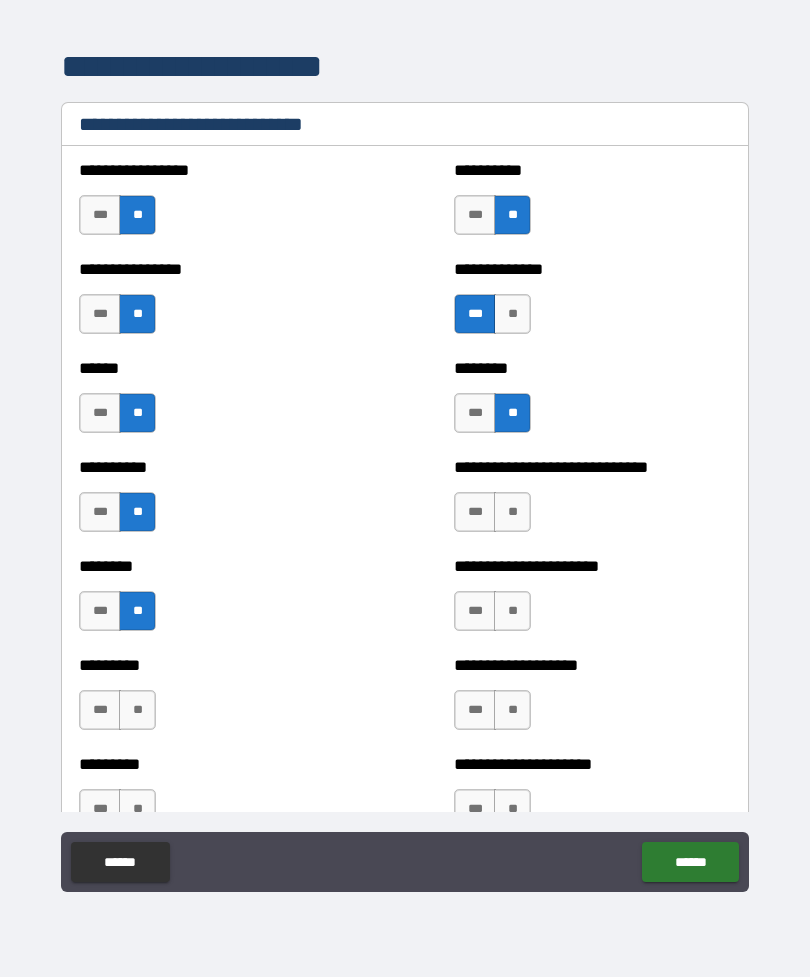 click on "***" at bounding box center [475, 512] 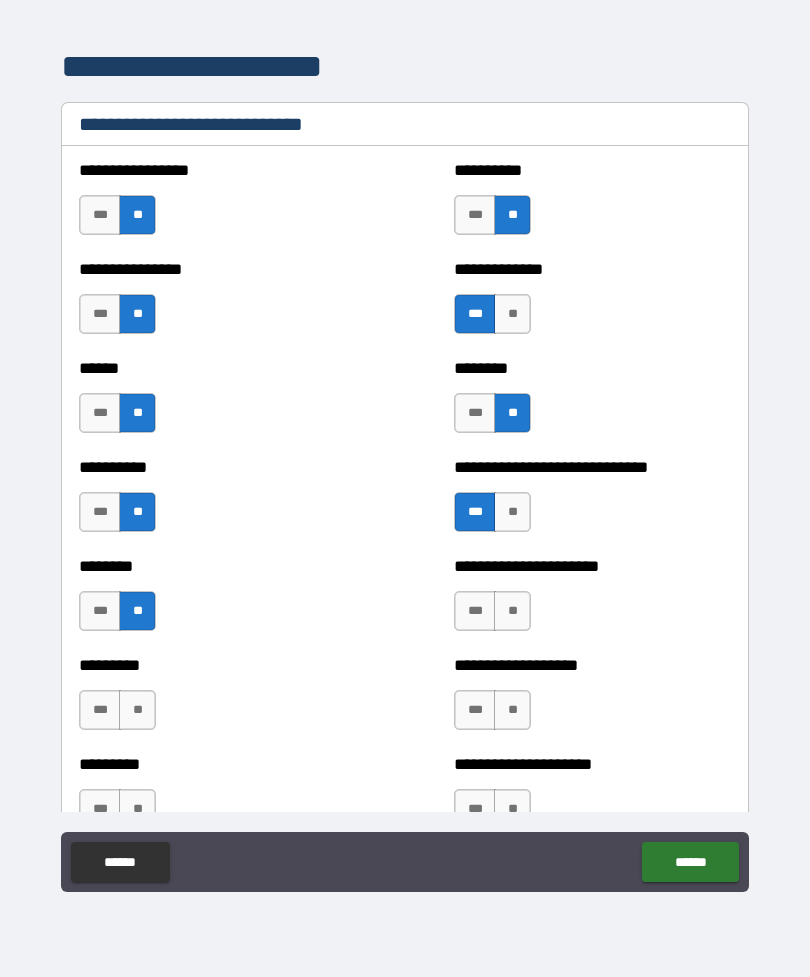 click on "***" at bounding box center [475, 611] 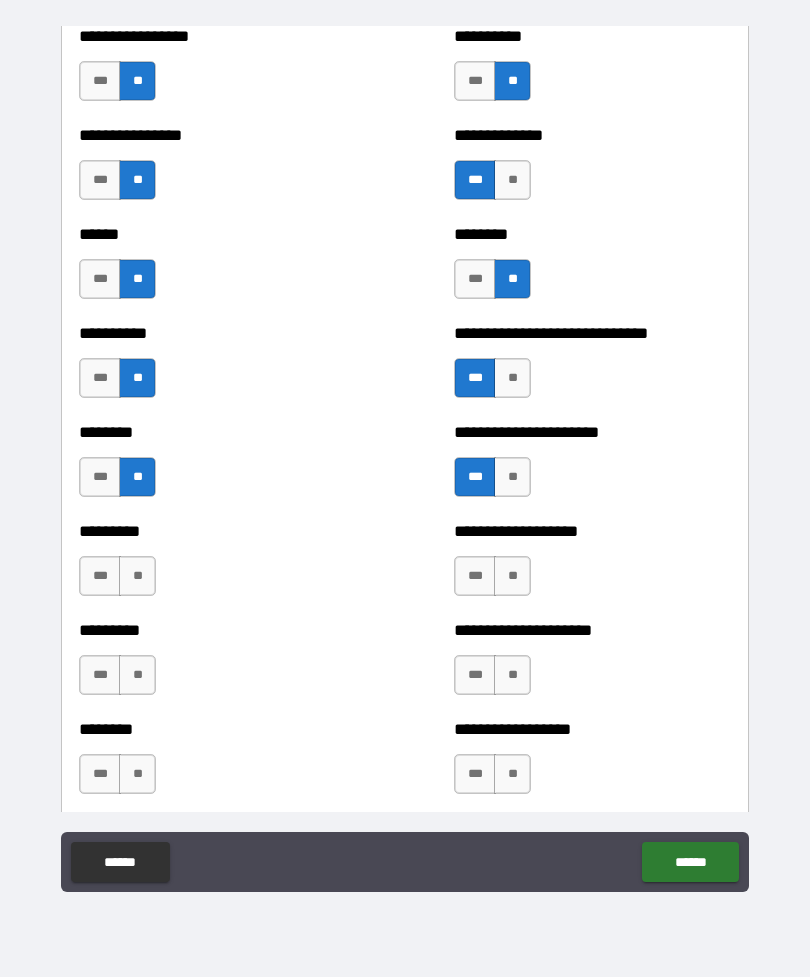 scroll, scrollTop: 6848, scrollLeft: 0, axis: vertical 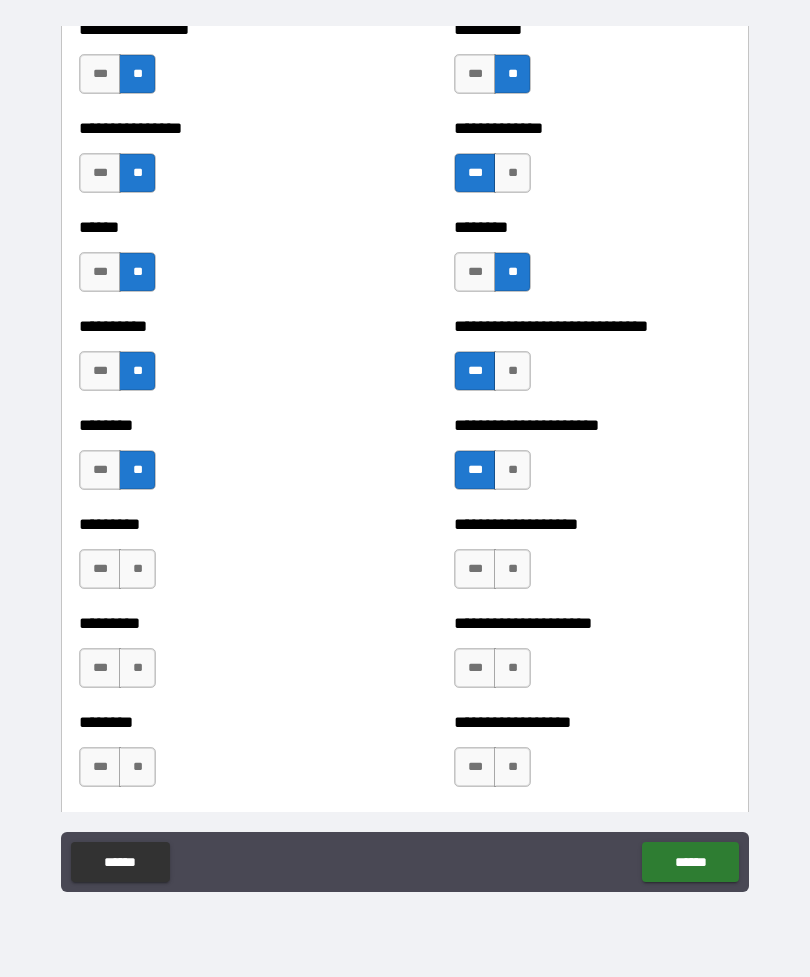 click on "**" at bounding box center (512, 569) 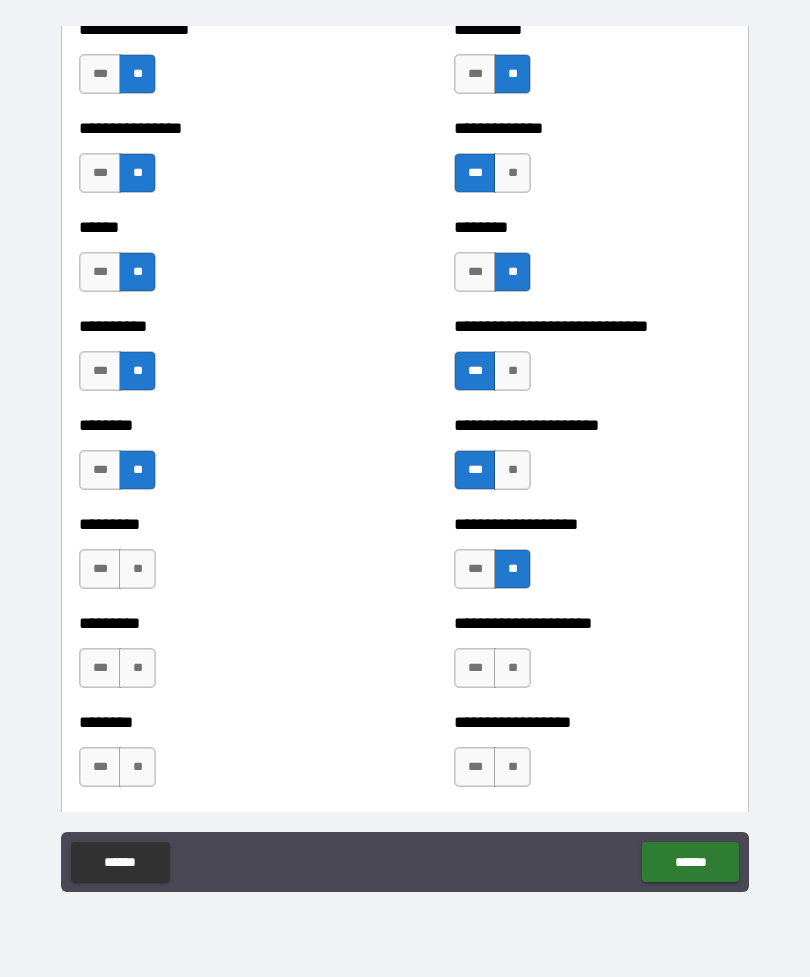 click on "**" at bounding box center (137, 569) 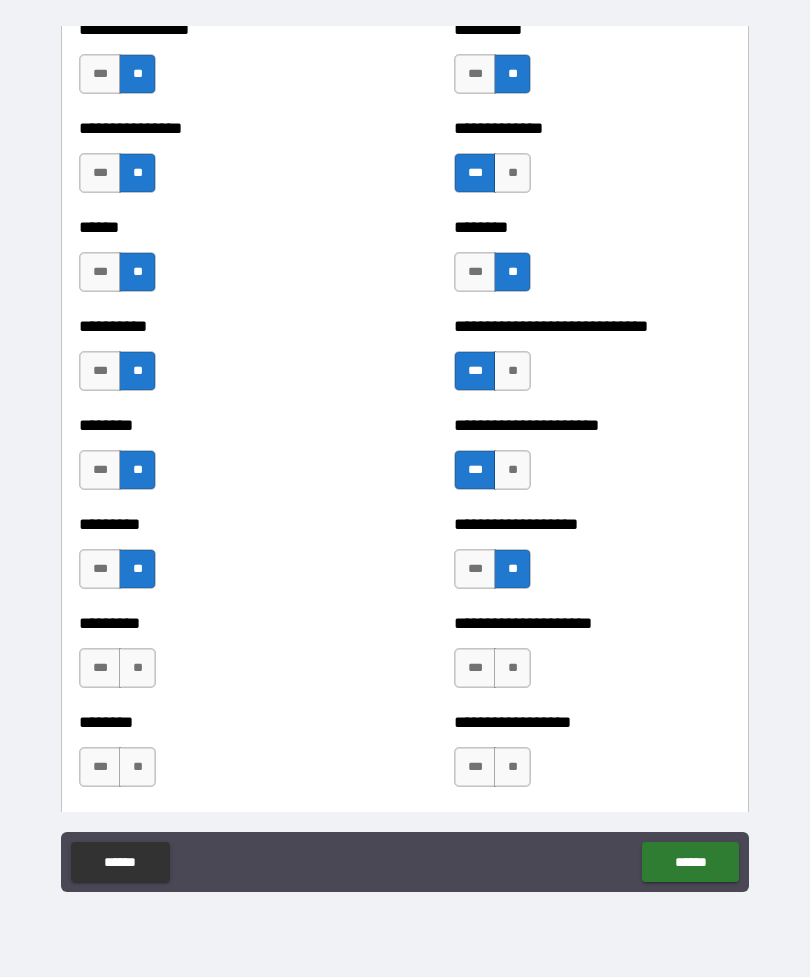 click on "**" at bounding box center (137, 668) 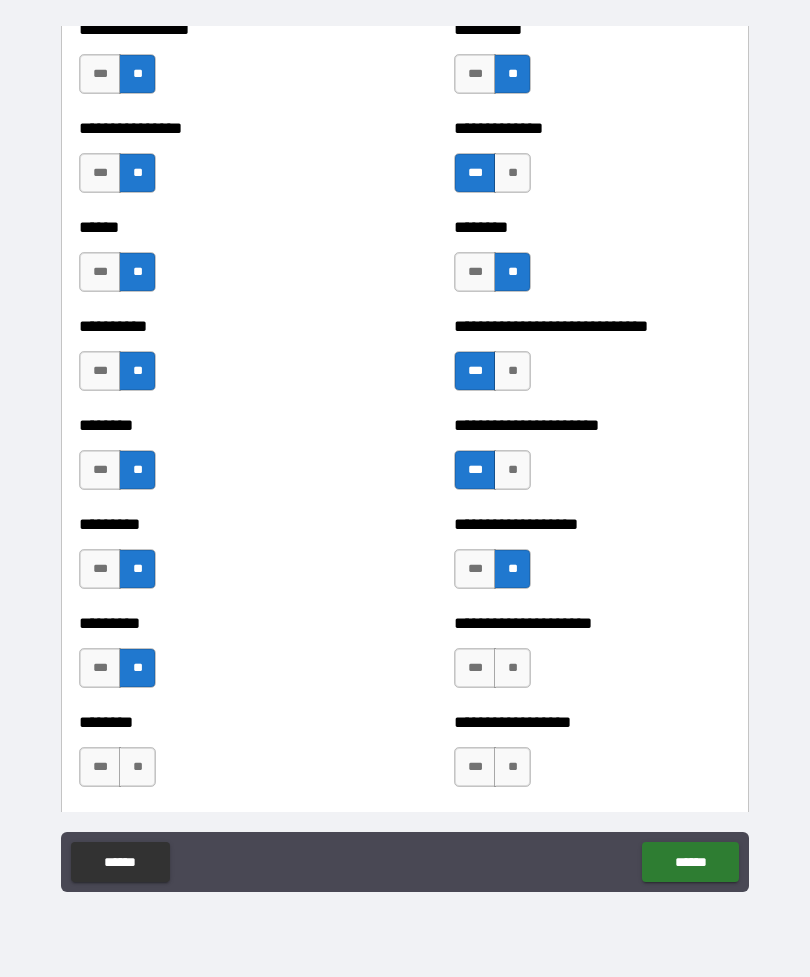click on "**" at bounding box center (137, 767) 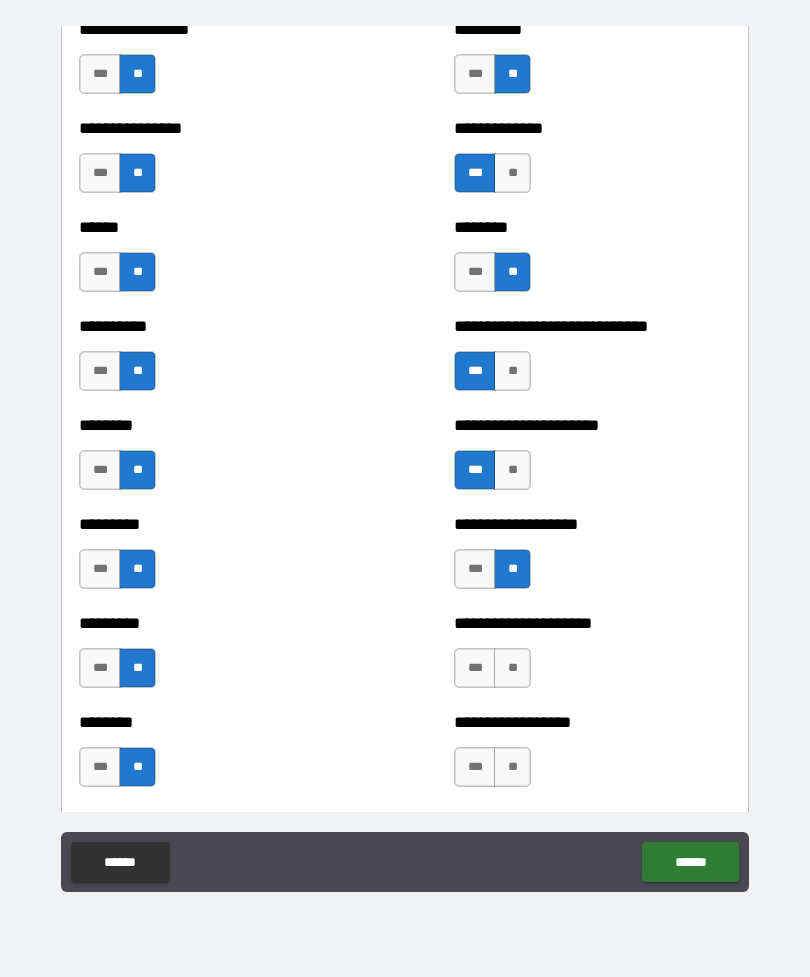 click on "**" at bounding box center (512, 767) 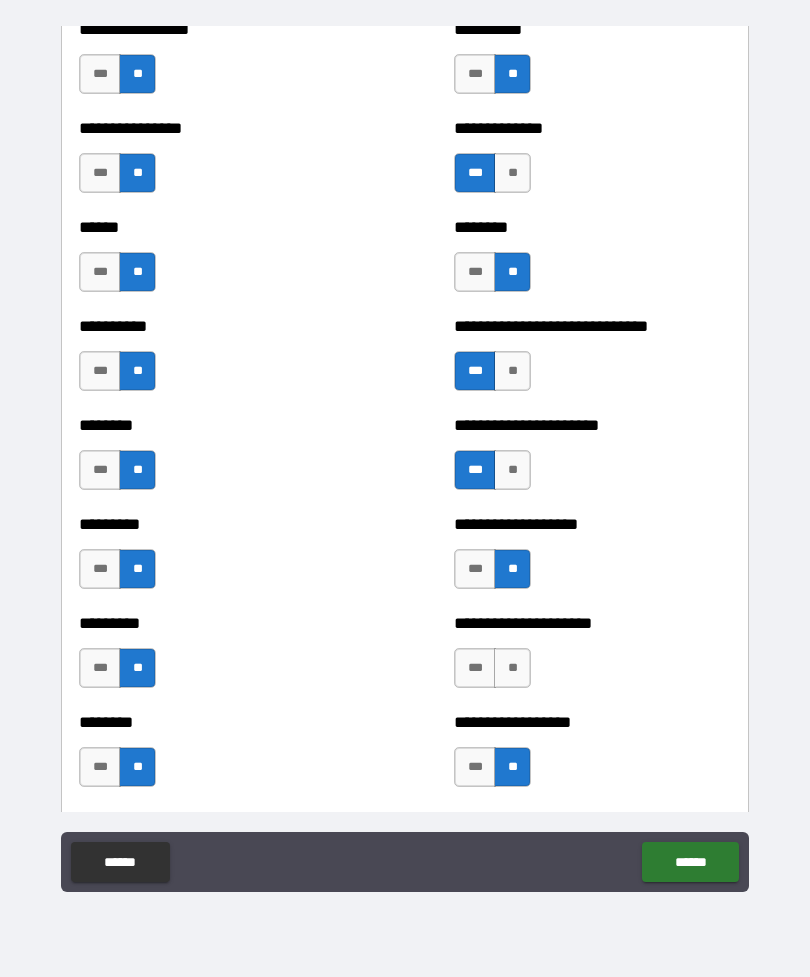 click on "**" at bounding box center (512, 668) 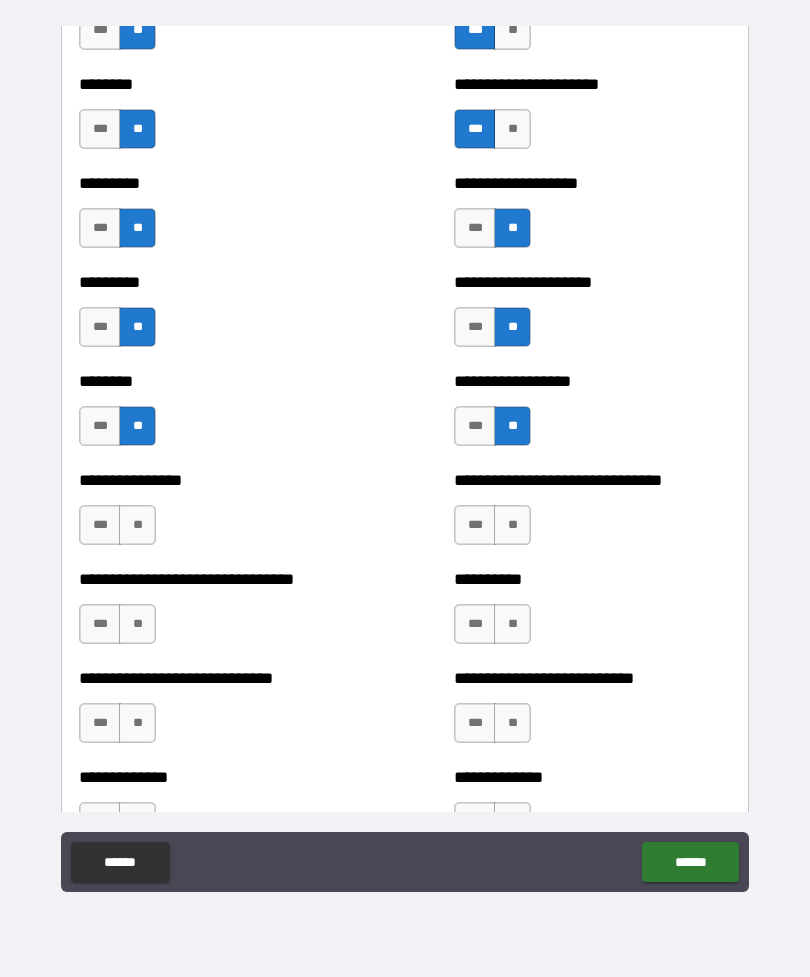 scroll, scrollTop: 7195, scrollLeft: 0, axis: vertical 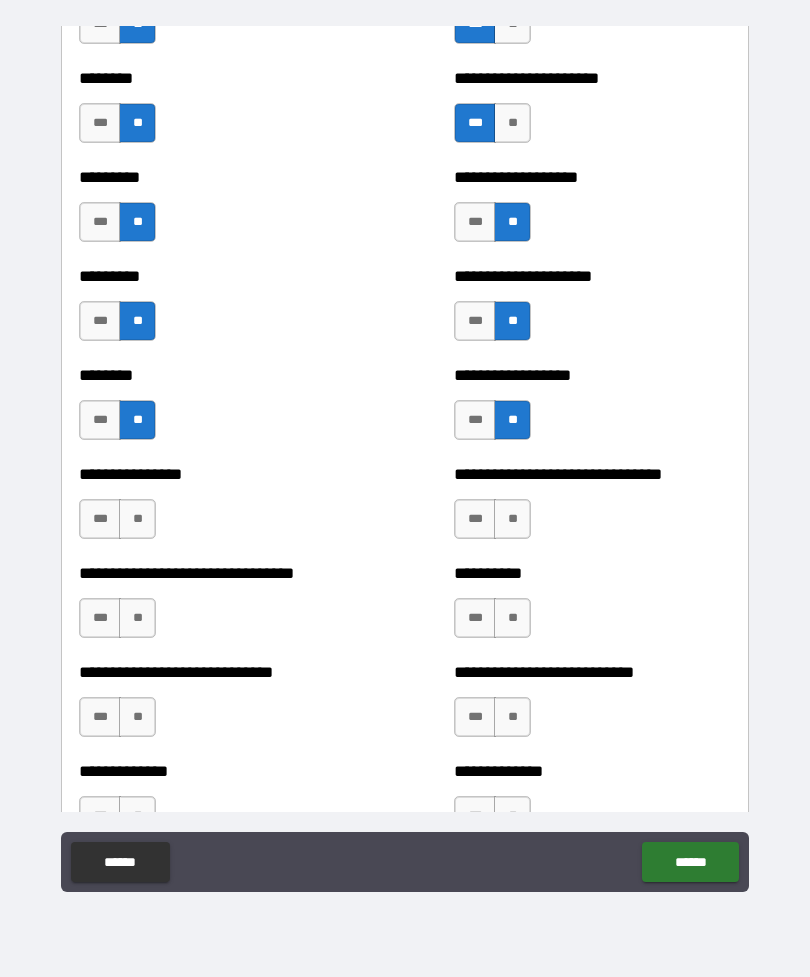 click on "**" at bounding box center (512, 519) 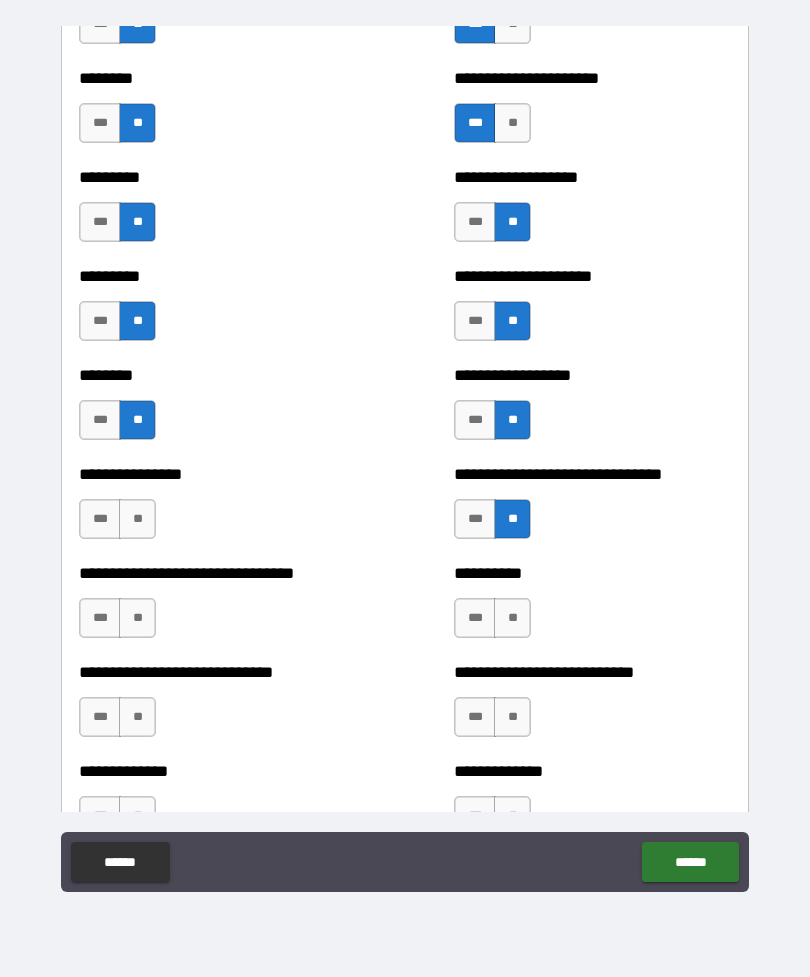 click on "**" at bounding box center [512, 618] 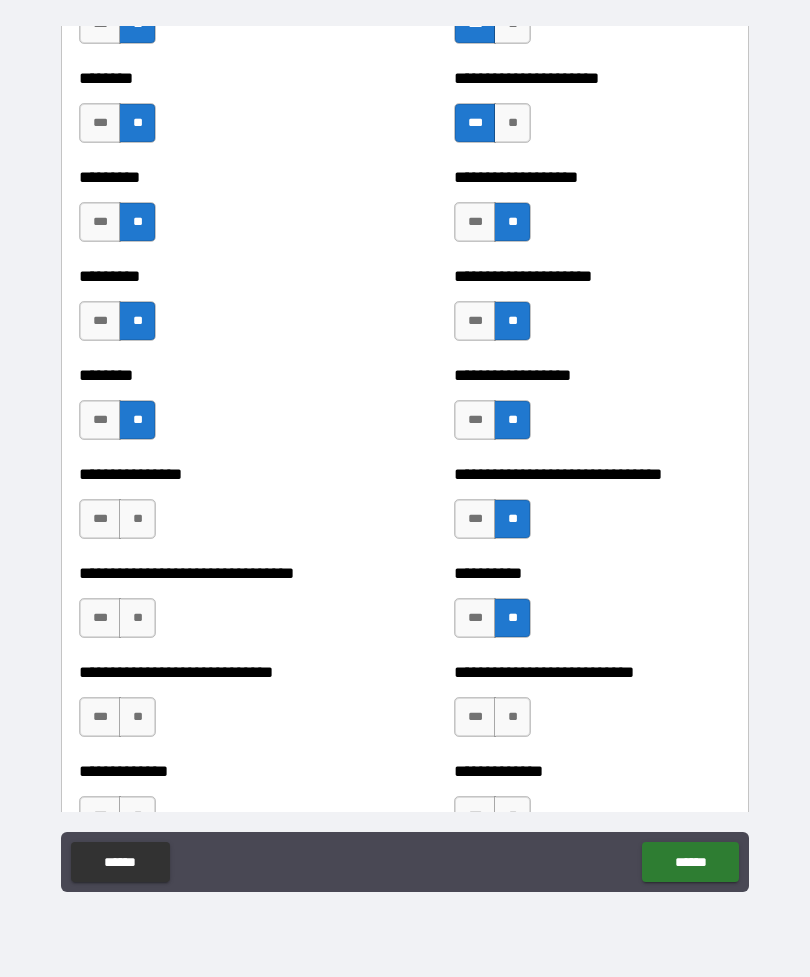 click on "***" at bounding box center (475, 618) 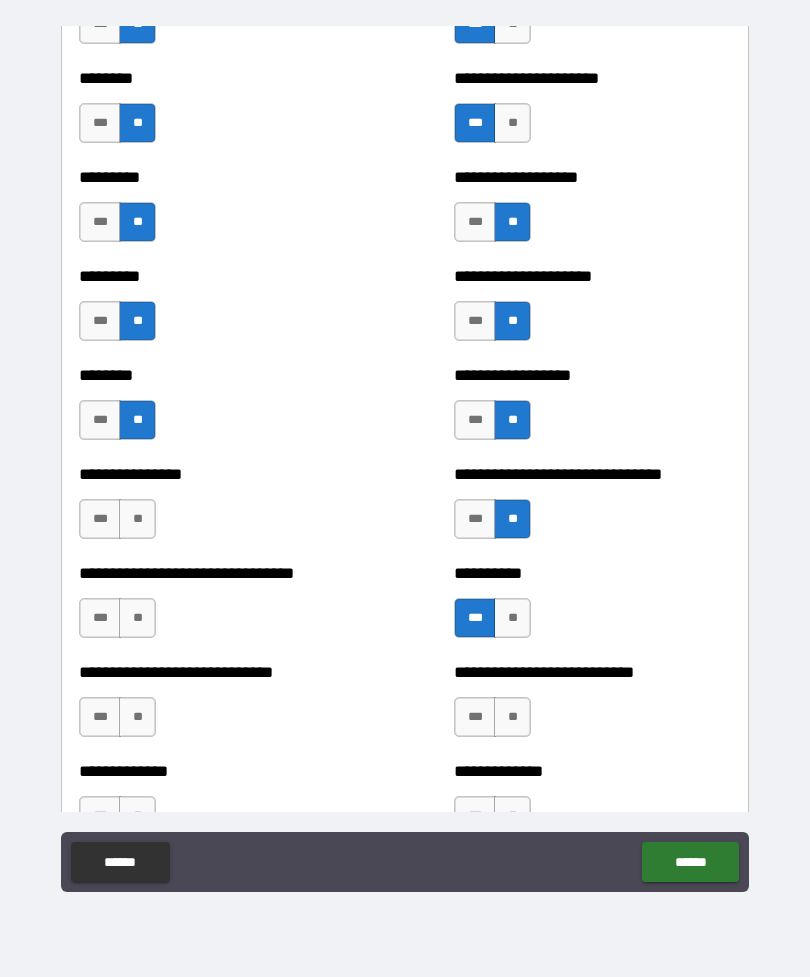 click on "**" at bounding box center (512, 717) 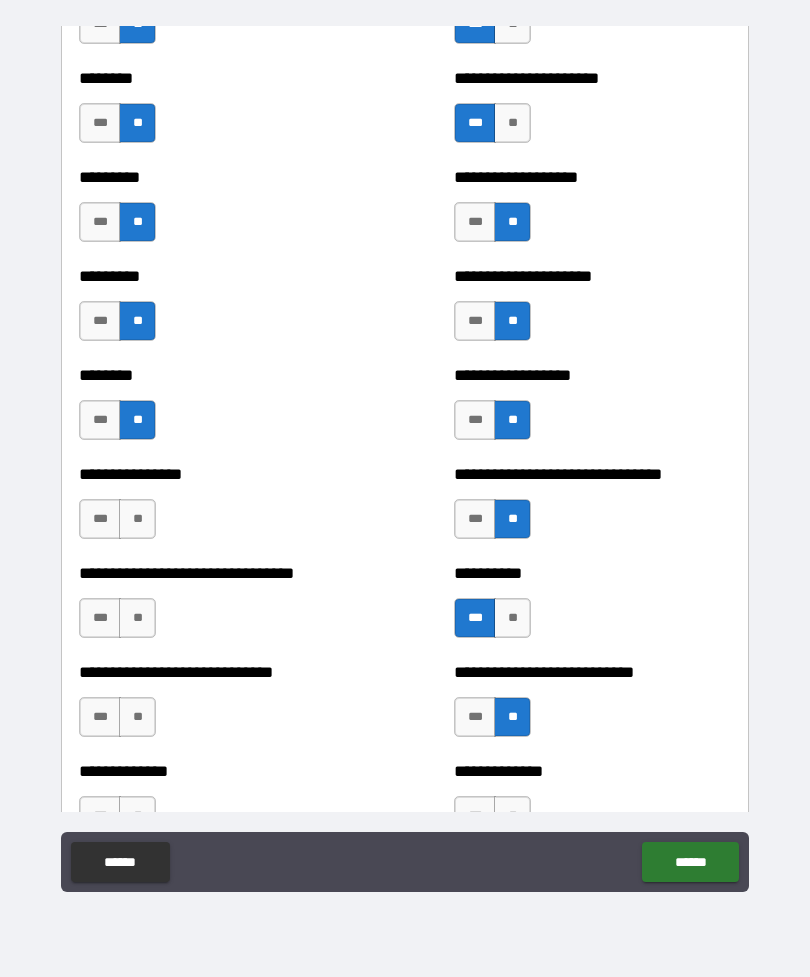 click on "**" at bounding box center (137, 717) 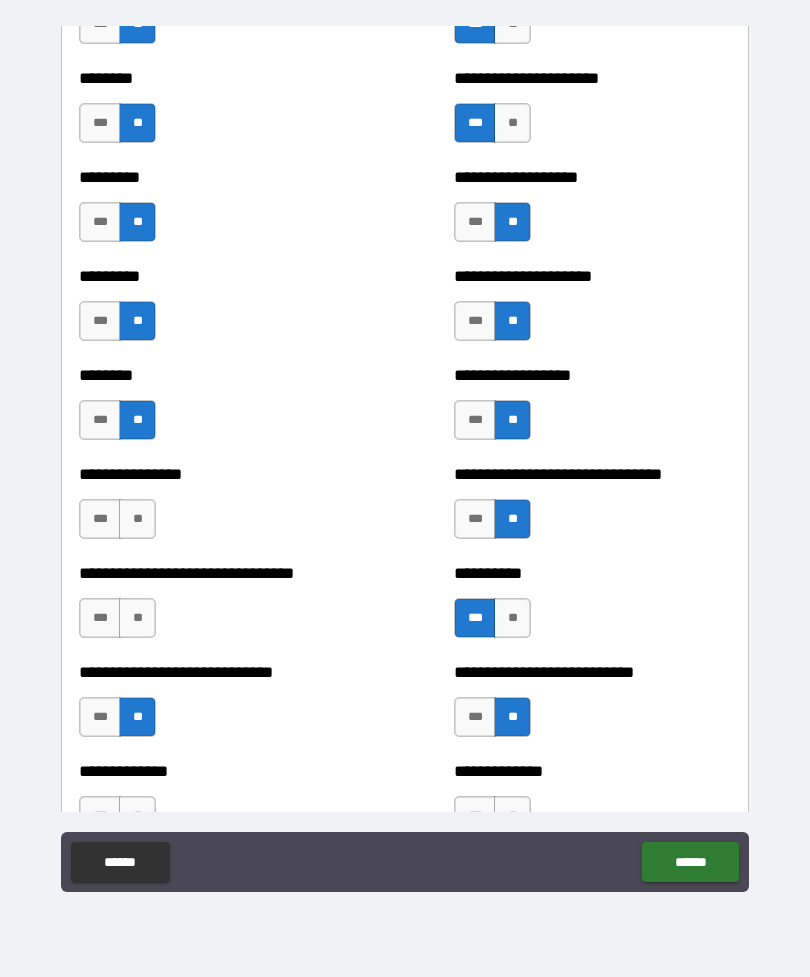 click on "**" at bounding box center (137, 618) 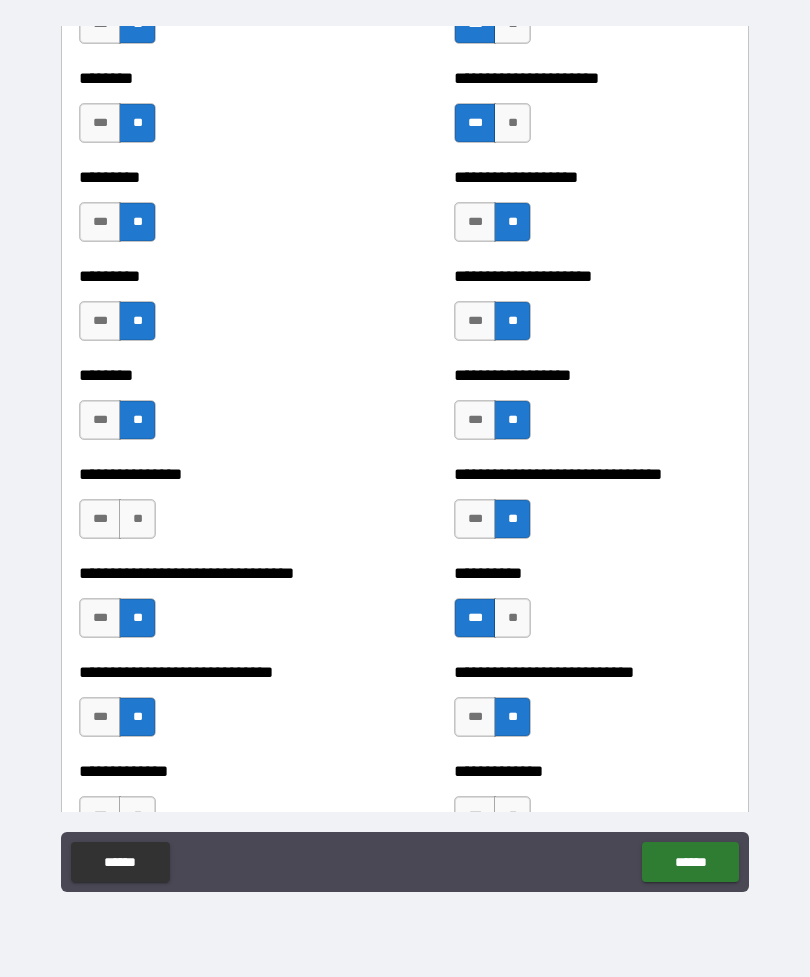 click on "***" at bounding box center (100, 618) 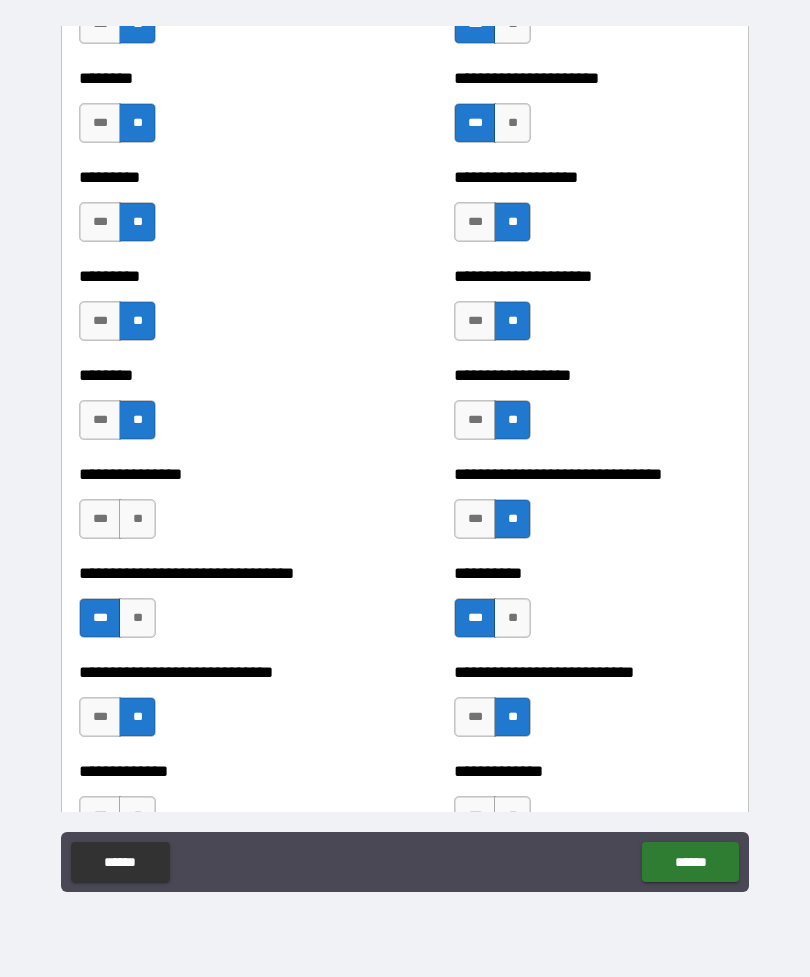 click on "**" at bounding box center (137, 519) 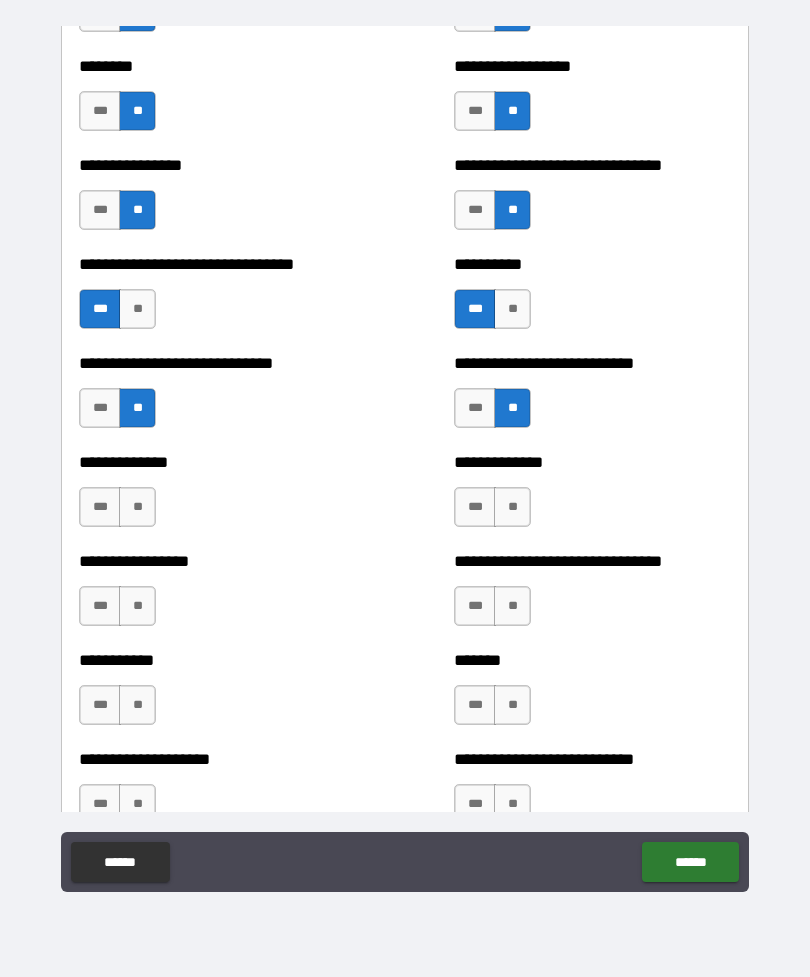 scroll, scrollTop: 7512, scrollLeft: 0, axis: vertical 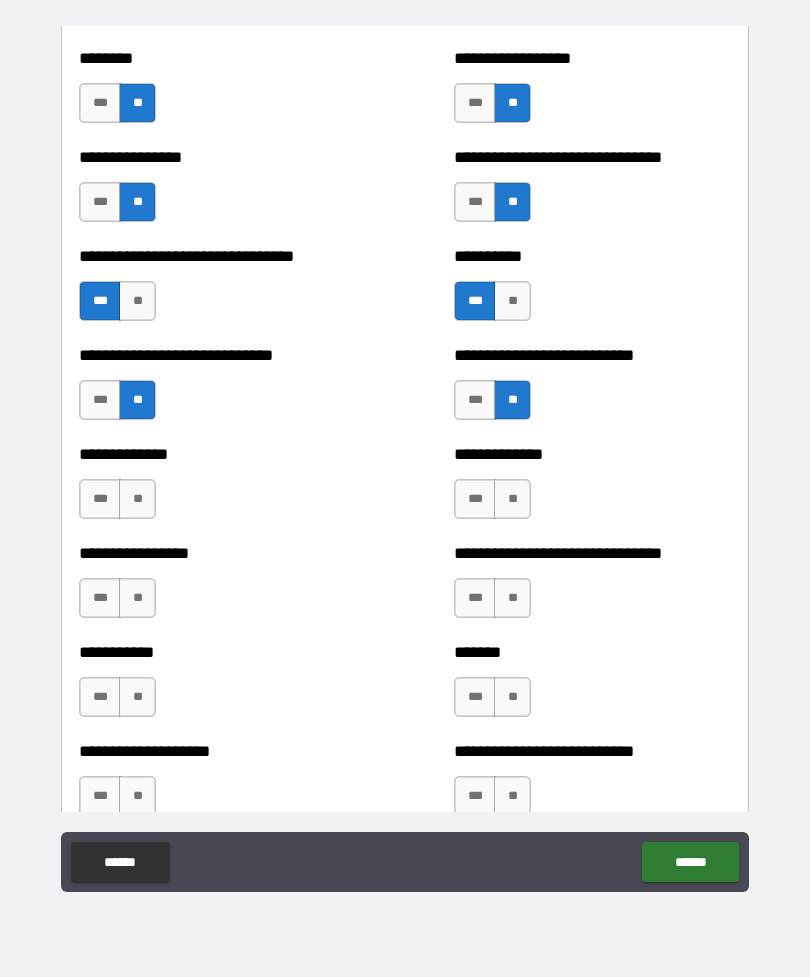 click on "**" at bounding box center (137, 499) 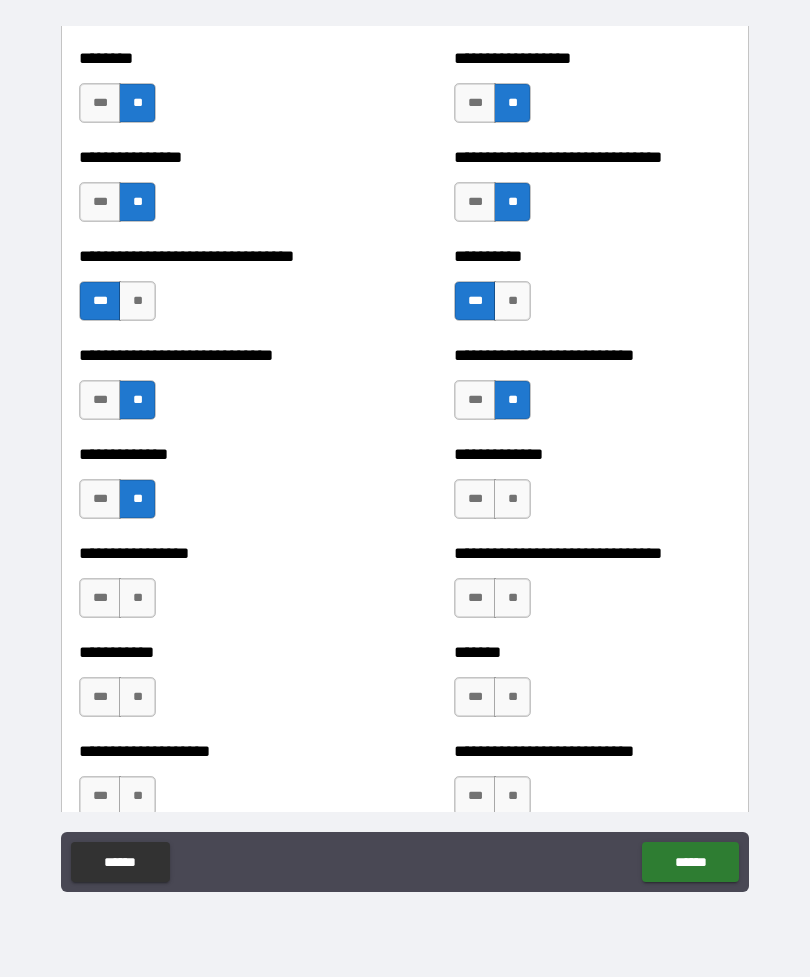 click on "**" at bounding box center (137, 598) 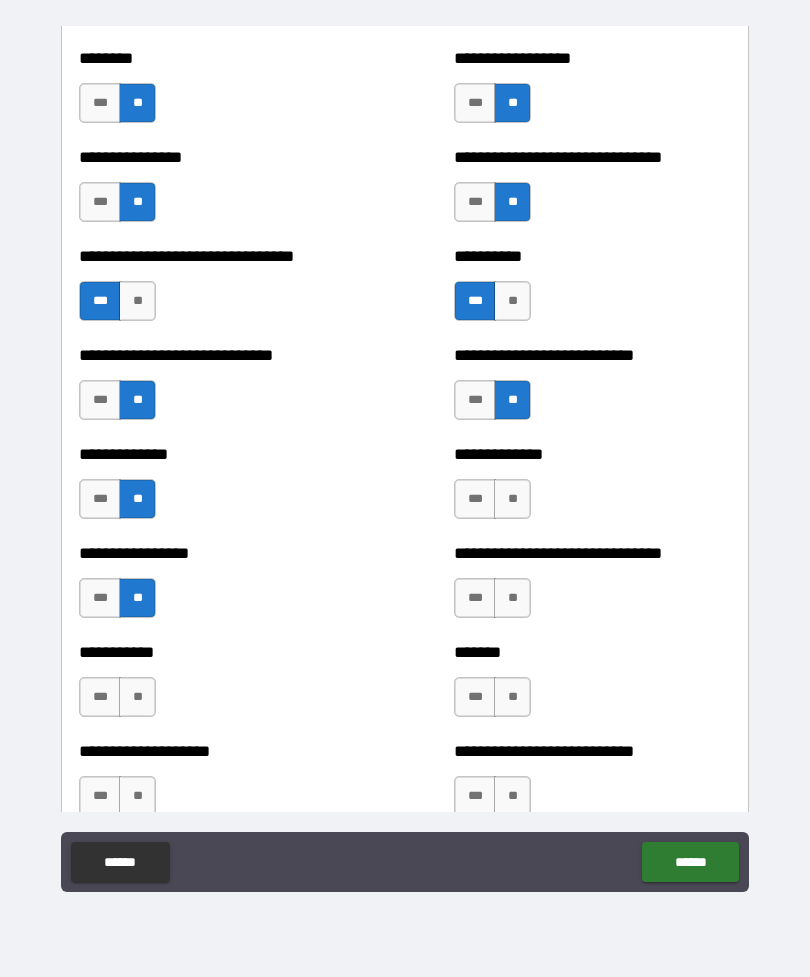 click on "**" at bounding box center (137, 697) 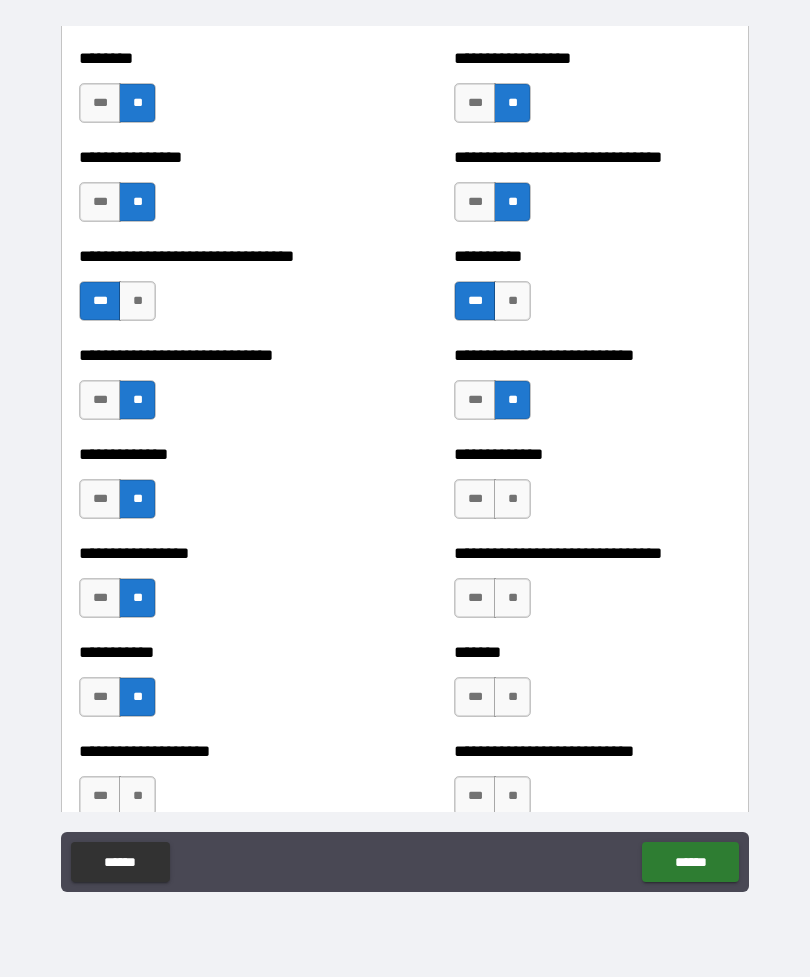 click on "**" at bounding box center (137, 796) 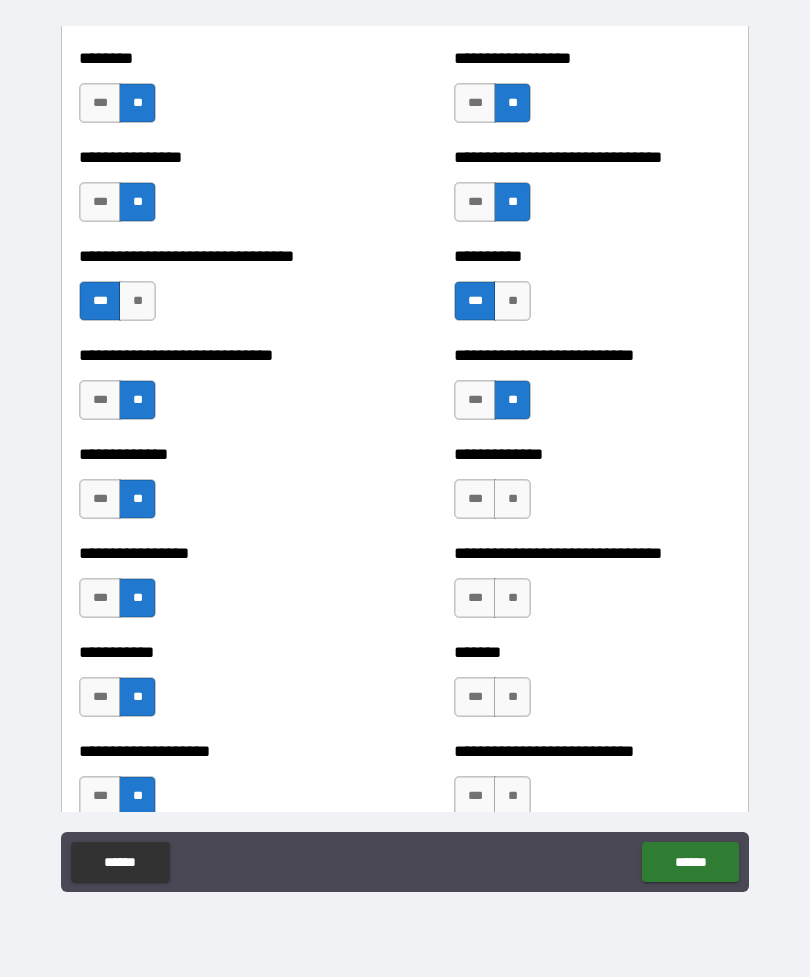 click on "**" at bounding box center [512, 796] 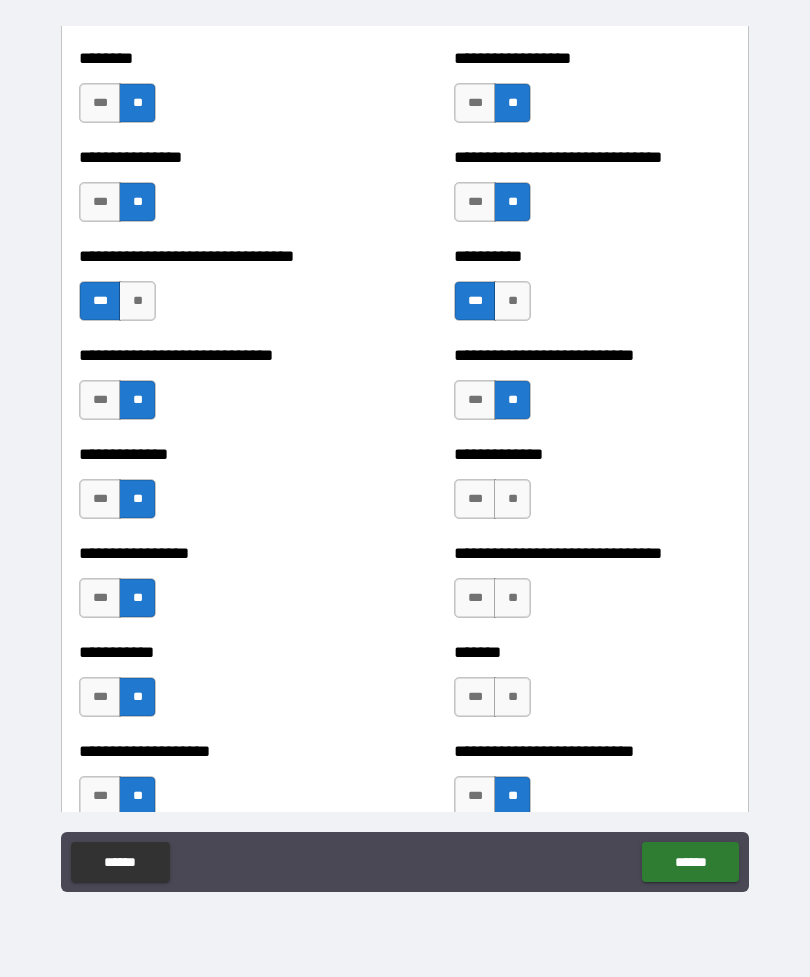 click on "**" at bounding box center (512, 697) 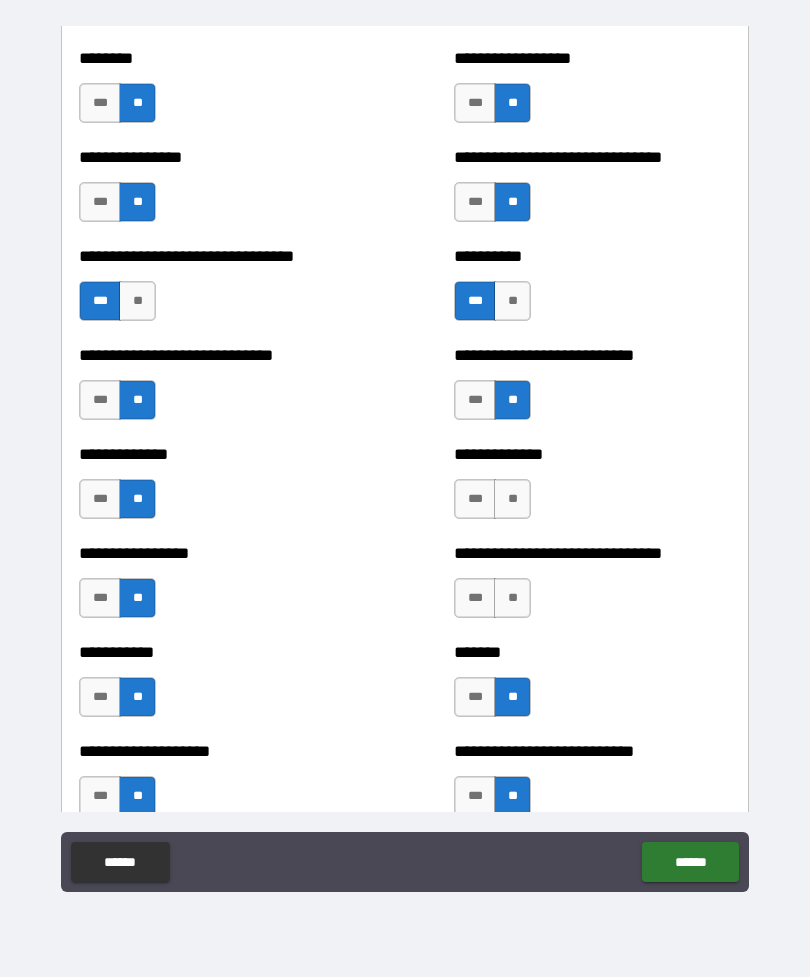click on "***" at bounding box center (475, 697) 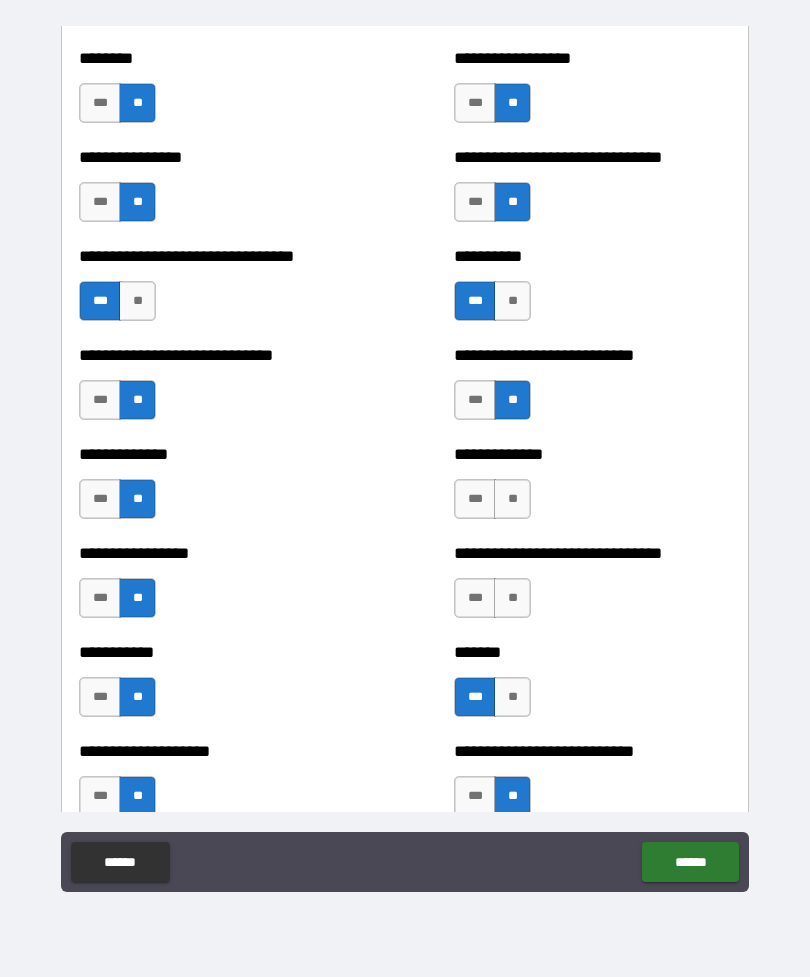 click on "**" at bounding box center [512, 598] 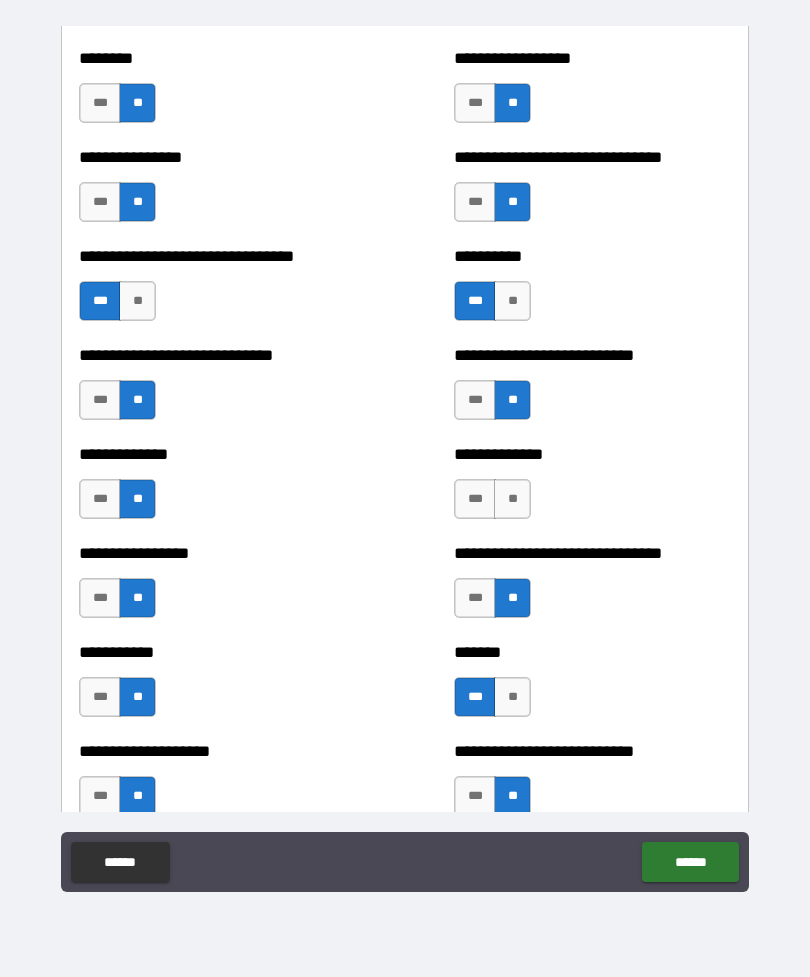 click on "**" at bounding box center [512, 499] 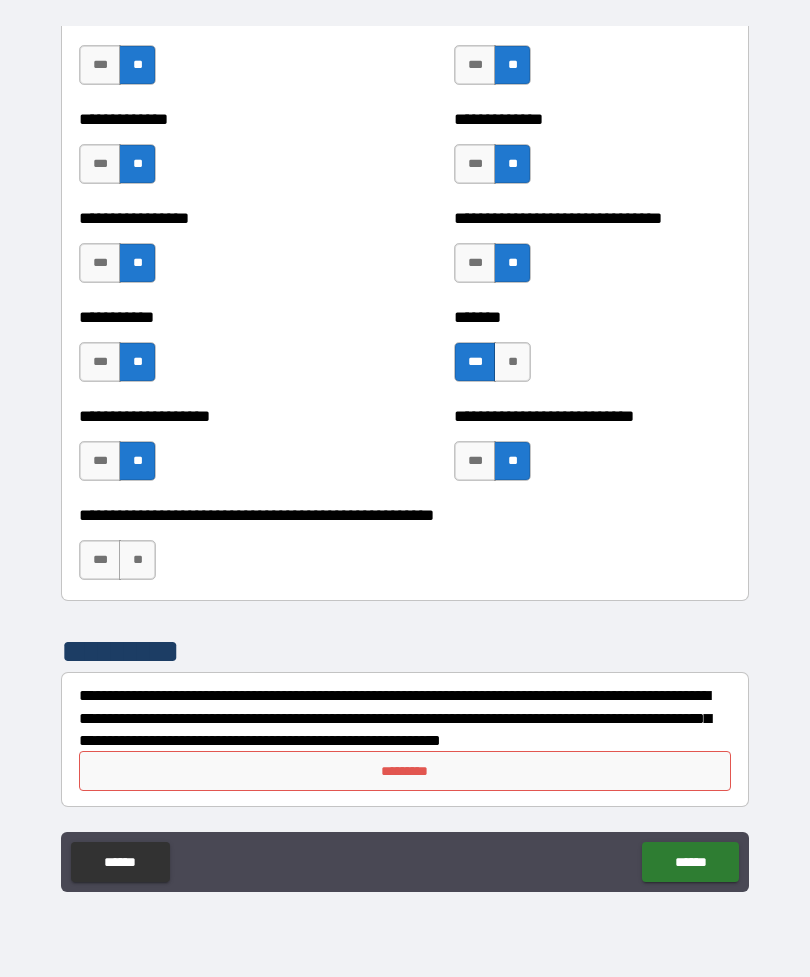scroll, scrollTop: 7847, scrollLeft: 0, axis: vertical 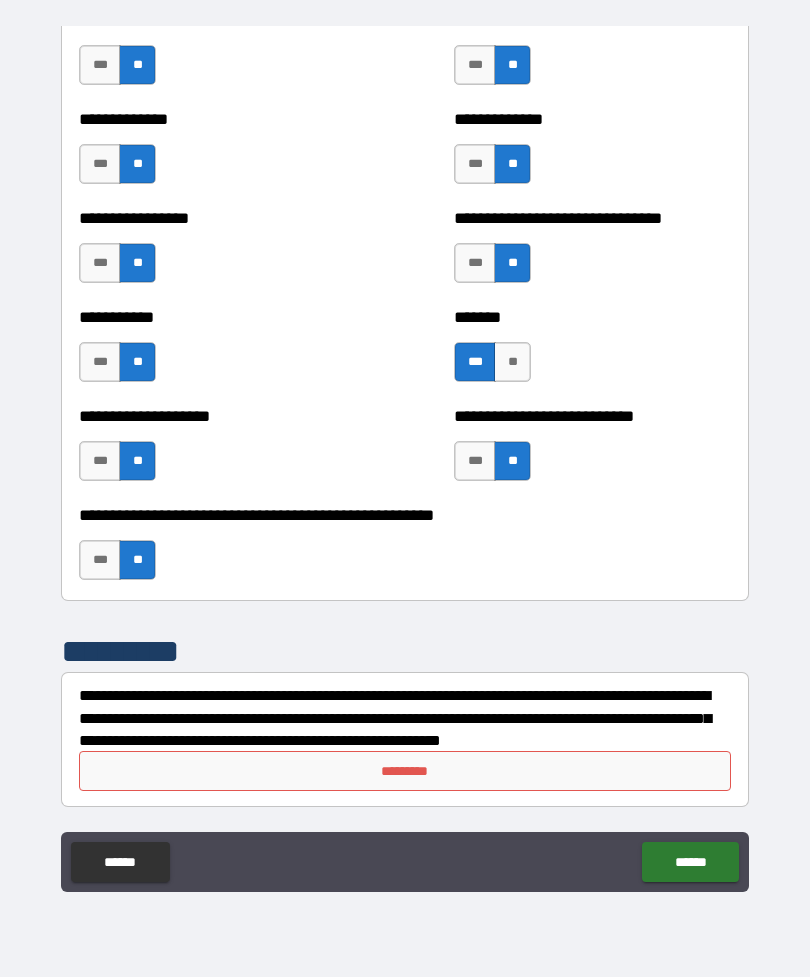 click on "*********" at bounding box center (405, 771) 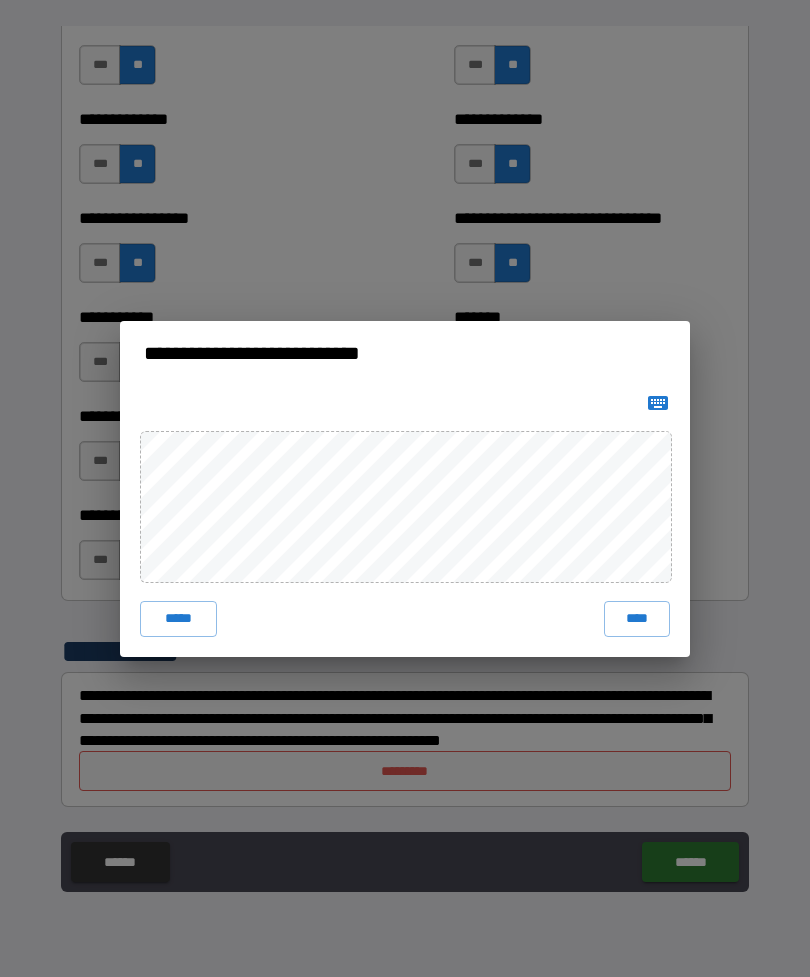 click on "****" at bounding box center (637, 619) 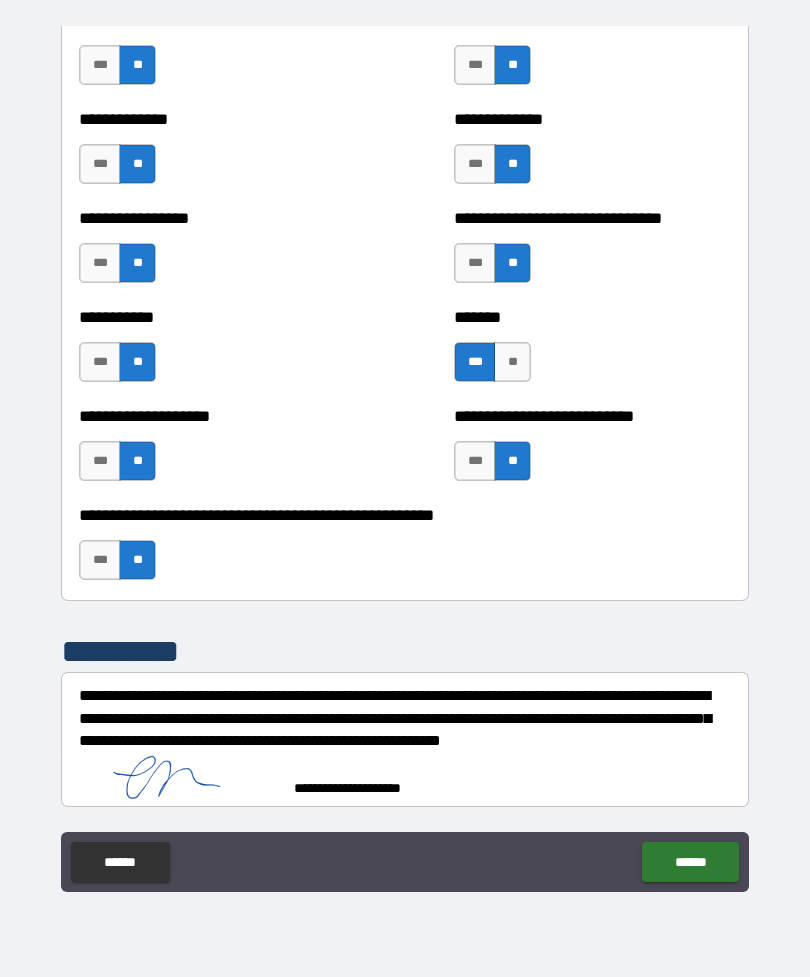 scroll, scrollTop: 7837, scrollLeft: 0, axis: vertical 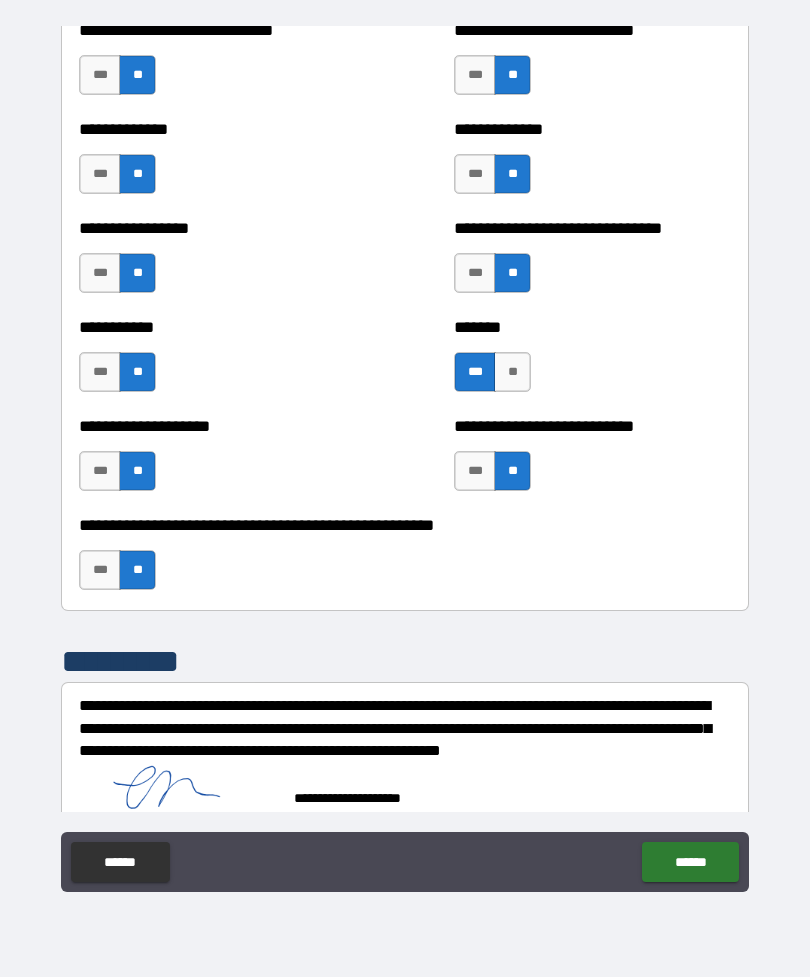 click on "******" at bounding box center (690, 862) 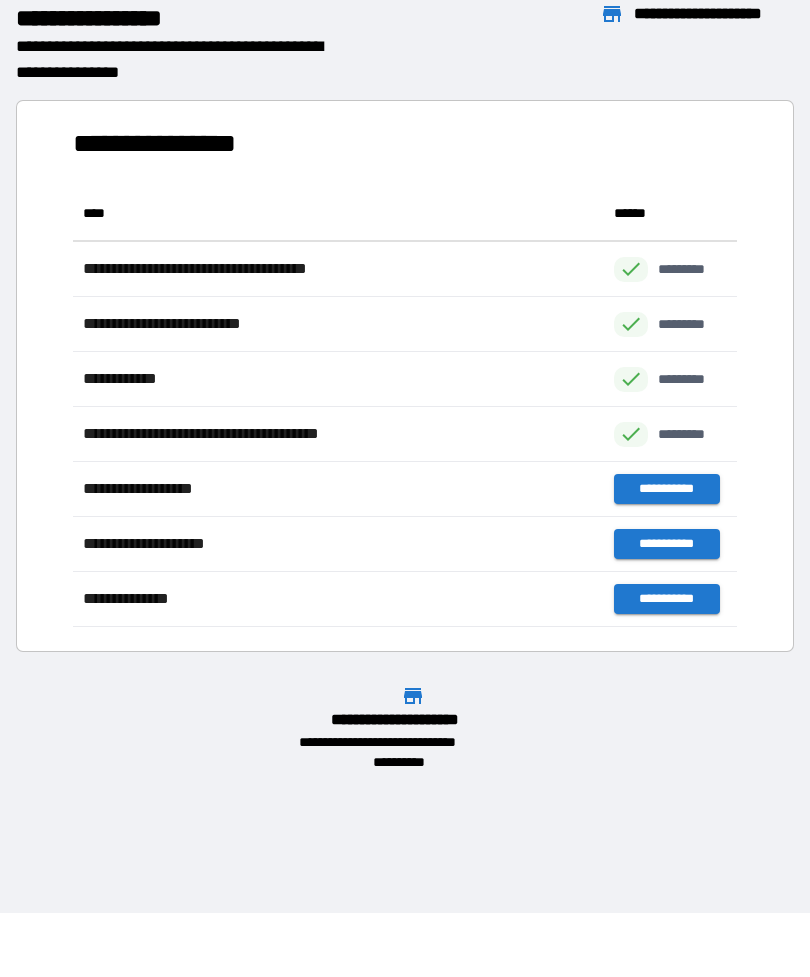 scroll, scrollTop: 1, scrollLeft: 1, axis: both 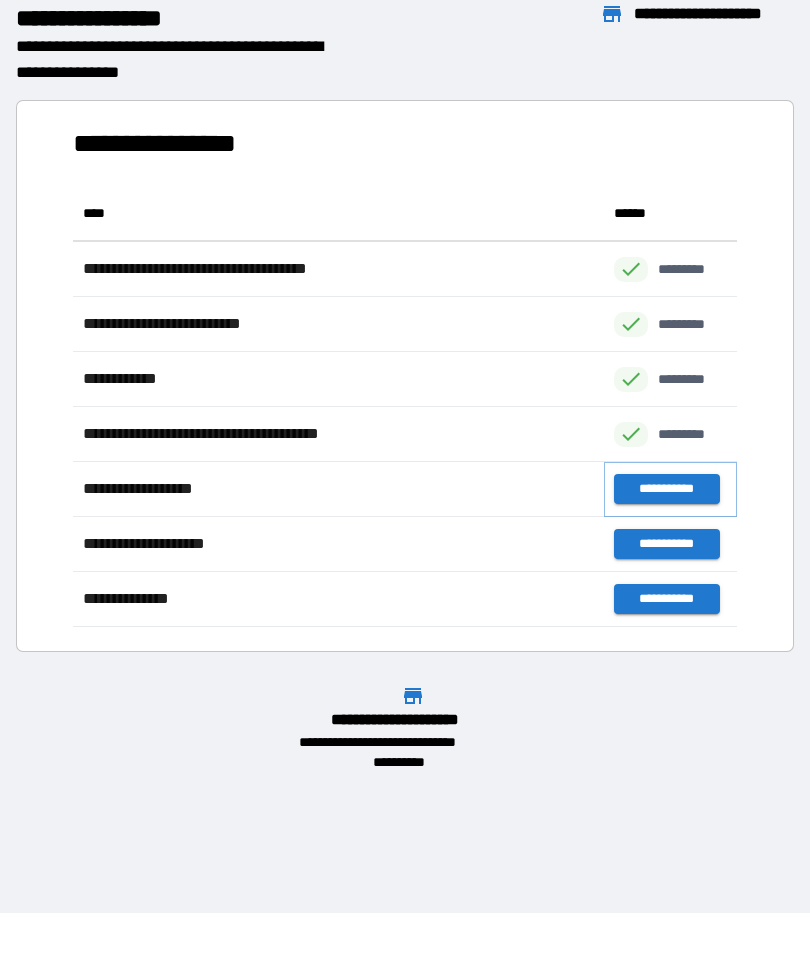 click on "**********" at bounding box center [666, 489] 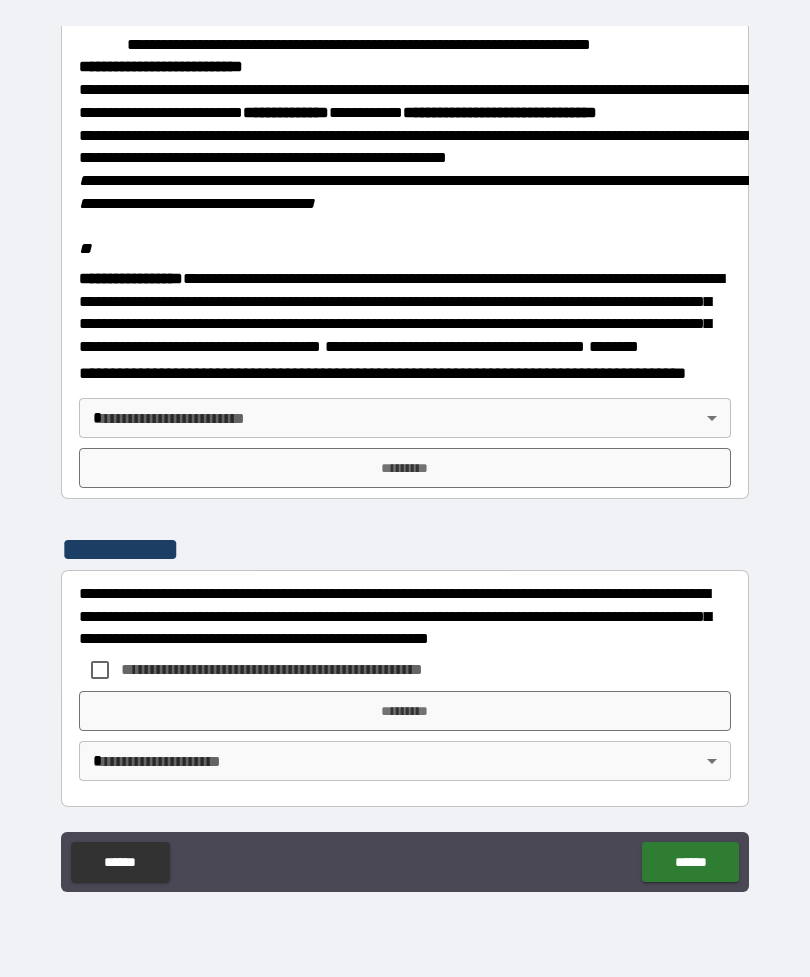 scroll, scrollTop: 2323, scrollLeft: 0, axis: vertical 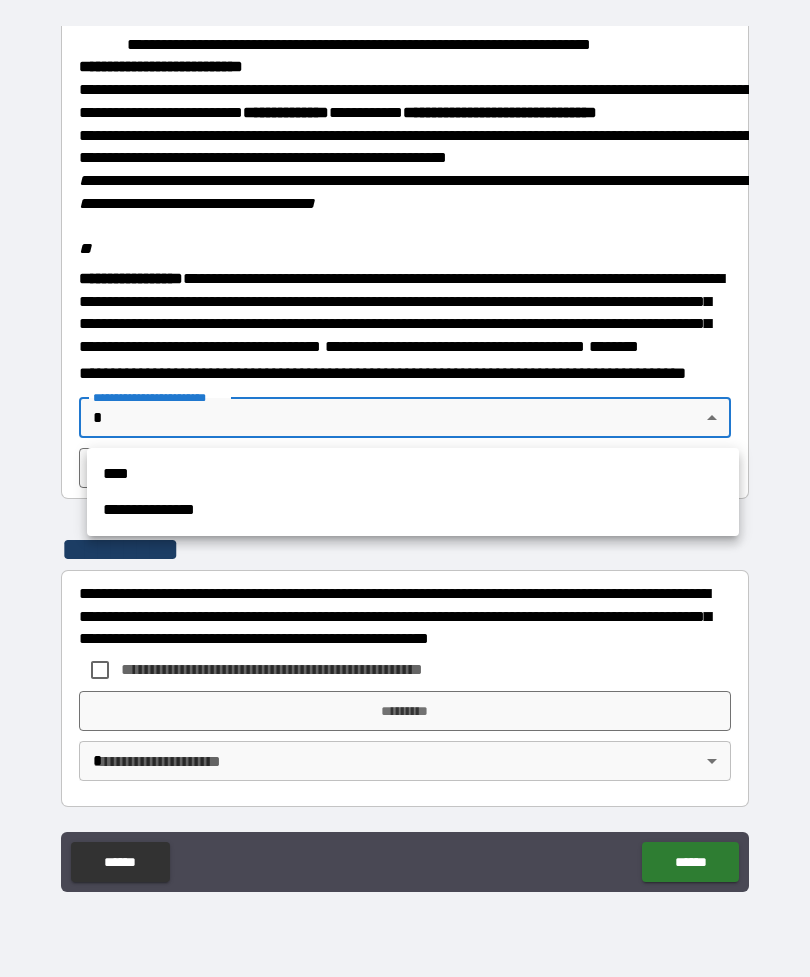 click on "****" at bounding box center (413, 474) 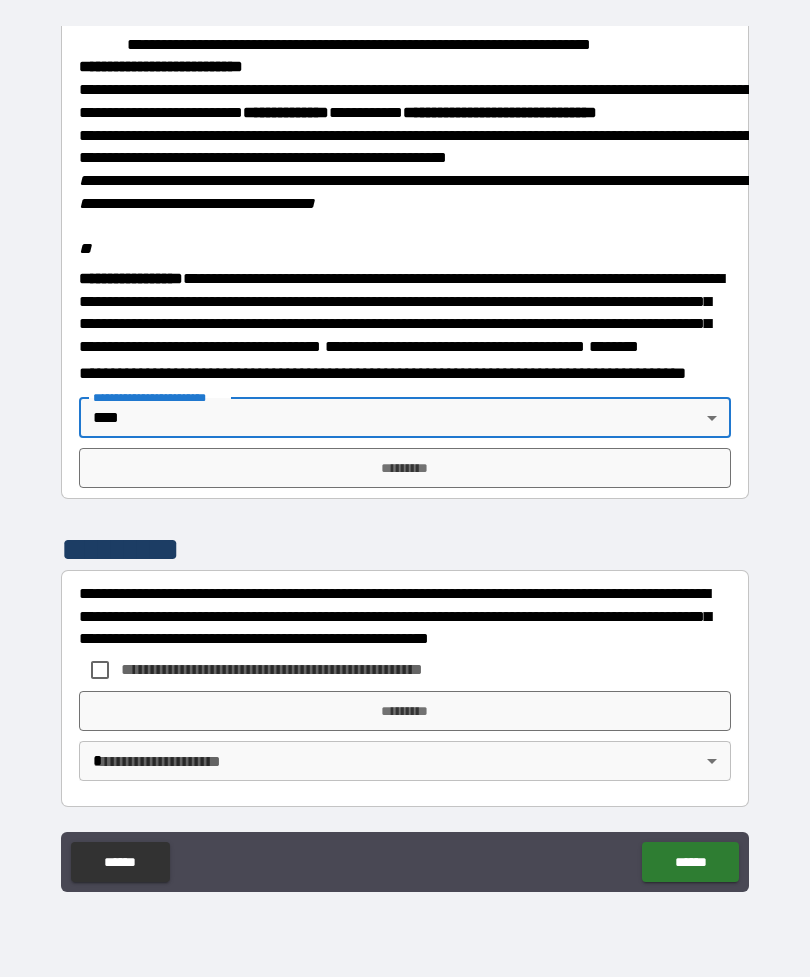 click on "*********" at bounding box center [405, 468] 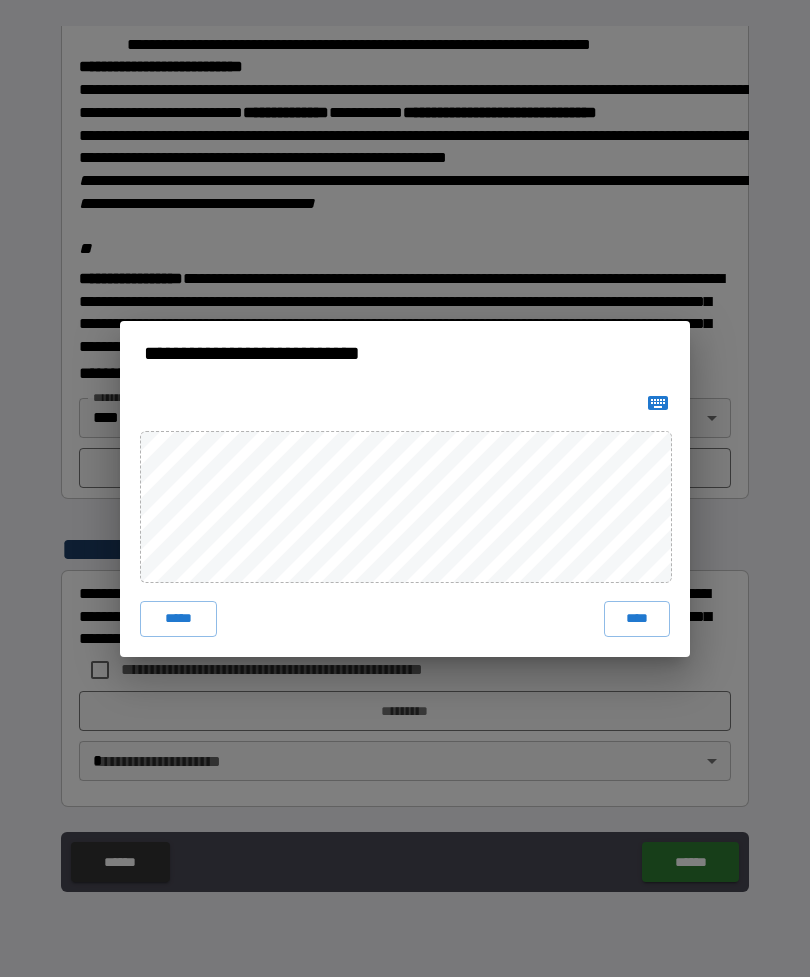 click on "****" at bounding box center (637, 619) 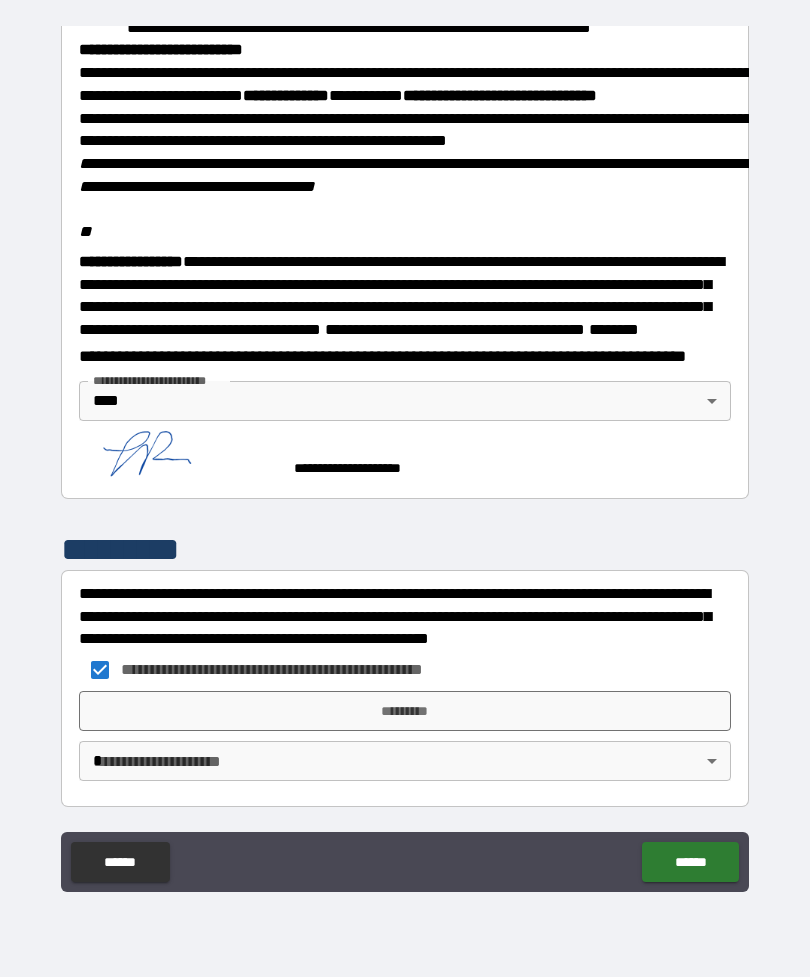 click on "*********" at bounding box center [405, 711] 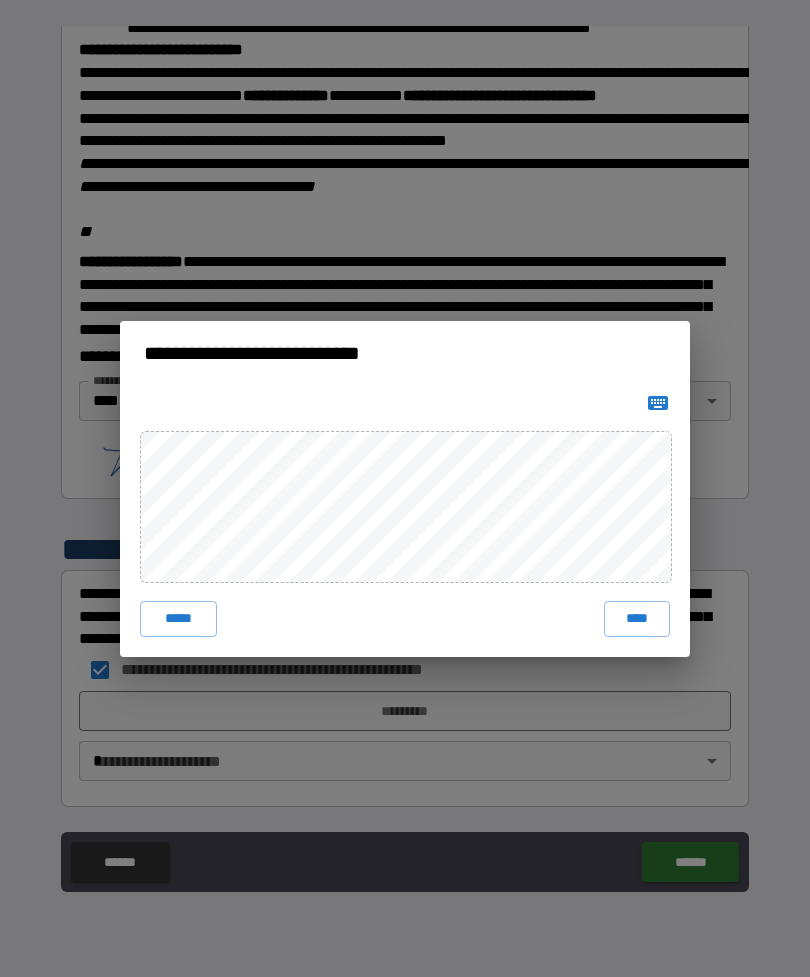 click on "****" at bounding box center [637, 619] 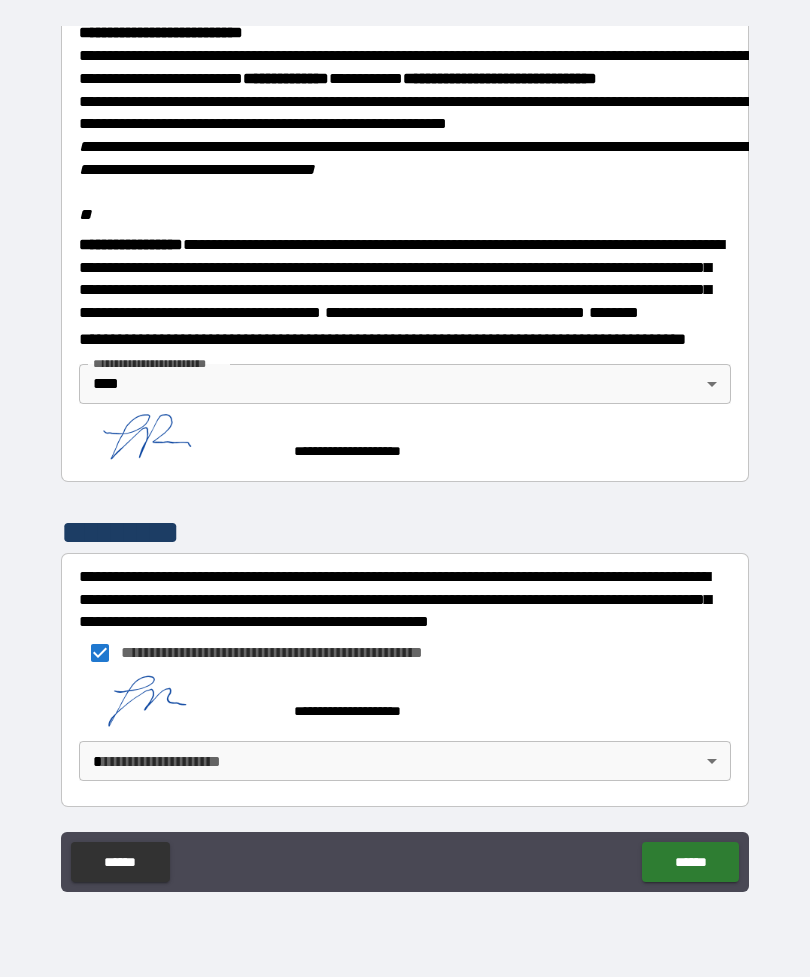scroll, scrollTop: 2357, scrollLeft: 0, axis: vertical 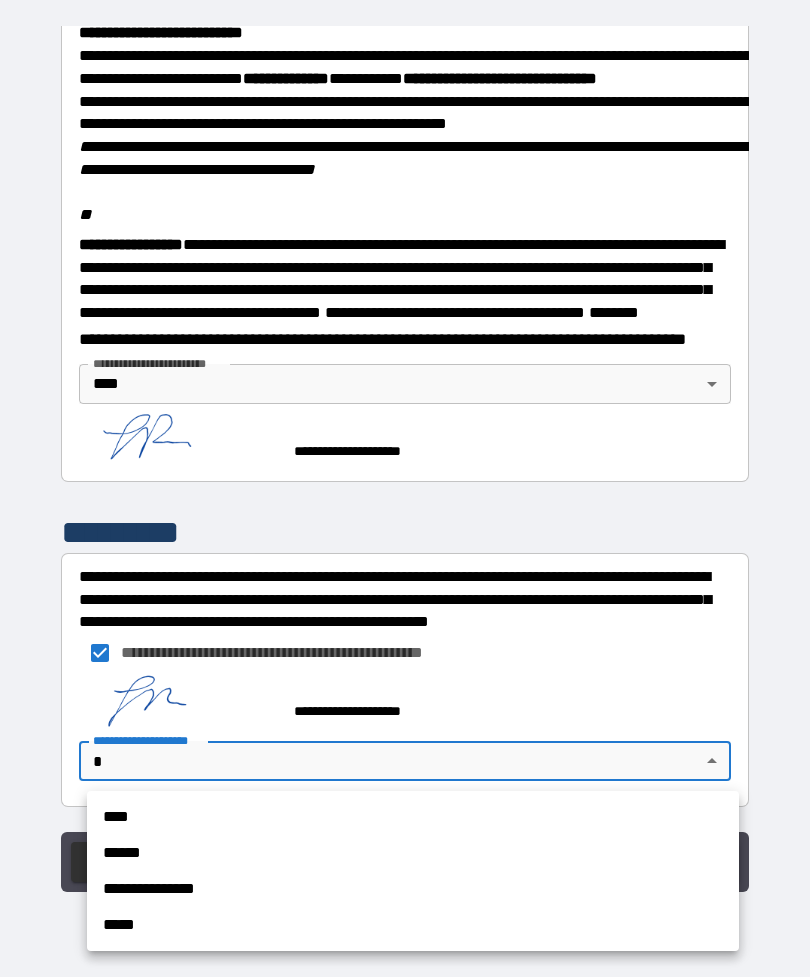 click on "****" at bounding box center (413, 817) 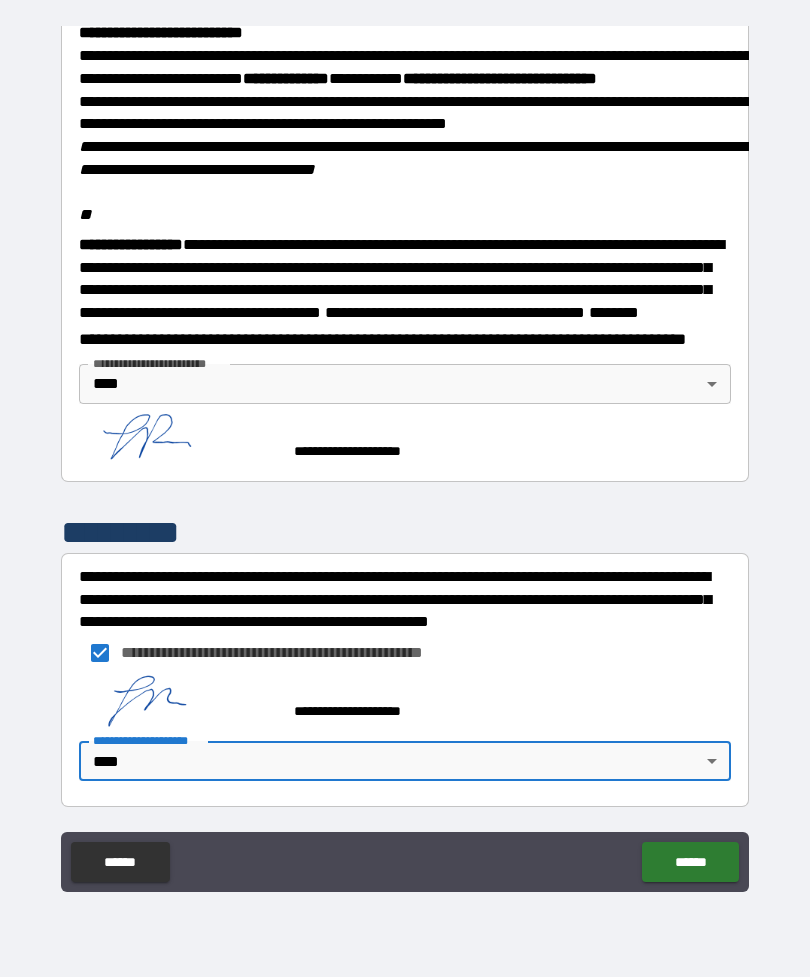 click on "******" at bounding box center [690, 862] 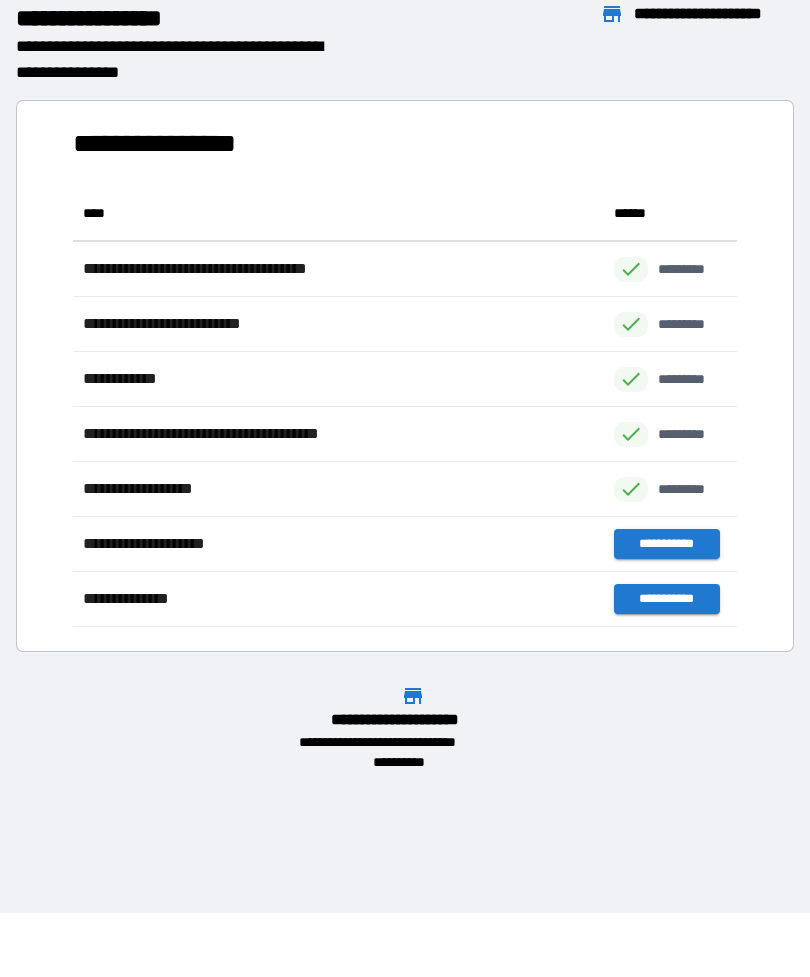 scroll, scrollTop: 1, scrollLeft: 1, axis: both 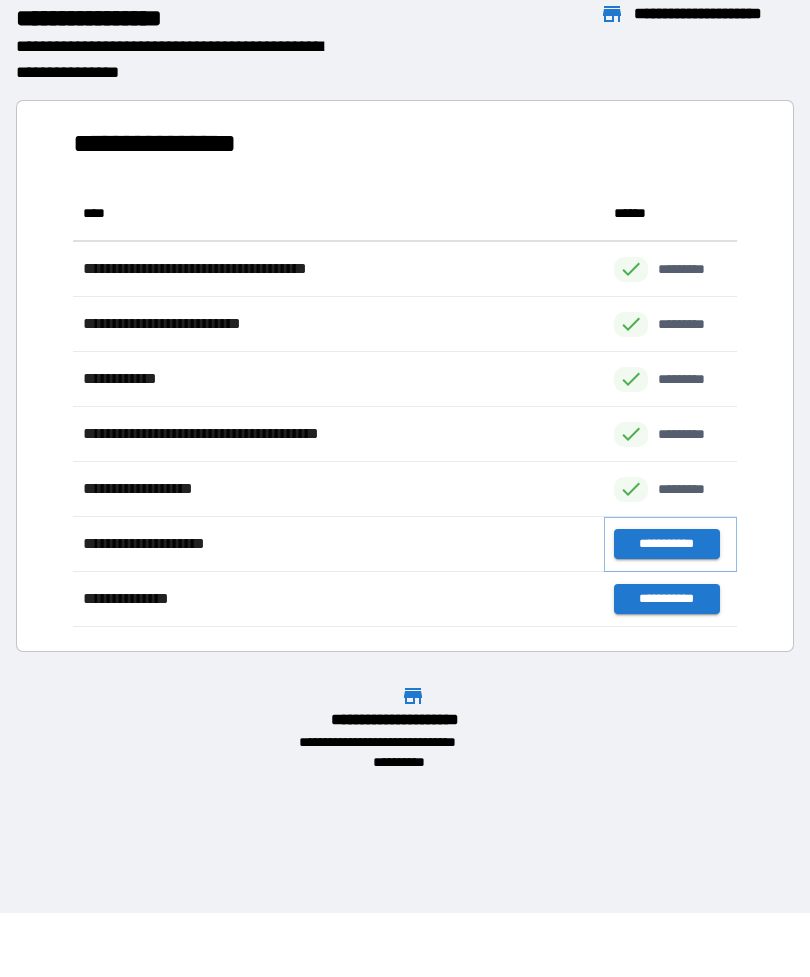 click on "**********" at bounding box center [666, 544] 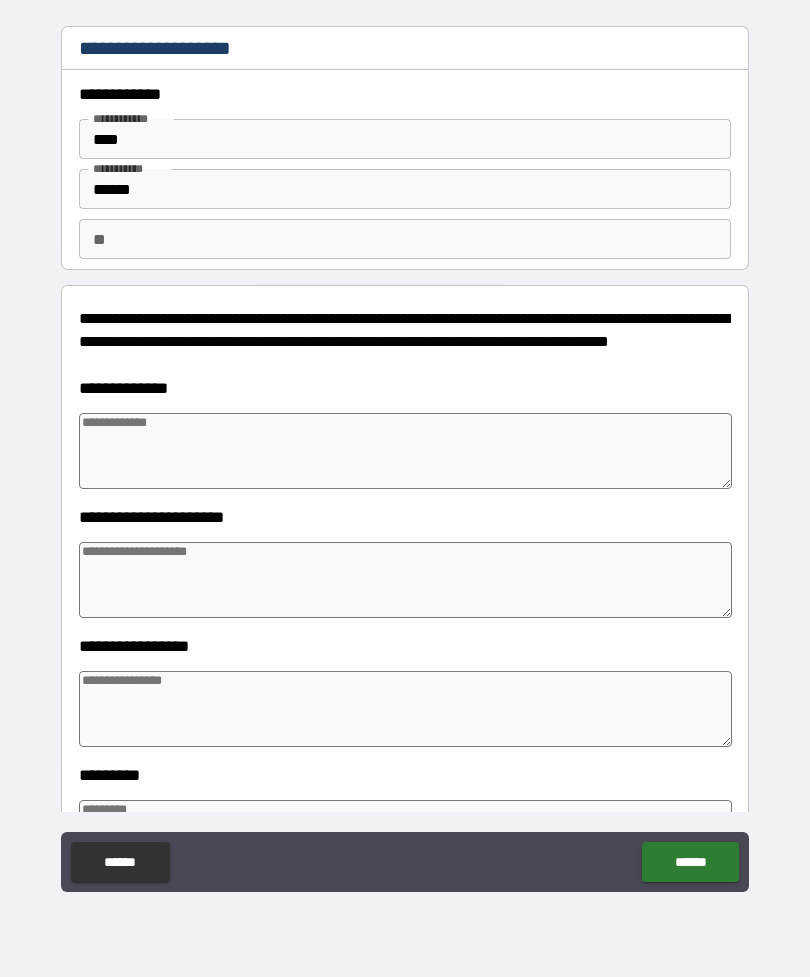 click at bounding box center [405, 451] 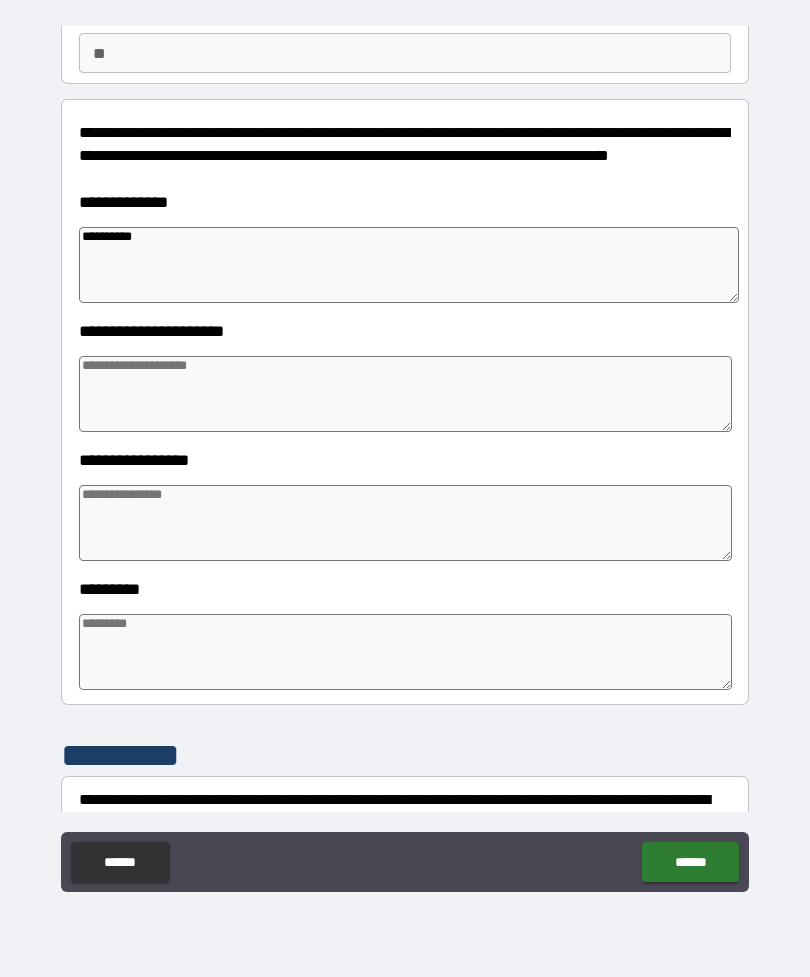 scroll, scrollTop: 196, scrollLeft: 0, axis: vertical 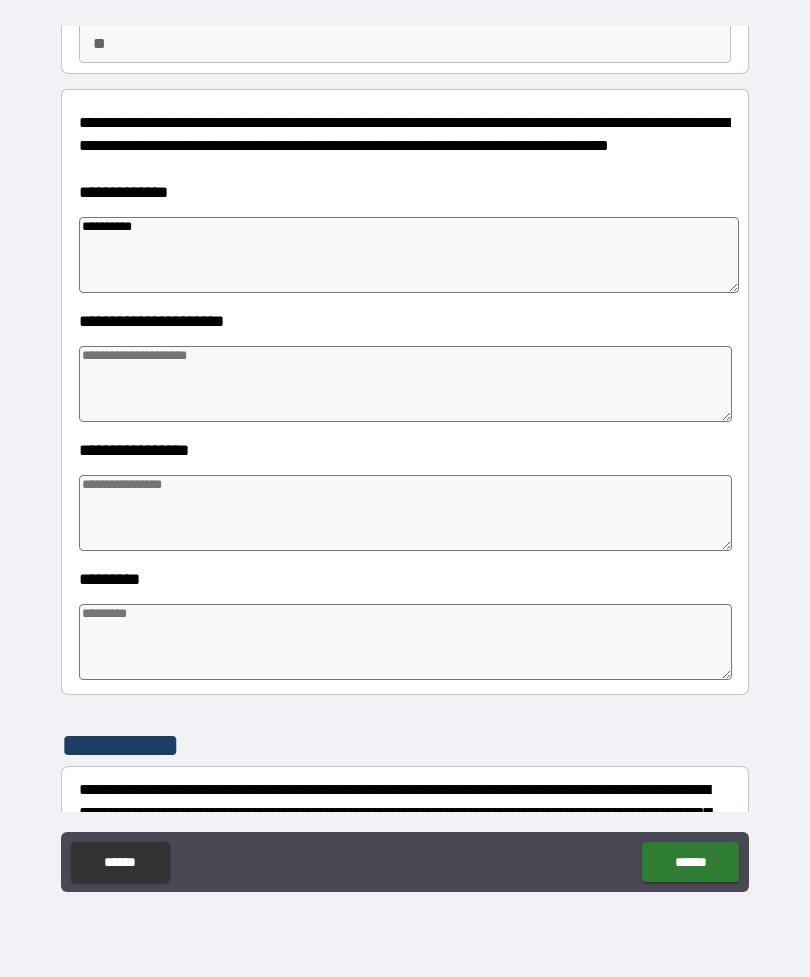 click at bounding box center (405, 513) 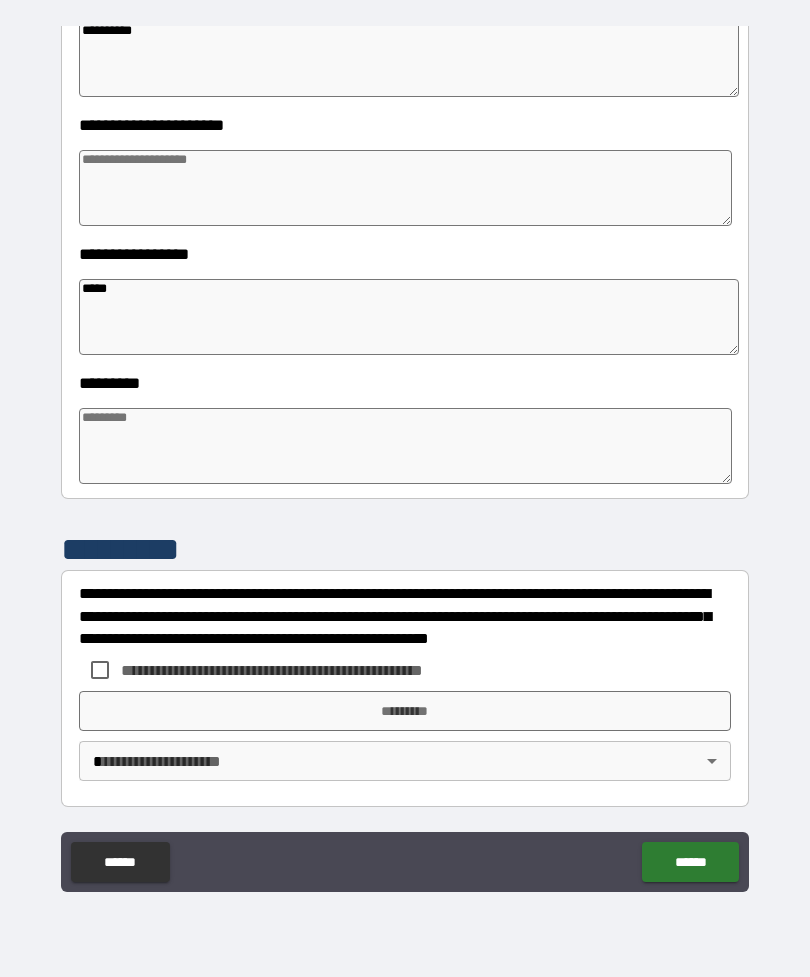 scroll, scrollTop: 392, scrollLeft: 0, axis: vertical 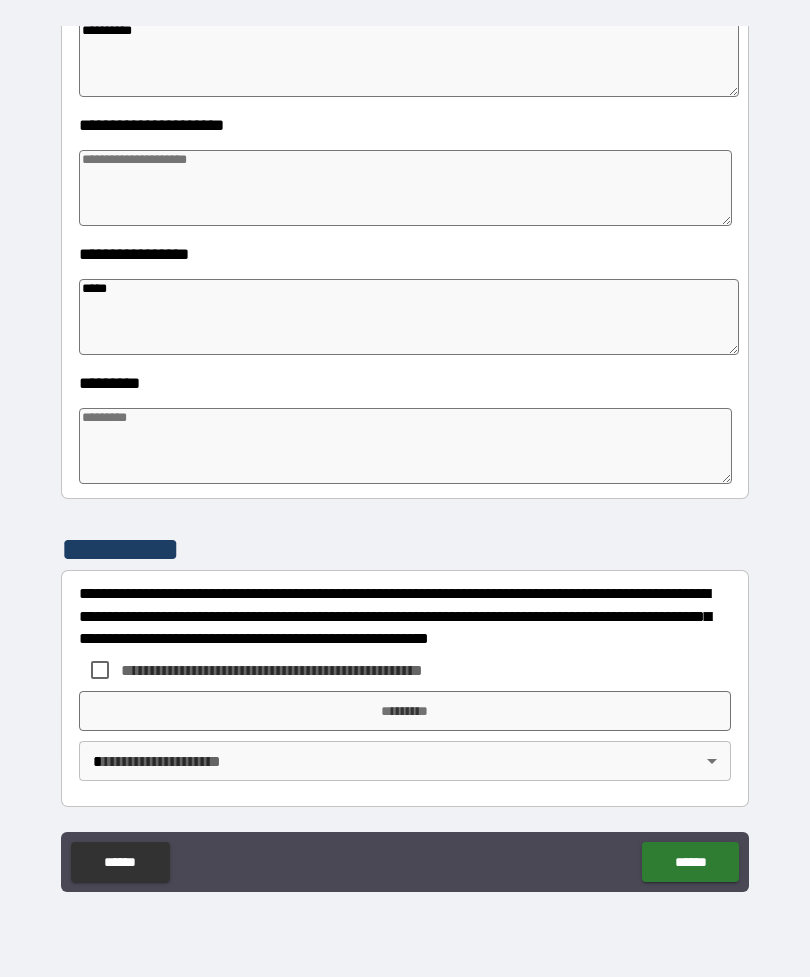 click at bounding box center [405, 446] 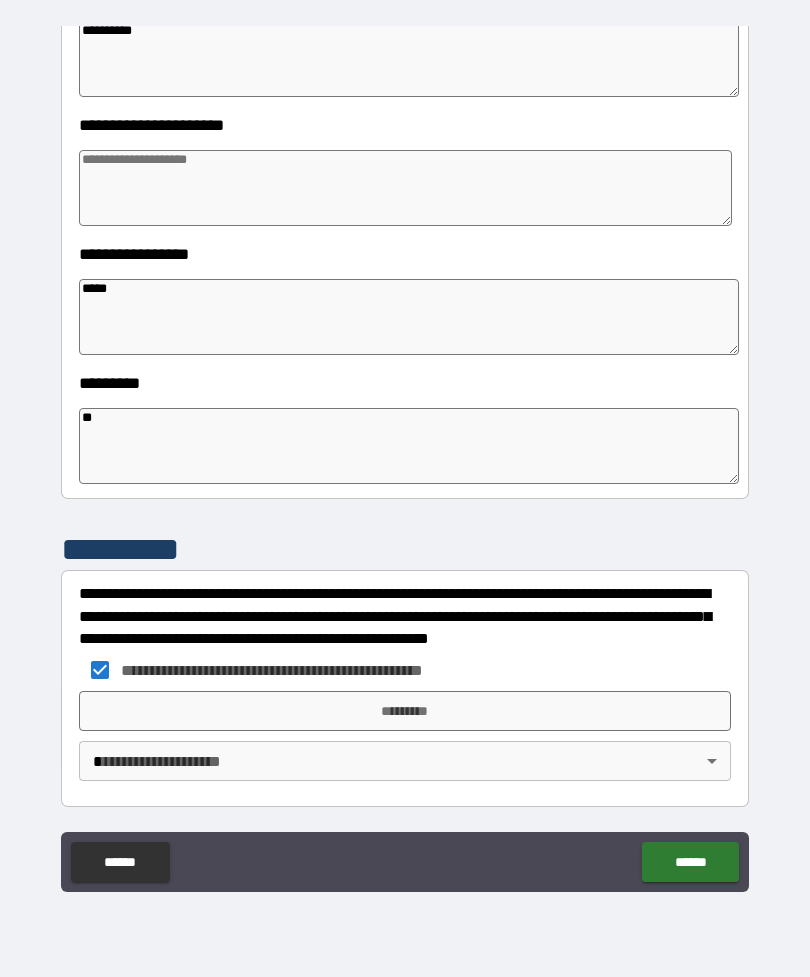 click on "*********" at bounding box center (405, 711) 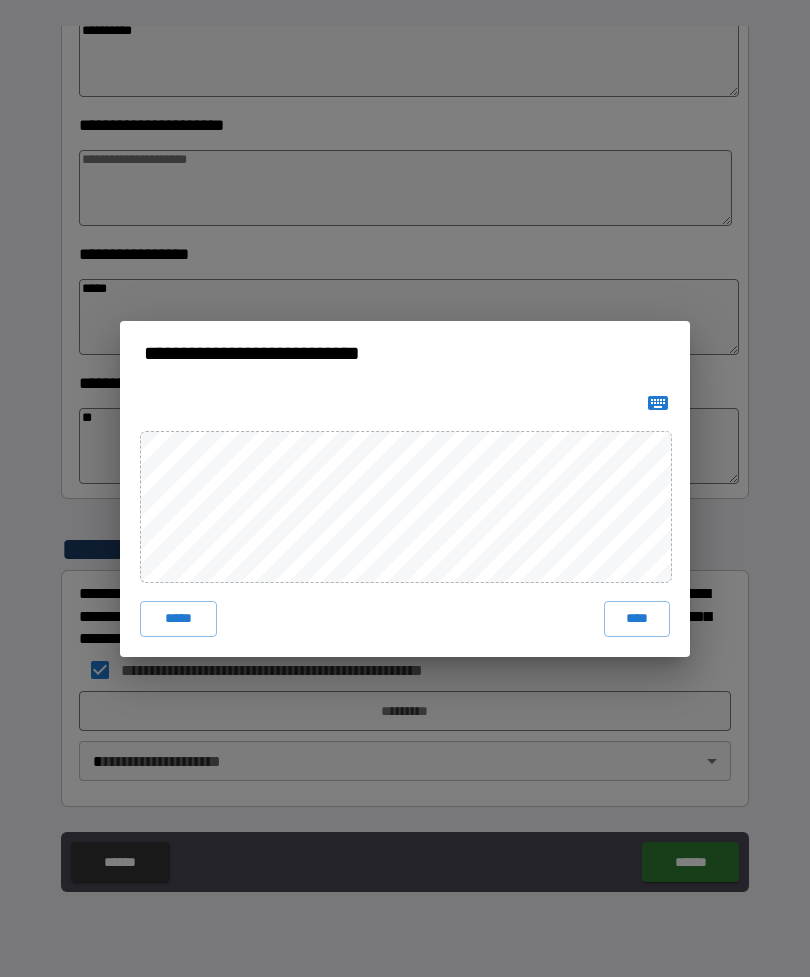 click on "****" at bounding box center (637, 619) 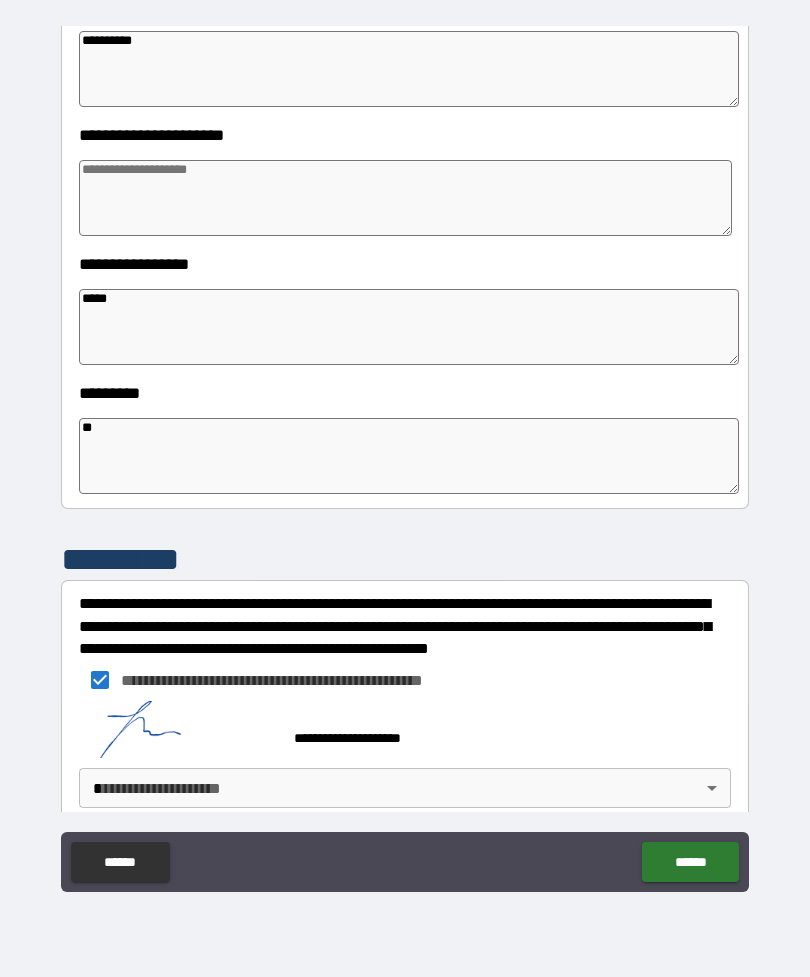 click on "**********" at bounding box center [405, 456] 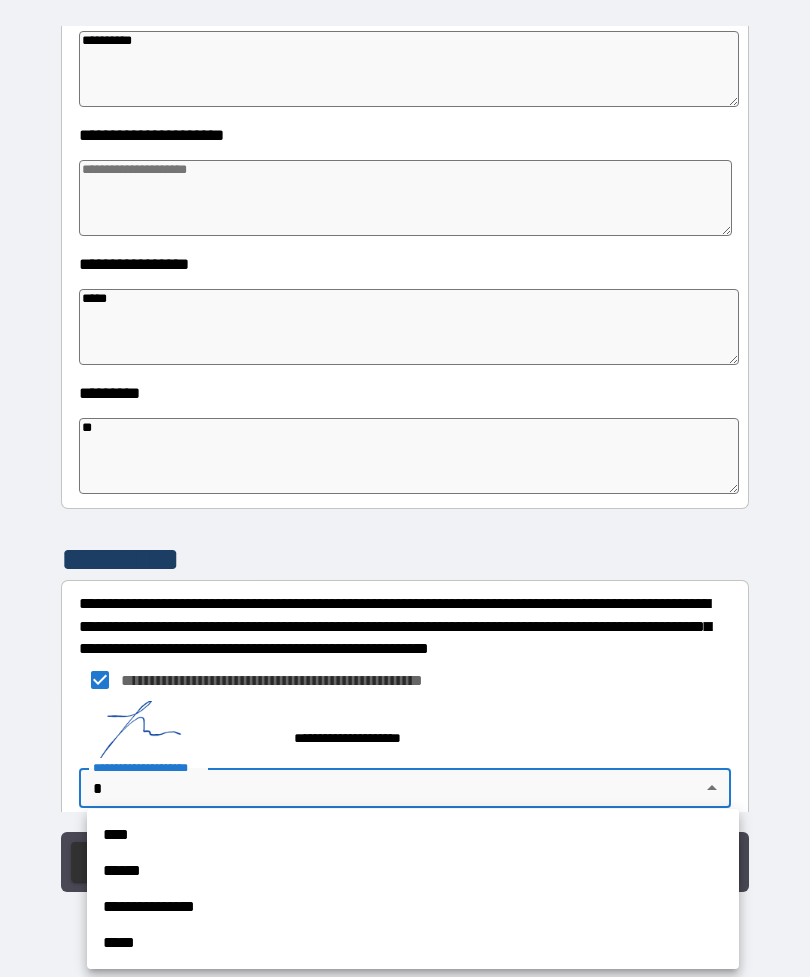 click on "****" at bounding box center [413, 835] 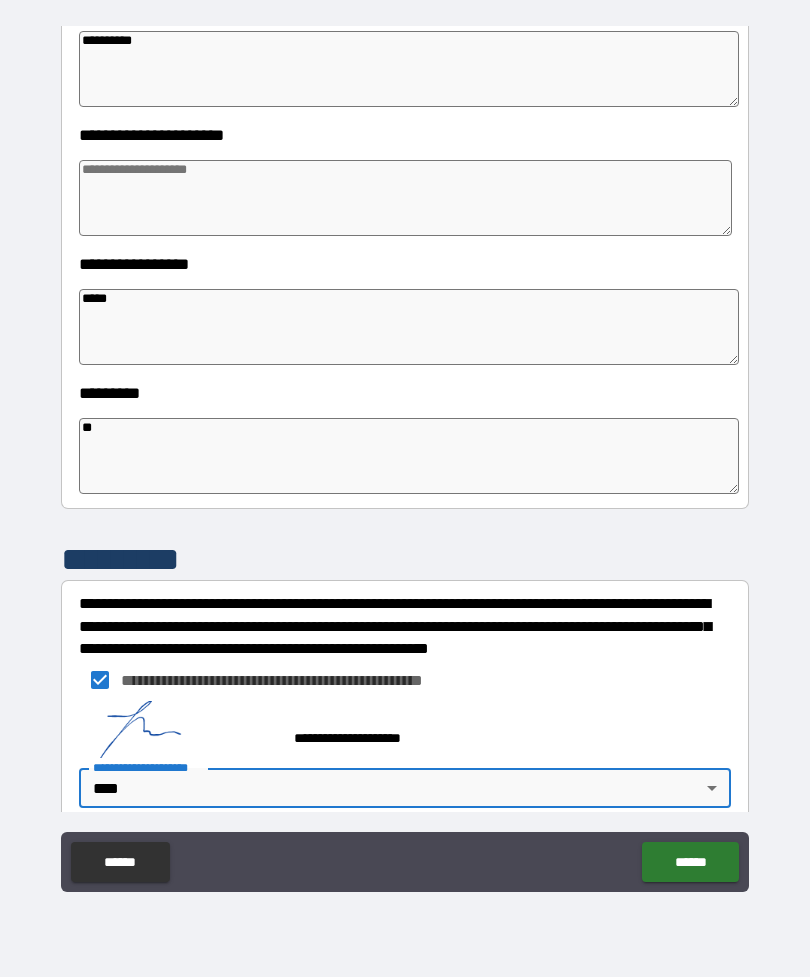 click on "******" at bounding box center (690, 862) 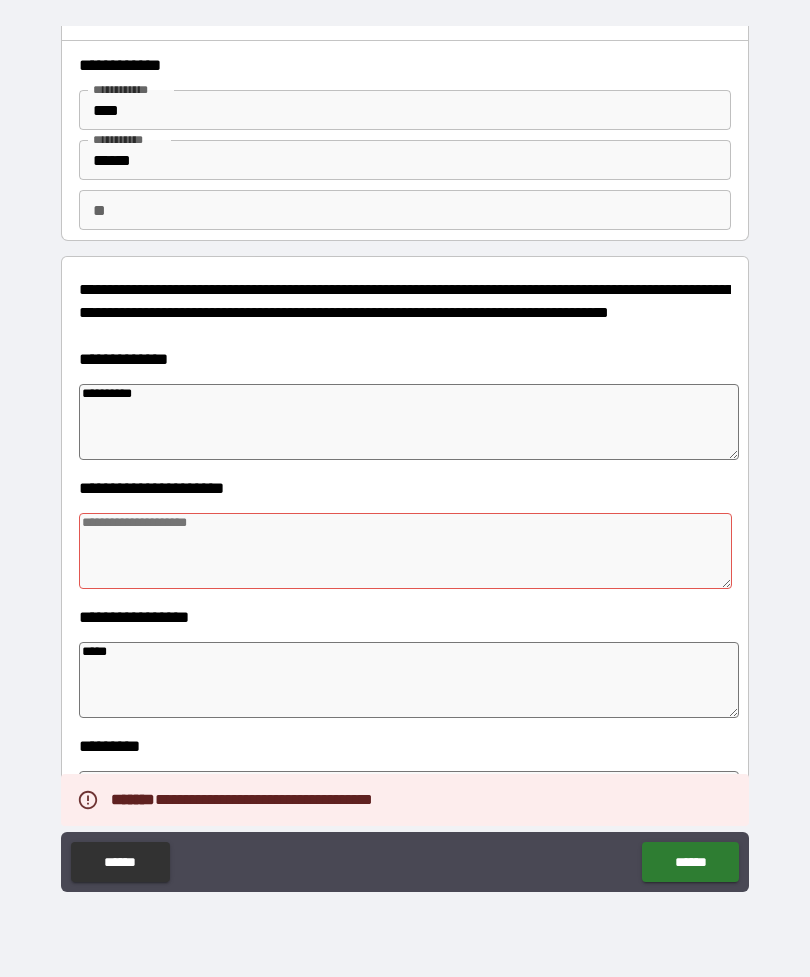 scroll, scrollTop: 28, scrollLeft: 0, axis: vertical 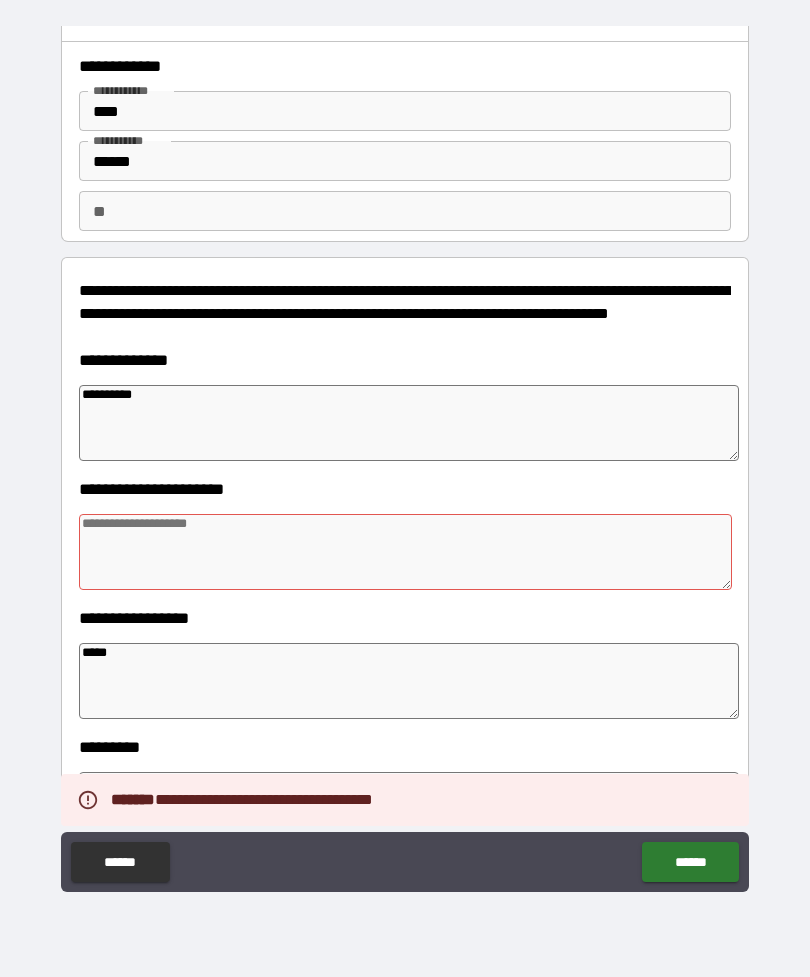 click at bounding box center (405, 552) 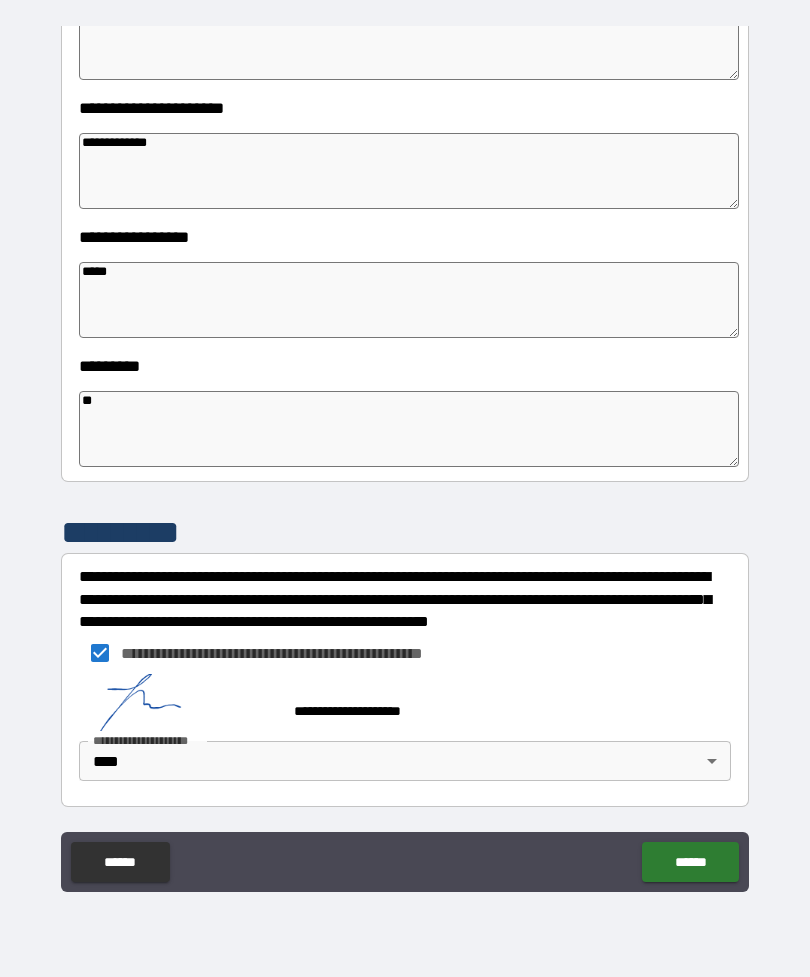 scroll, scrollTop: 409, scrollLeft: 0, axis: vertical 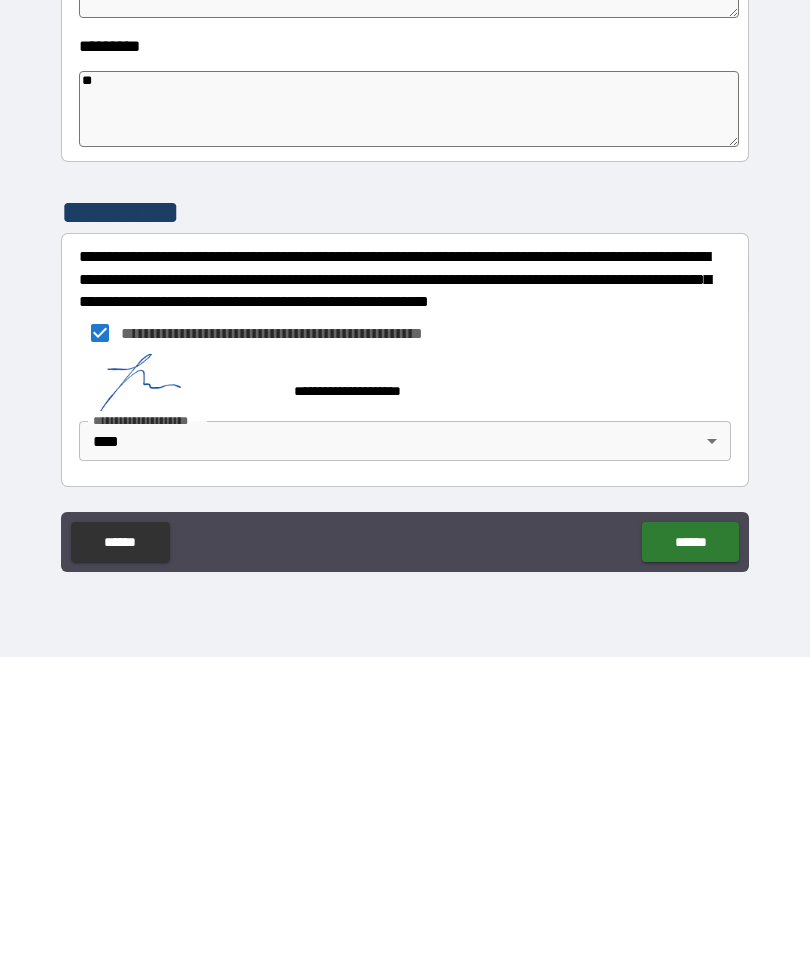 click on "******" at bounding box center [690, 862] 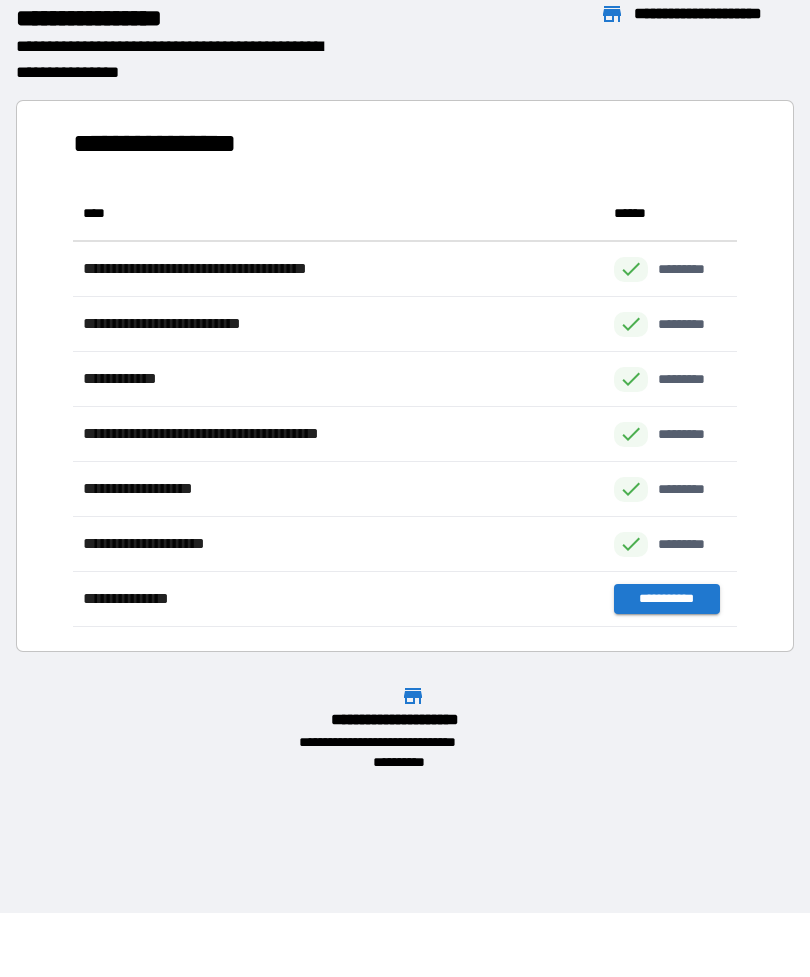 scroll, scrollTop: 441, scrollLeft: 664, axis: both 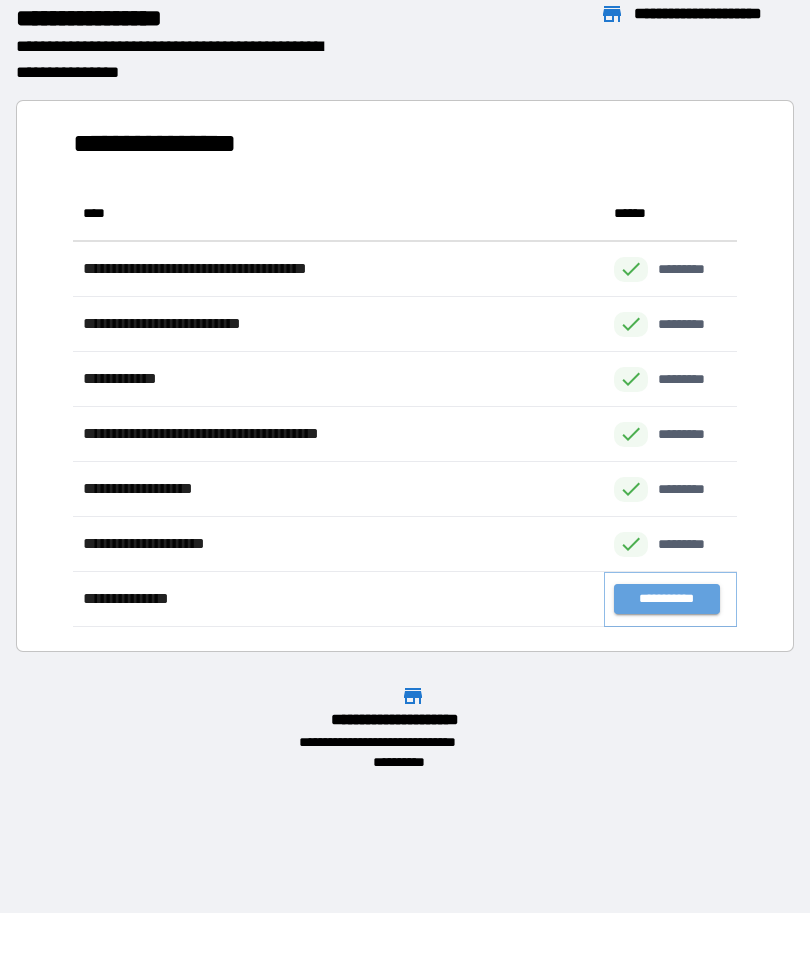 click on "**********" at bounding box center [666, 599] 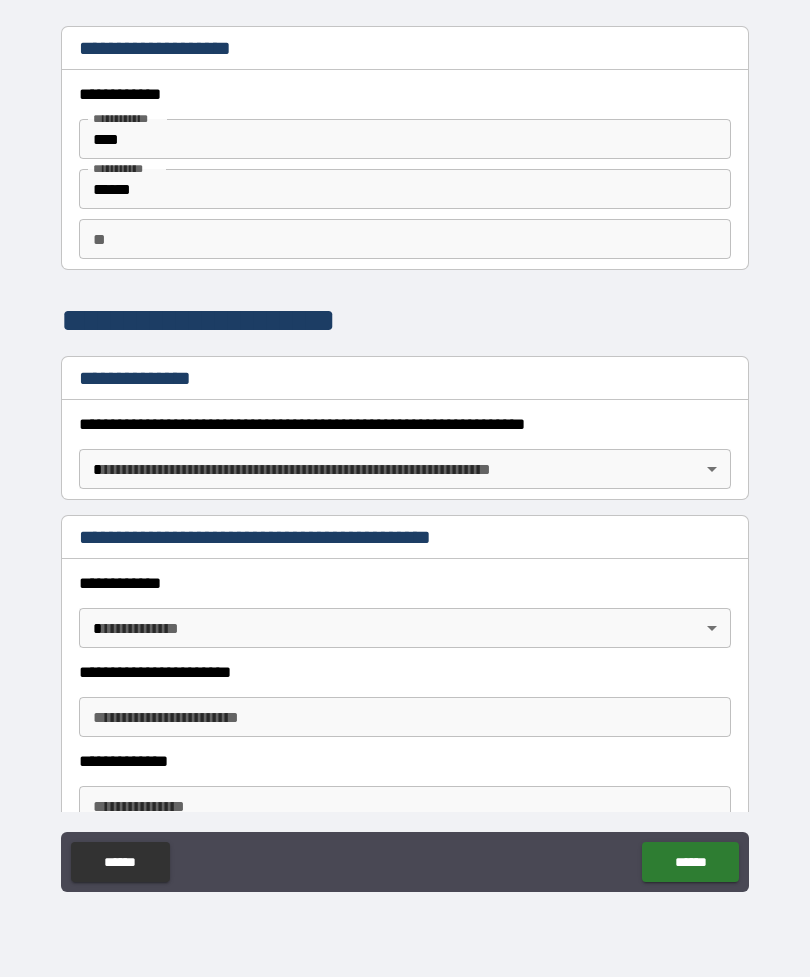 click on "**********" at bounding box center (405, 456) 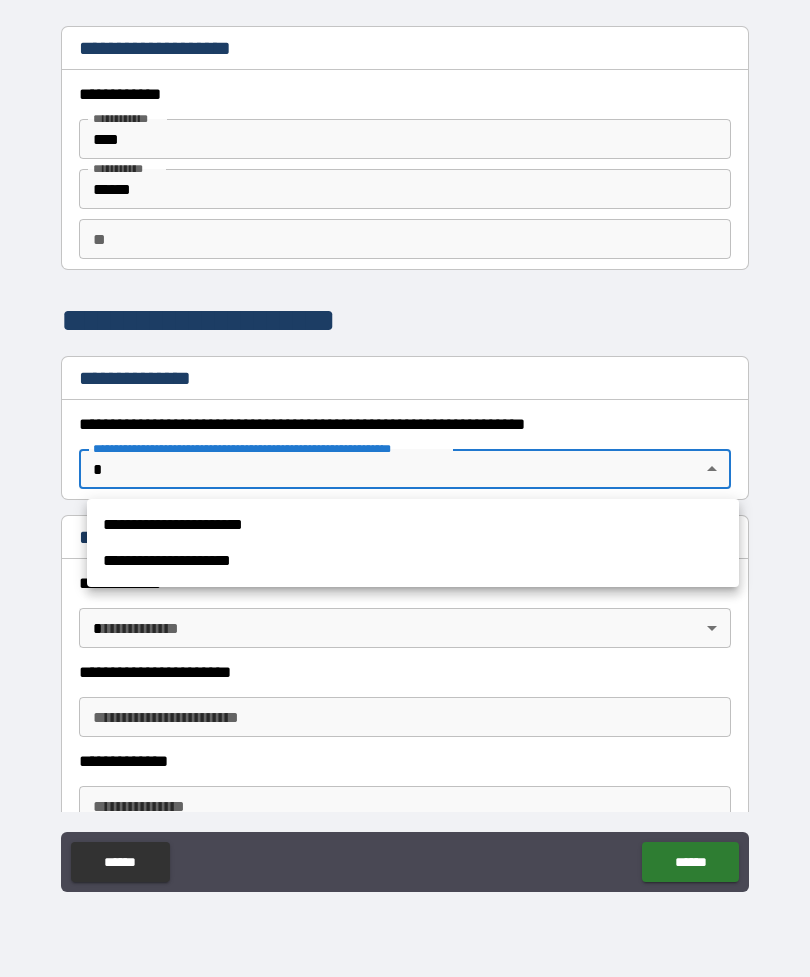 click on "**********" at bounding box center [413, 525] 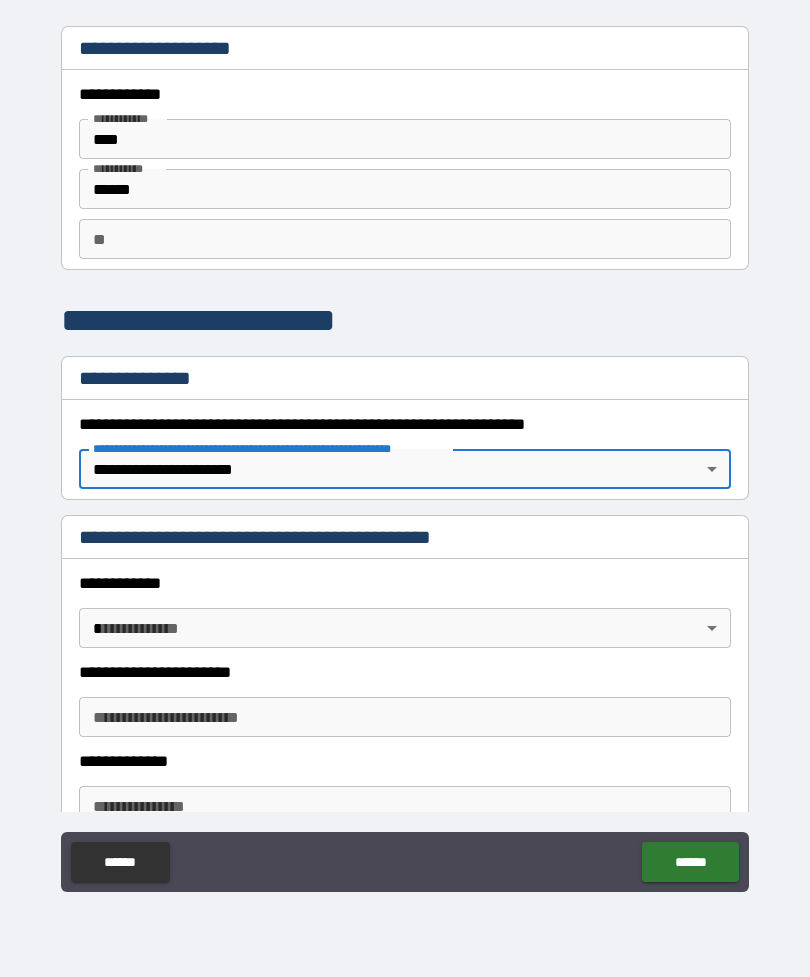 click on "**********" at bounding box center [405, 456] 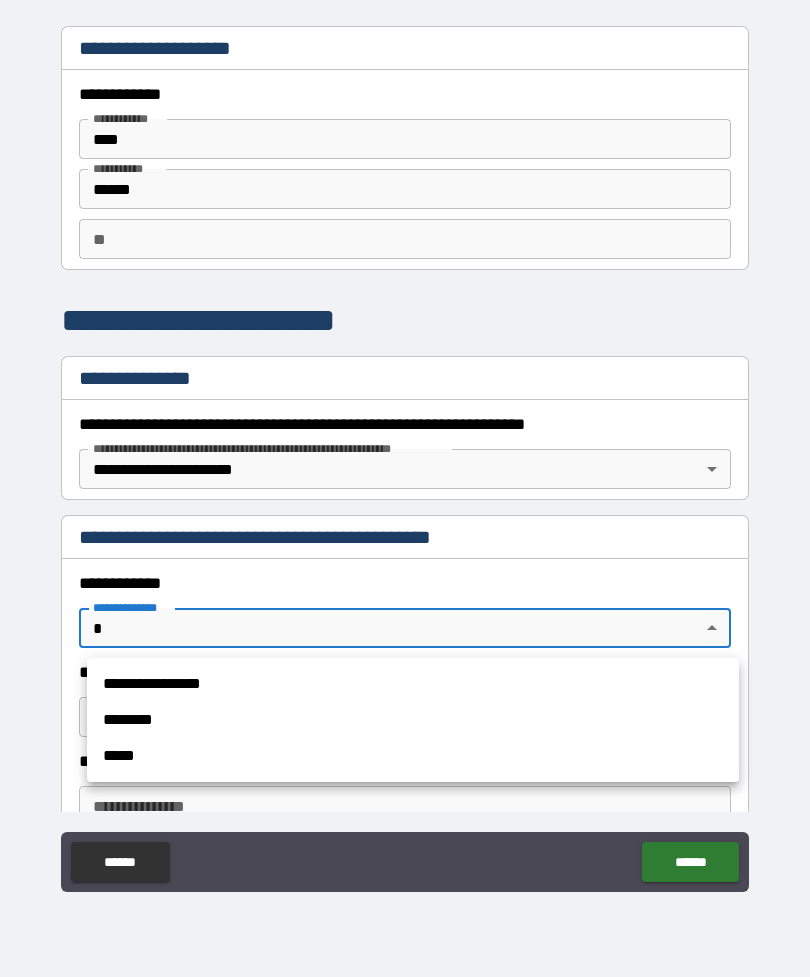 click on "********" at bounding box center (413, 720) 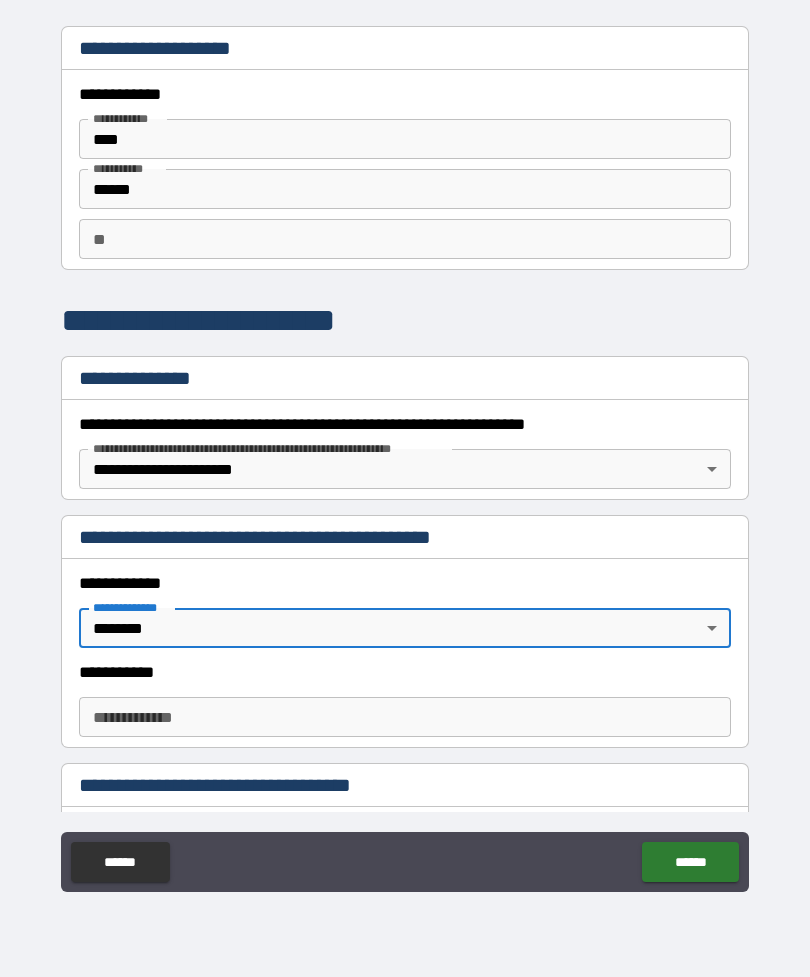 click on "**********" at bounding box center (405, 717) 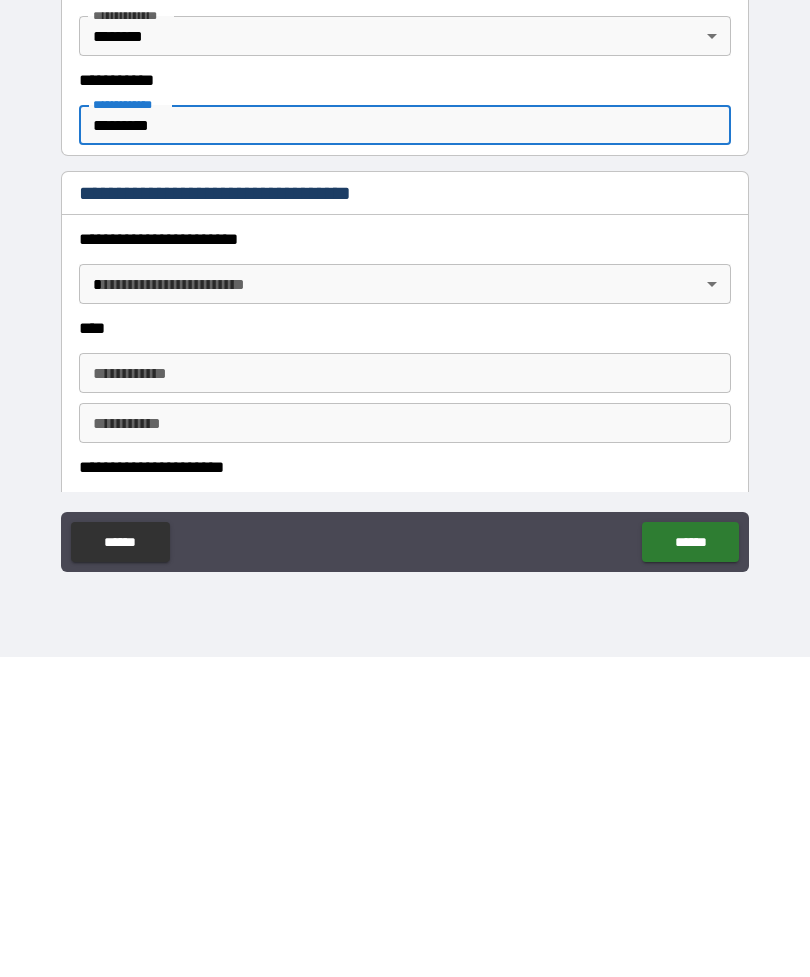 scroll, scrollTop: 274, scrollLeft: 0, axis: vertical 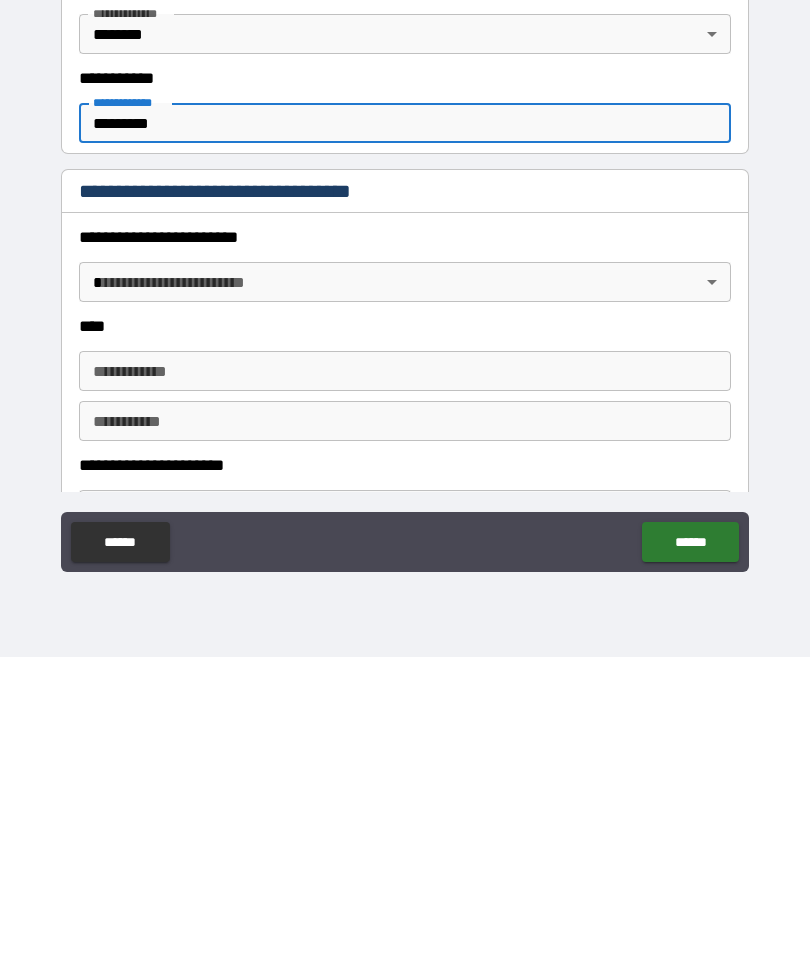click on "**********" at bounding box center (405, 691) 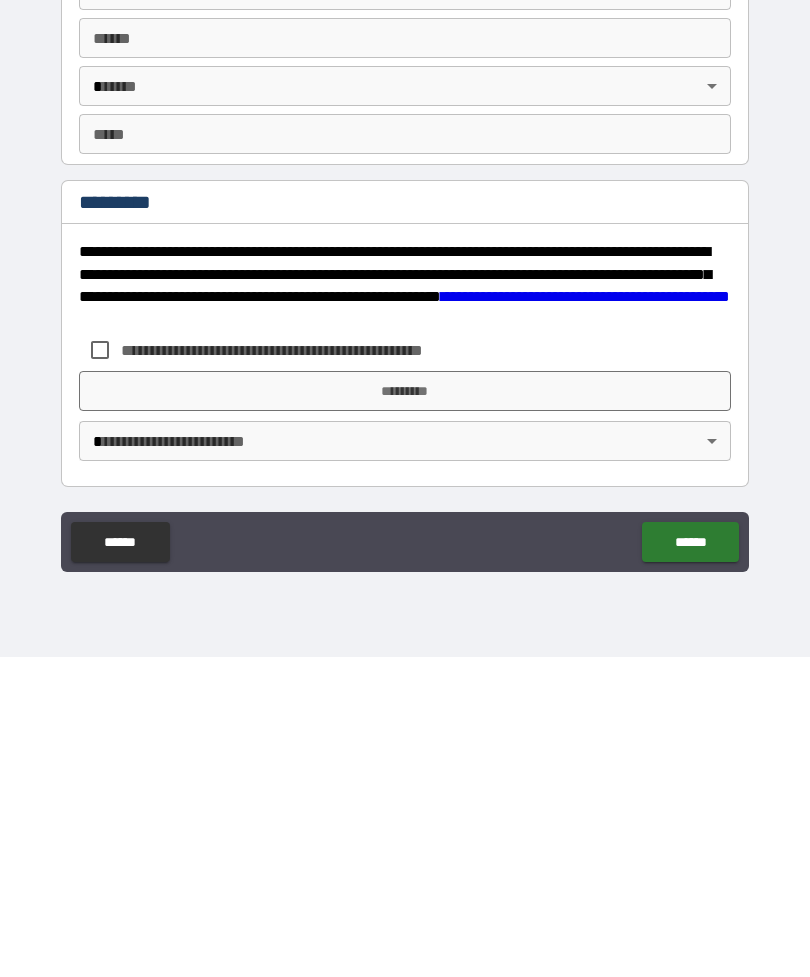 scroll, scrollTop: 3372, scrollLeft: 0, axis: vertical 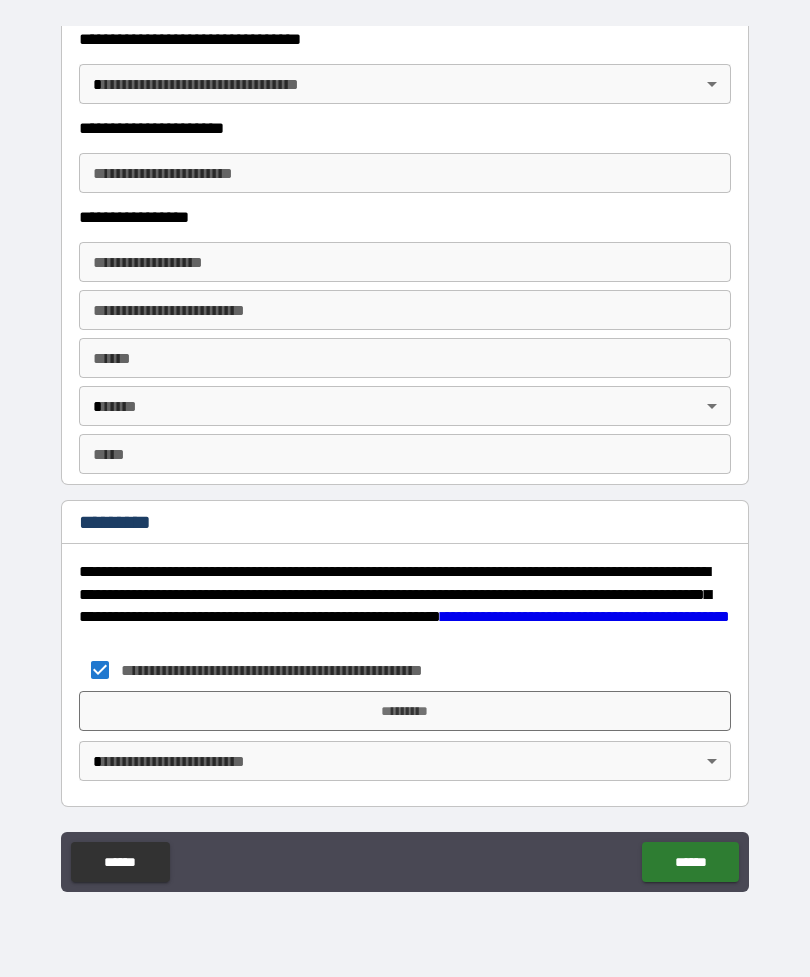click on "*********" at bounding box center (405, 711) 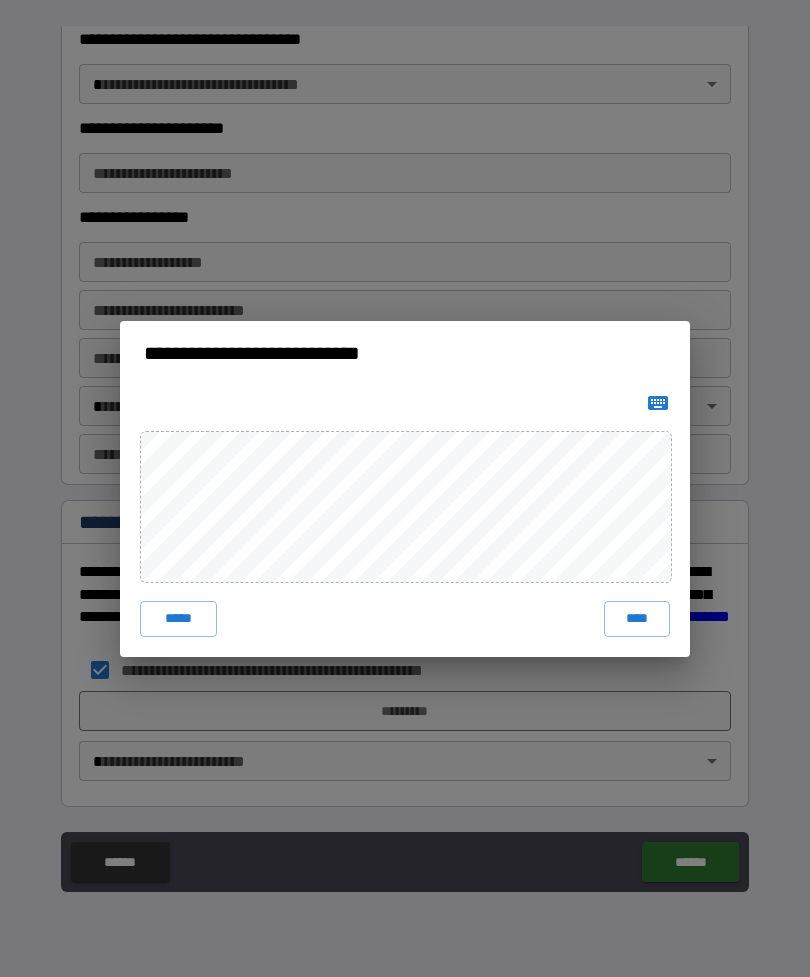 click on "****" at bounding box center (637, 619) 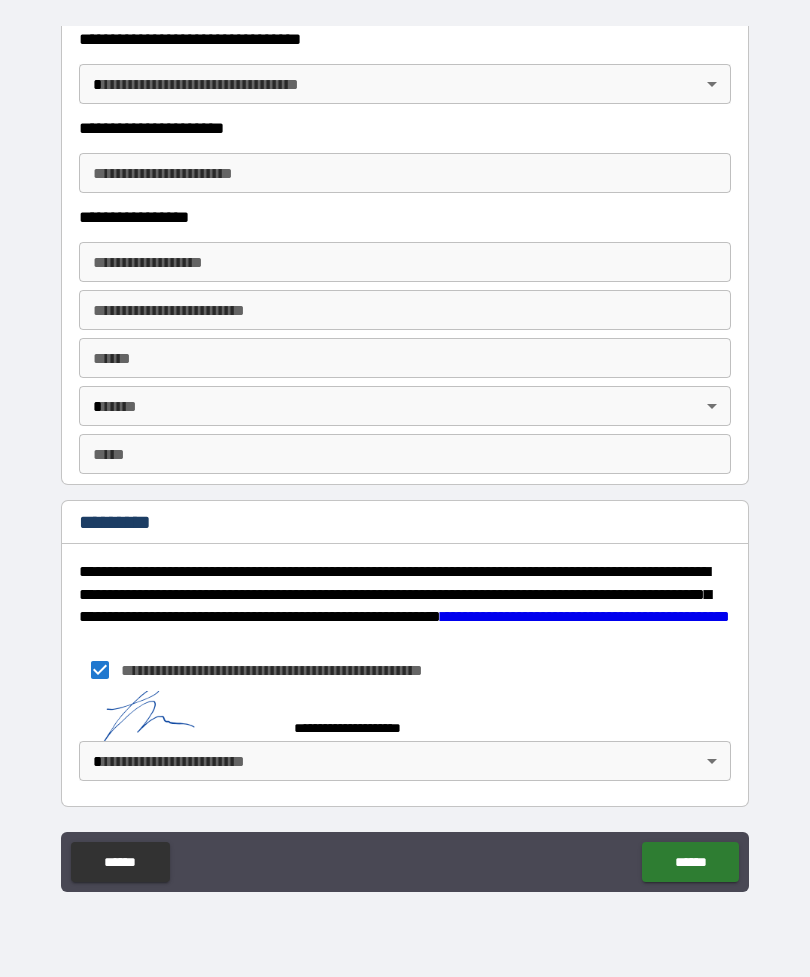 scroll, scrollTop: 3362, scrollLeft: 0, axis: vertical 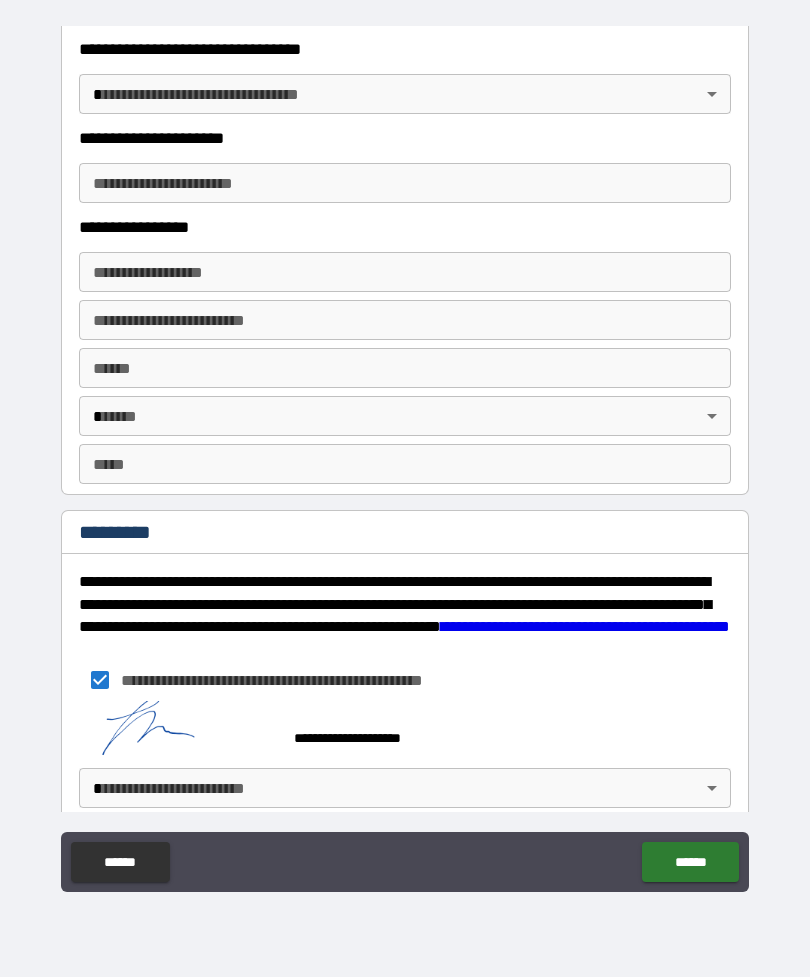 click on "**********" at bounding box center (405, 456) 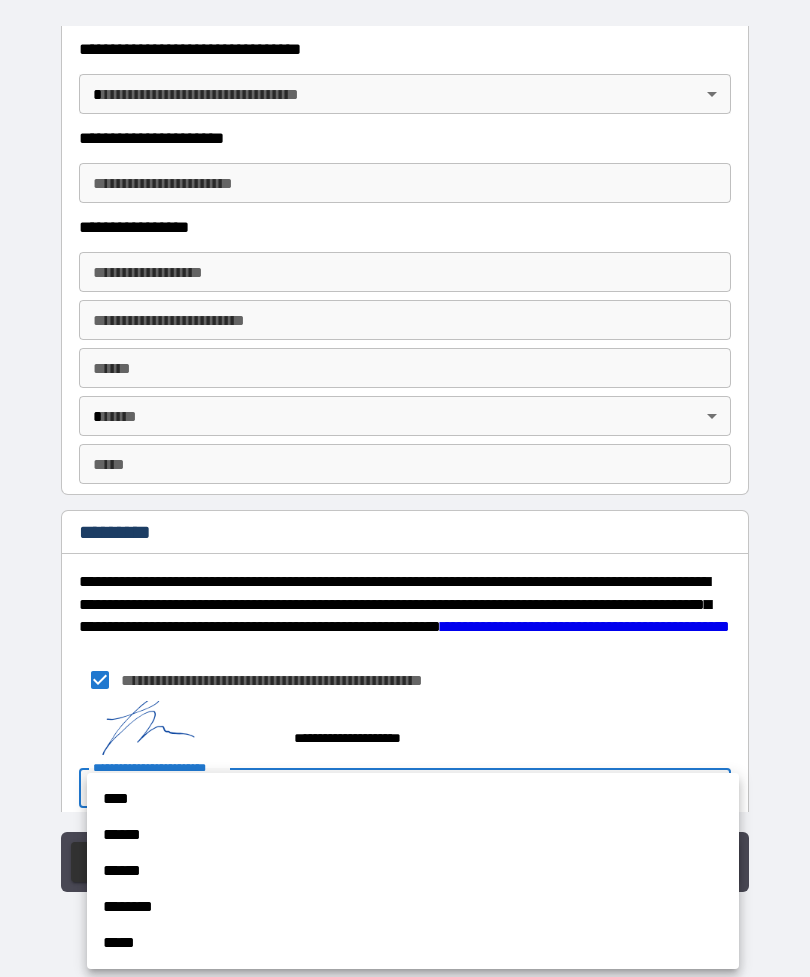 click on "****" at bounding box center [413, 799] 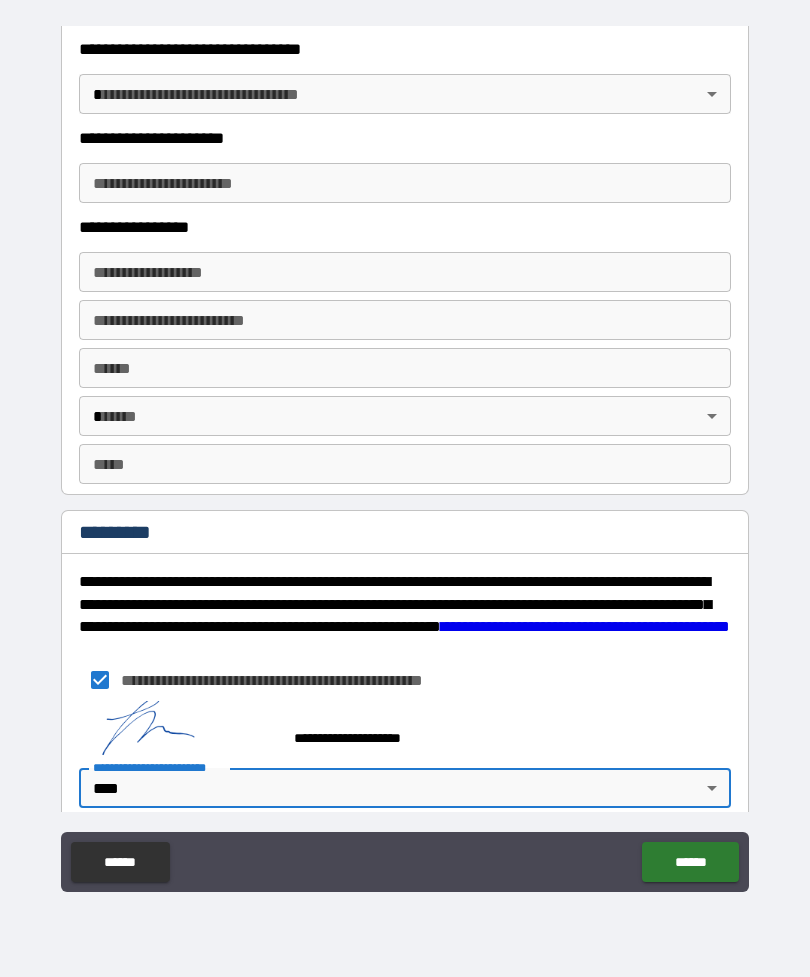 click on "******" at bounding box center [690, 862] 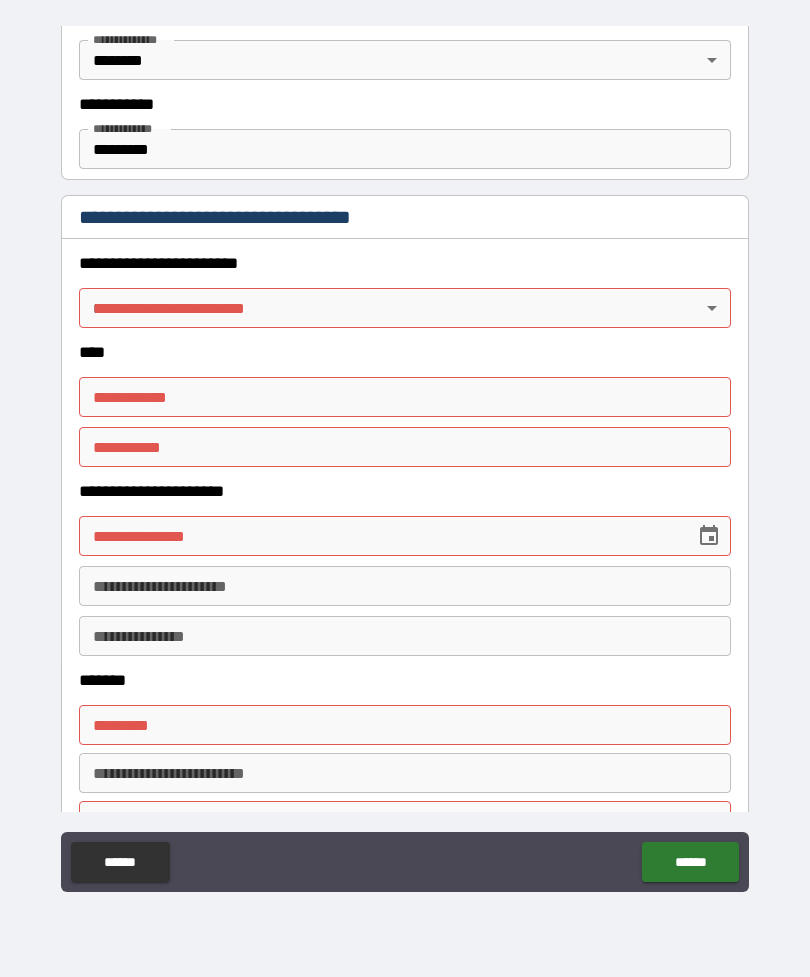 scroll, scrollTop: 570, scrollLeft: 0, axis: vertical 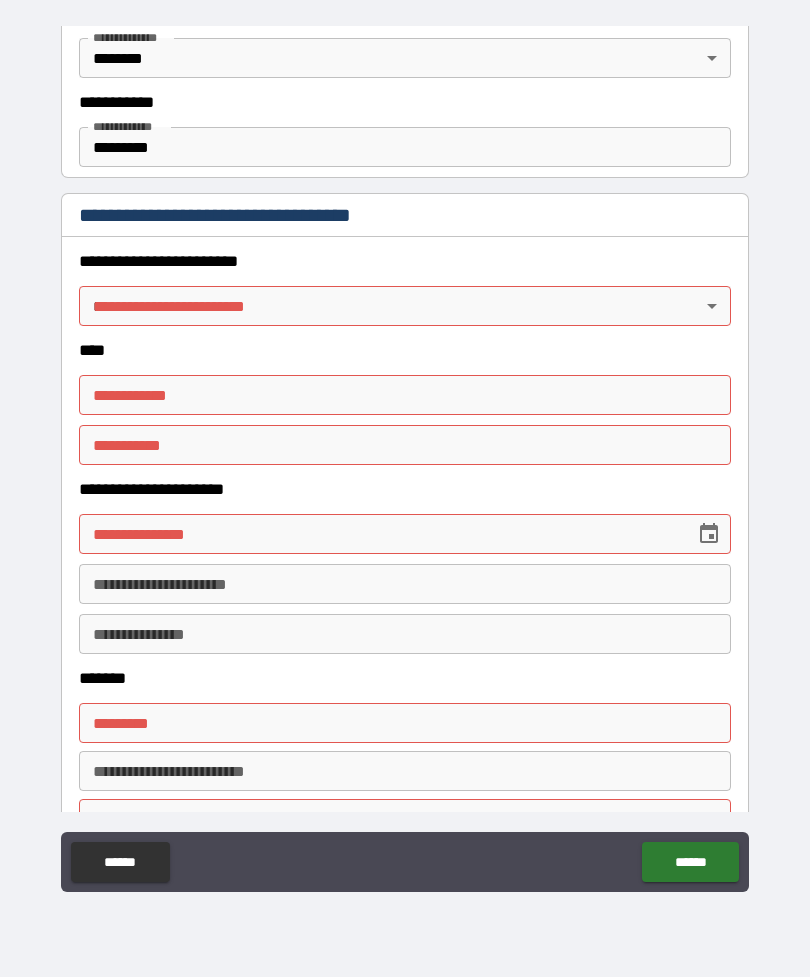 click on "**********" at bounding box center (405, 456) 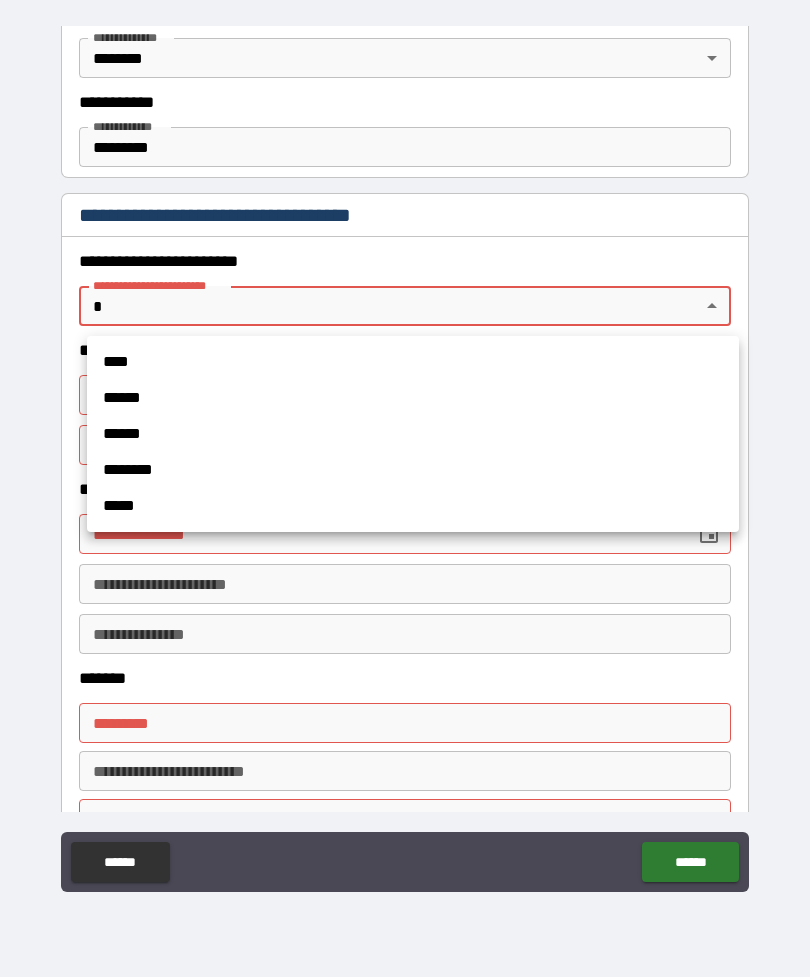click on "****" at bounding box center (413, 362) 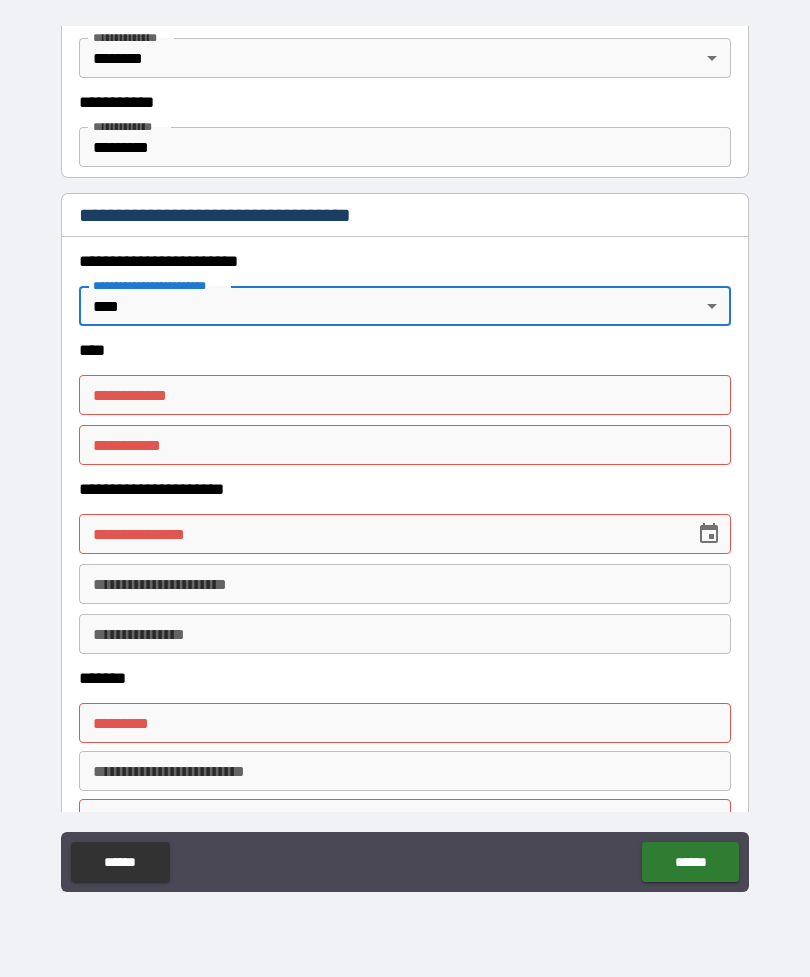 click on "**********" at bounding box center (405, 395) 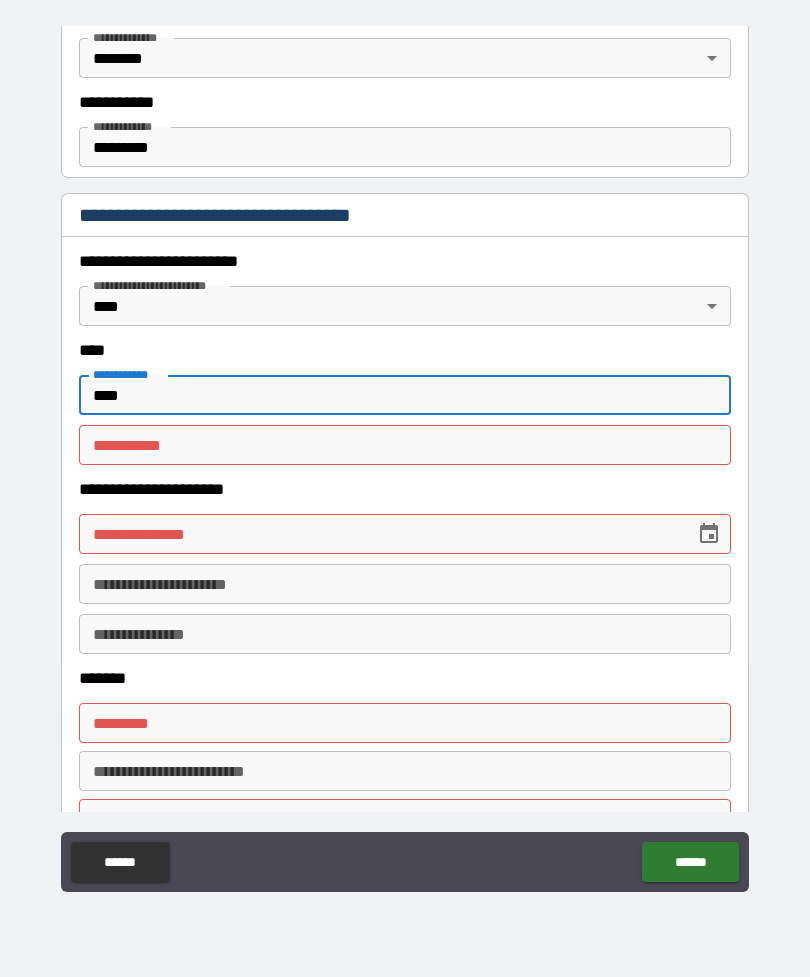 click on "*********   *" at bounding box center (405, 445) 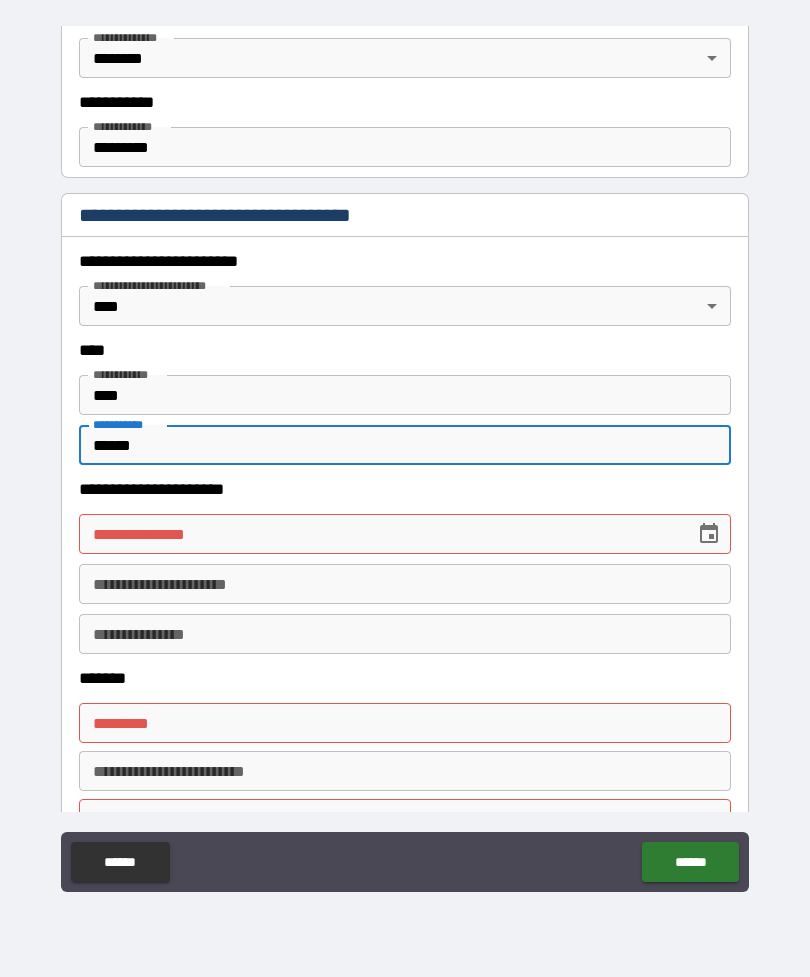 click on "**********" at bounding box center [380, 534] 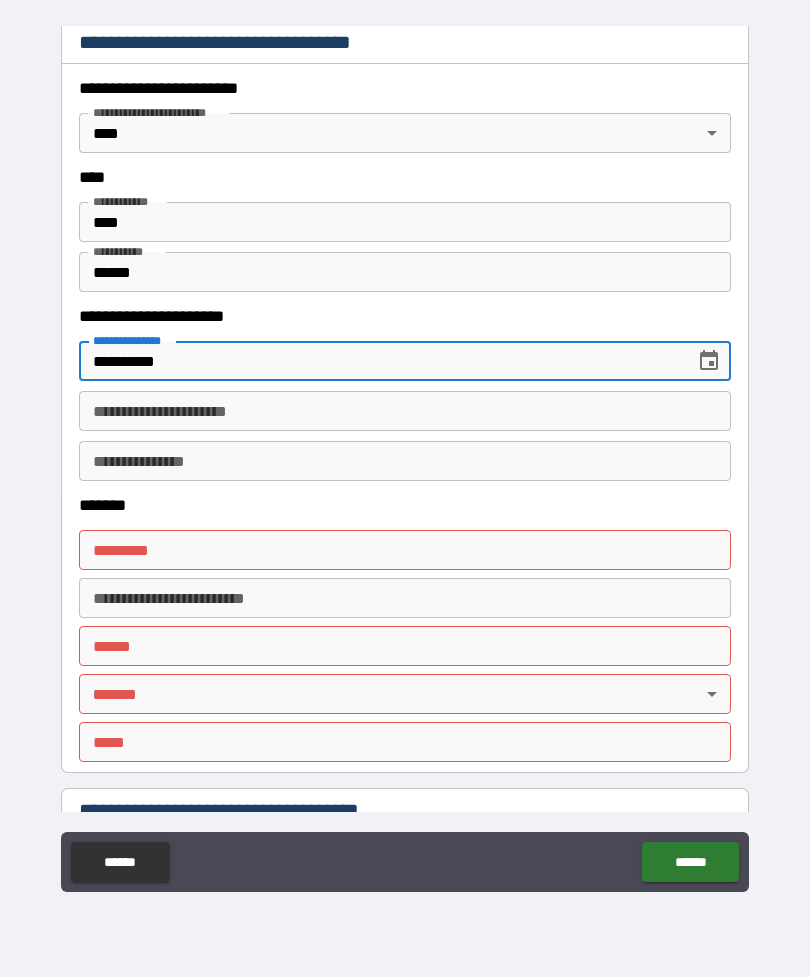 scroll, scrollTop: 739, scrollLeft: 0, axis: vertical 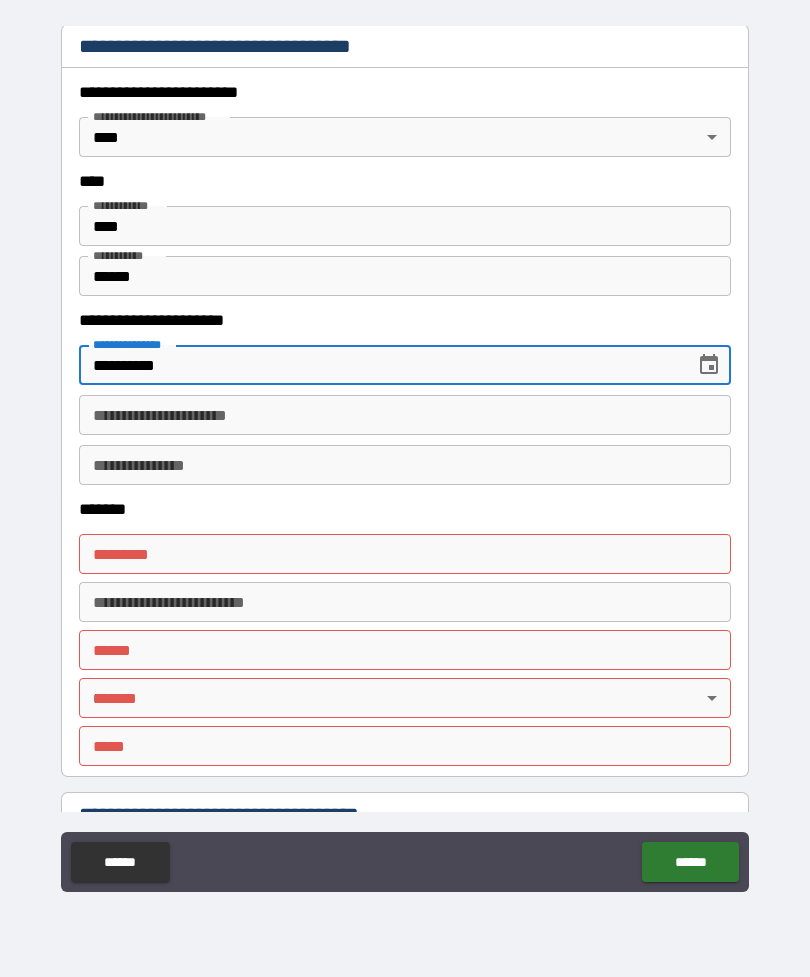 click on "*******   *" at bounding box center (405, 554) 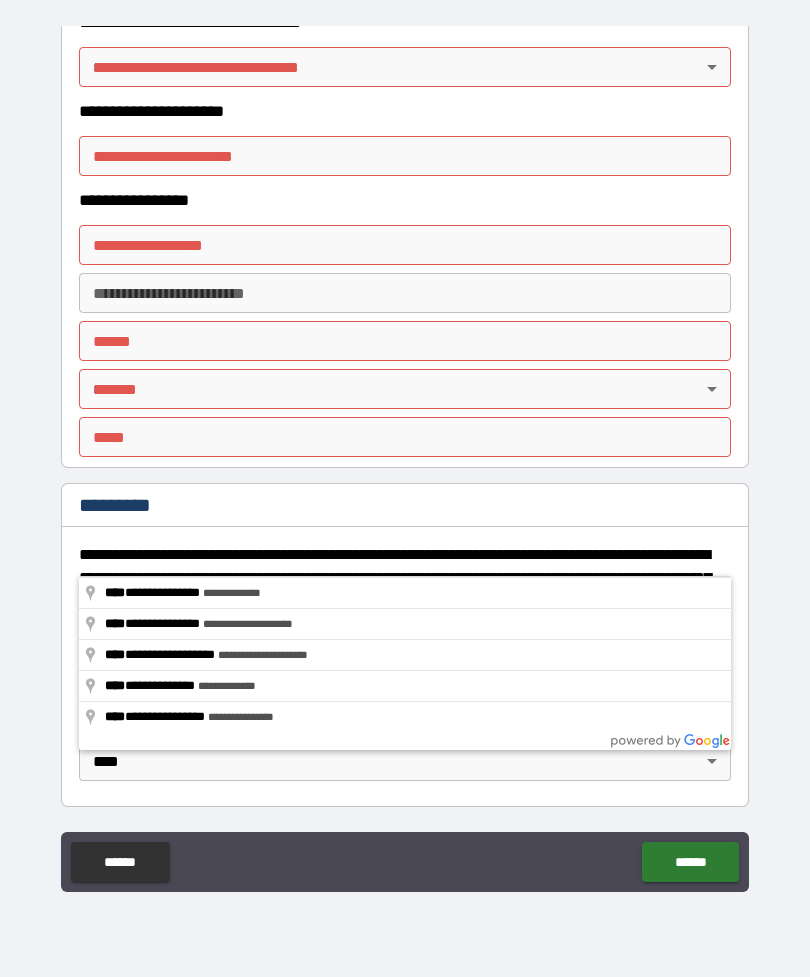 scroll, scrollTop: 3389, scrollLeft: 0, axis: vertical 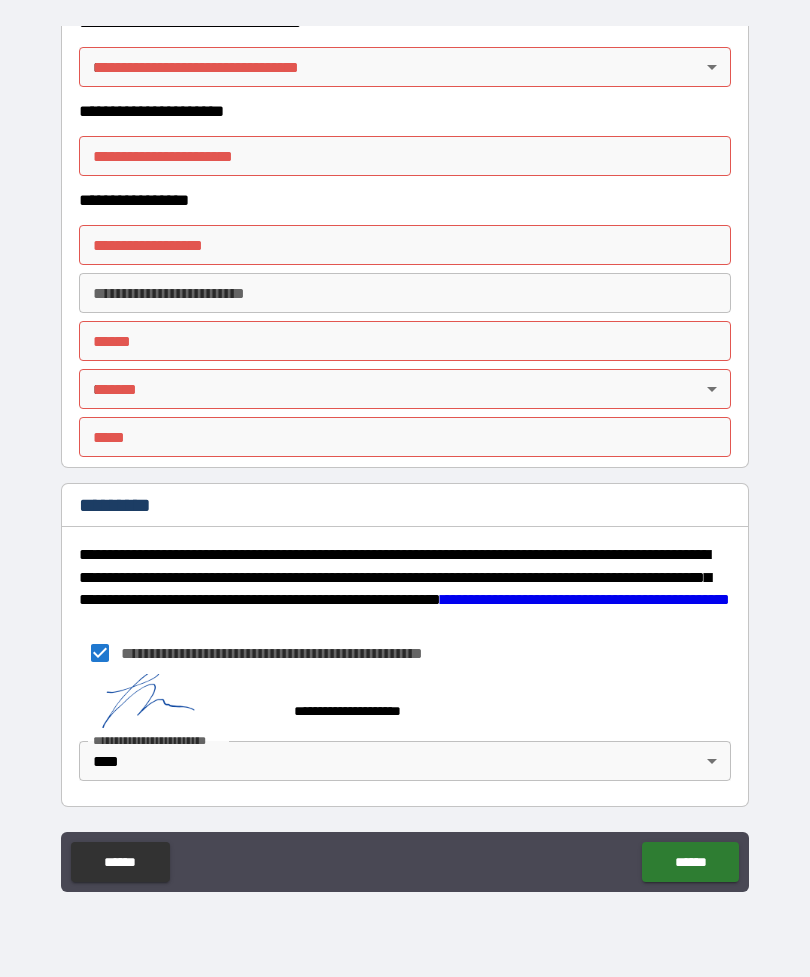 click on "******" at bounding box center [690, 862] 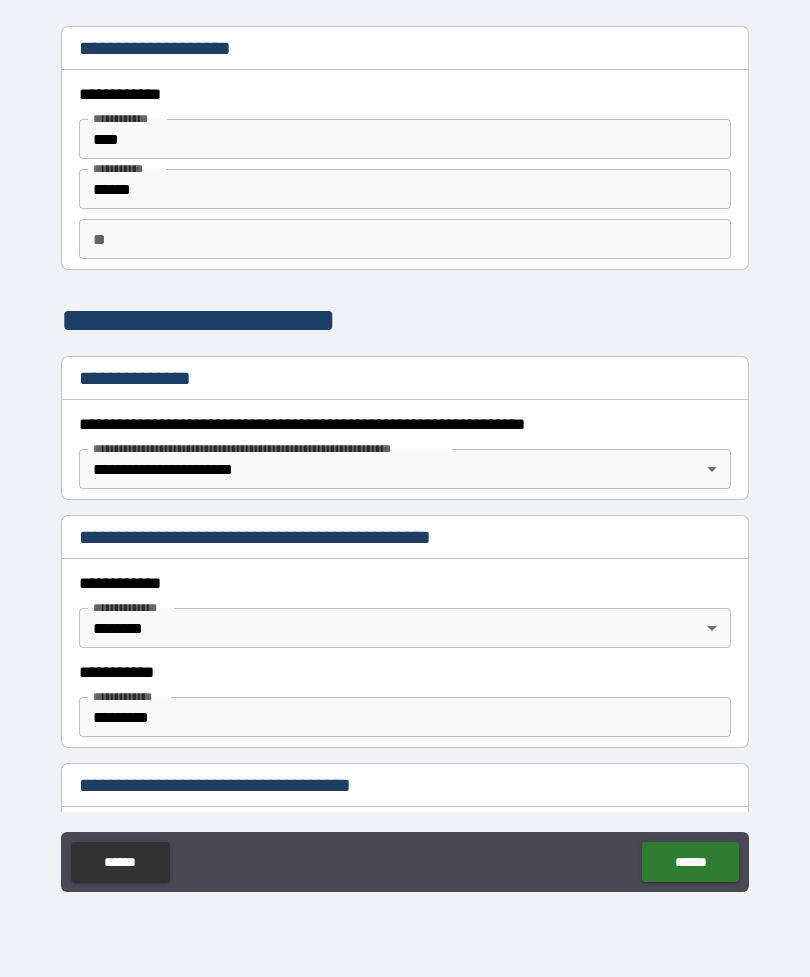scroll, scrollTop: 0, scrollLeft: 0, axis: both 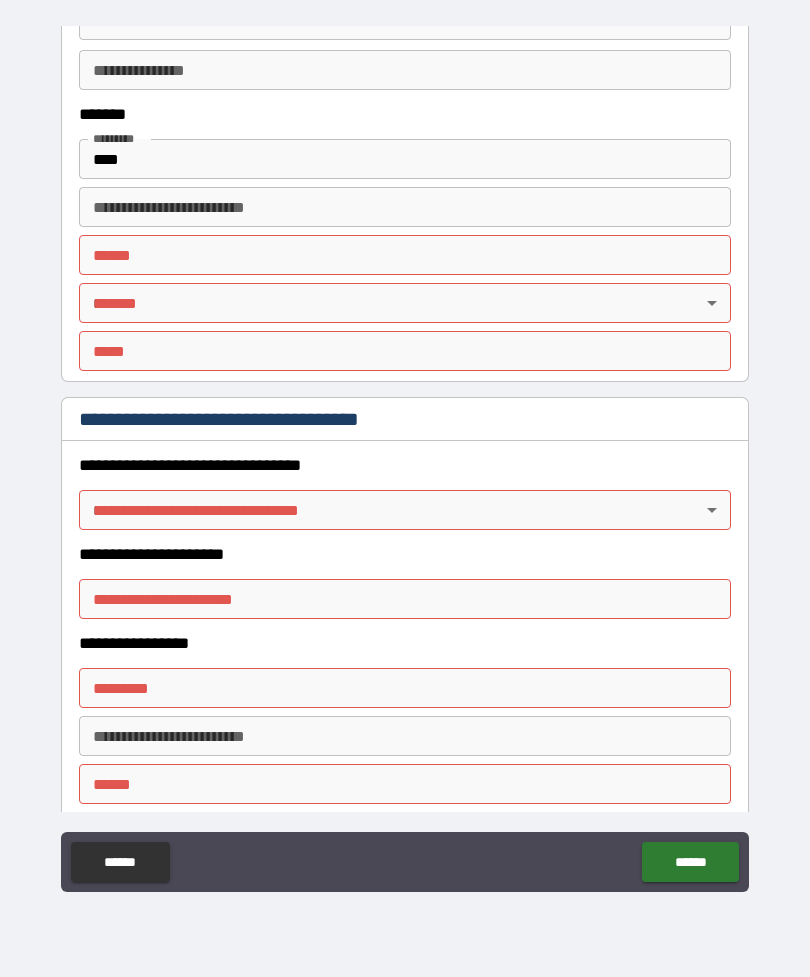 click on "**********" at bounding box center [405, 456] 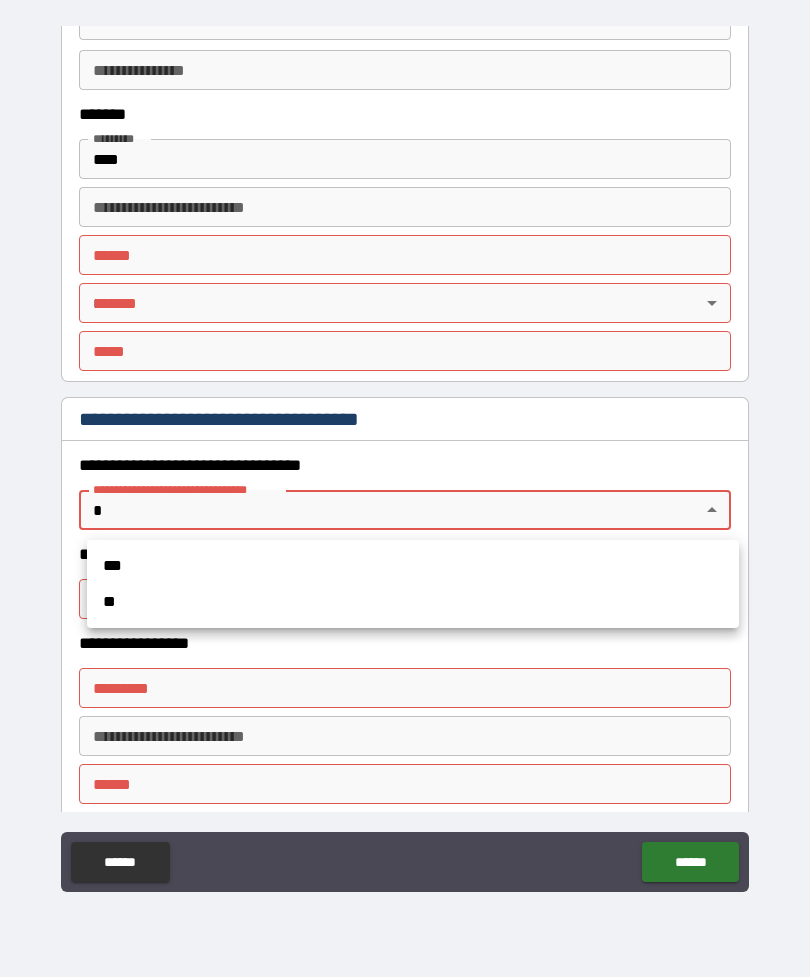 click on "**" at bounding box center [413, 602] 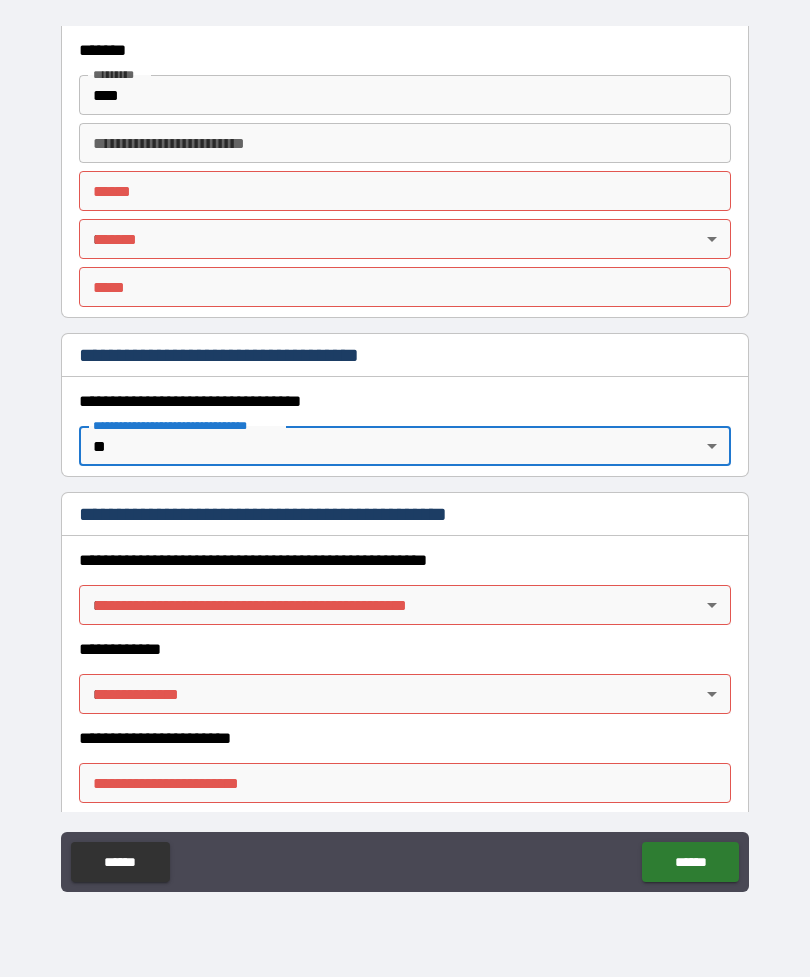 scroll, scrollTop: 1223, scrollLeft: 0, axis: vertical 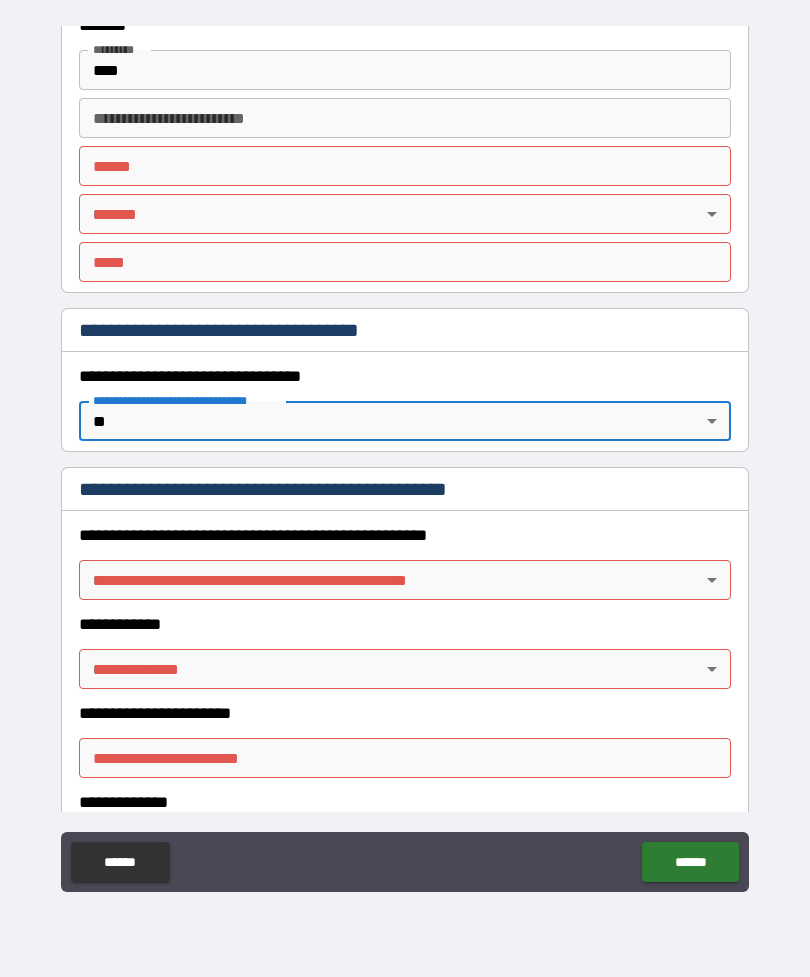 click on "**********" at bounding box center [405, 456] 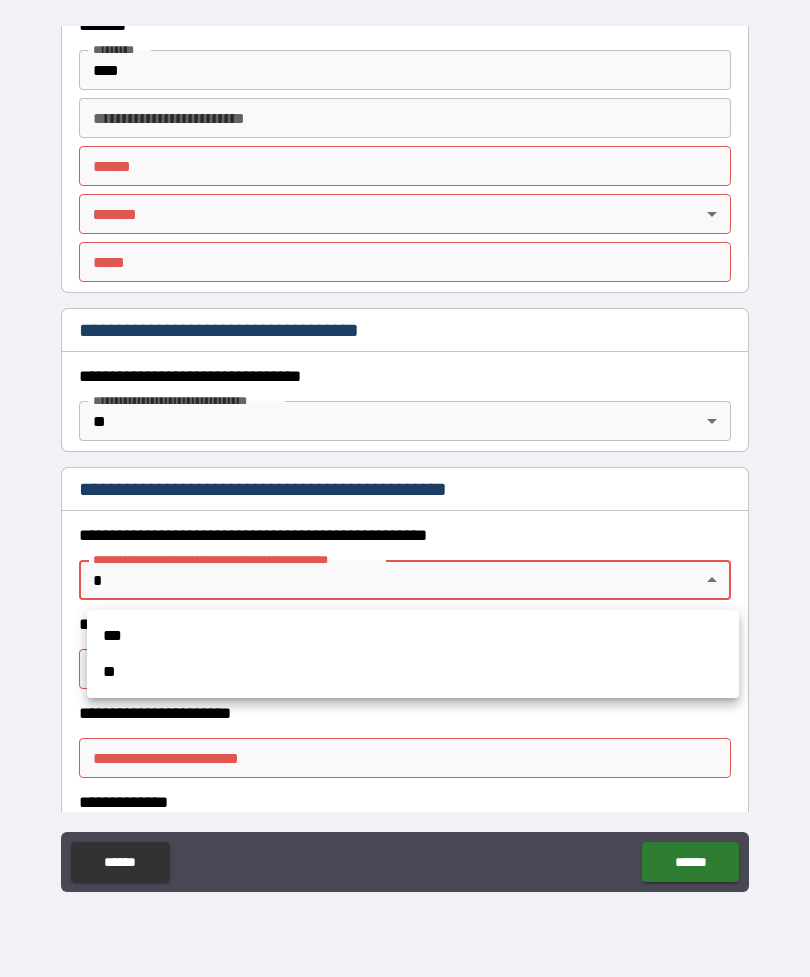 click on "**" at bounding box center [413, 672] 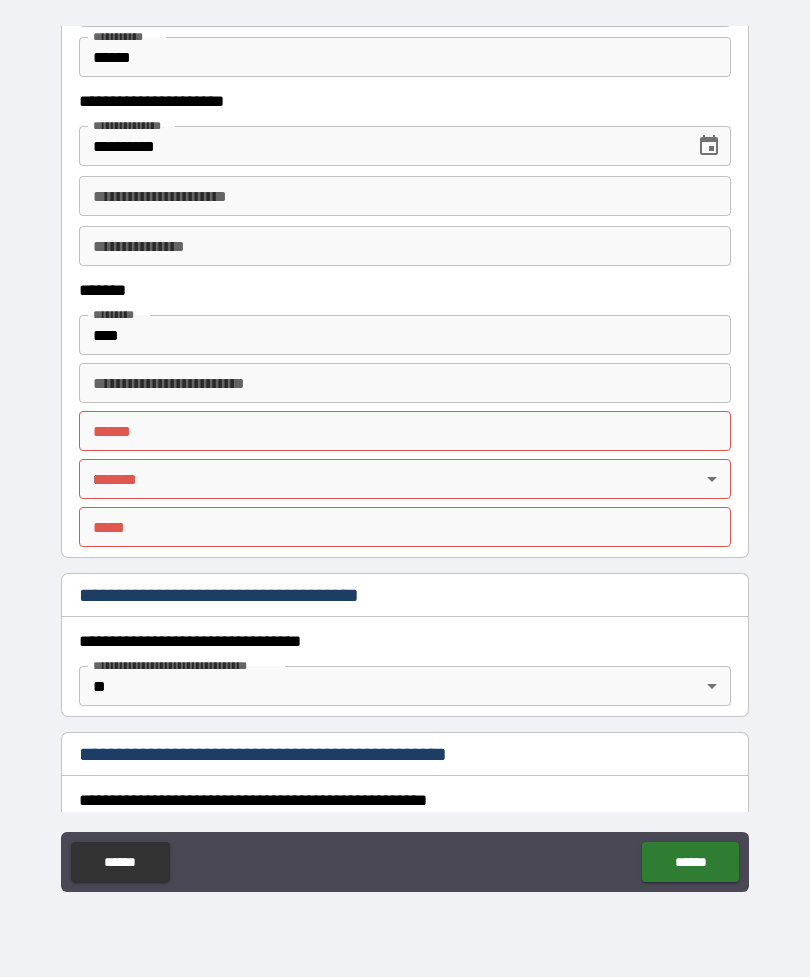 scroll, scrollTop: 919, scrollLeft: 0, axis: vertical 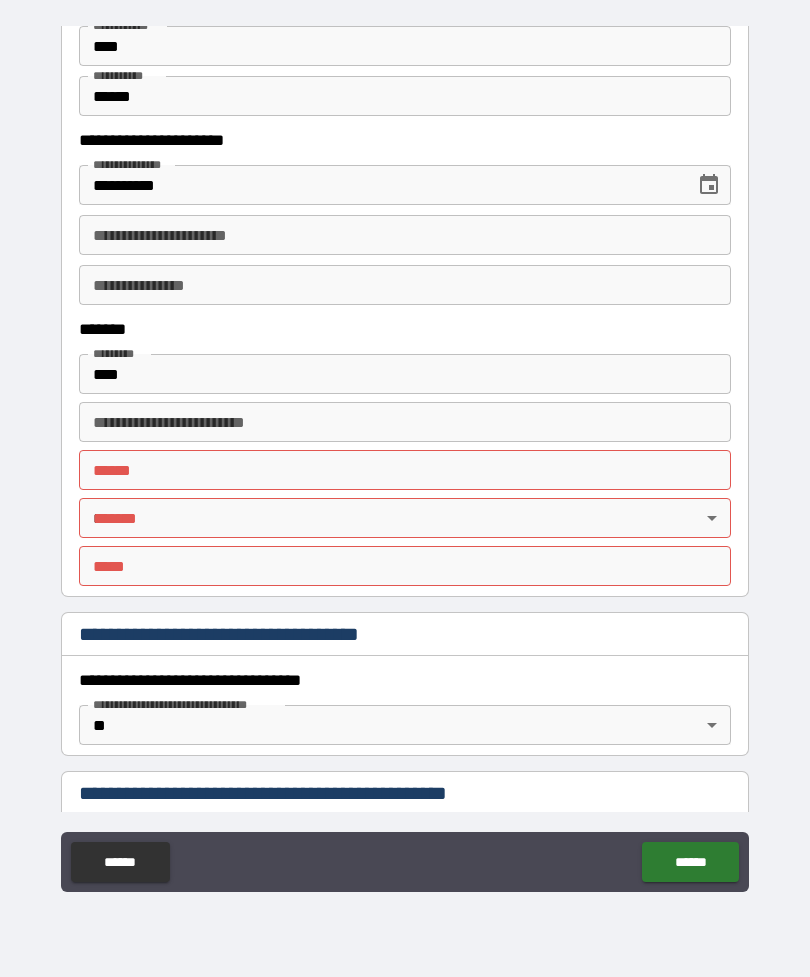 click on "****" at bounding box center [405, 374] 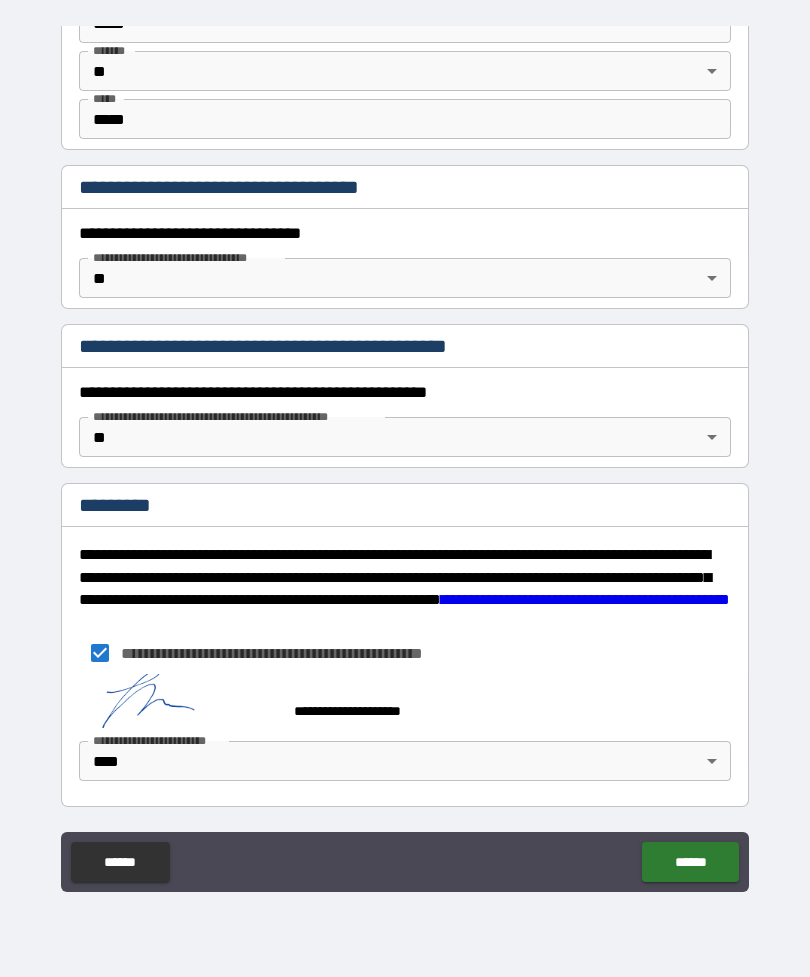scroll, scrollTop: 1368, scrollLeft: 0, axis: vertical 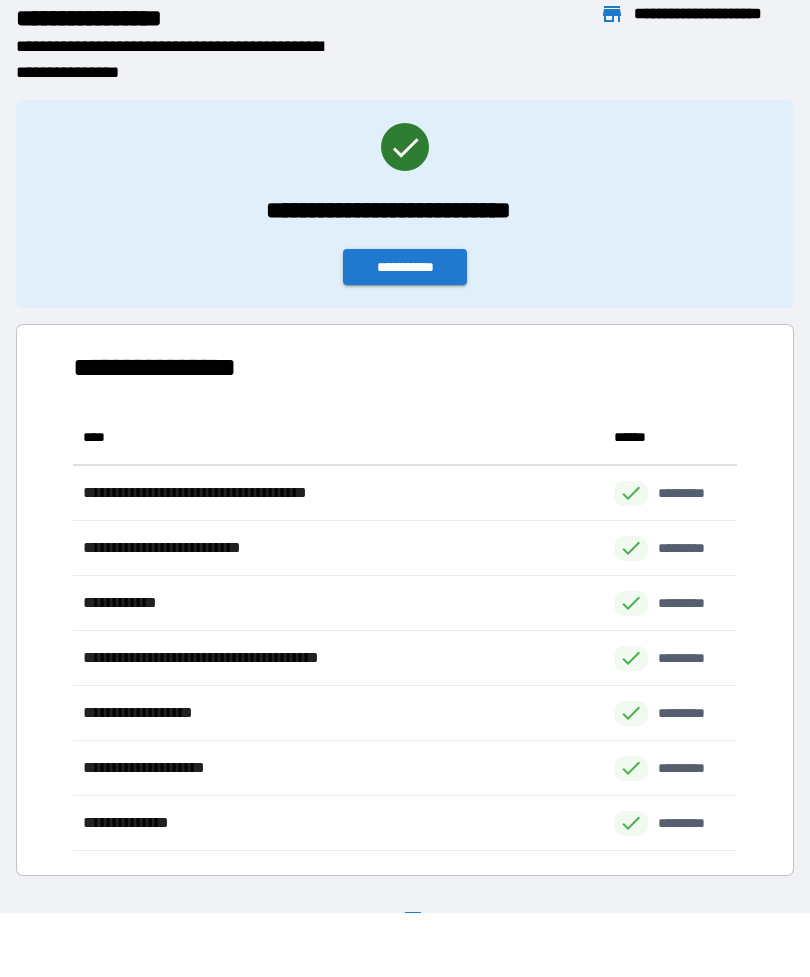click on "**********" at bounding box center [405, 204] 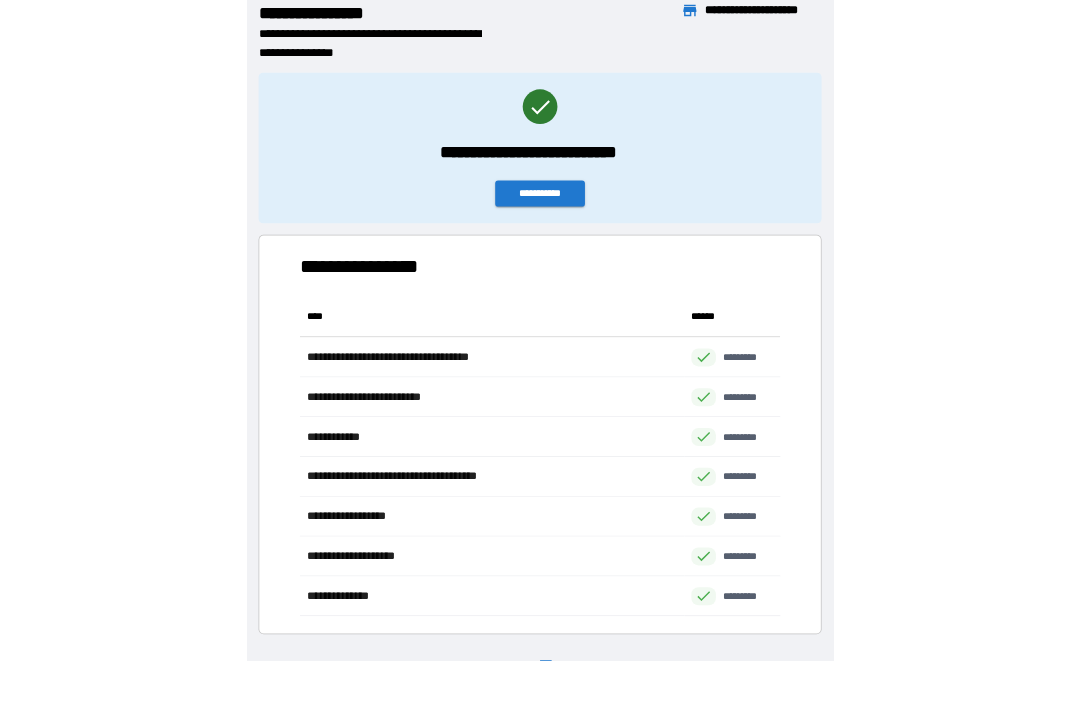 scroll, scrollTop: 1, scrollLeft: 1, axis: both 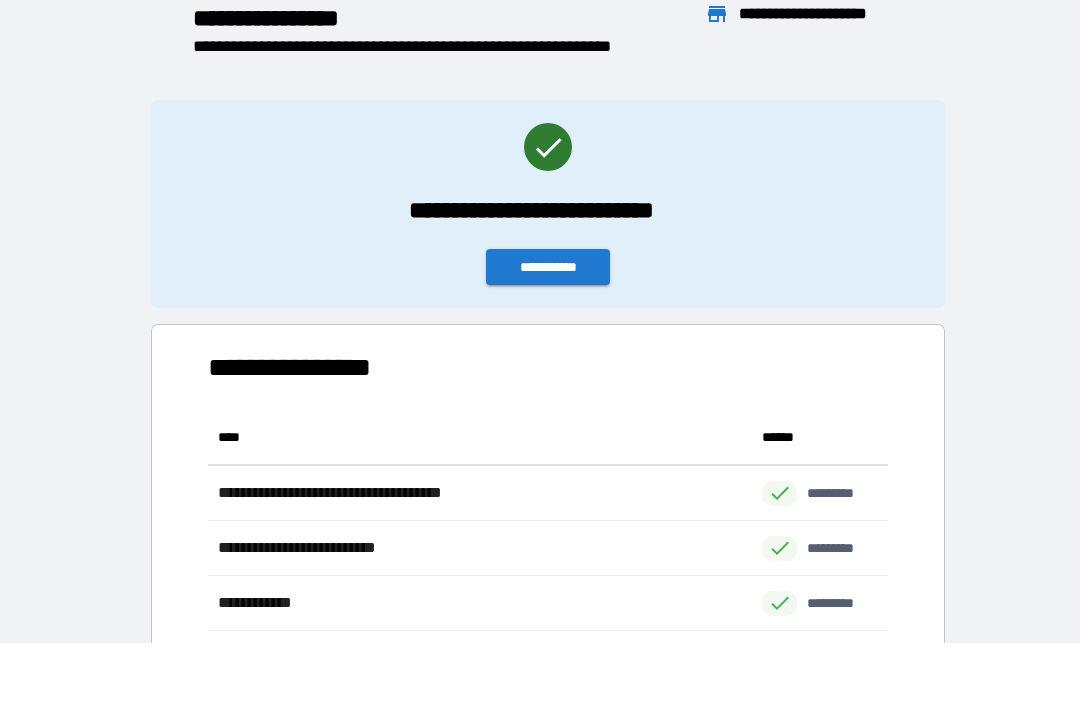 click on "**********" at bounding box center (548, 267) 